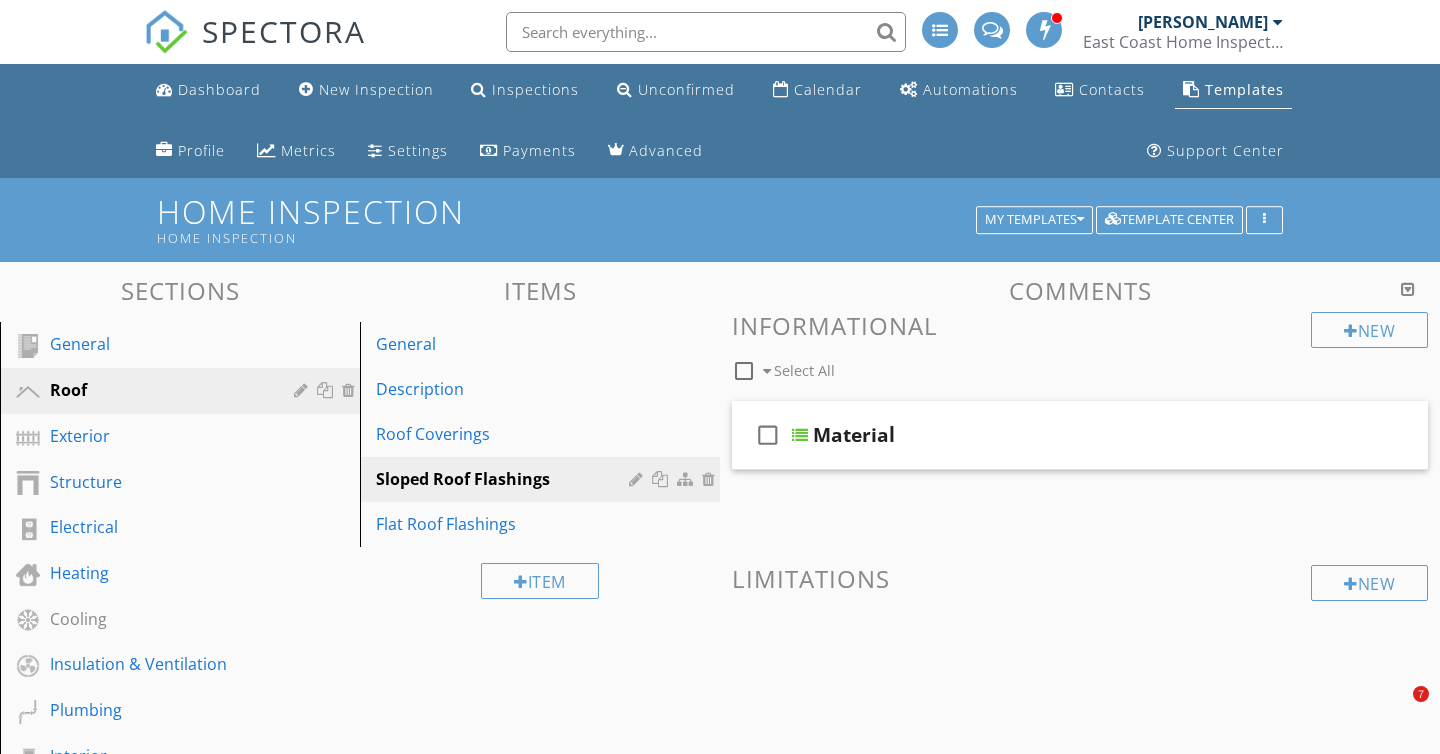 scroll, scrollTop: 1857, scrollLeft: 0, axis: vertical 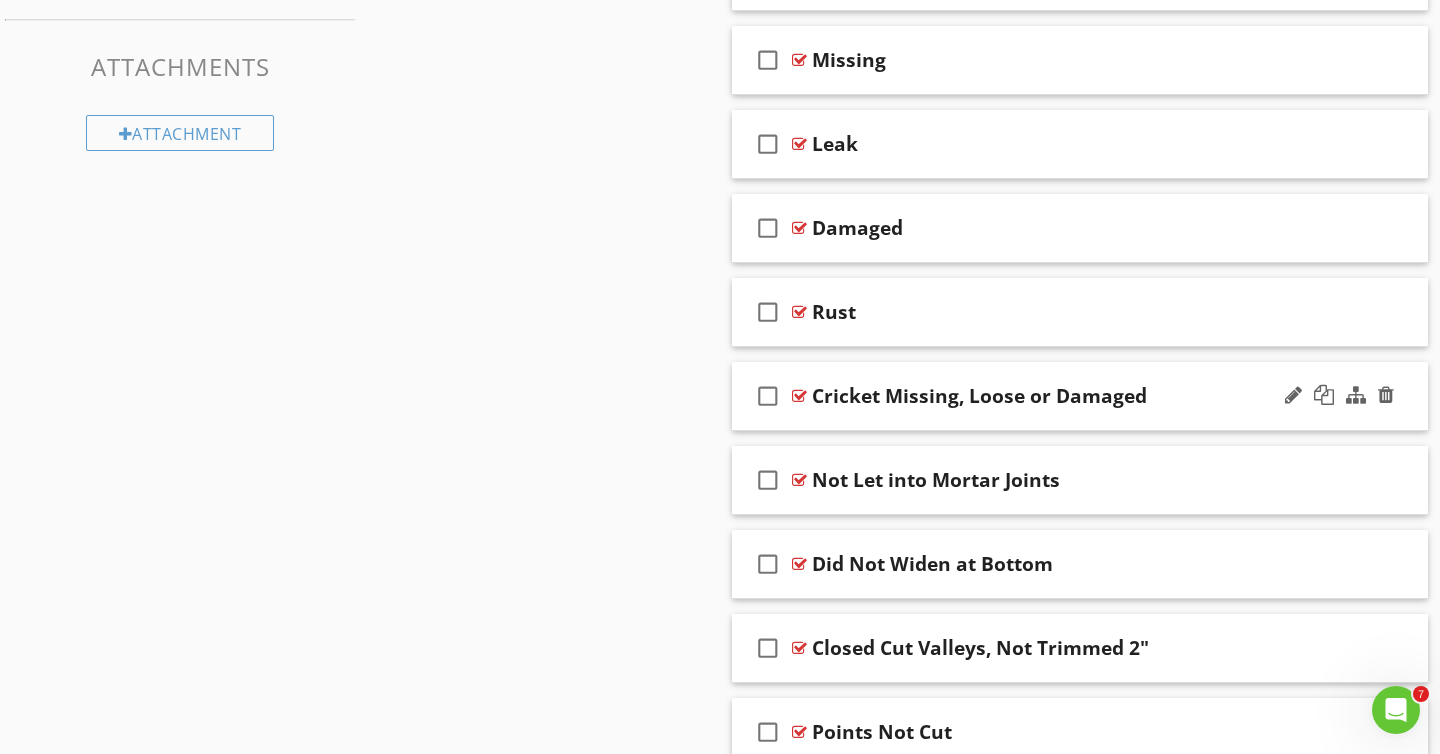 click on "check_box_outline_blank
Cricket Missing, Loose or Damaged" at bounding box center (1080, 396) 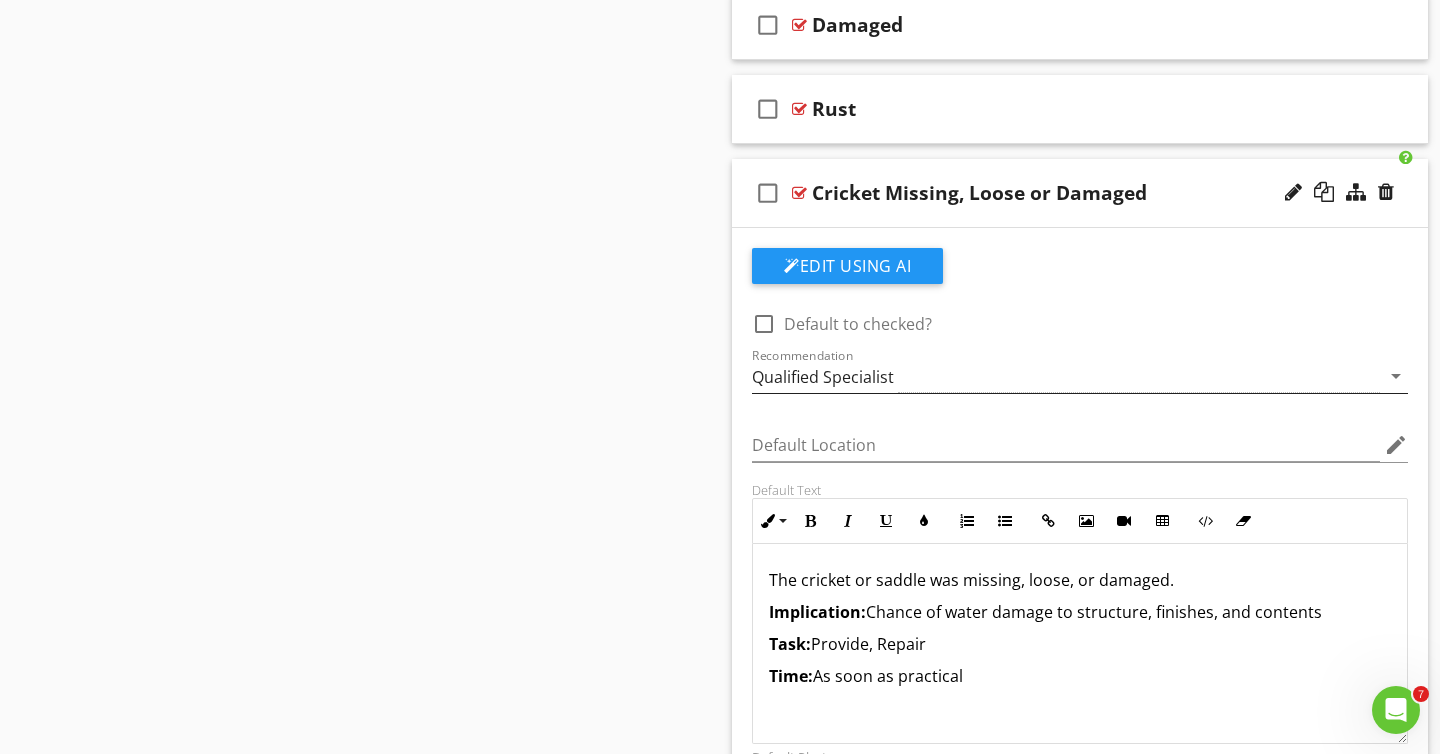 scroll, scrollTop: 1362, scrollLeft: 0, axis: vertical 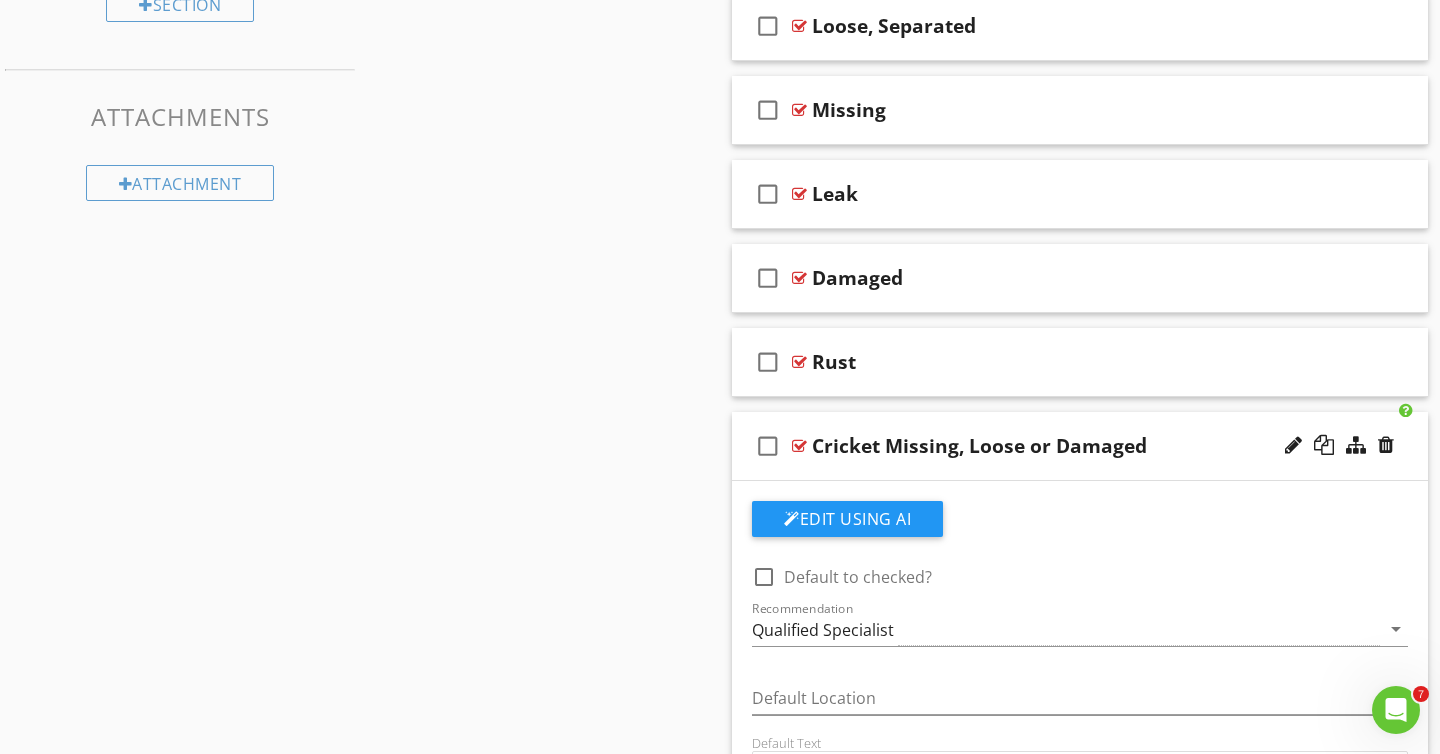 click on "check_box_outline_blank
Cricket Missing, Loose or Damaged" at bounding box center (1080, 446) 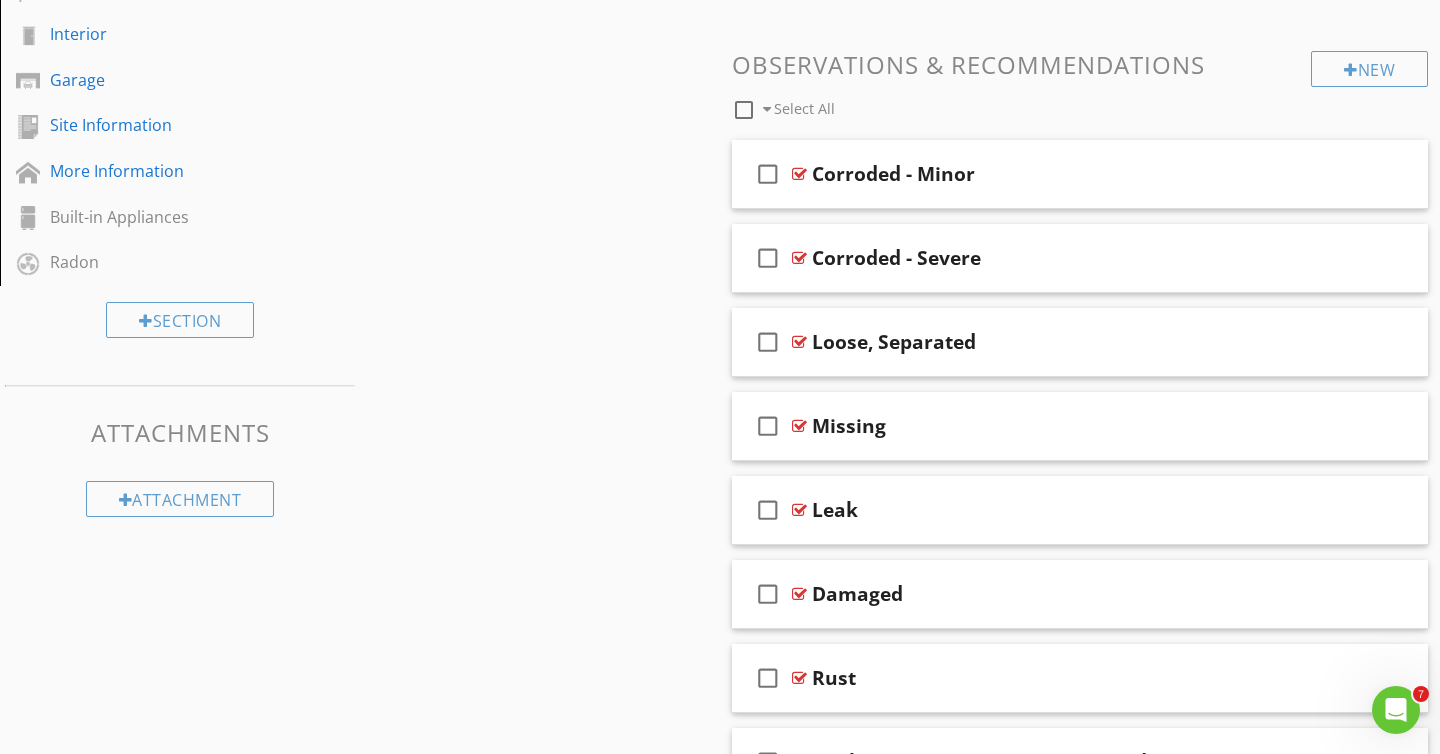 scroll, scrollTop: 719, scrollLeft: 0, axis: vertical 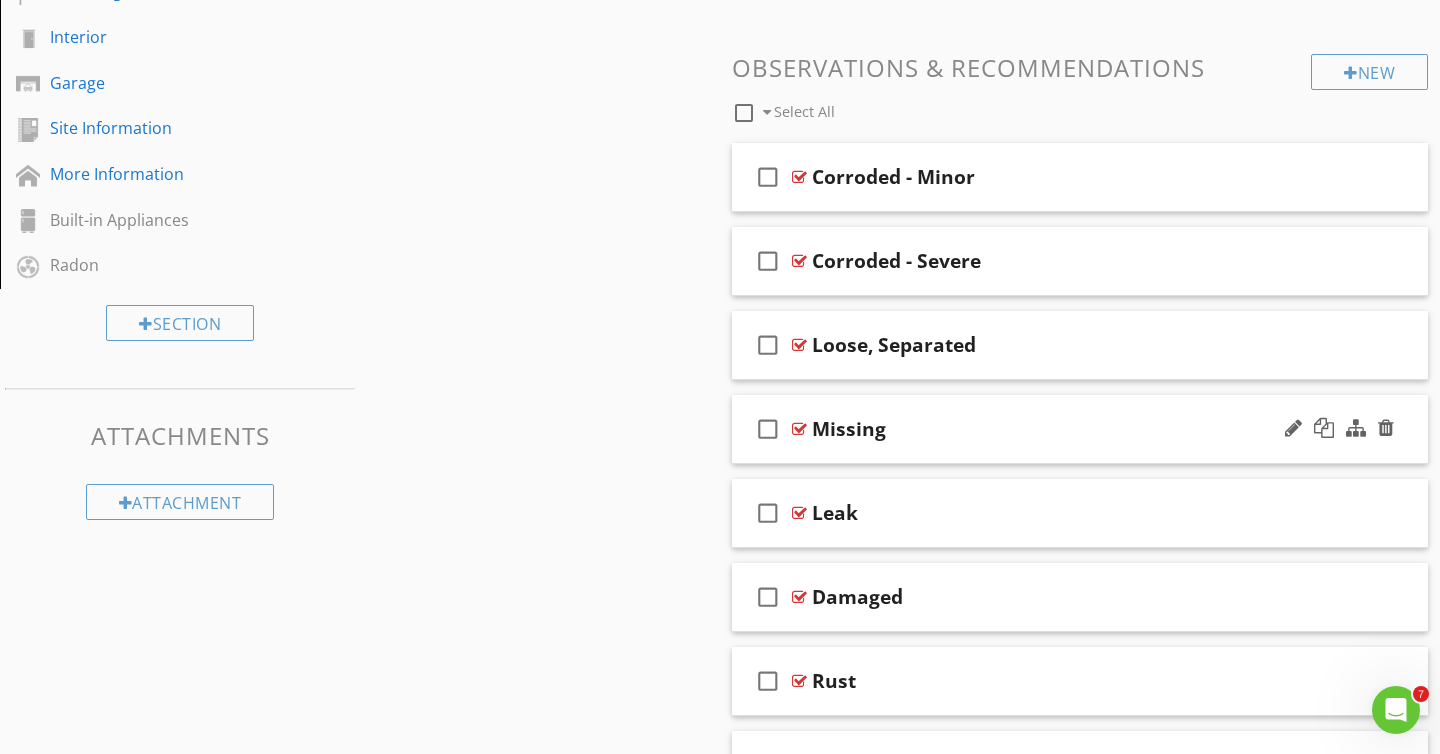 click on "check_box_outline_blank
Missing" at bounding box center (1080, 429) 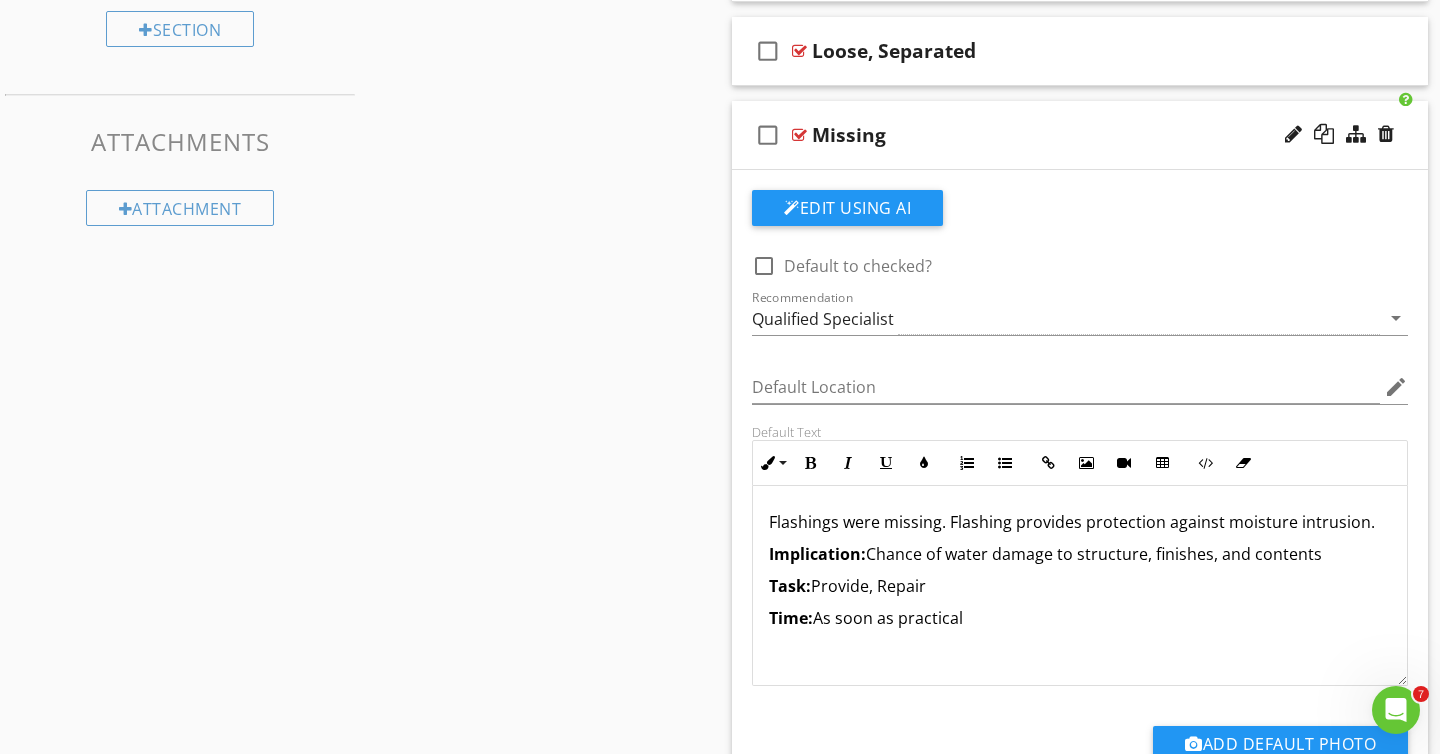 scroll, scrollTop: 1010, scrollLeft: 0, axis: vertical 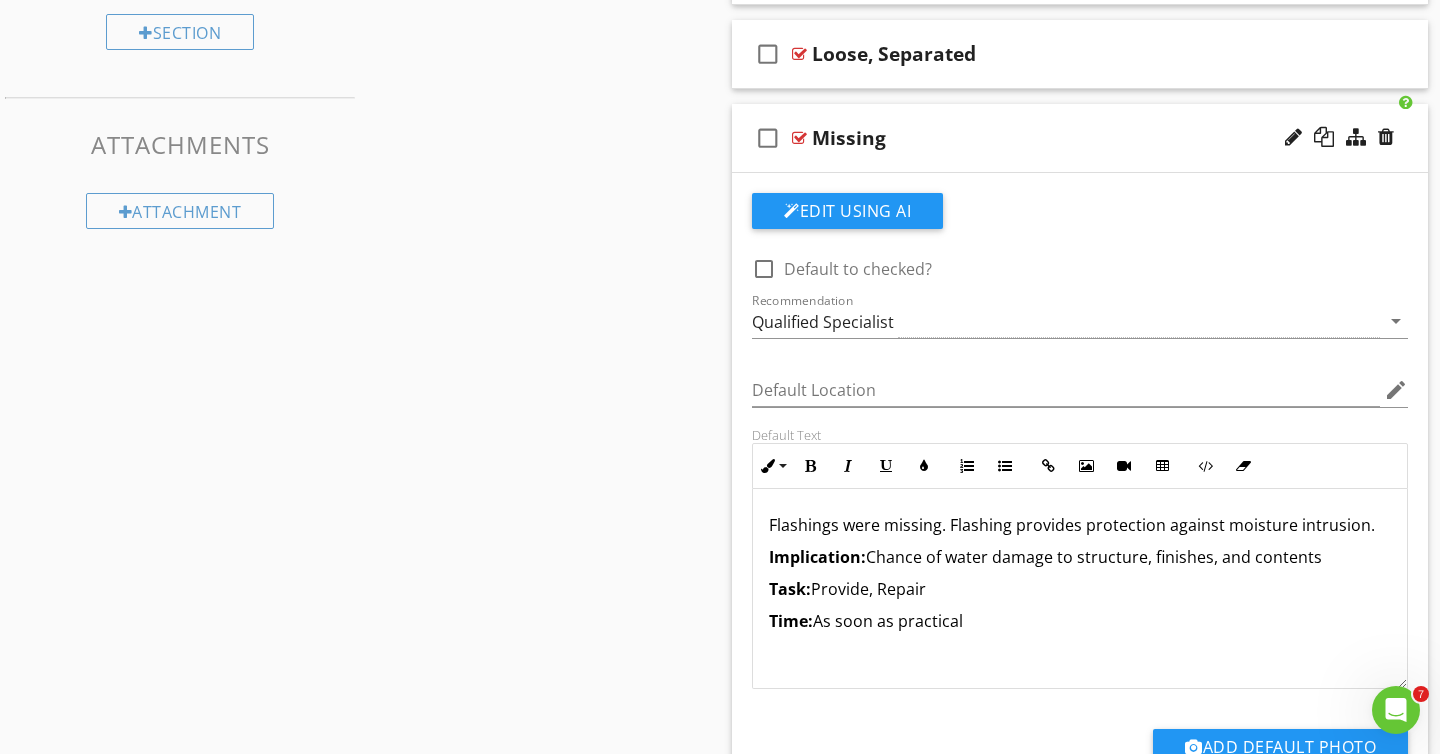 click on "check_box_outline_blank
Missing" at bounding box center (1080, 138) 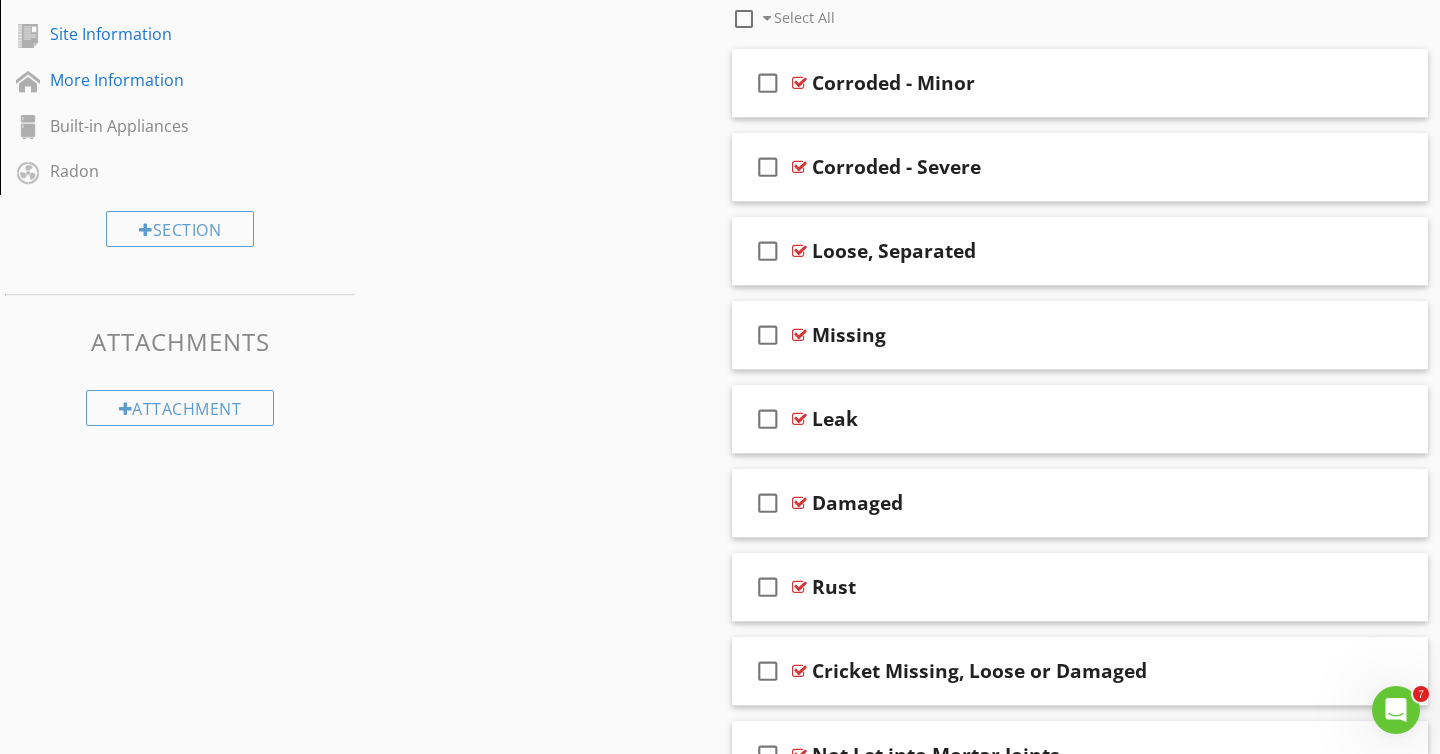 scroll, scrollTop: 818, scrollLeft: 0, axis: vertical 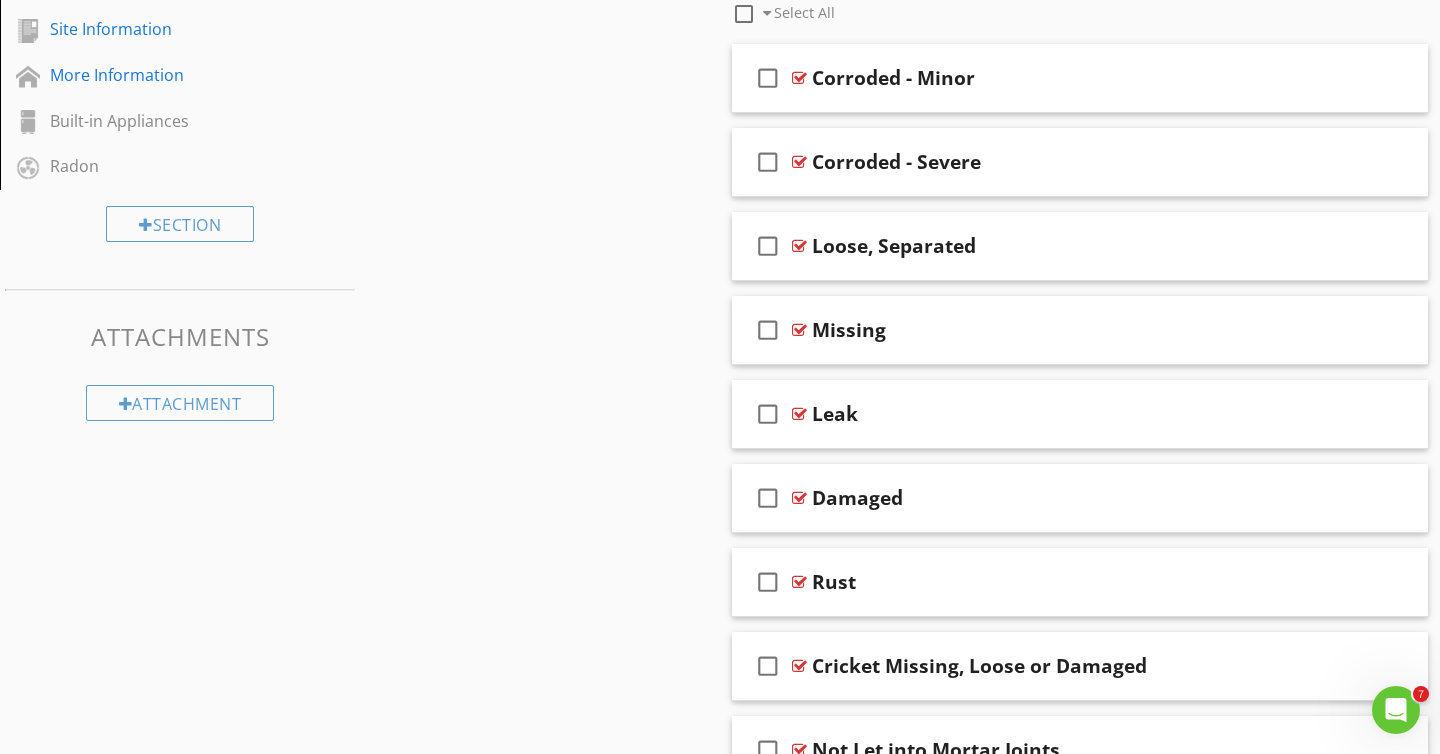 type 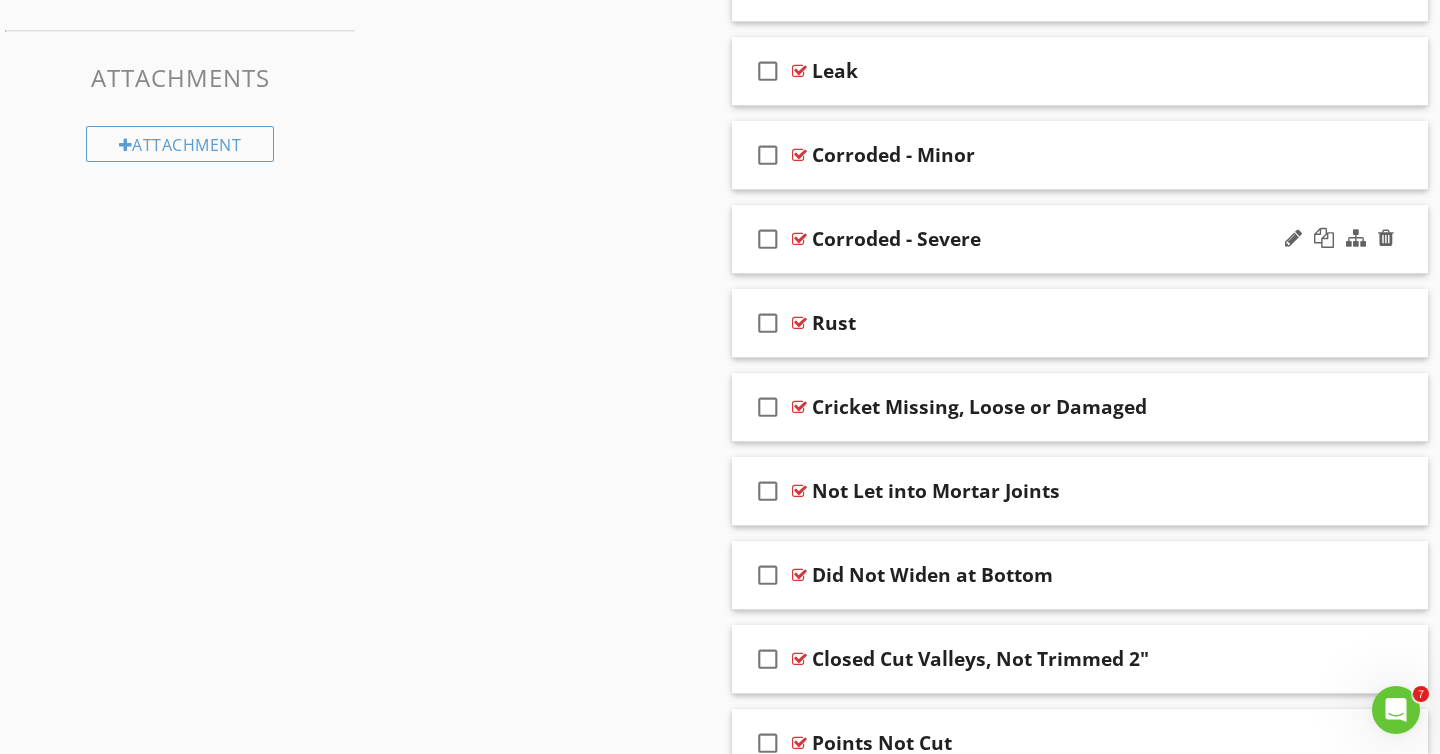 scroll, scrollTop: 1092, scrollLeft: 0, axis: vertical 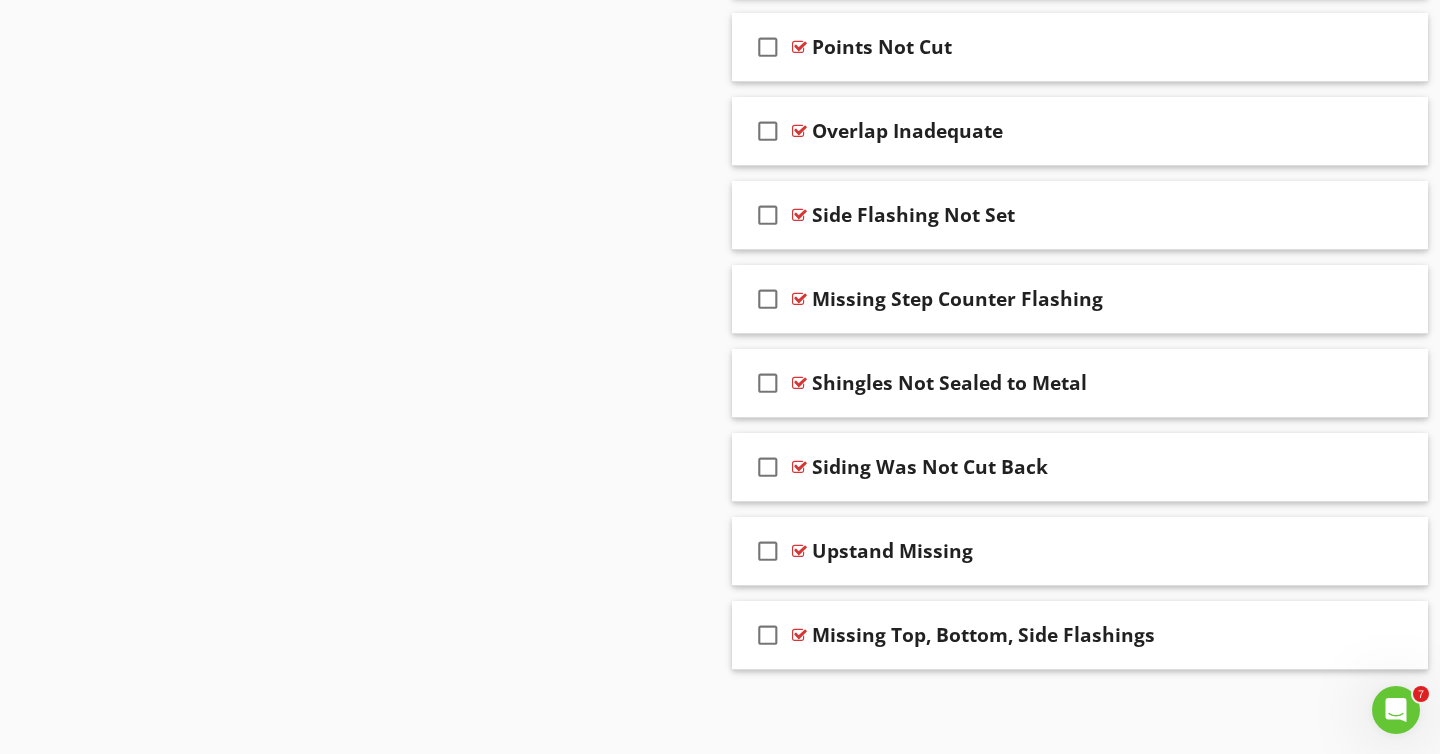 drag, startPoint x: 755, startPoint y: 272, endPoint x: 304, endPoint y: 9, distance: 522.0824 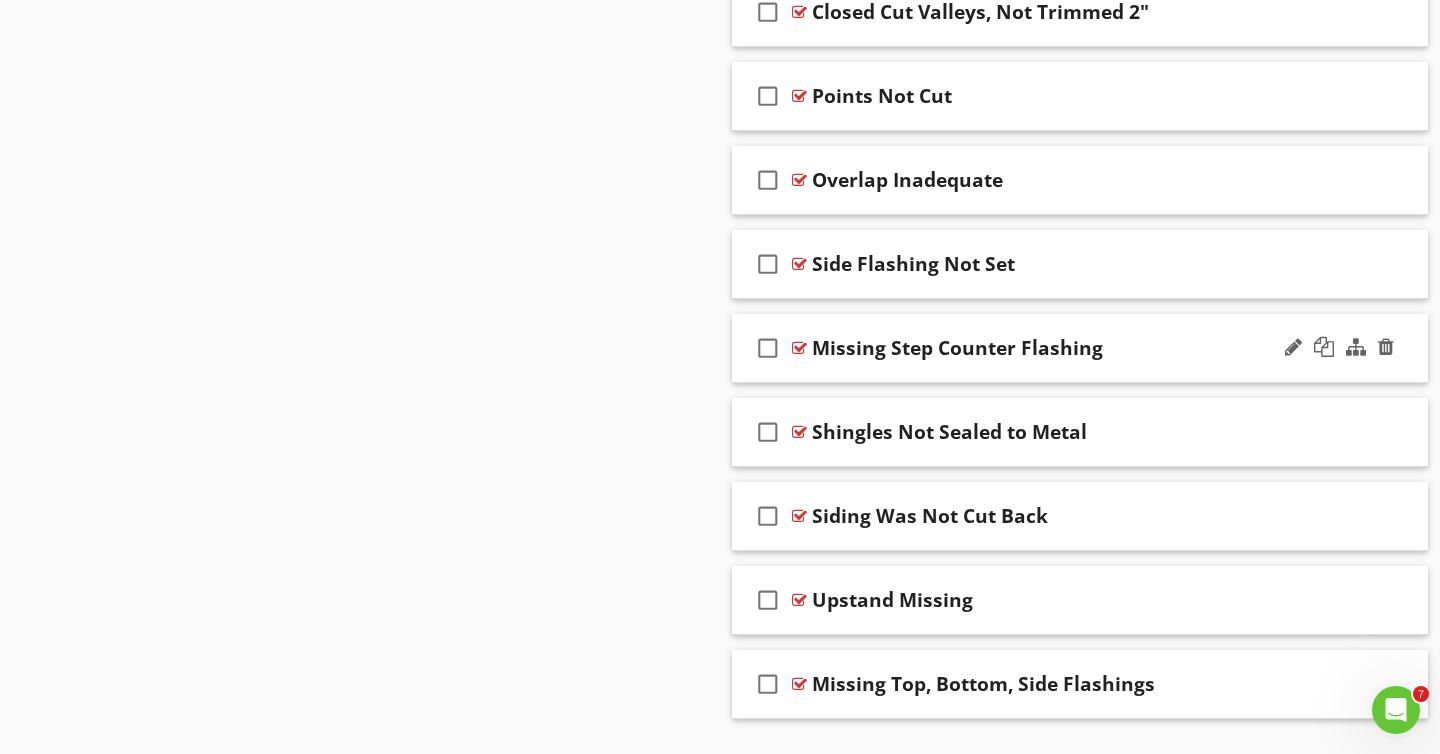 scroll, scrollTop: 1857, scrollLeft: 0, axis: vertical 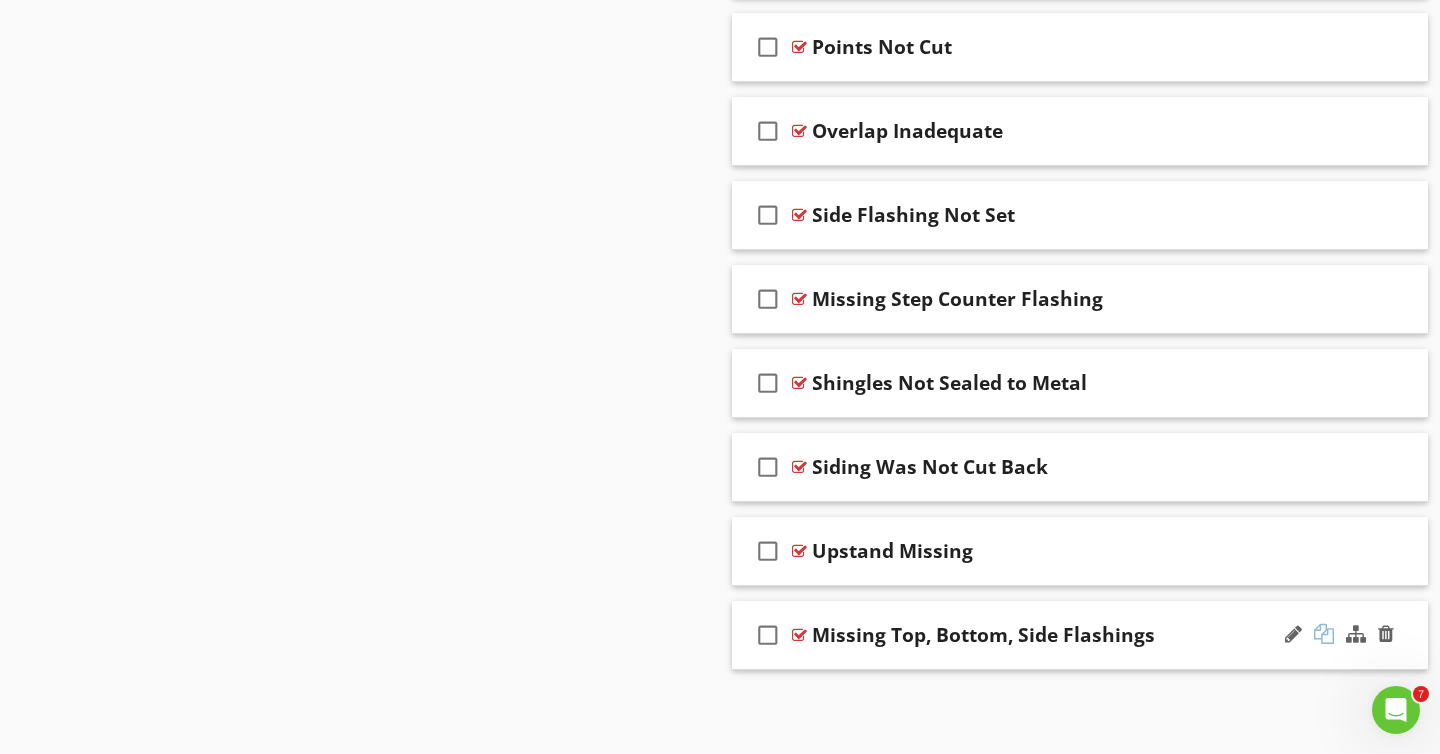 click at bounding box center [1324, 634] 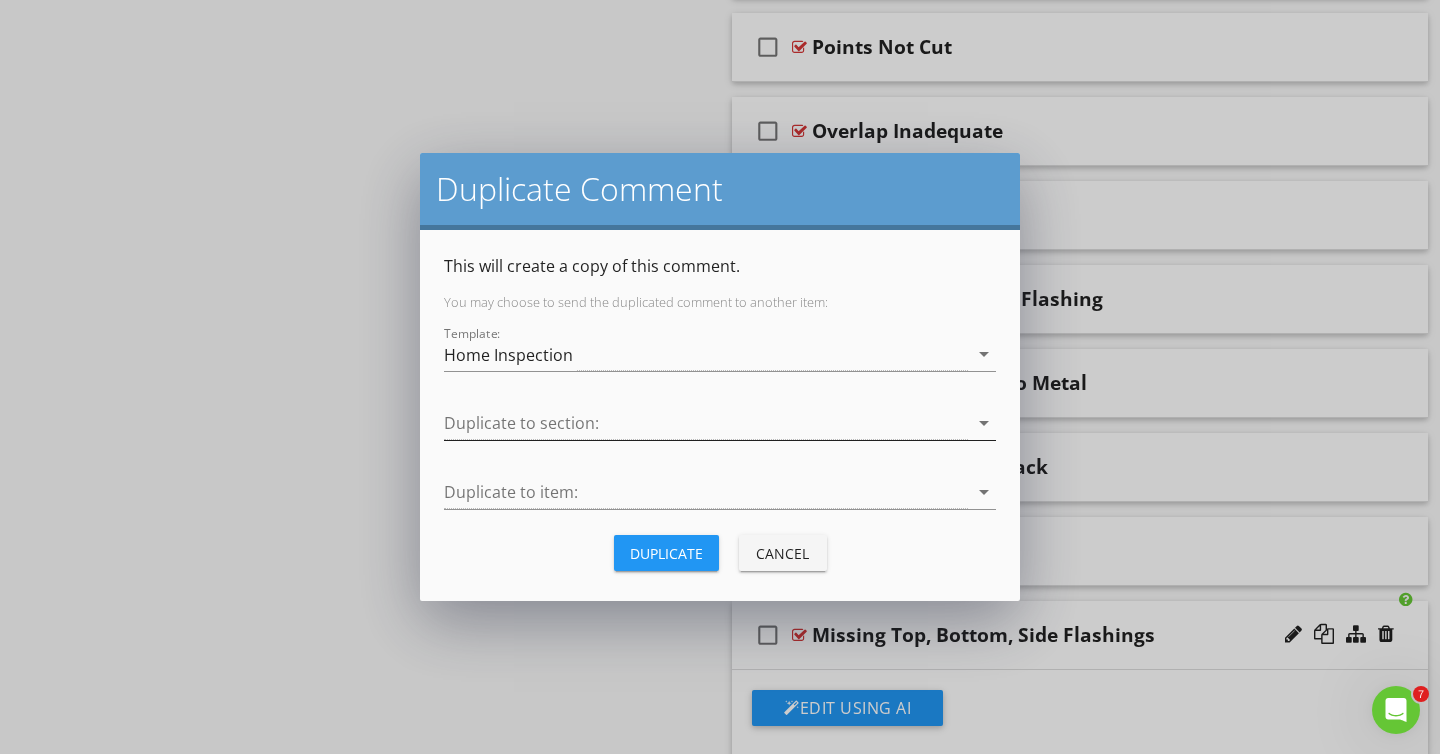 click at bounding box center [706, 423] 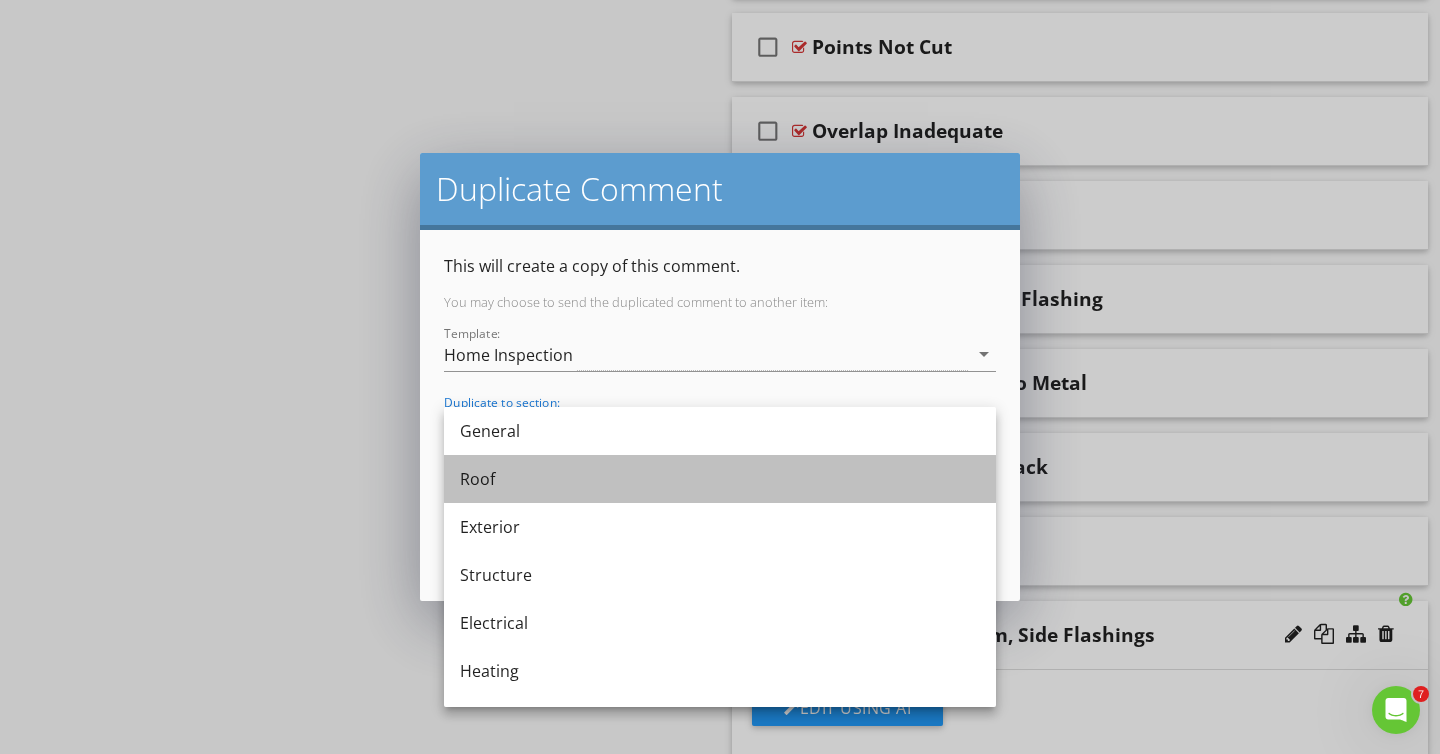 click on "Roof" at bounding box center [720, 479] 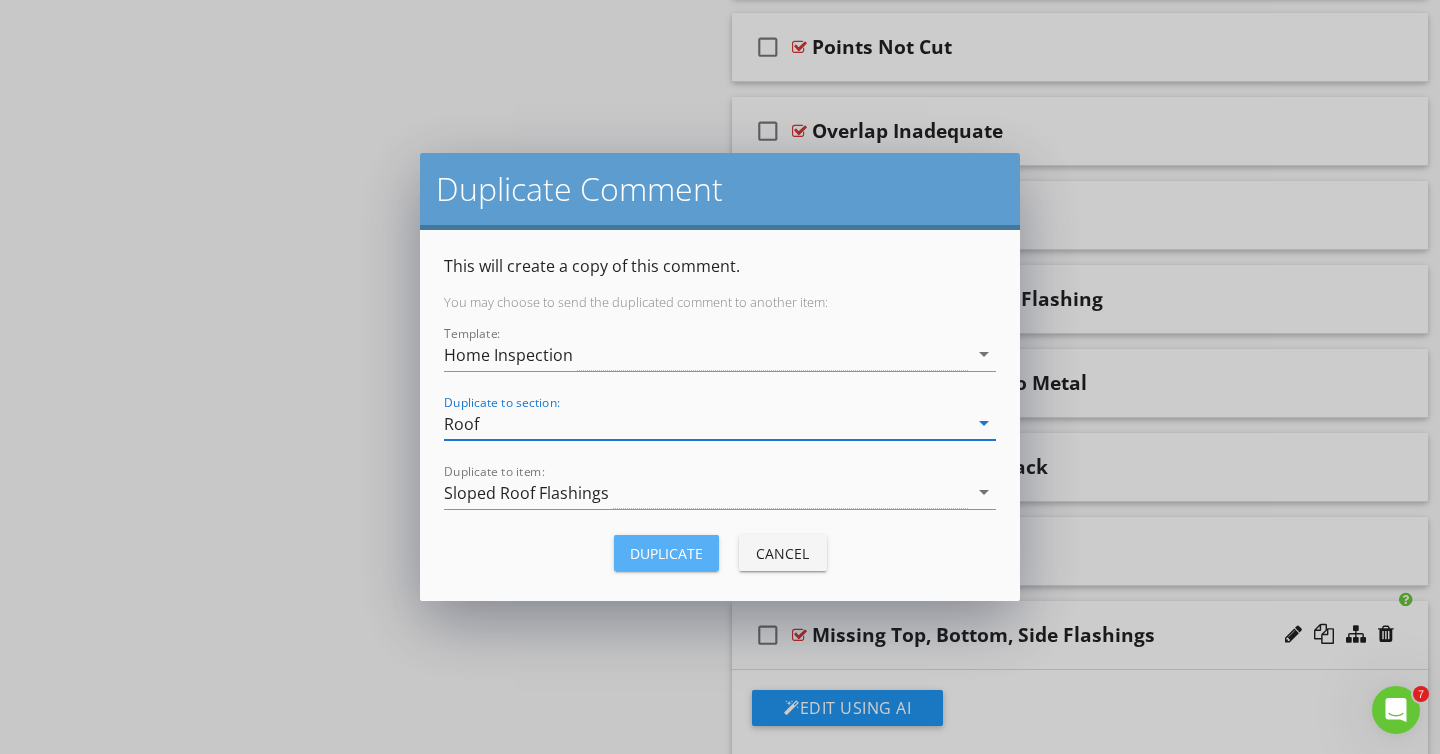 click on "Duplicate" at bounding box center [666, 553] 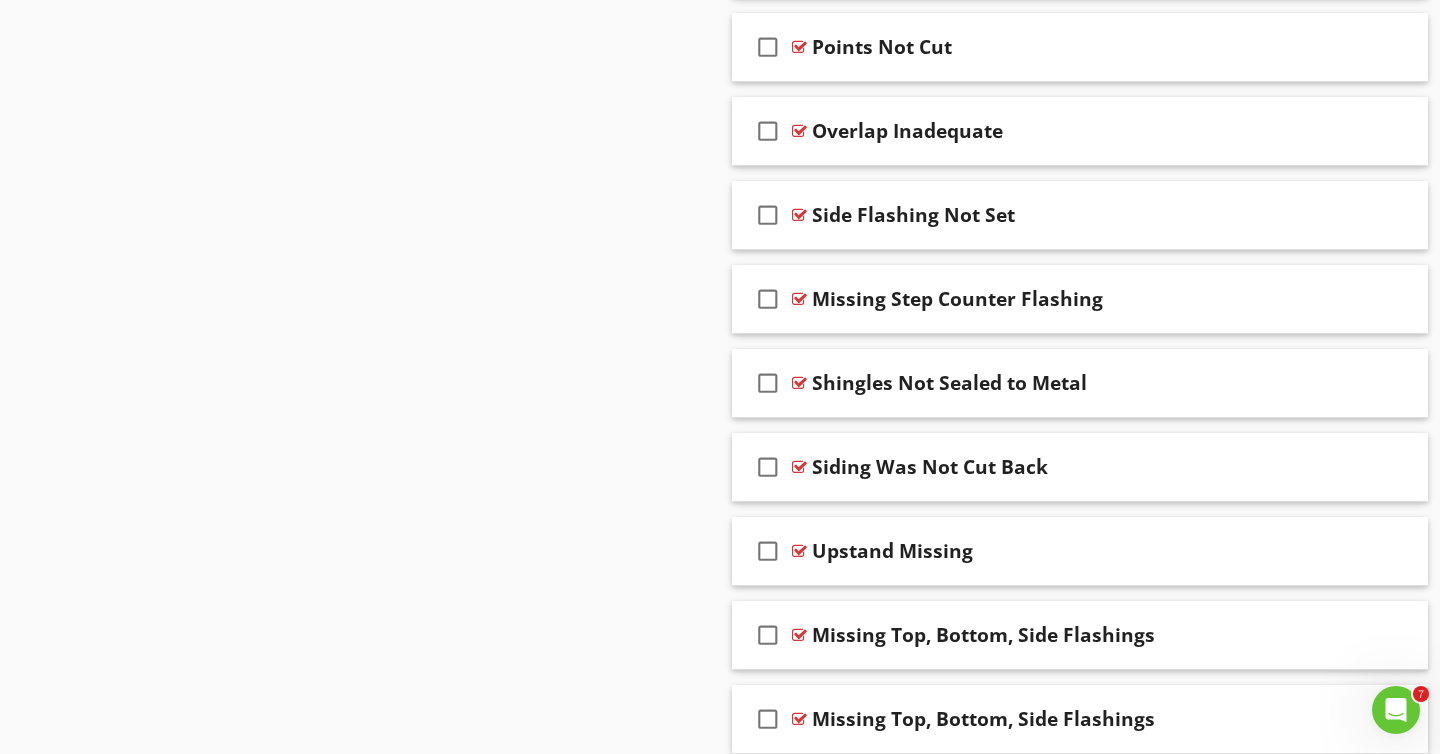 scroll, scrollTop: 1941, scrollLeft: 0, axis: vertical 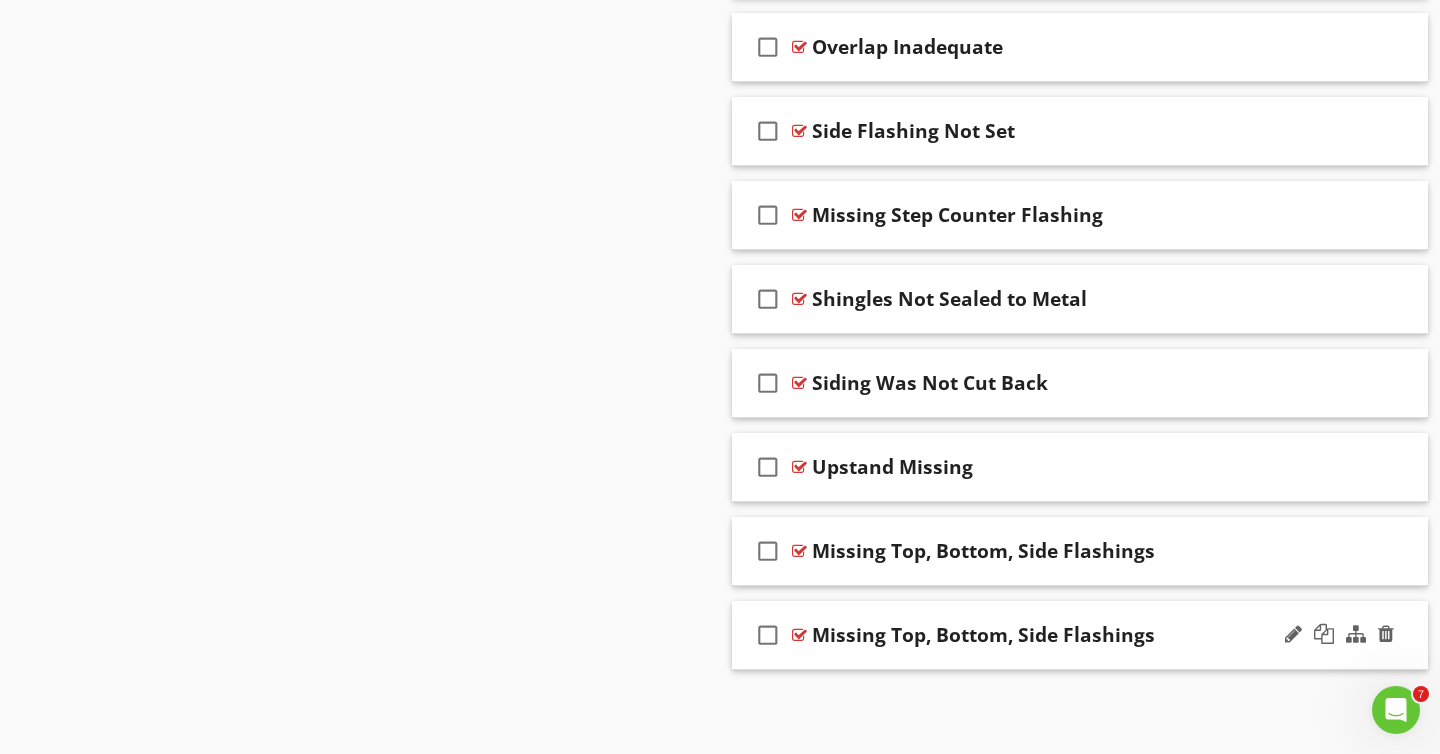 click on "check_box_outline_blank
Missing Top, Bottom, Side Flashings" at bounding box center [1080, 635] 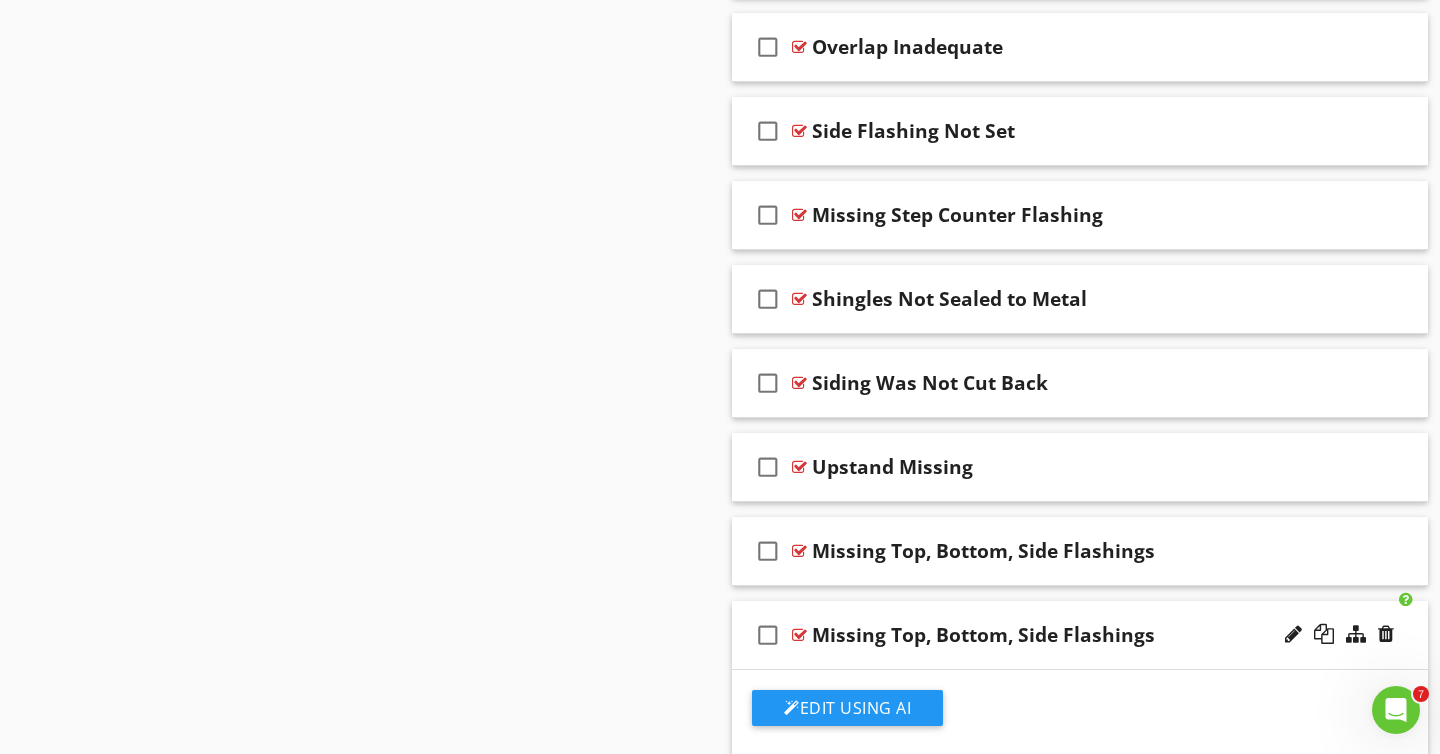 click on "Missing Top, Bottom, Side Flashings" at bounding box center [983, 635] 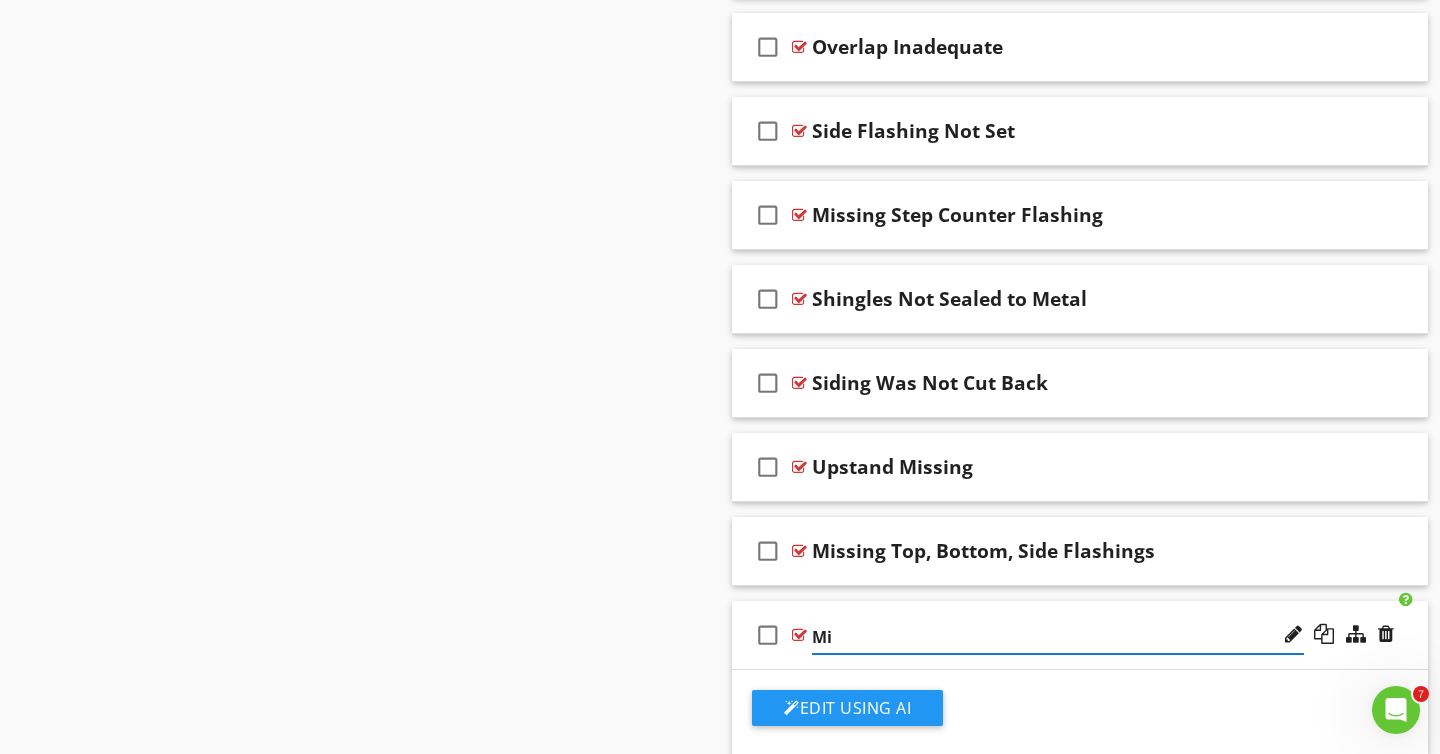 type on "M" 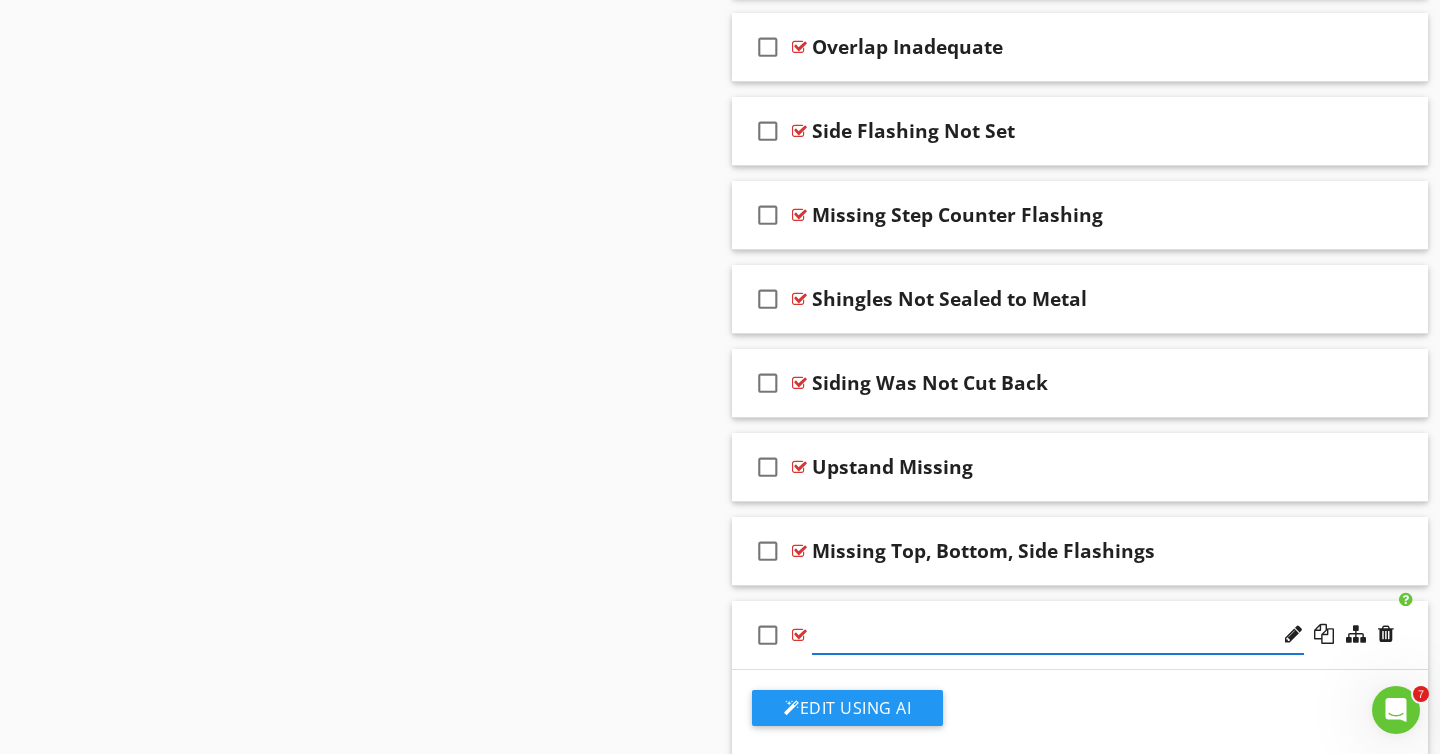 paste on "Vertically misaligned" 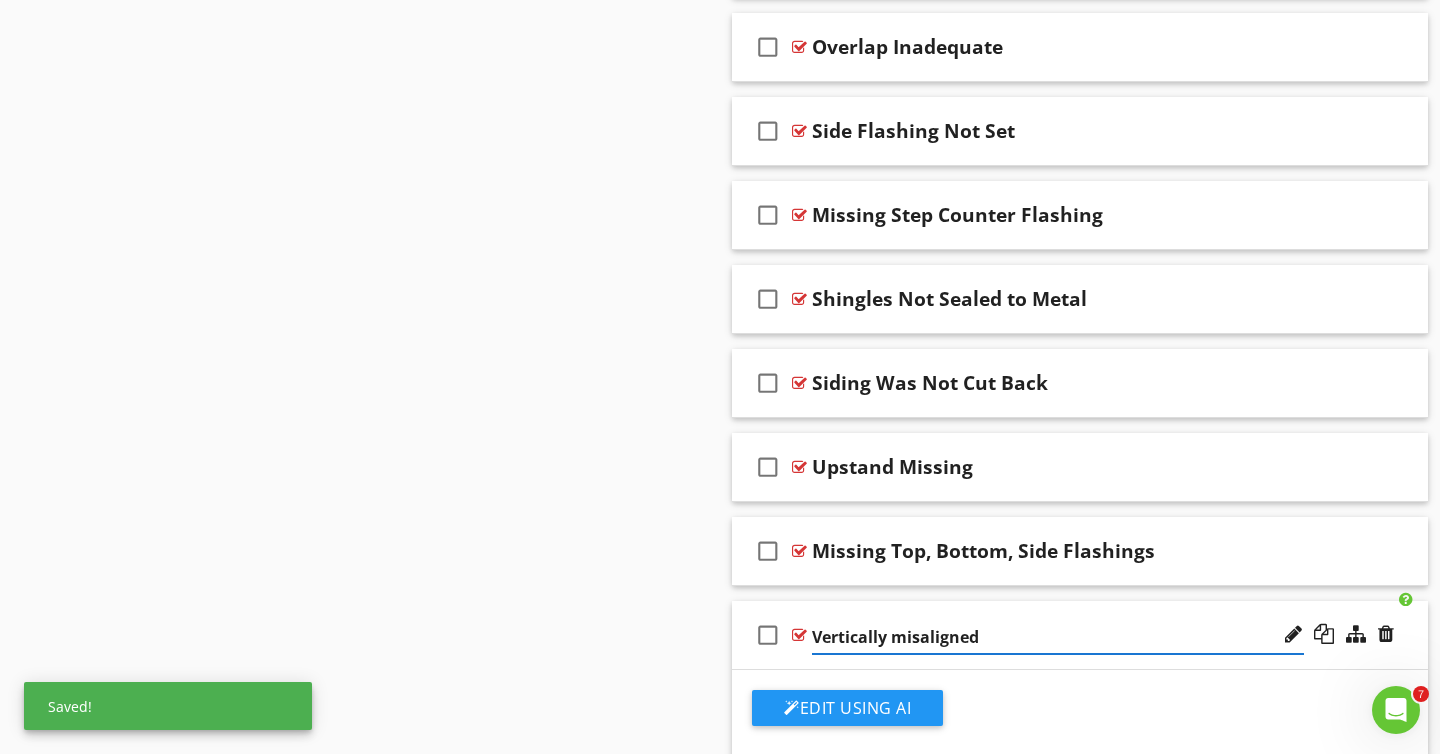 click on "Vertically misaligned" at bounding box center [1058, 637] 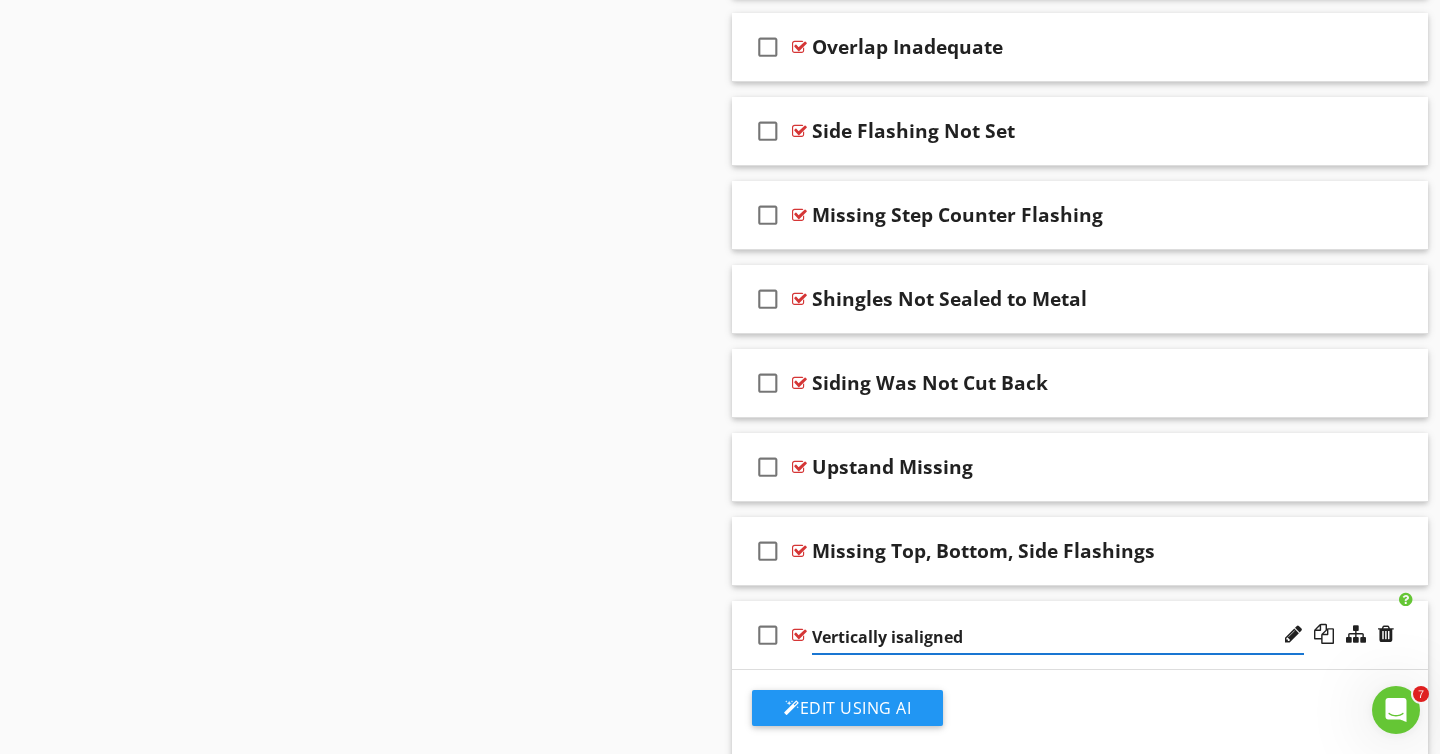 type on "Vertically Misaligned" 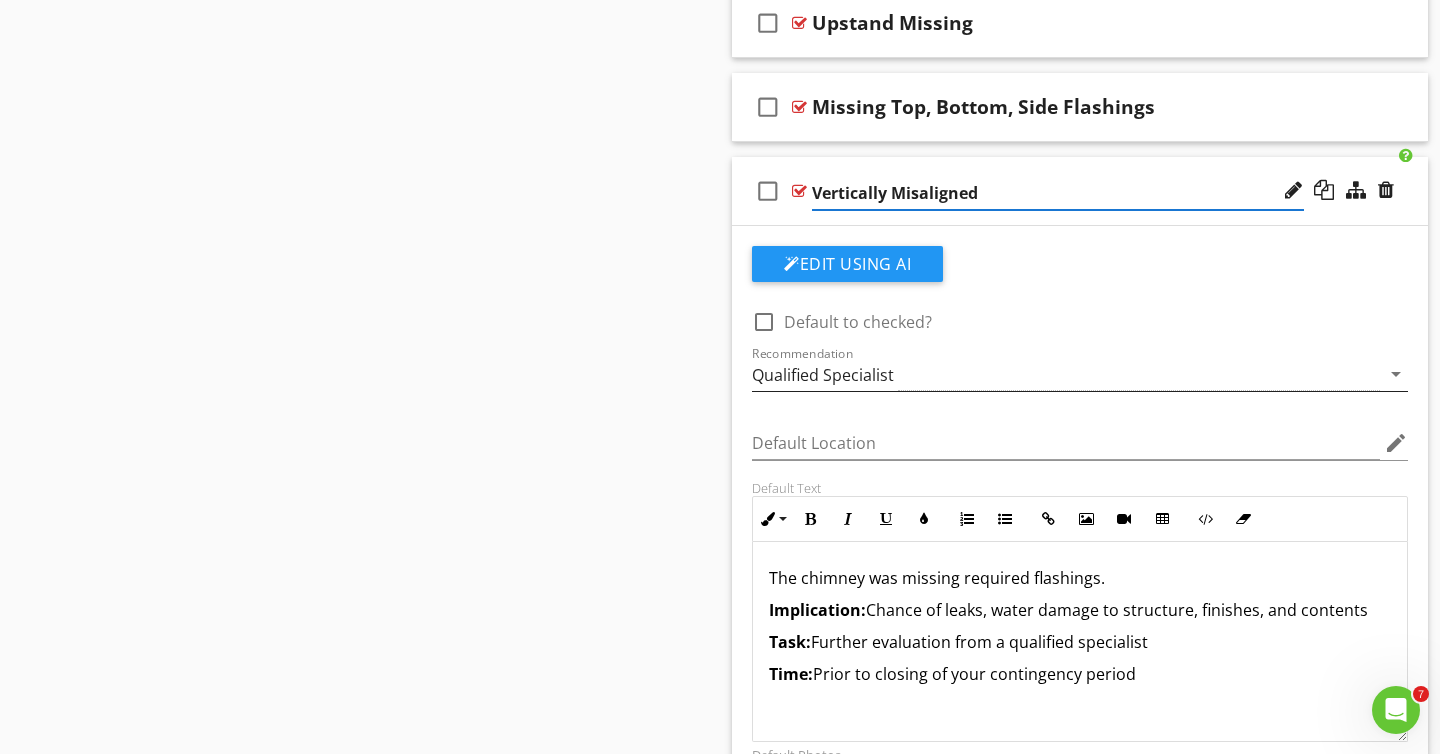 scroll, scrollTop: 2428, scrollLeft: 0, axis: vertical 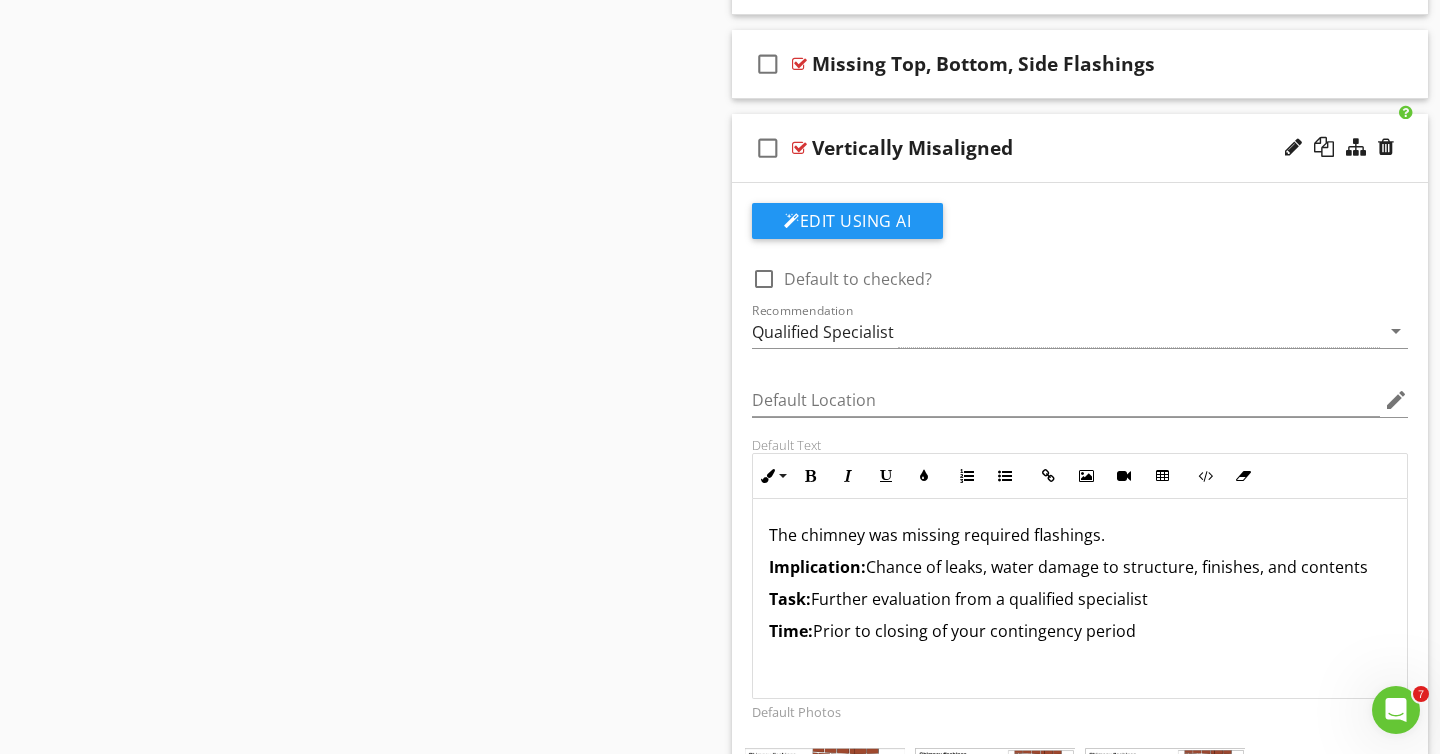 click on "The chimney was missing required flashings." at bounding box center [1080, 535] 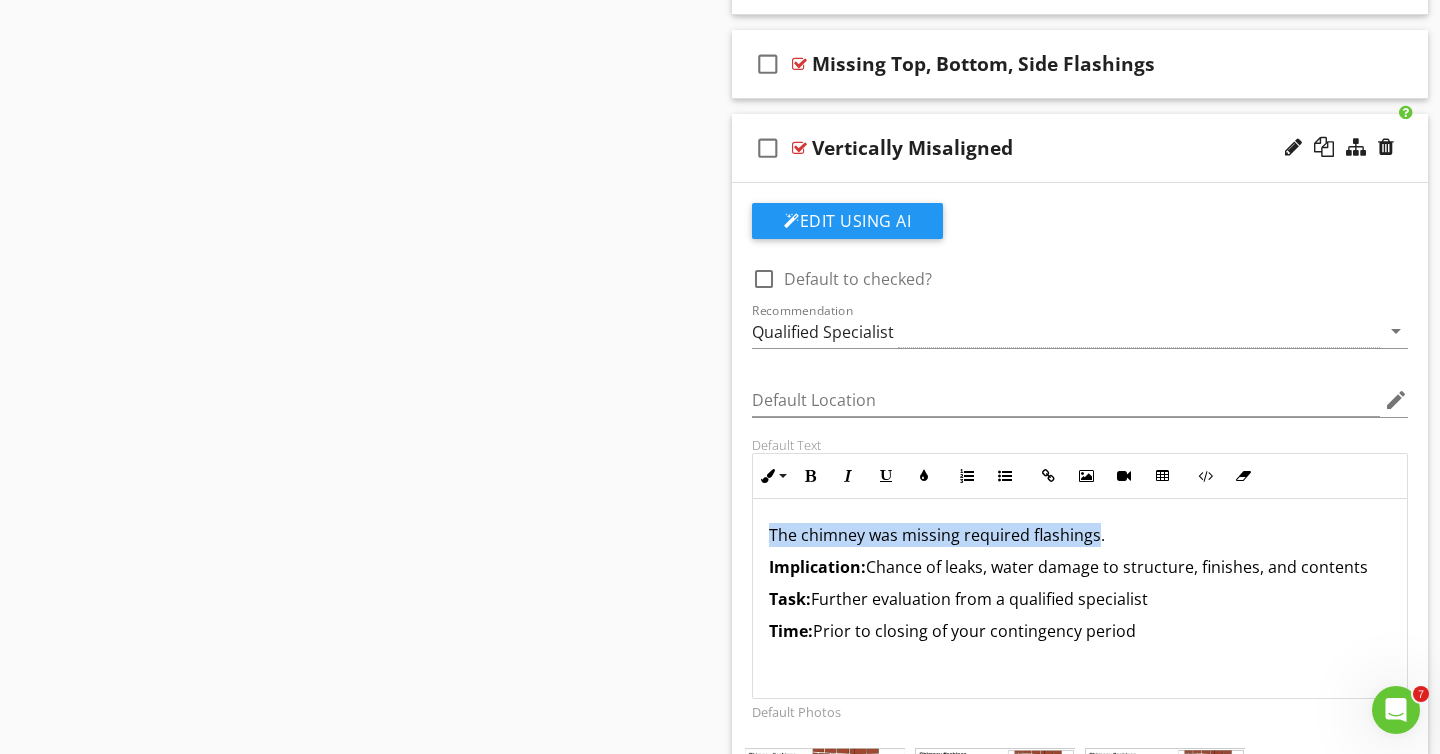 drag, startPoint x: 770, startPoint y: 537, endPoint x: 1093, endPoint y: 545, distance: 323.09906 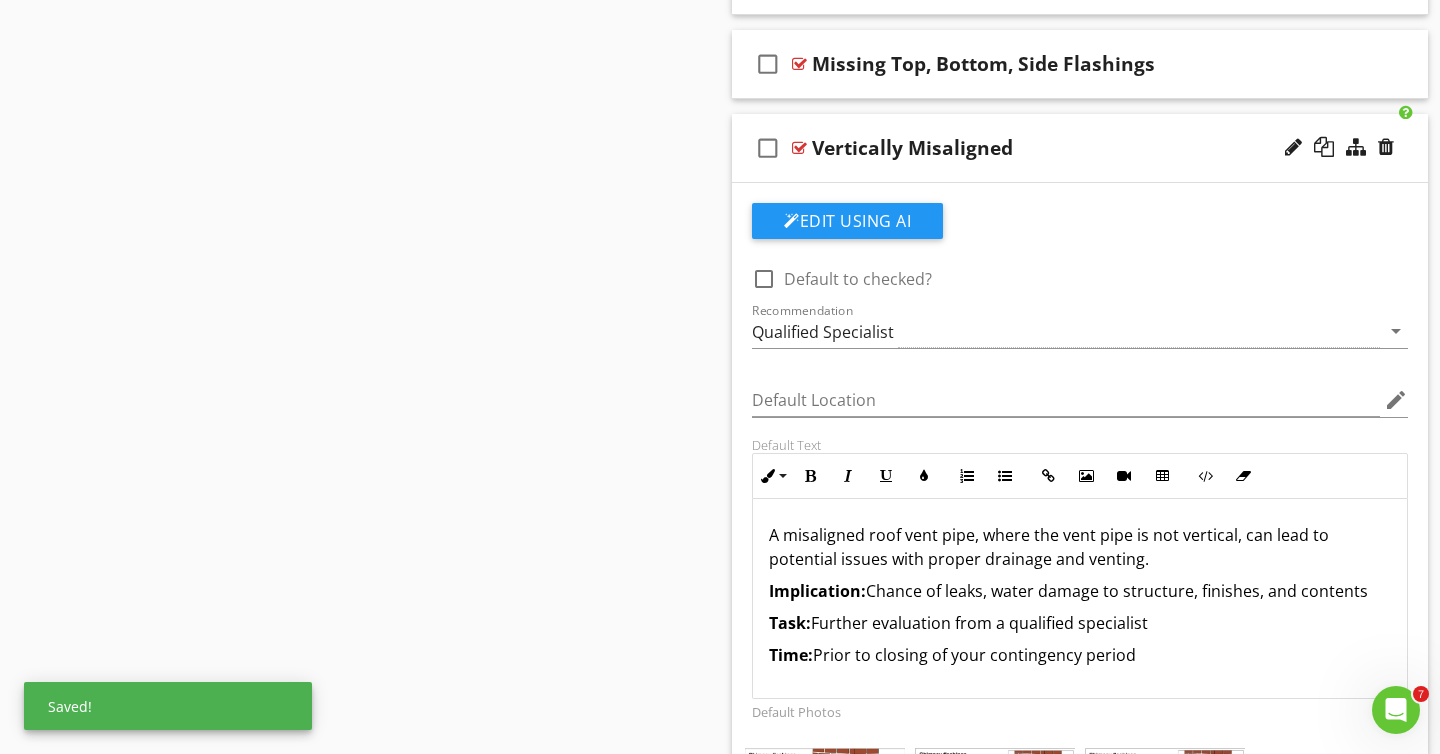 click on "A misaligned roof vent pipe, where the vent pipe is not vertical, can lead to potential issues with proper drainage and venting." at bounding box center (1080, 547) 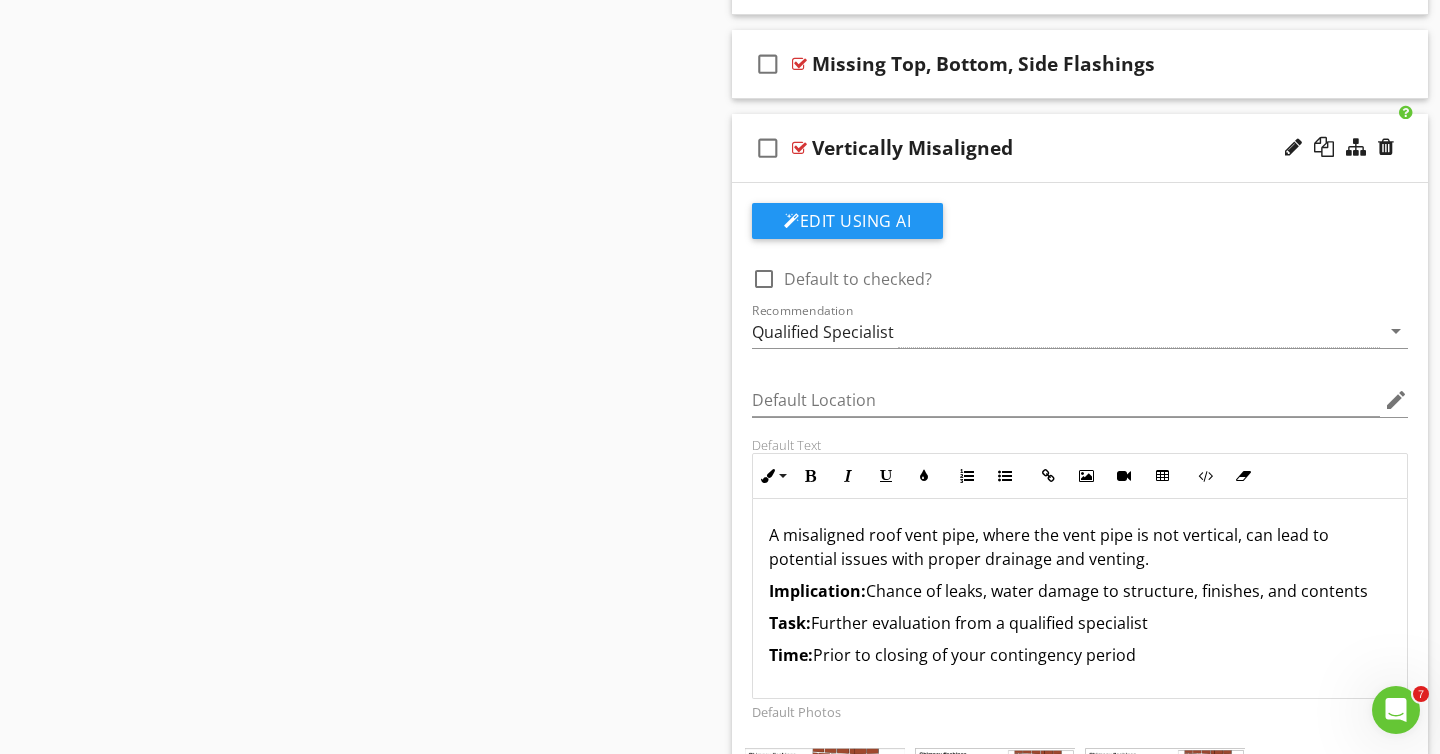 click on "A misaligned roof vent pipe, where the vent pipe is not vertical, can lead to potential issues with proper drainage and venting." at bounding box center (1080, 547) 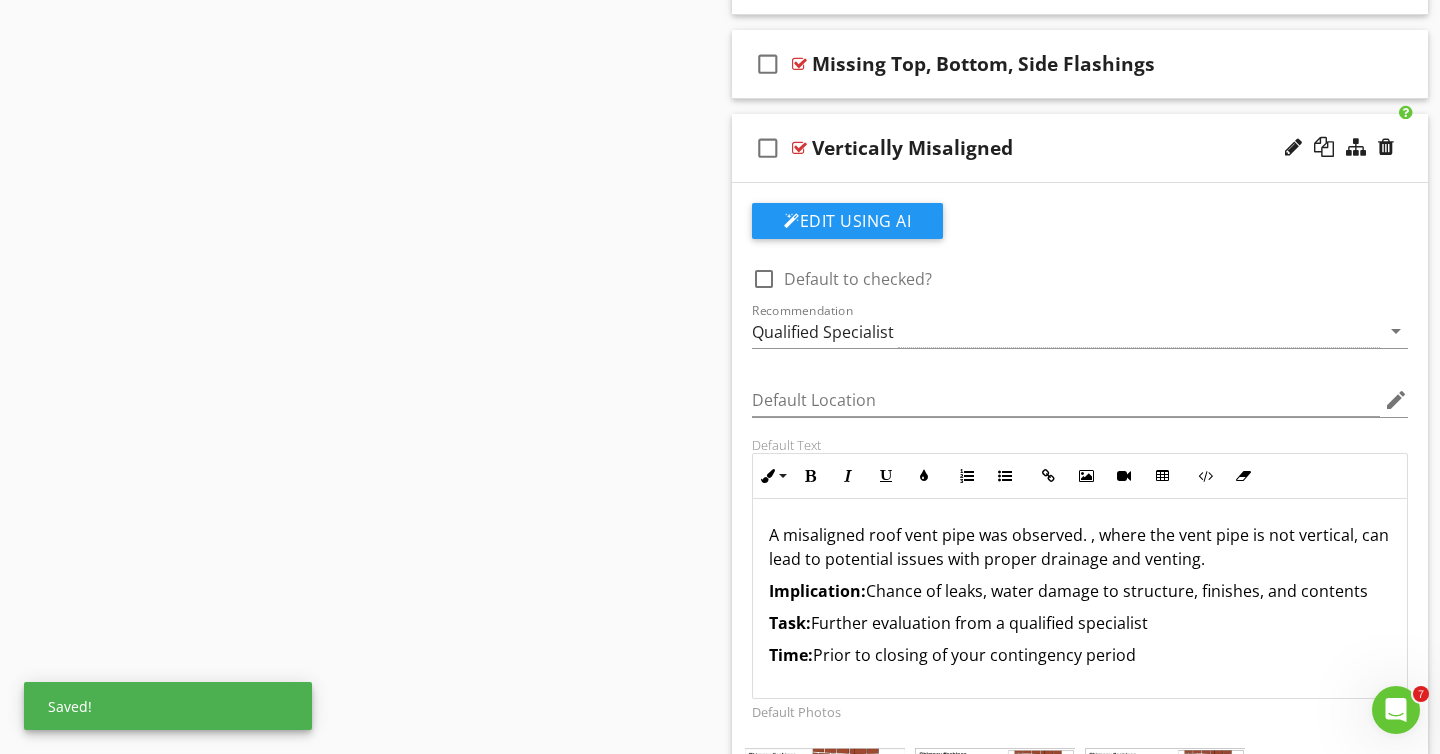 click on "A misaligned roof vent pipe was observed. , where the vent pipe is not vertical, can lead to potential issues with proper drainage and venting." at bounding box center (1080, 547) 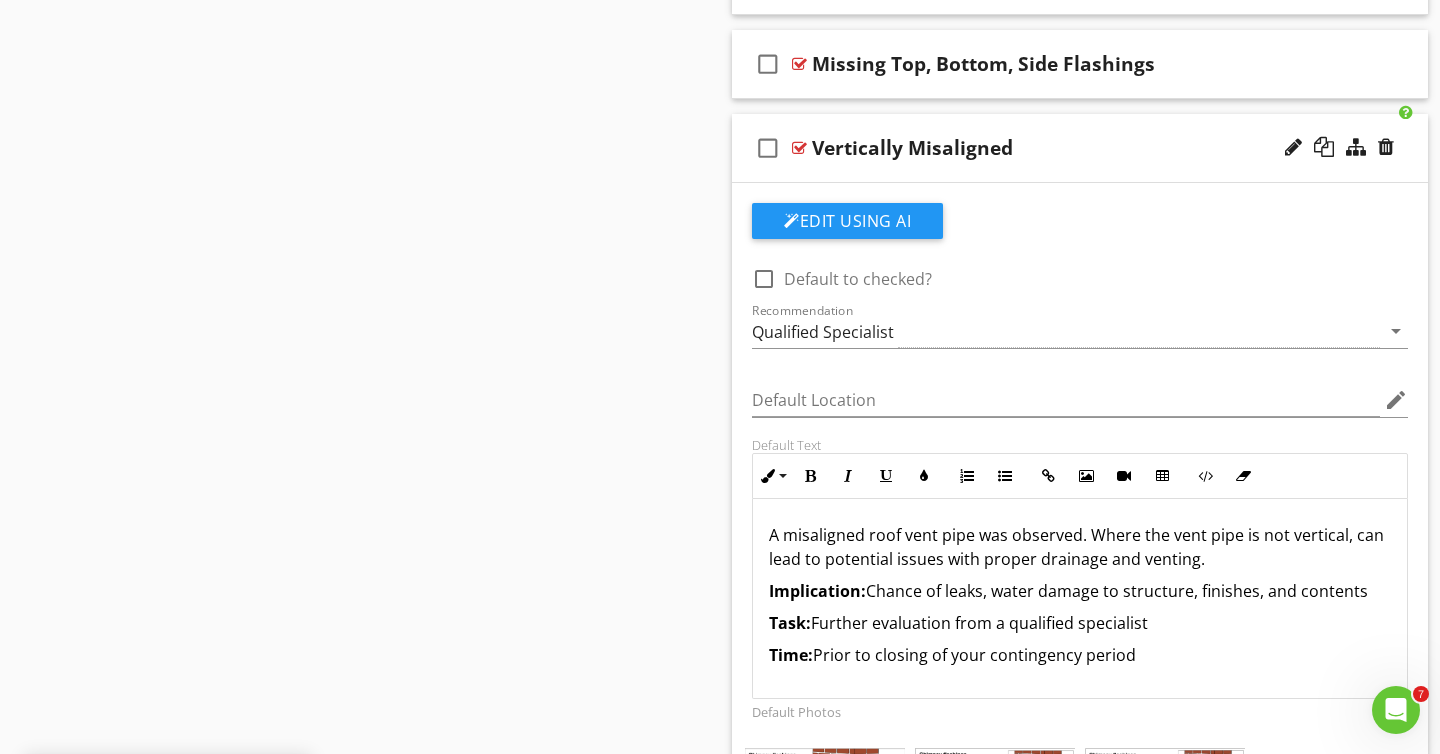 click on "Vertically Misaligned" at bounding box center [912, 148] 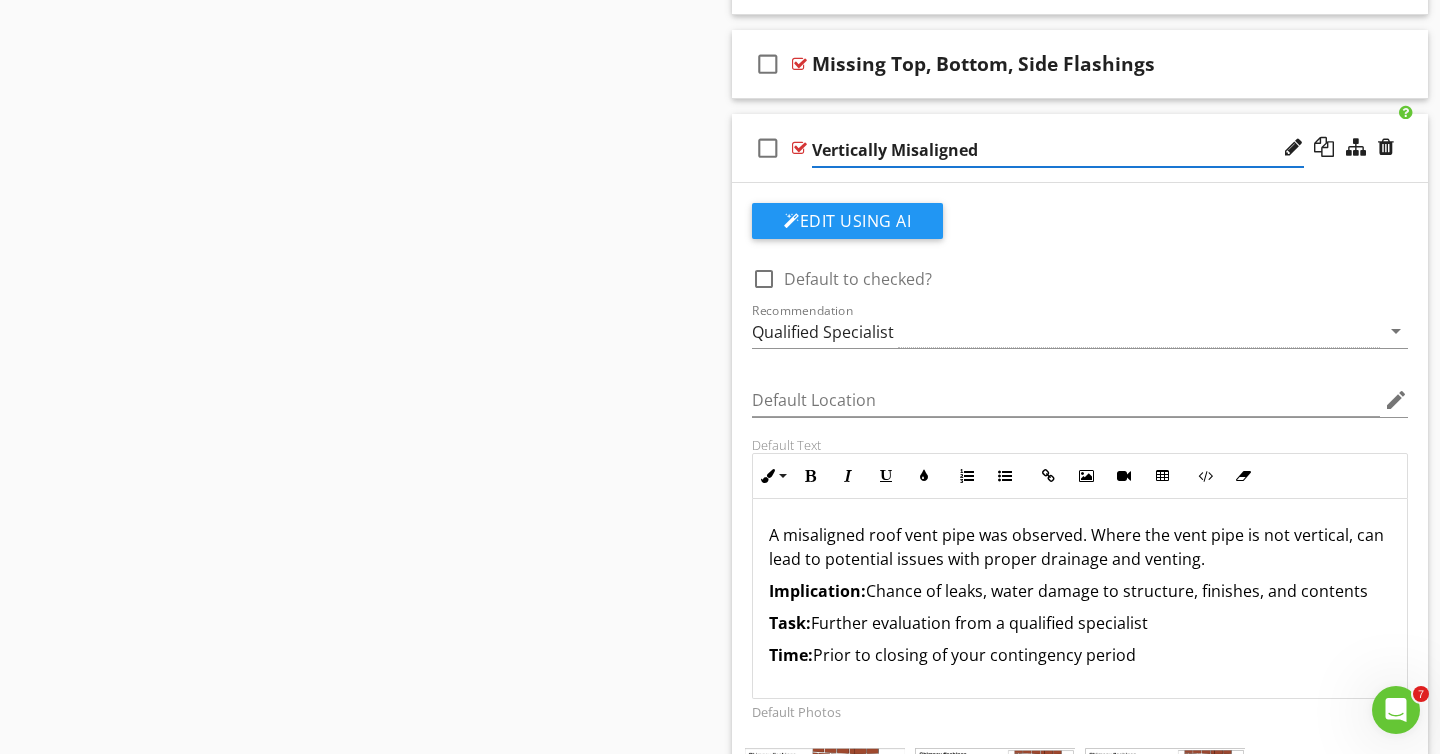 click on "Vertically Misaligned" at bounding box center (1058, 150) 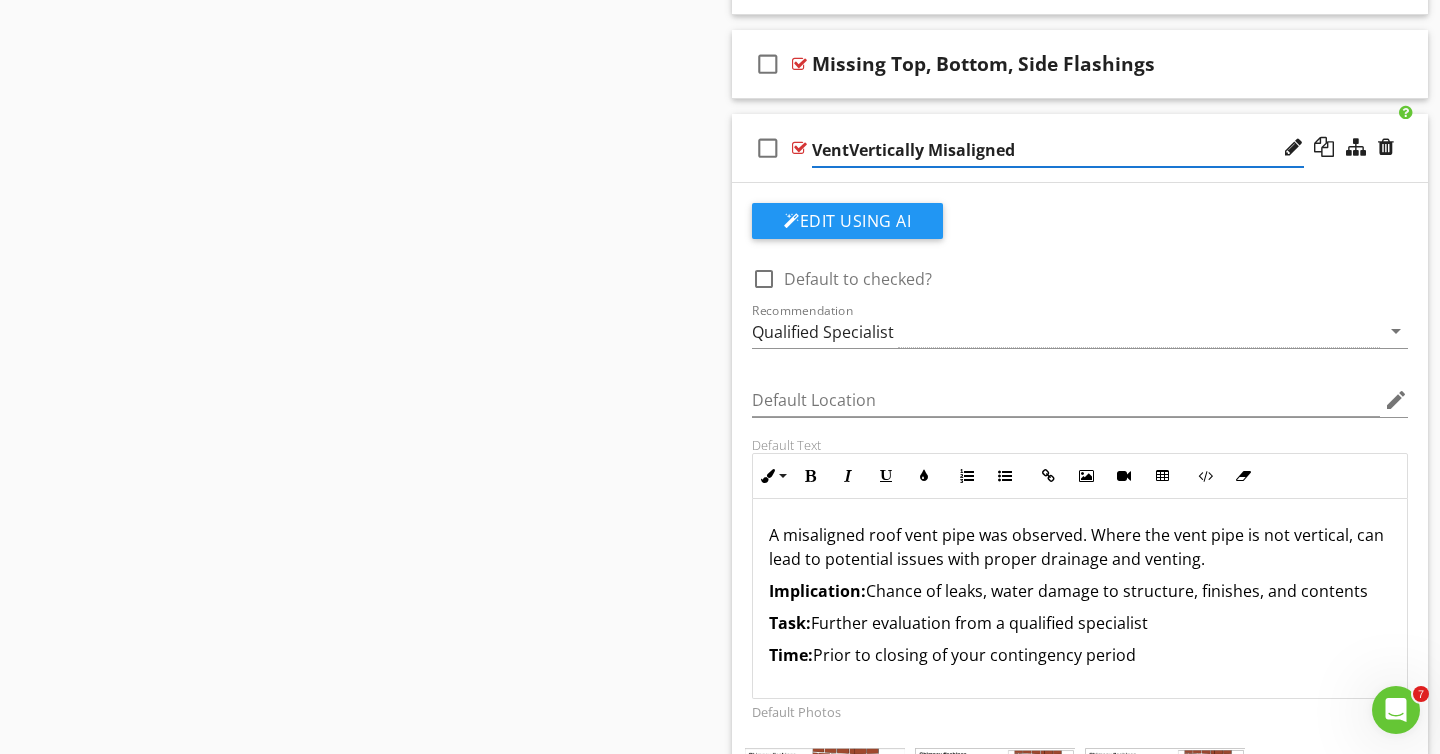 type on "Vent Vertically Misaligned" 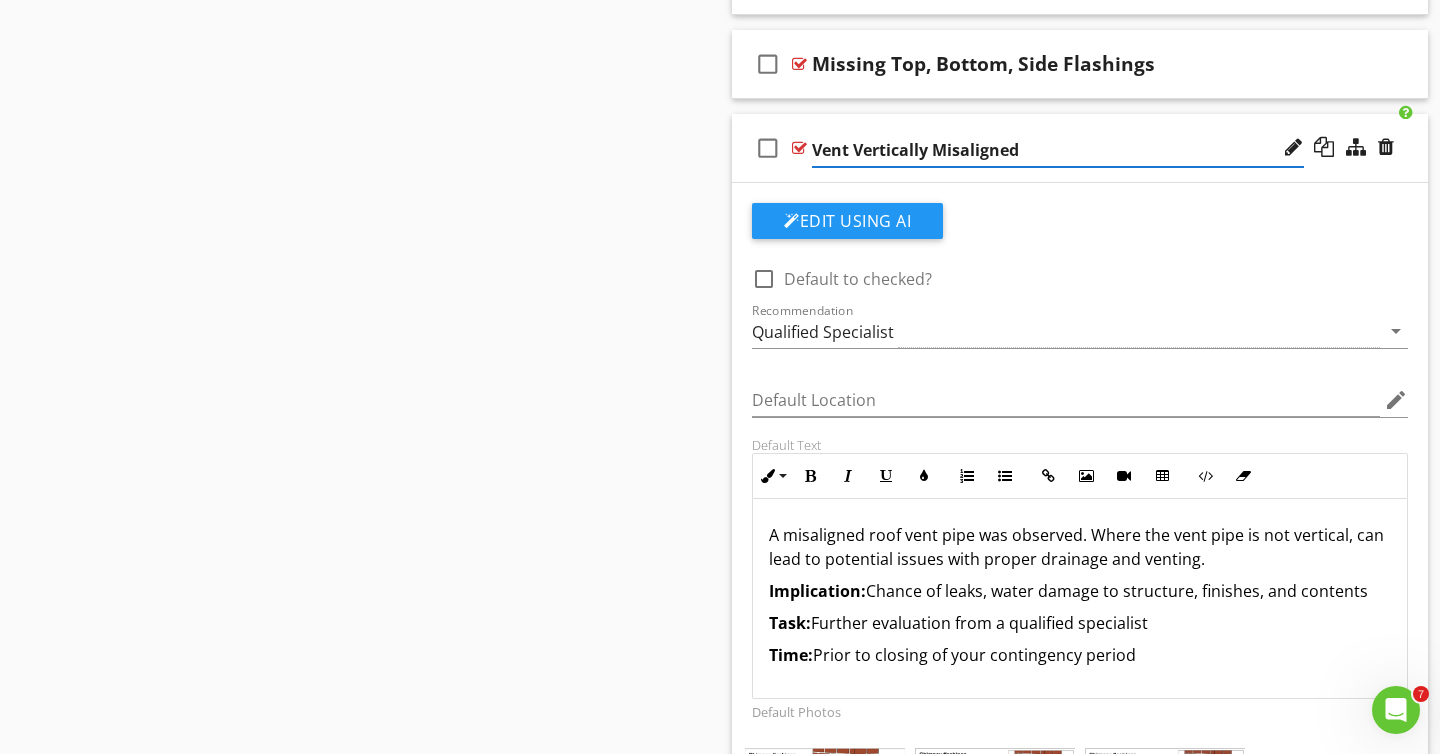 click on "A misaligned roof vent pipe was observed. Where the vent pipe is not vertical, can lead to potential issues with proper drainage and venting." at bounding box center [1080, 547] 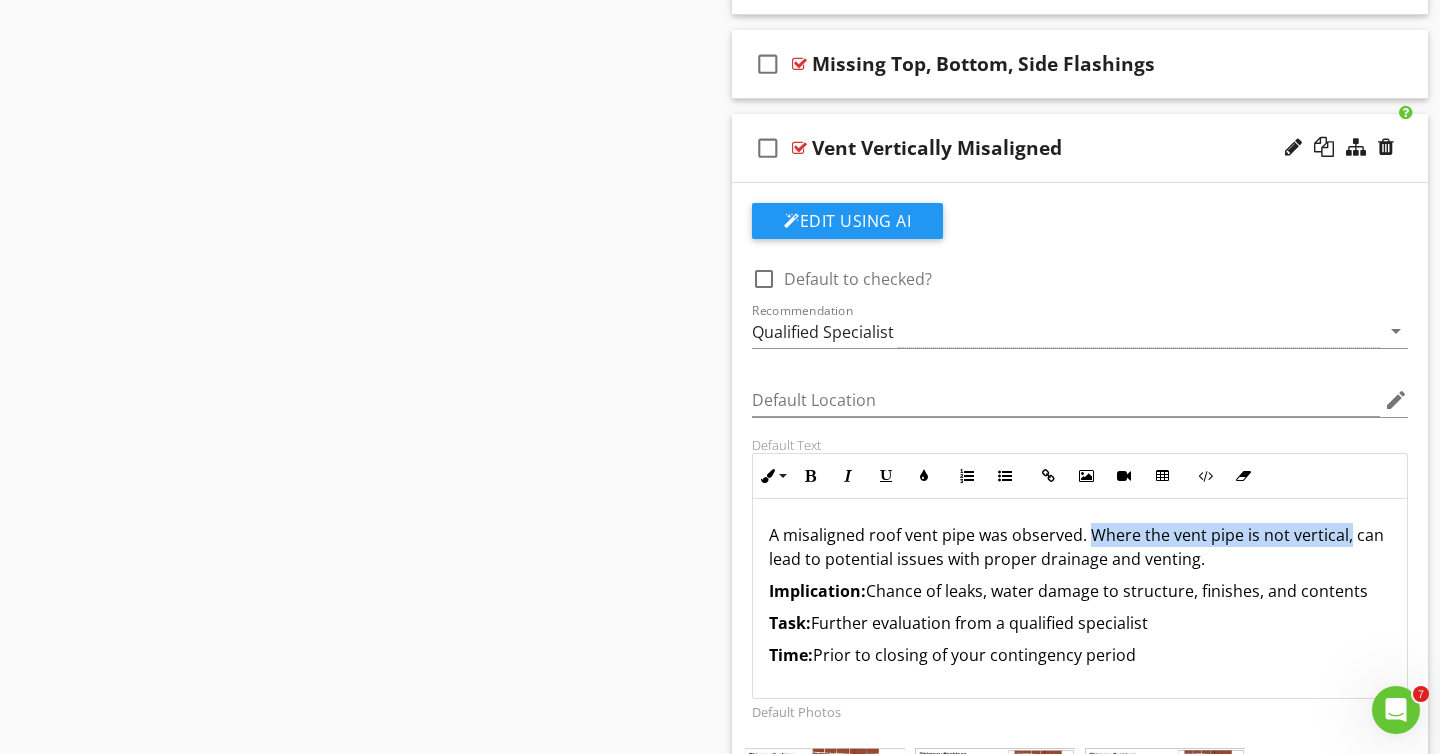drag, startPoint x: 1088, startPoint y: 532, endPoint x: 1344, endPoint y: 537, distance: 256.04883 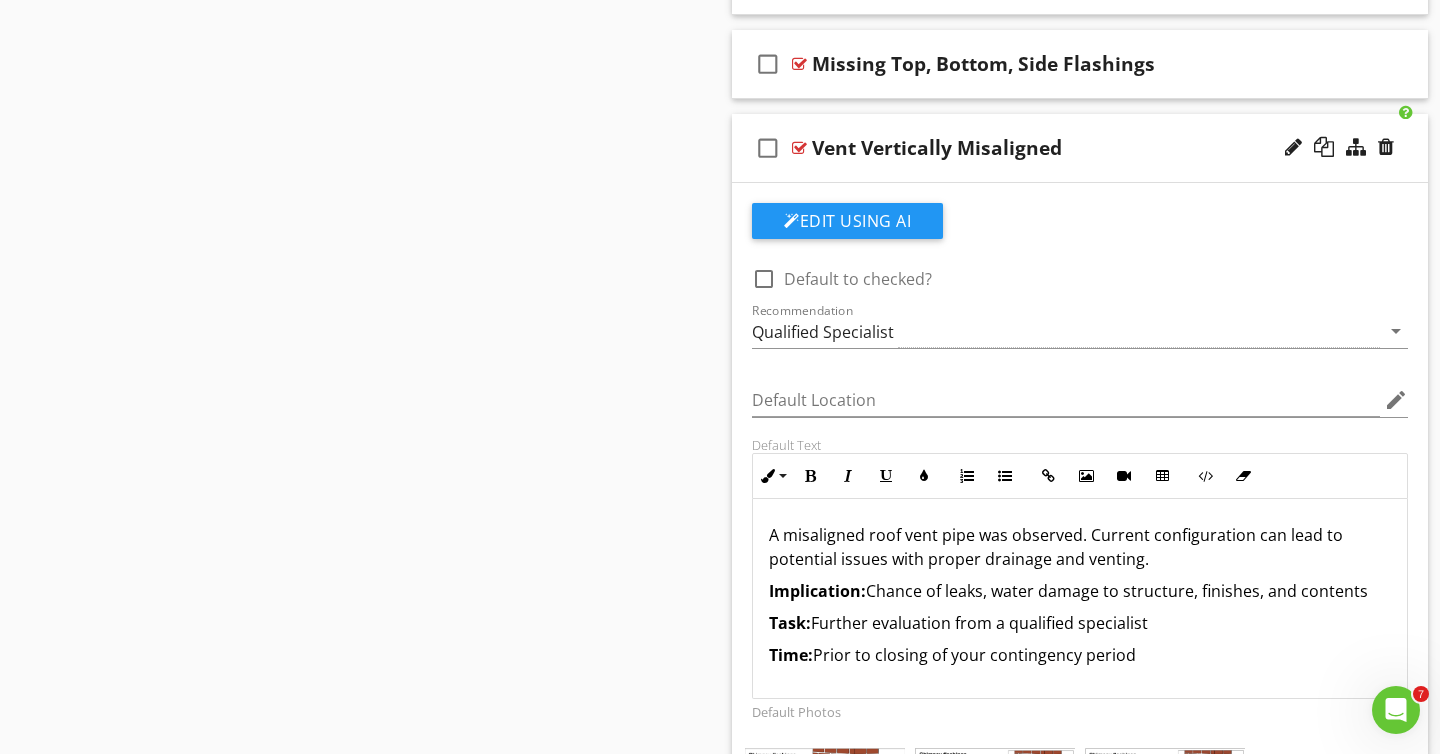 click on "A misaligned roof vent pipe was observed. Current configuration can lead to potential issues with proper drainage and venting." at bounding box center (1080, 547) 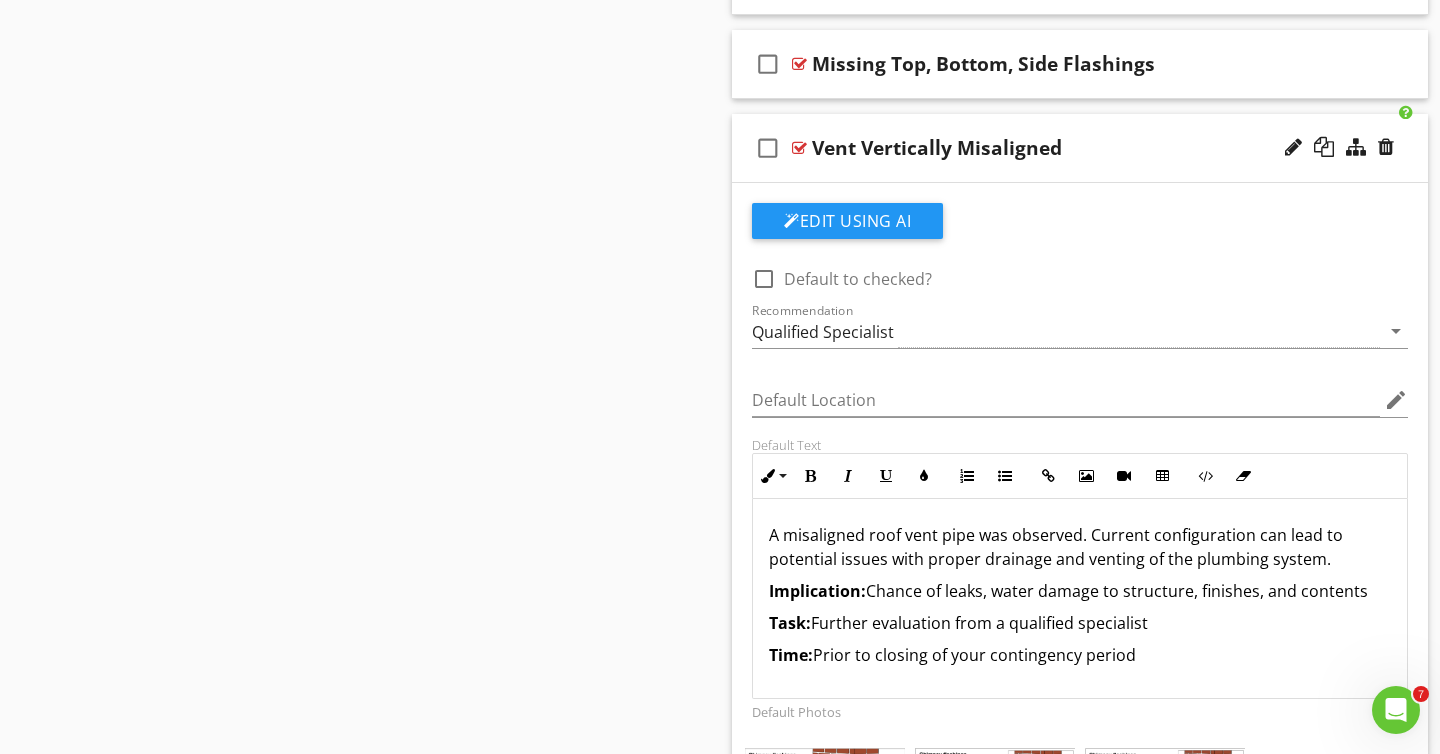 scroll, scrollTop: 1, scrollLeft: 0, axis: vertical 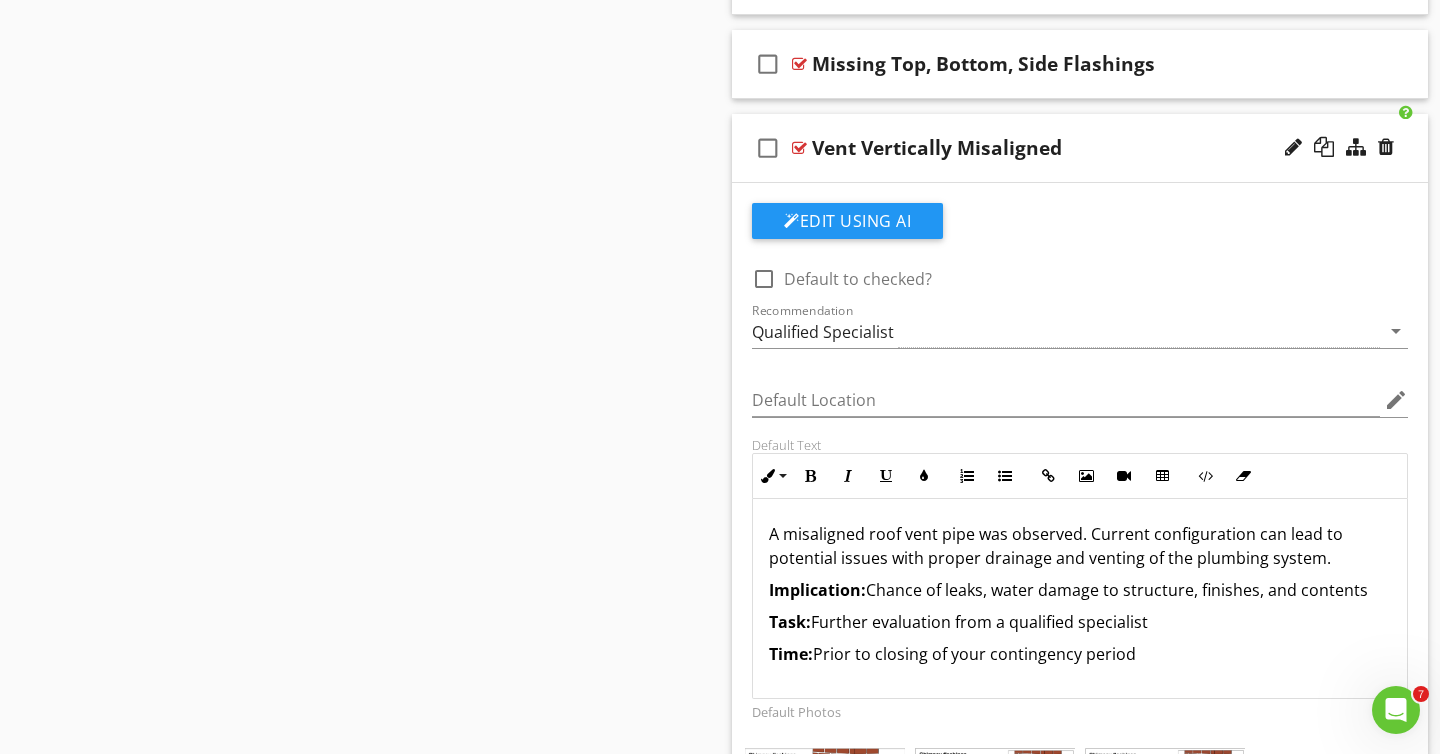 click on "Task:  Further evaluation from a qualified specialist" at bounding box center (1080, 622) 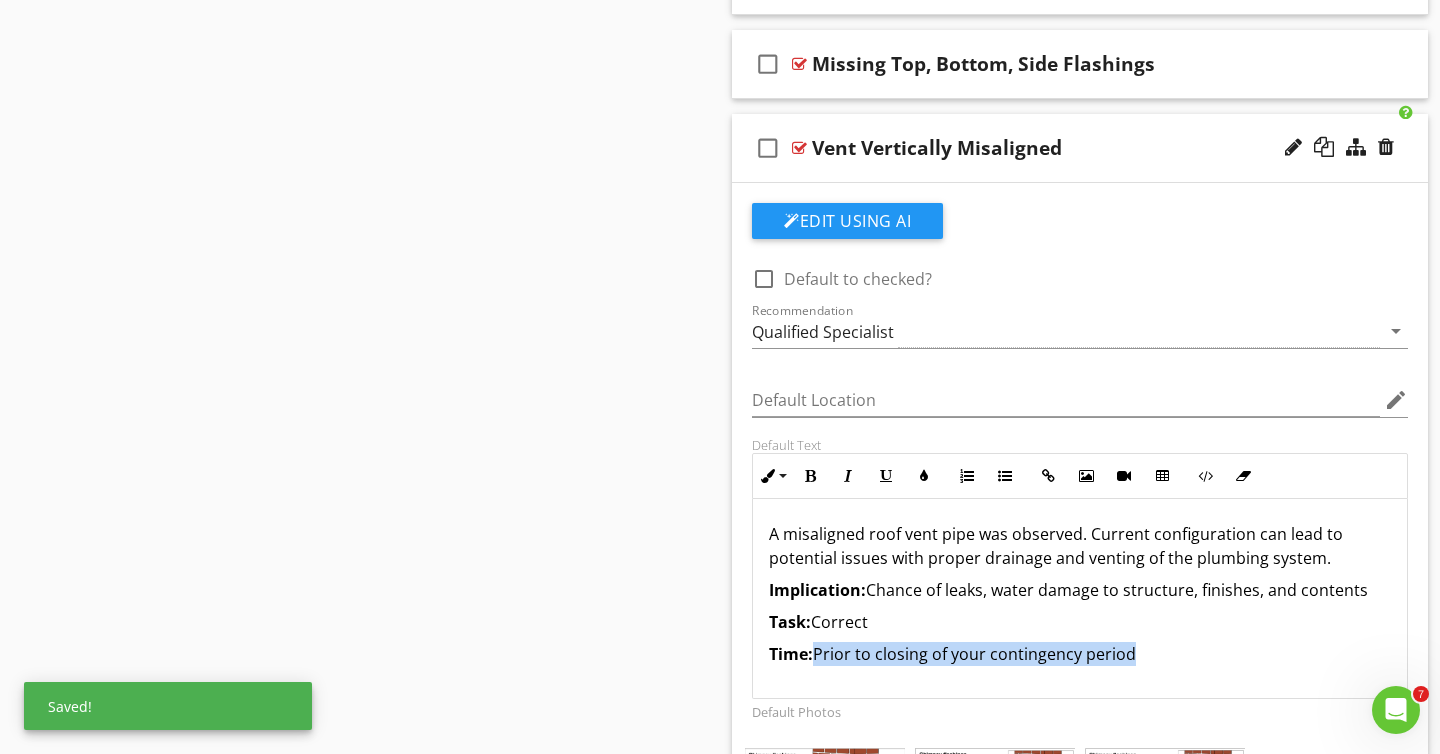 drag, startPoint x: 820, startPoint y: 646, endPoint x: 1146, endPoint y: 650, distance: 326.02454 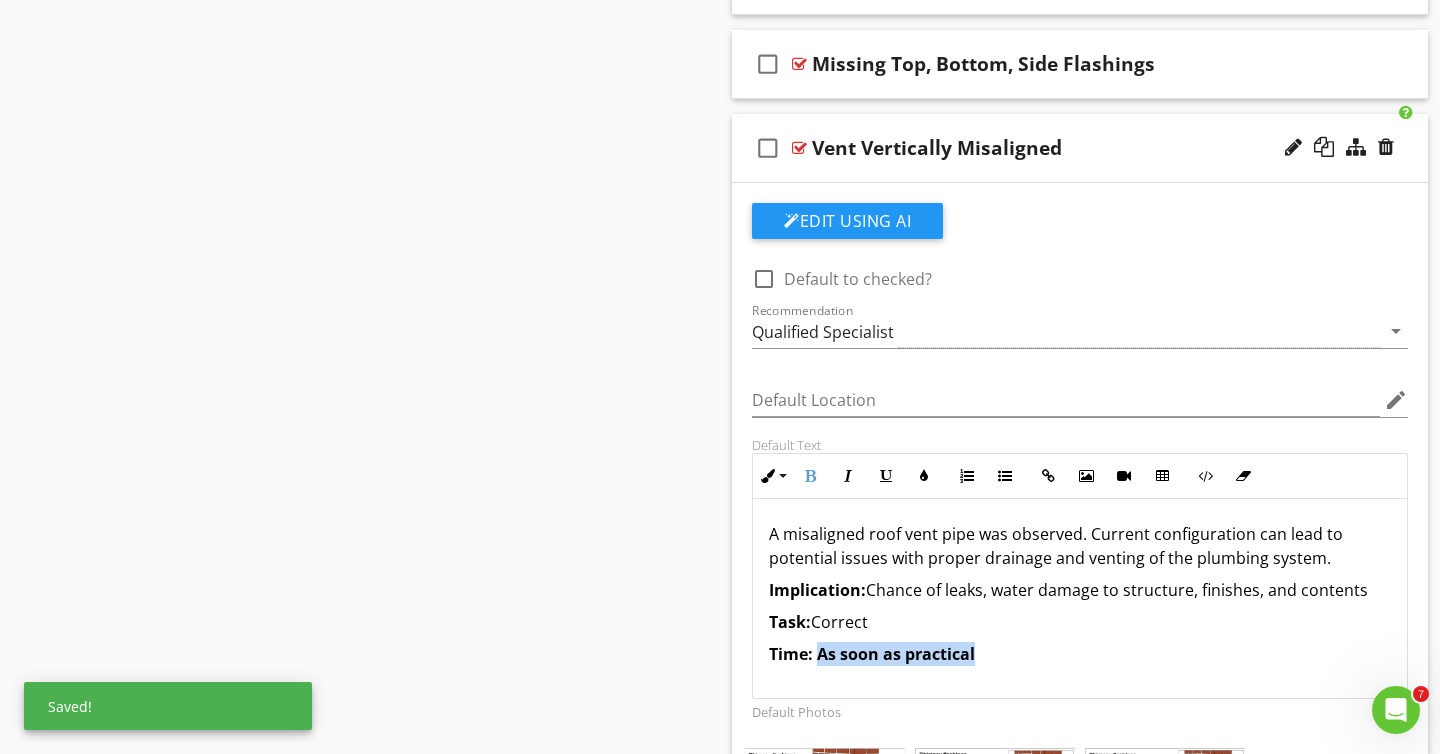 drag, startPoint x: 819, startPoint y: 653, endPoint x: 976, endPoint y: 663, distance: 157.31815 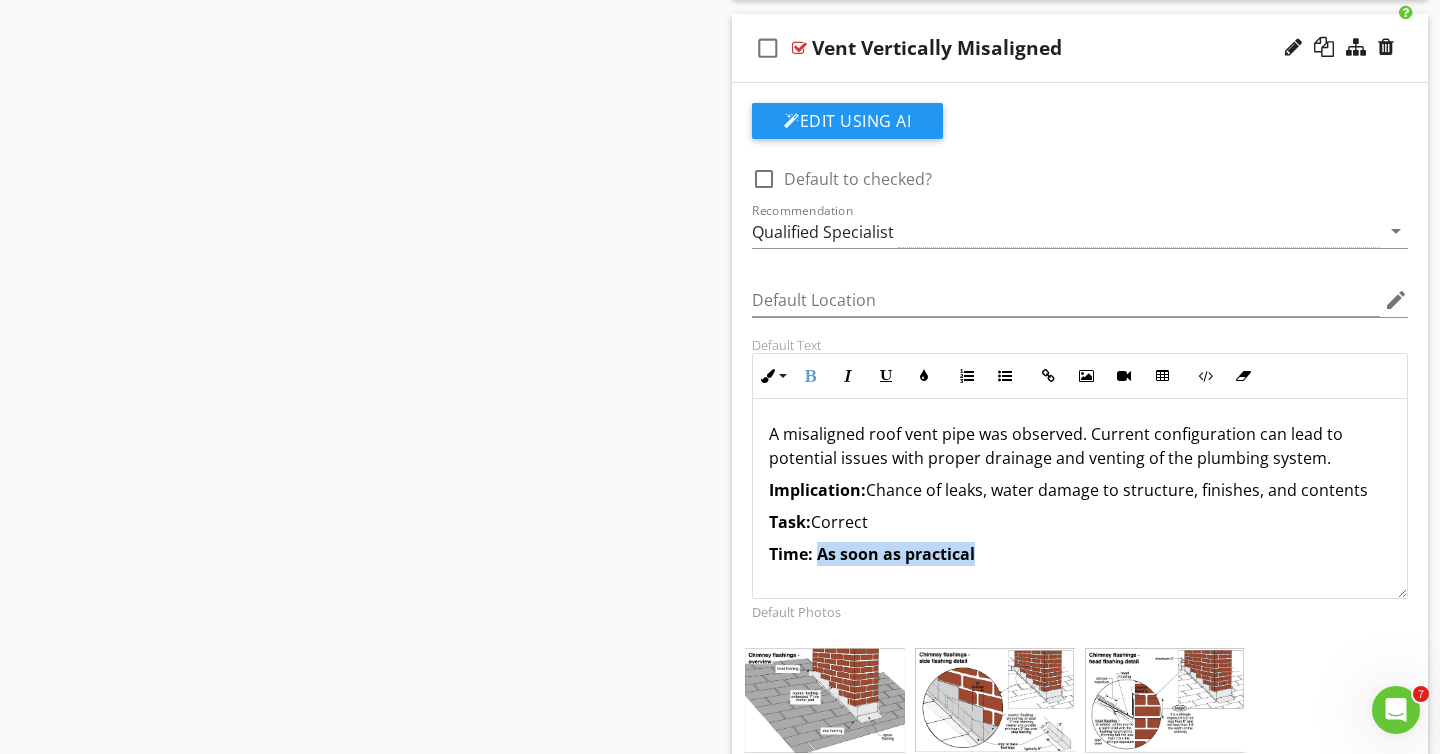 scroll, scrollTop: 2558, scrollLeft: 0, axis: vertical 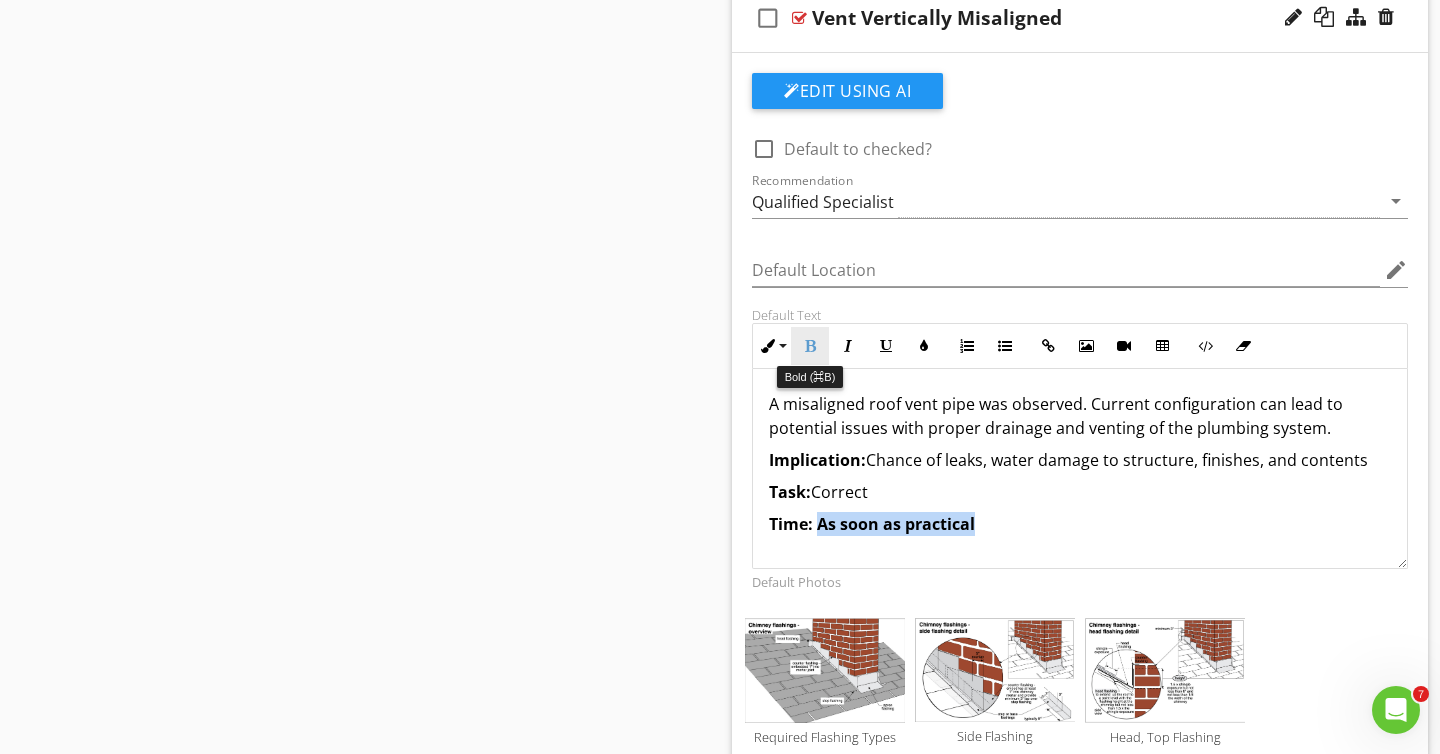 click at bounding box center (810, 346) 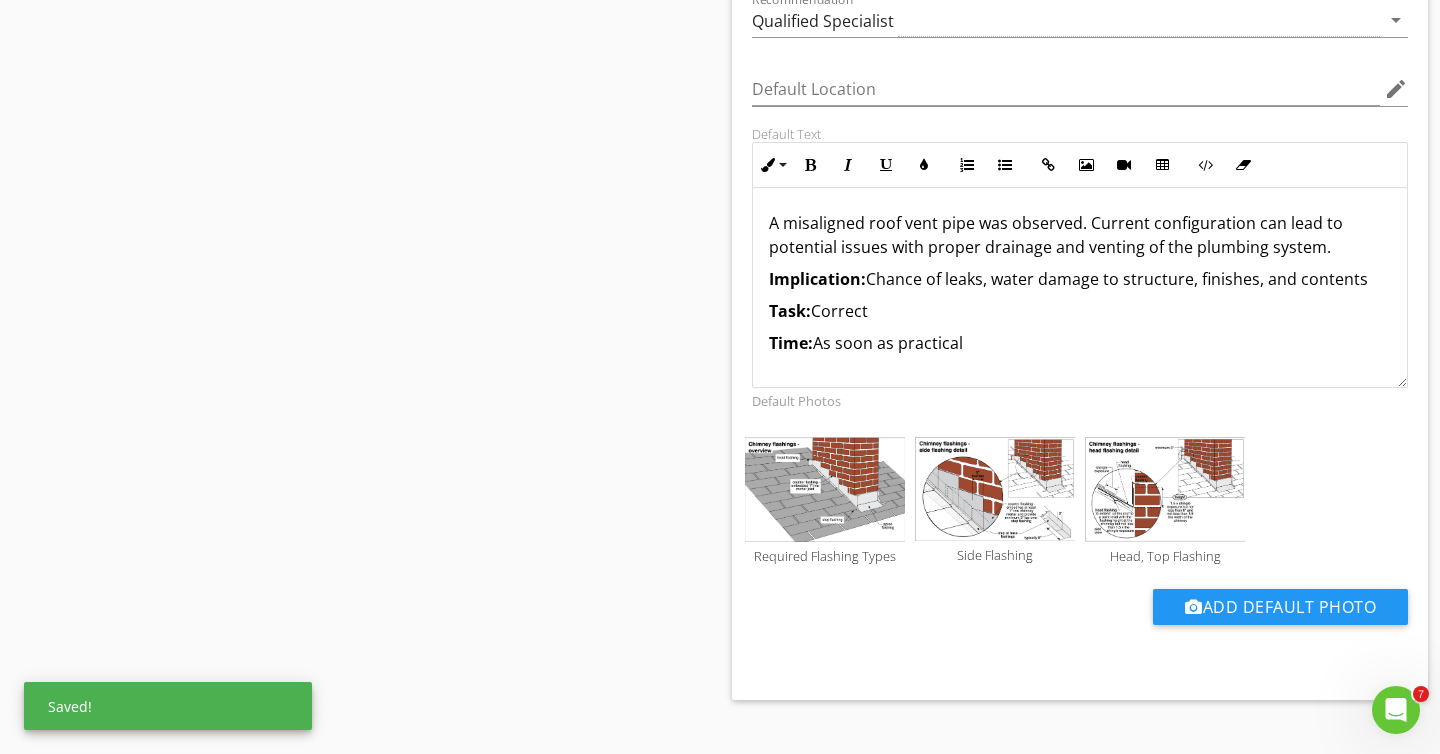 scroll, scrollTop: 2740, scrollLeft: 0, axis: vertical 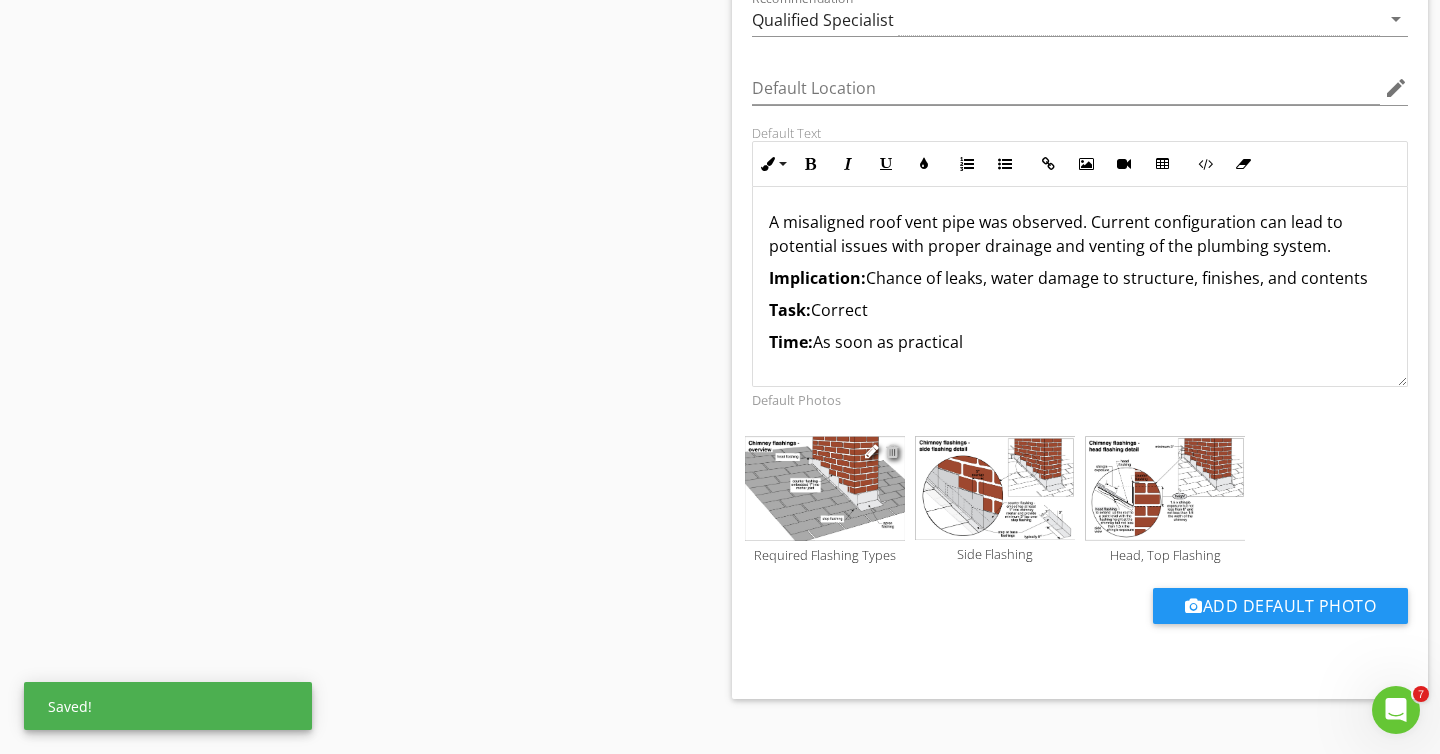click at bounding box center (892, 451) 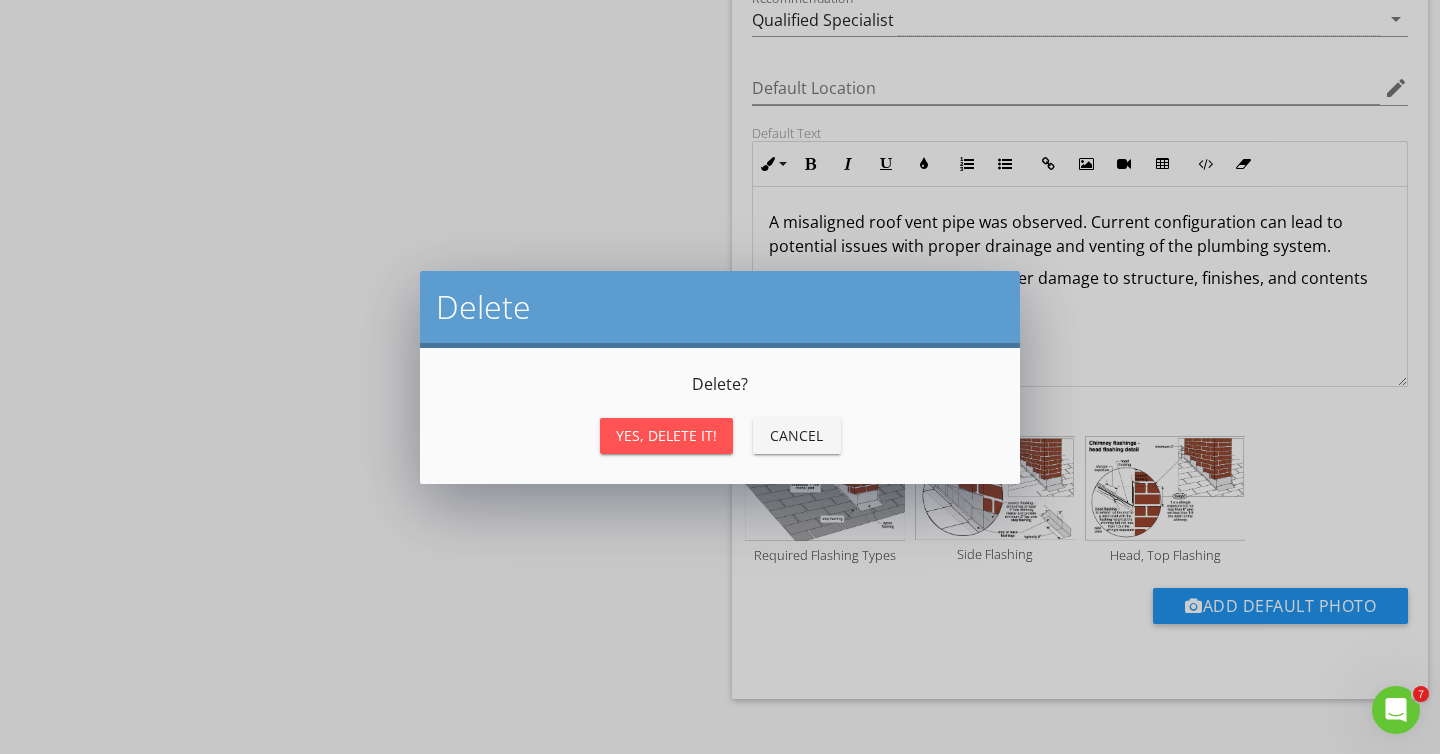 click on "Yes, Delete it!" at bounding box center (666, 435) 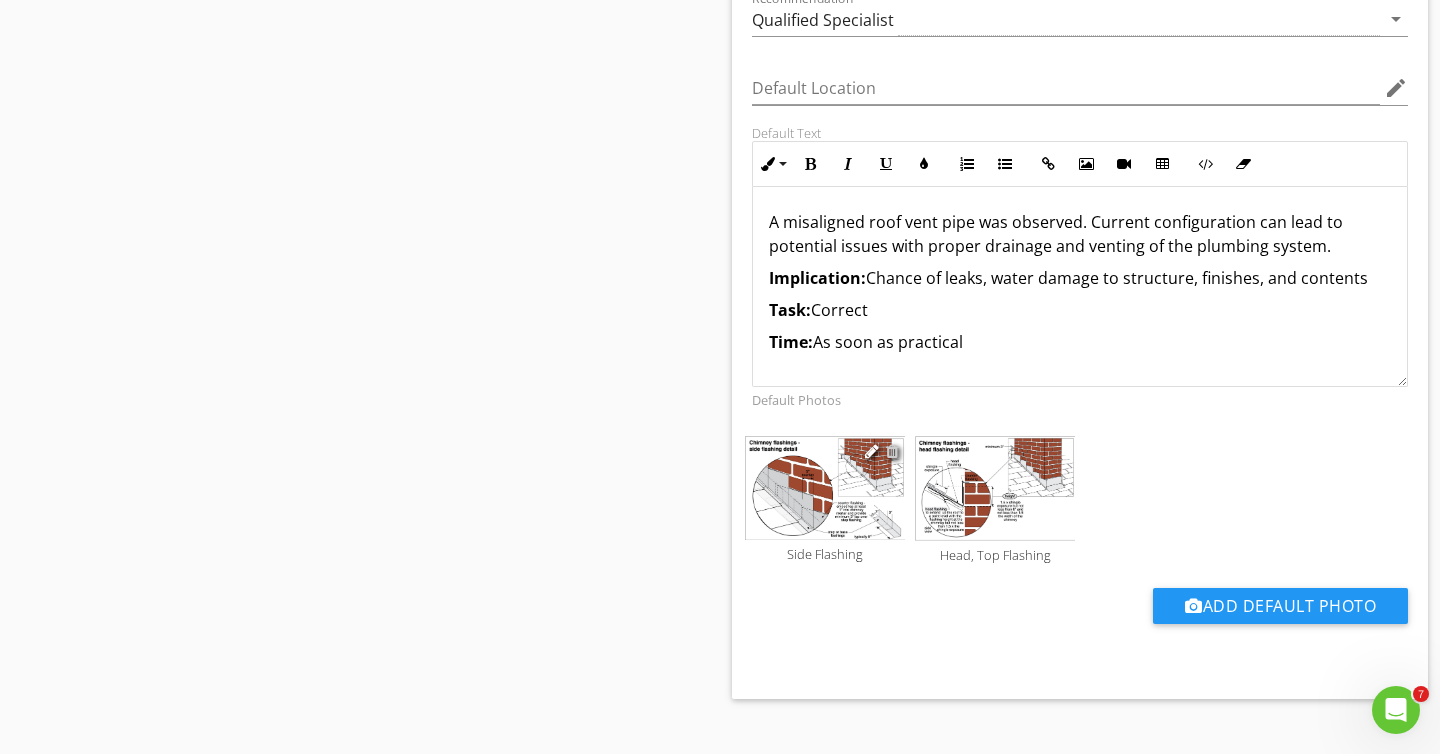 click at bounding box center [892, 451] 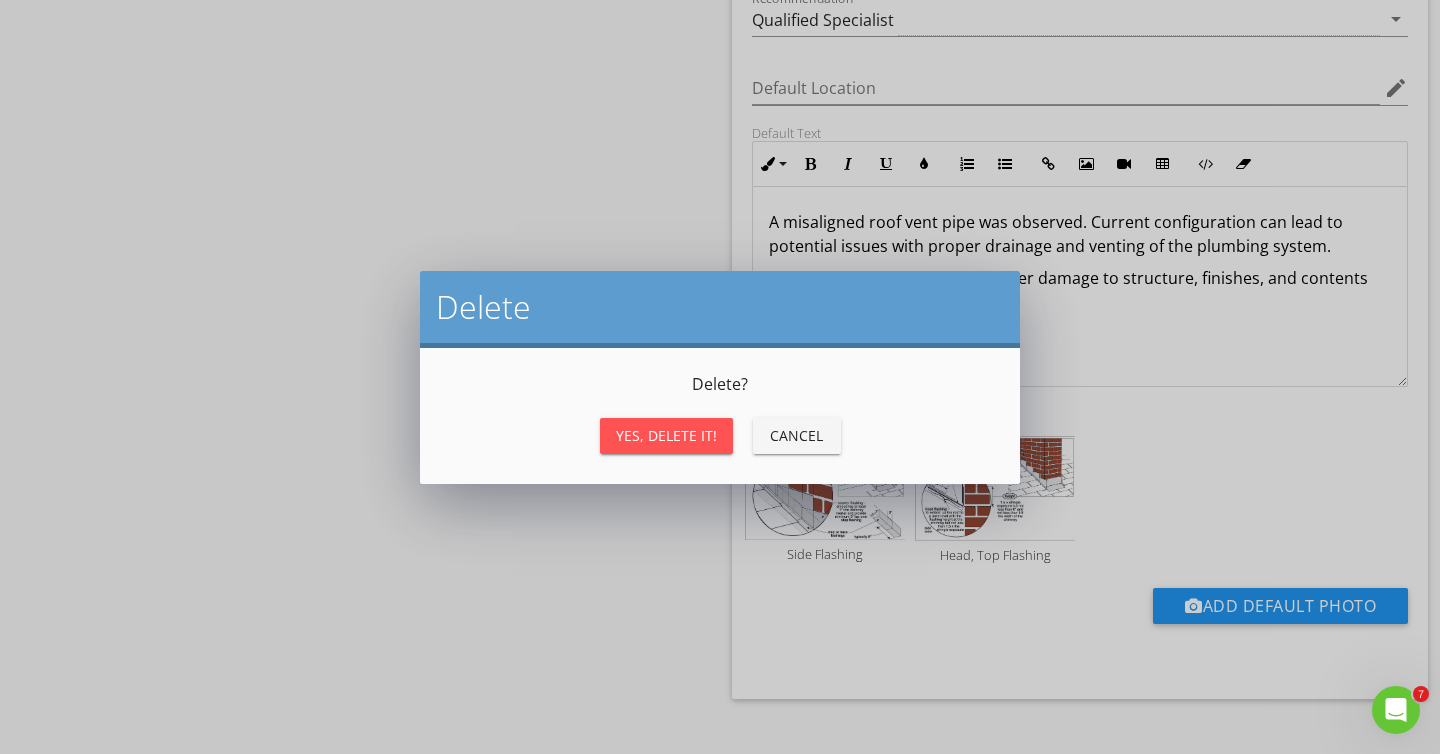click on "Yes, Delete it!   Cancel" at bounding box center [720, 436] 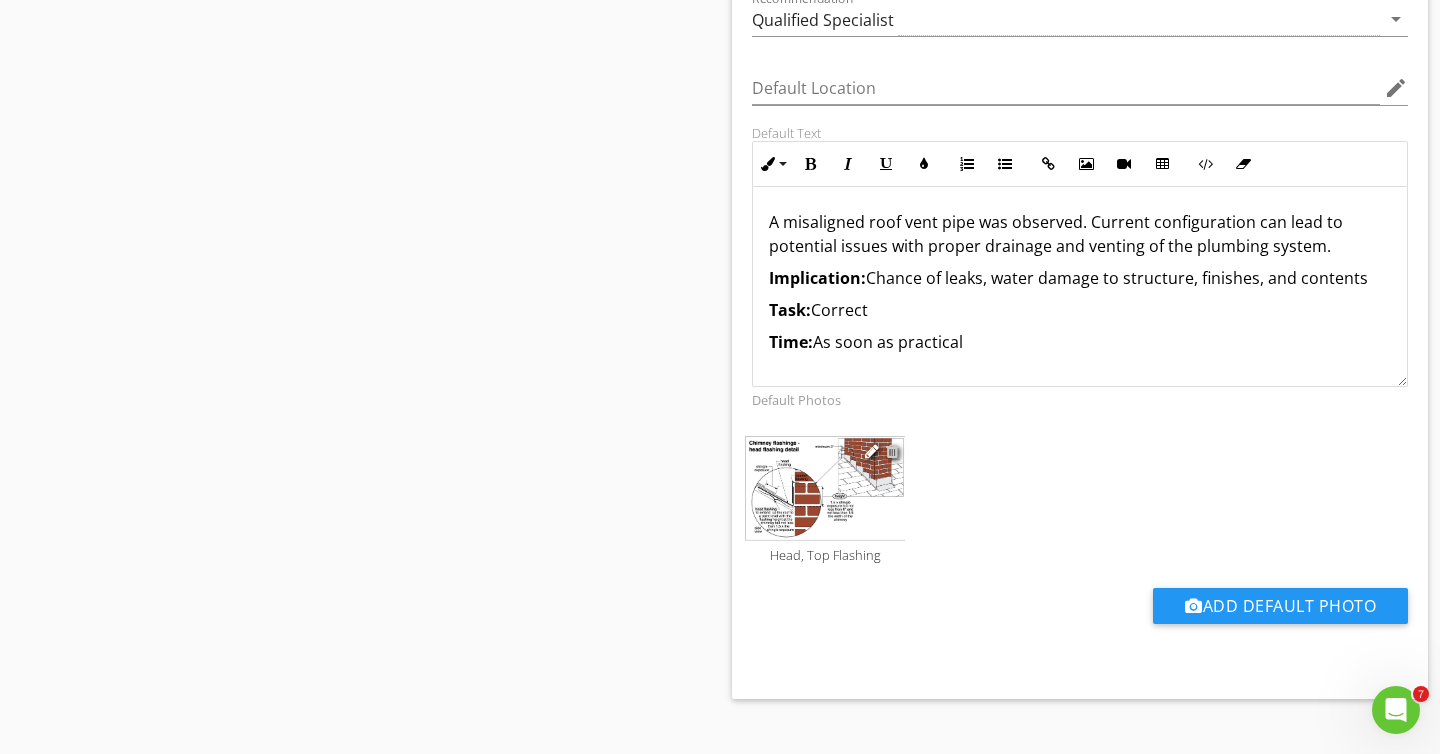 click at bounding box center (892, 451) 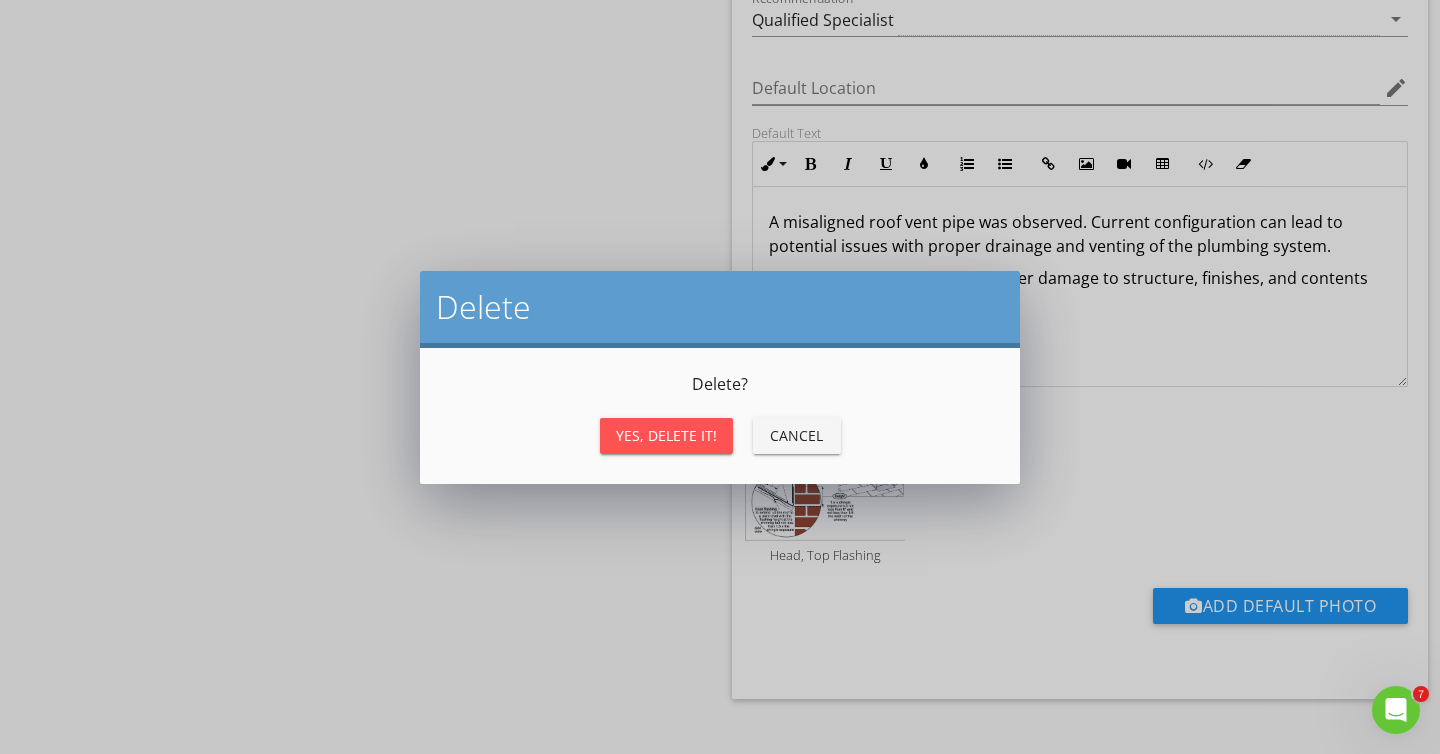 click on "Yes, Delete it!" at bounding box center [666, 436] 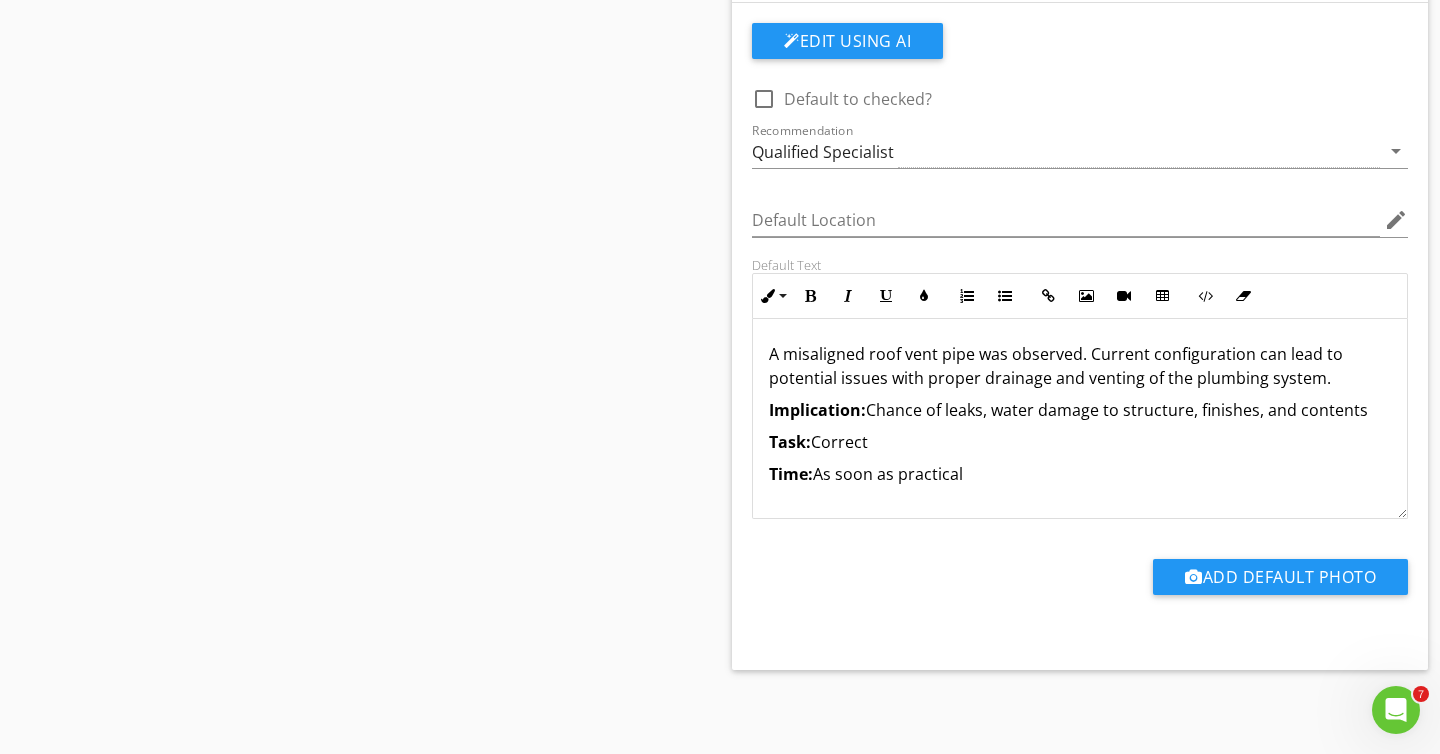 scroll, scrollTop: 2608, scrollLeft: 0, axis: vertical 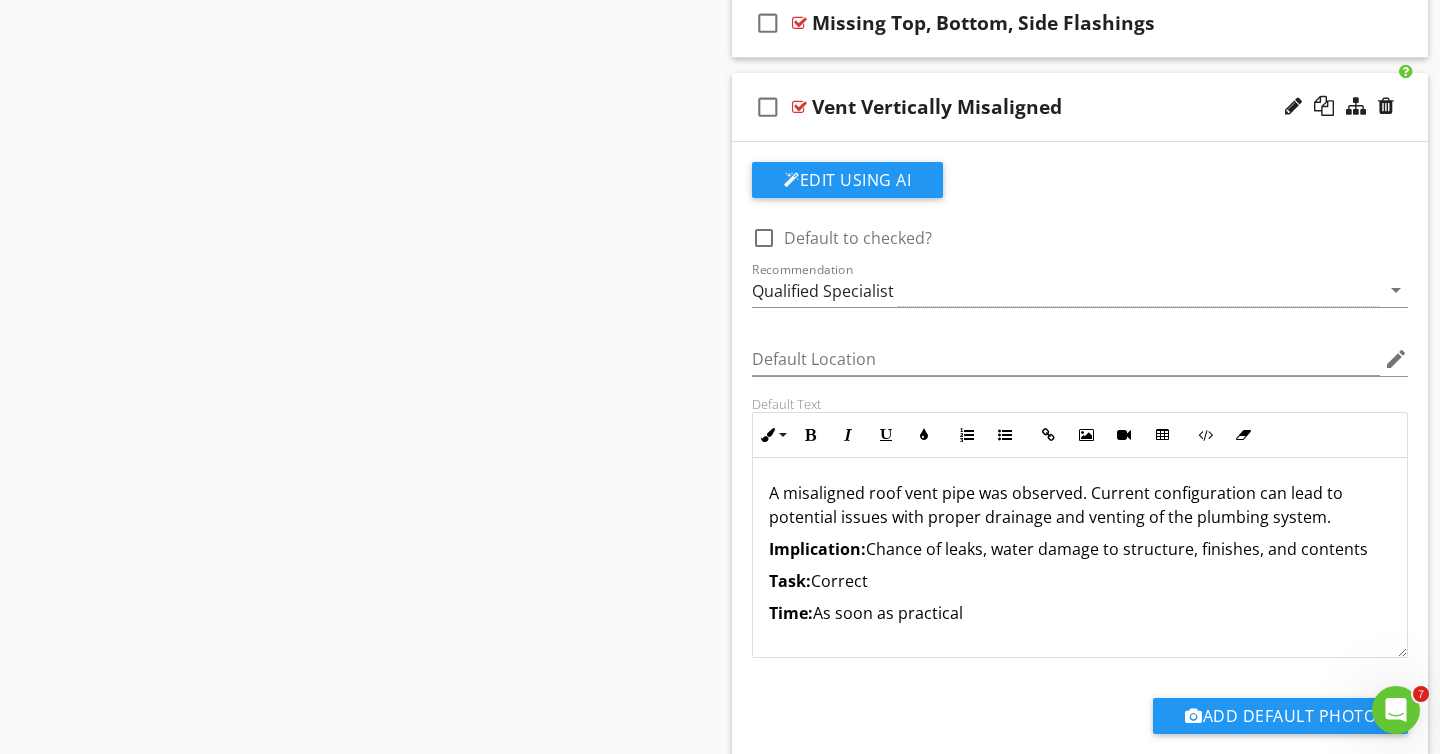 click on "check_box_outline_blank
Vent Vertically Misaligned" at bounding box center [1080, 107] 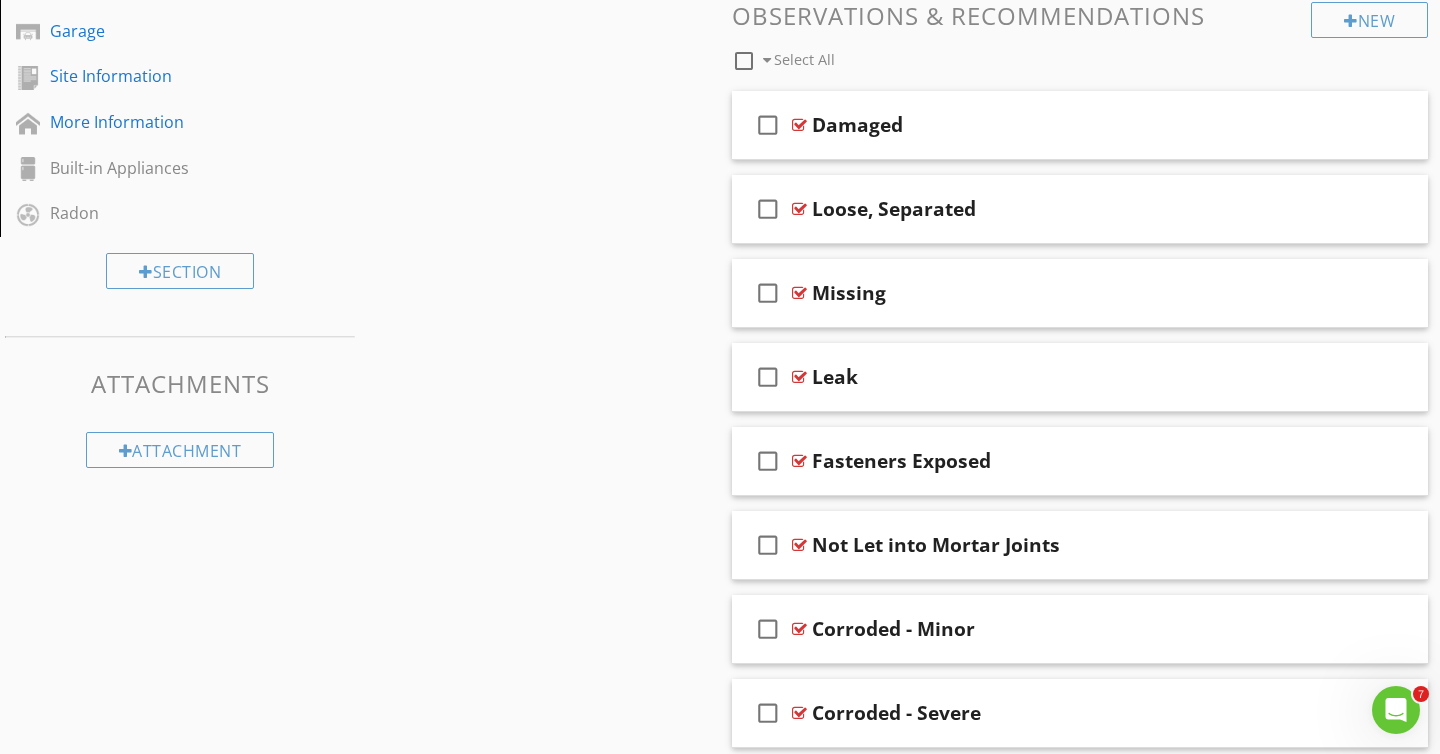 scroll, scrollTop: 755, scrollLeft: 0, axis: vertical 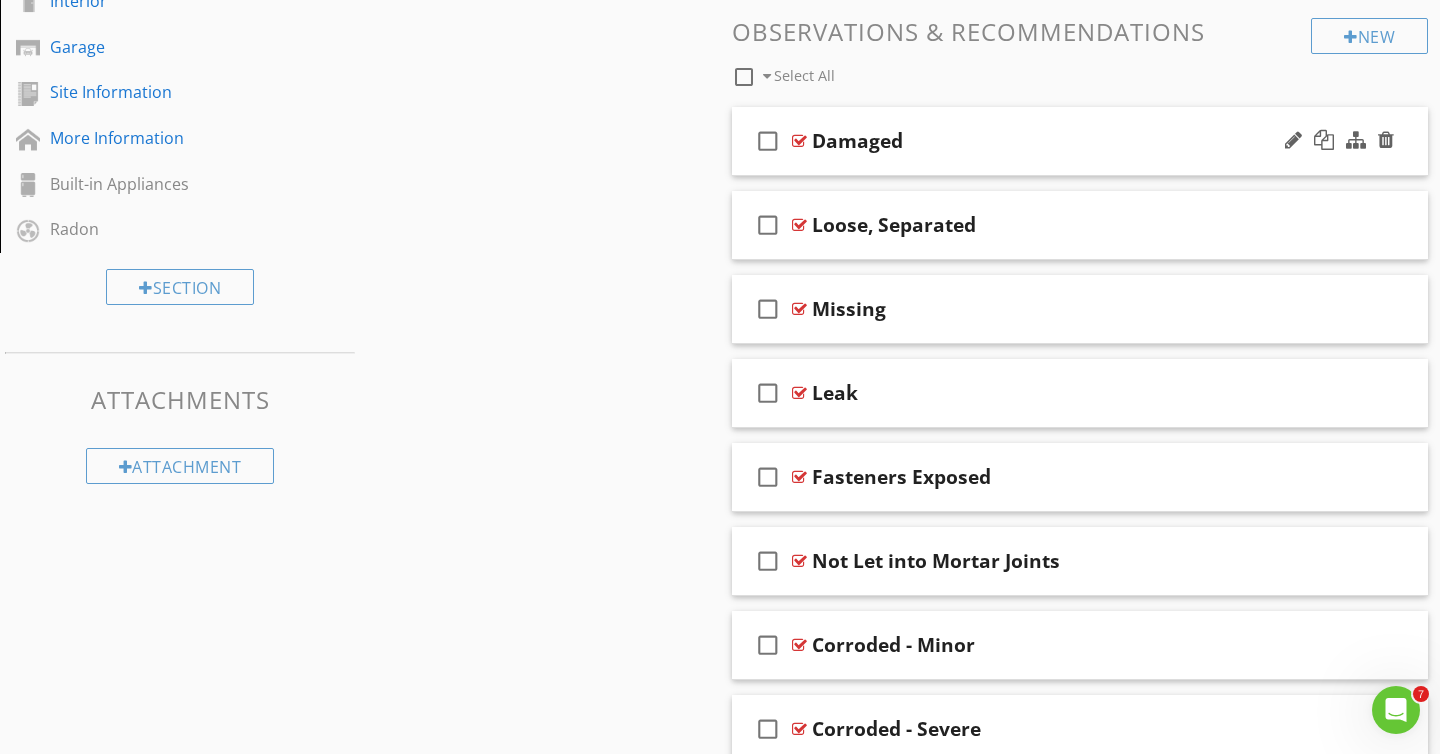 click on "check_box_outline_blank
Damaged" at bounding box center (1080, 141) 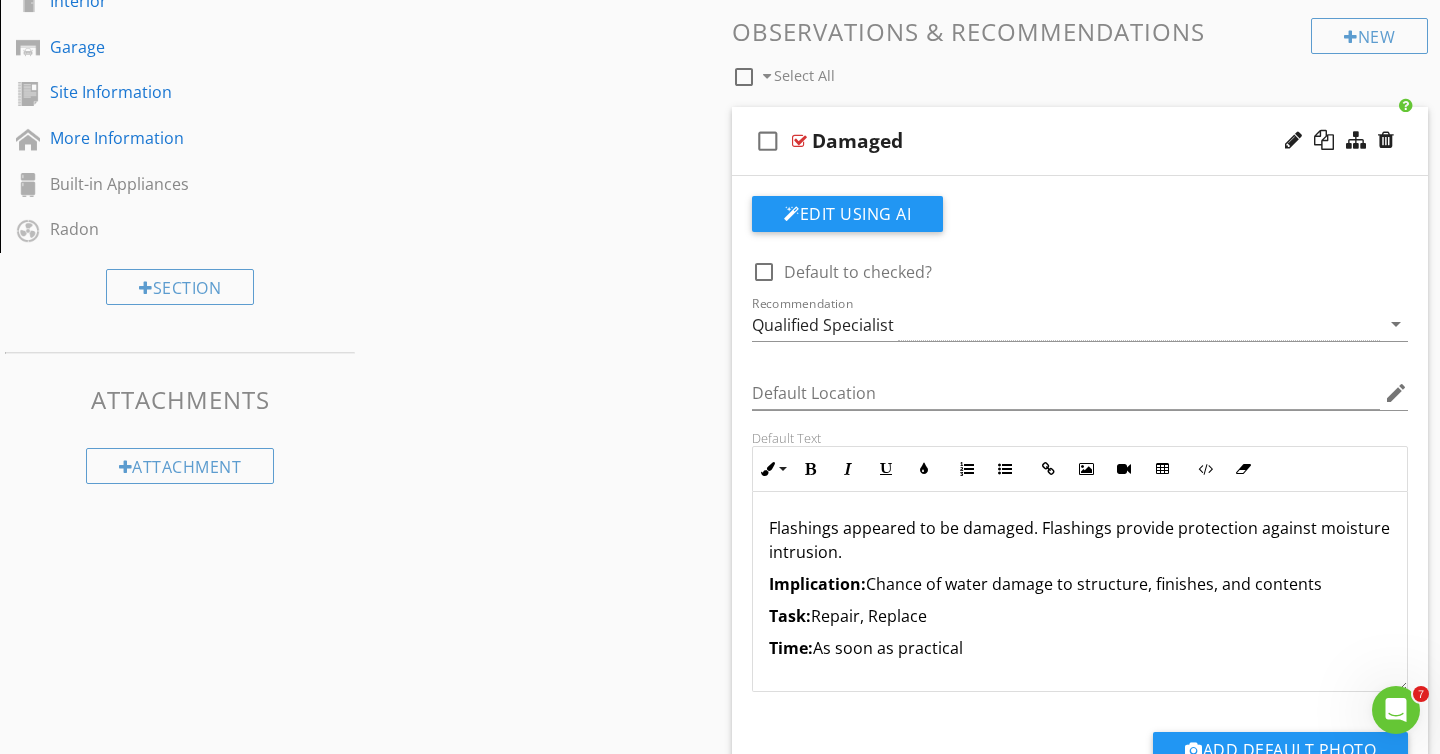 click at bounding box center [1339, 141] 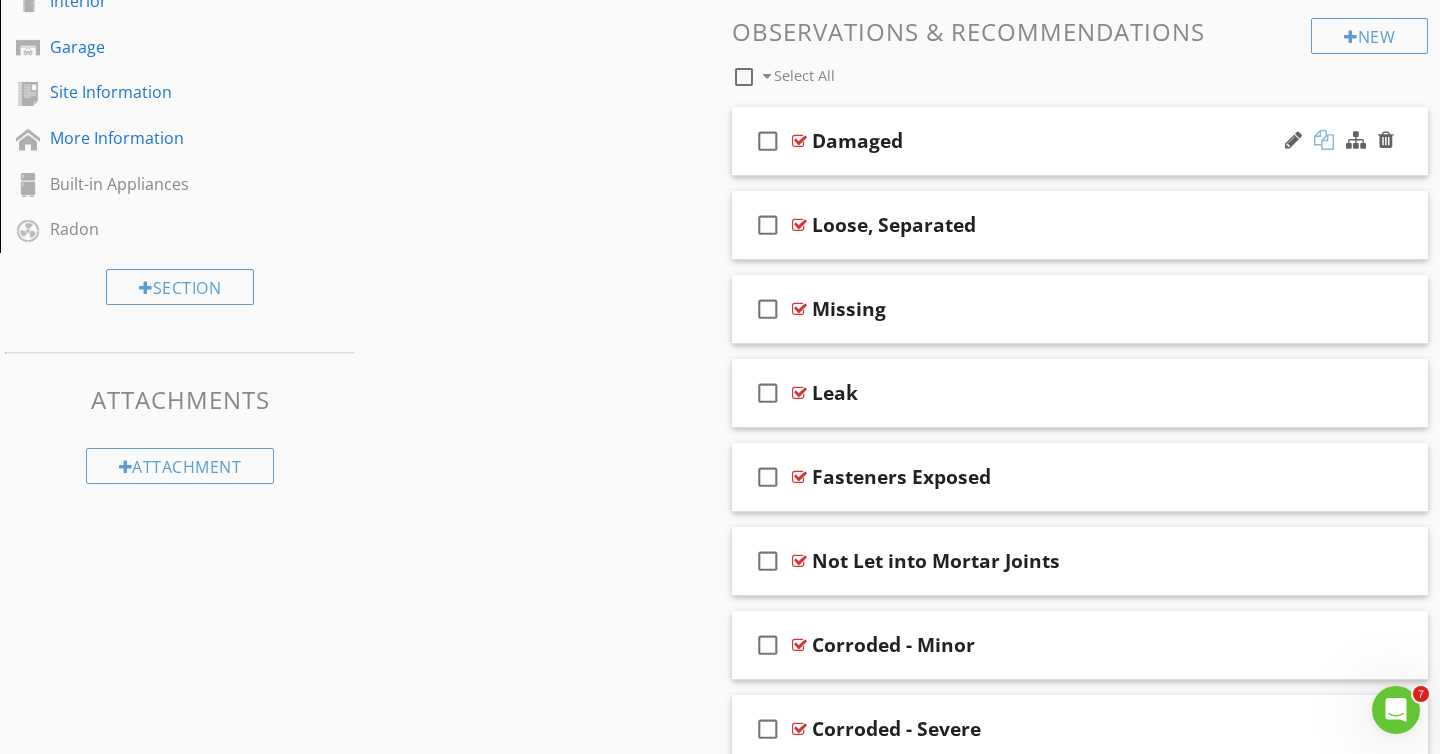 click at bounding box center (1324, 140) 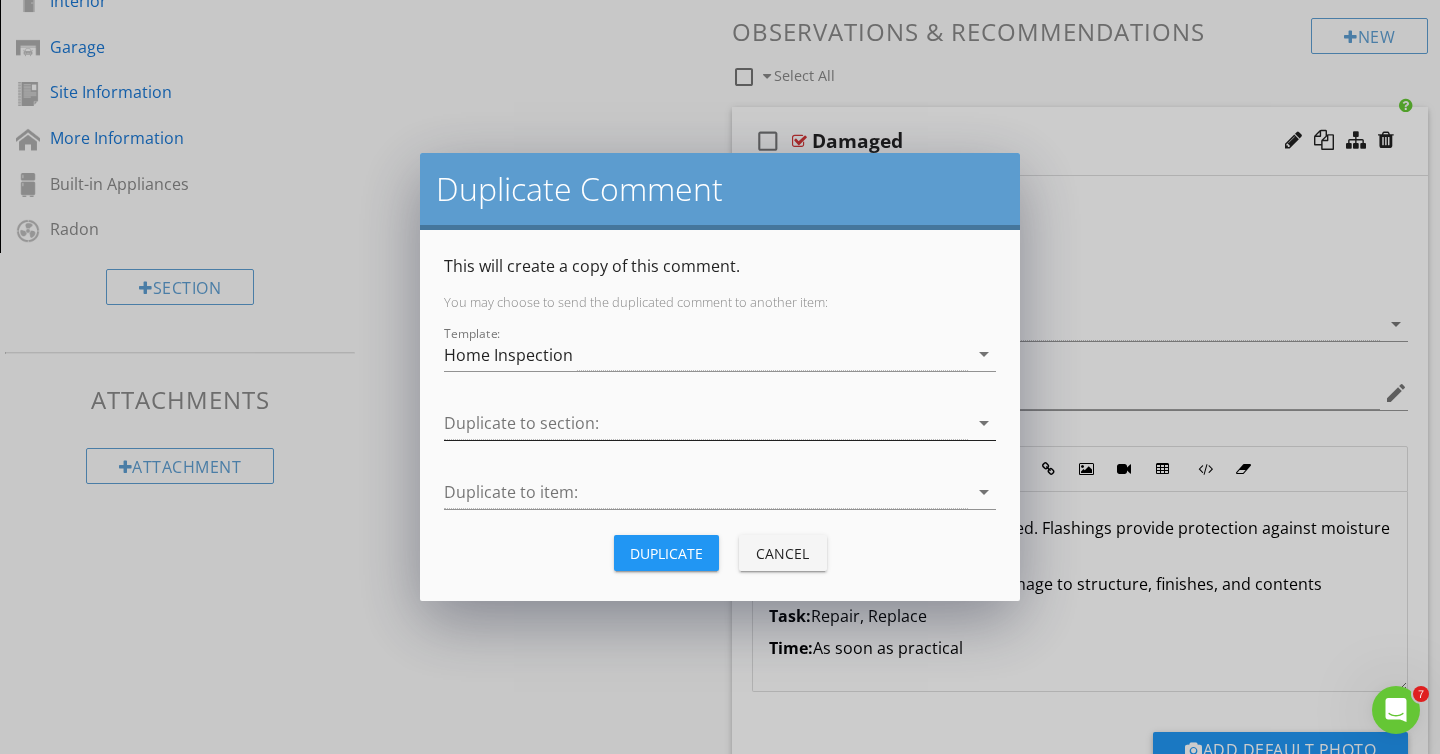 click at bounding box center (706, 423) 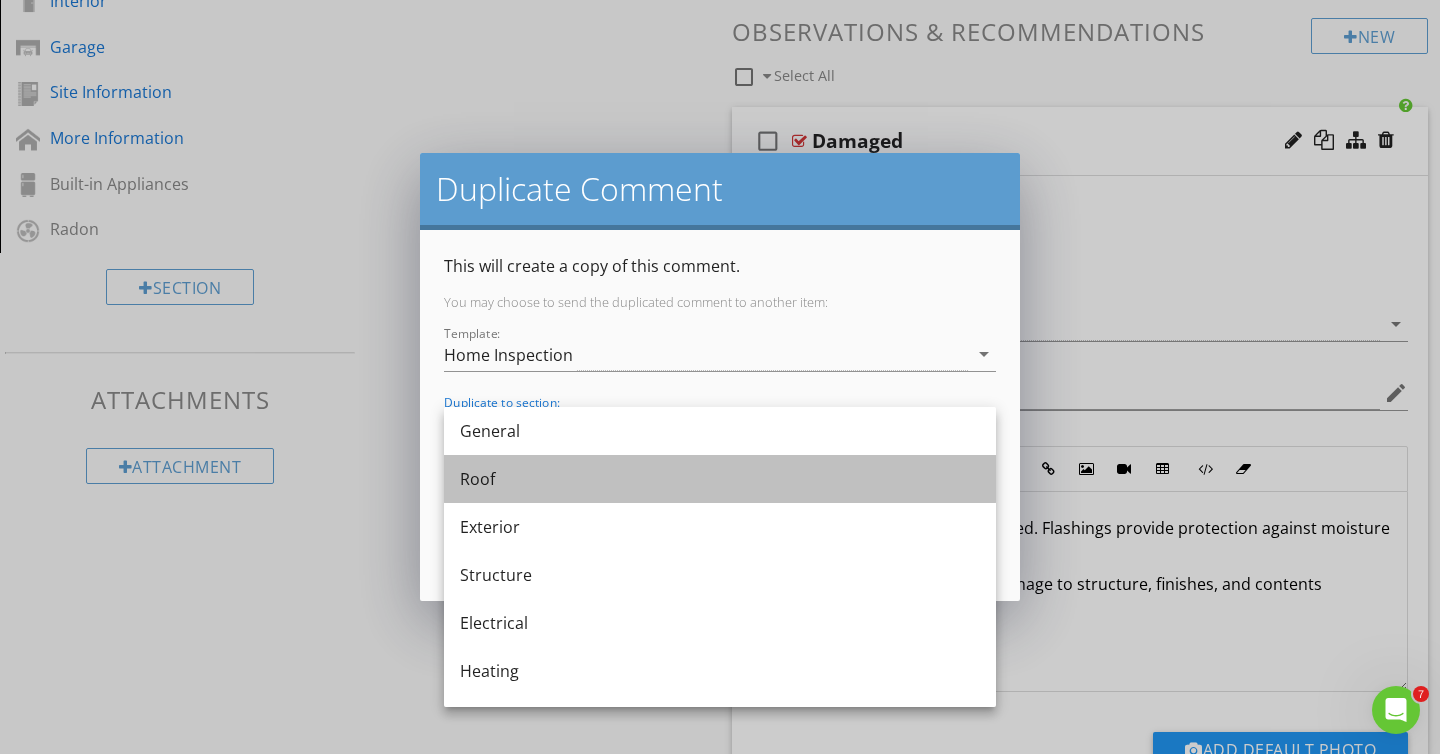 click on "Roof" at bounding box center [720, 479] 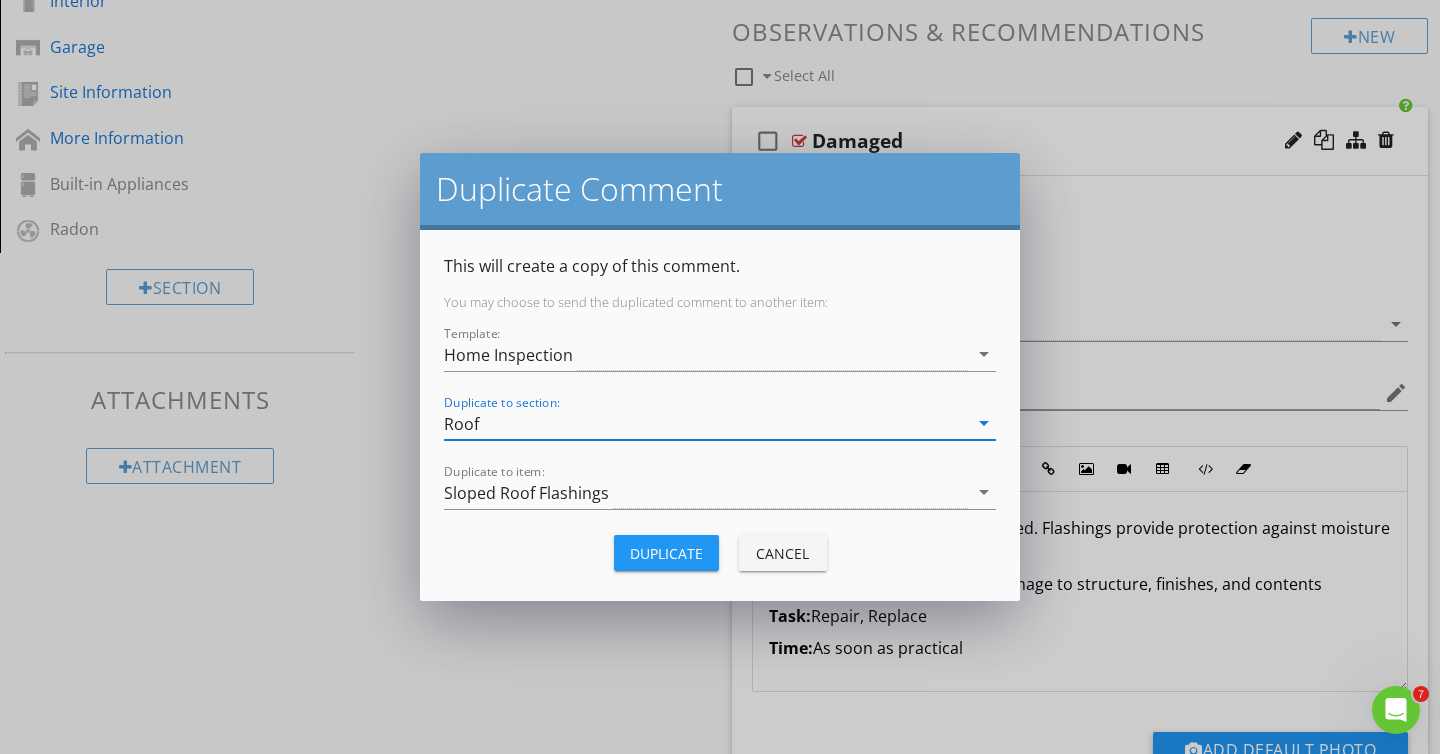 click on "Duplicate" at bounding box center [666, 553] 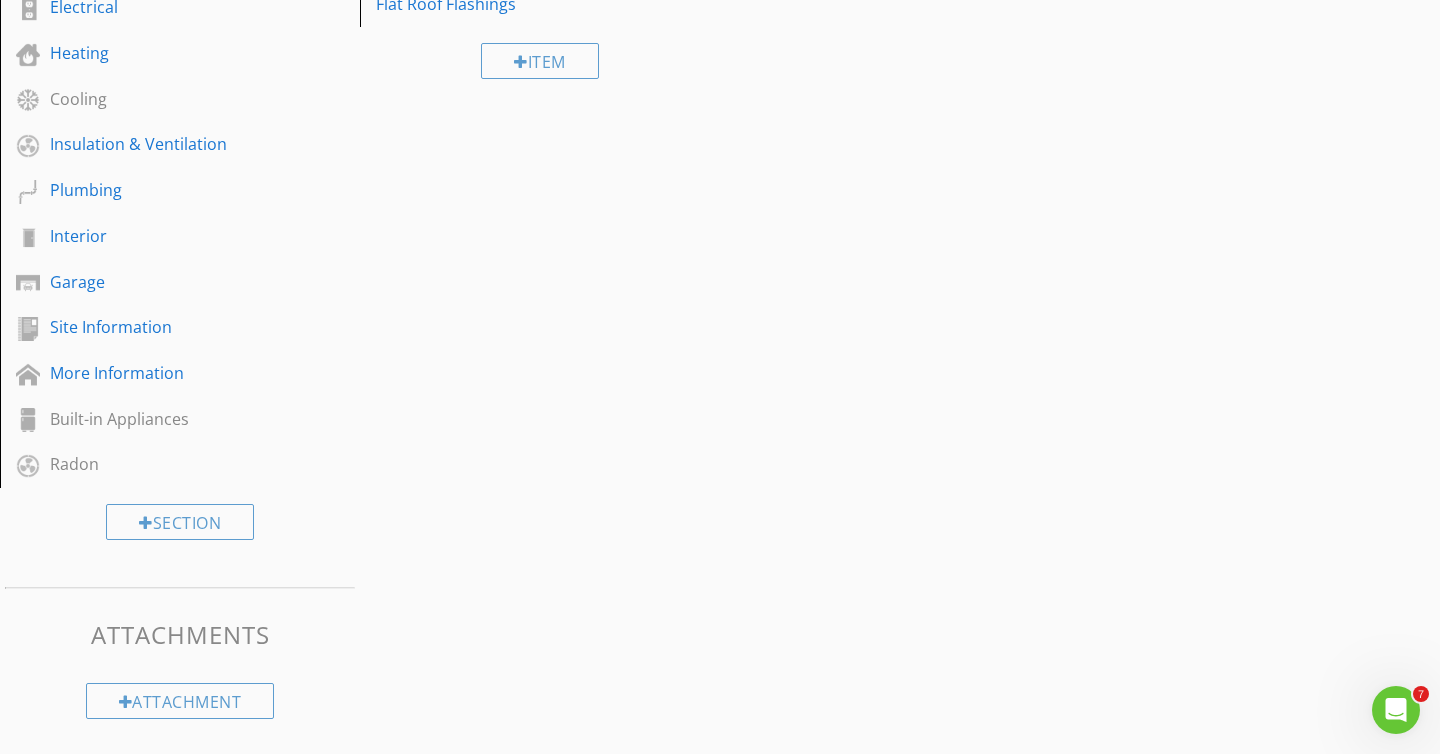 scroll, scrollTop: 755, scrollLeft: 0, axis: vertical 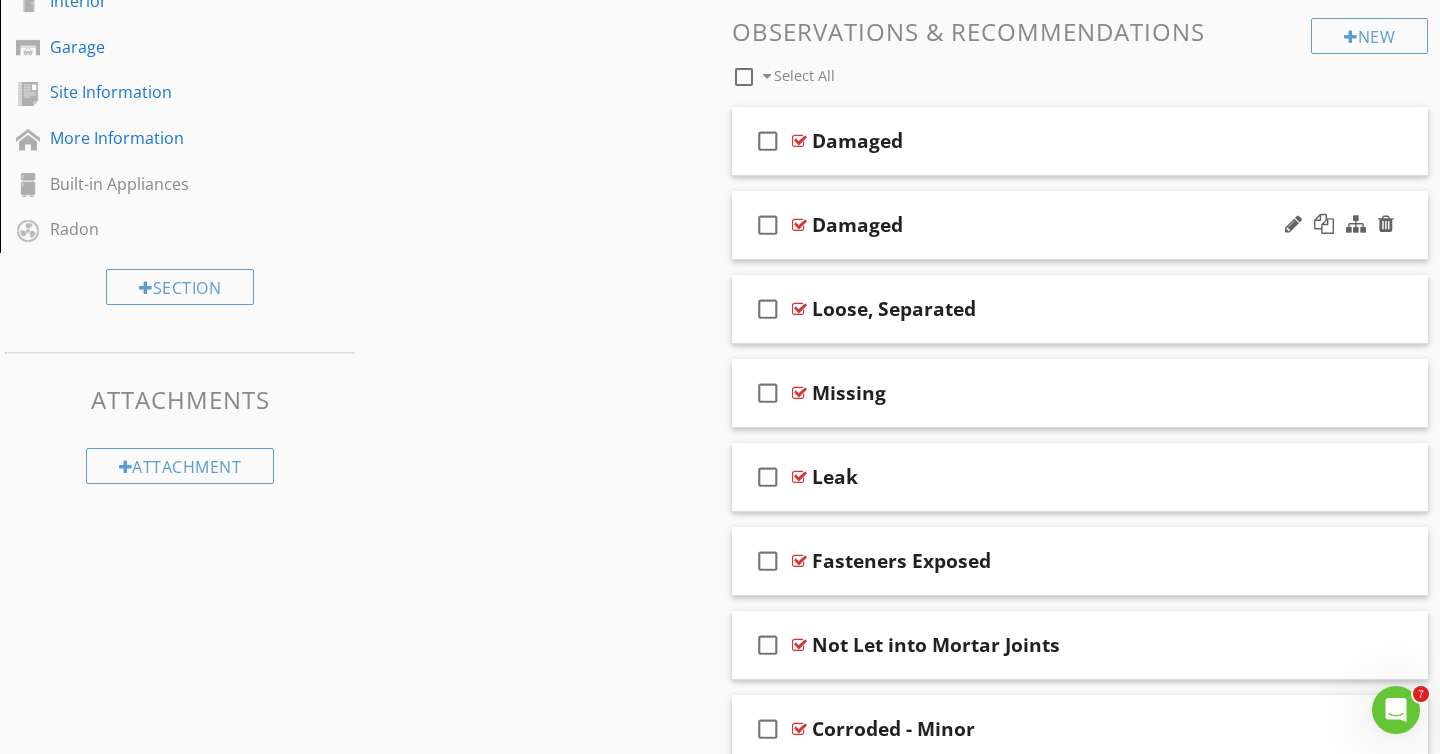 click on "Damaged" at bounding box center (857, 225) 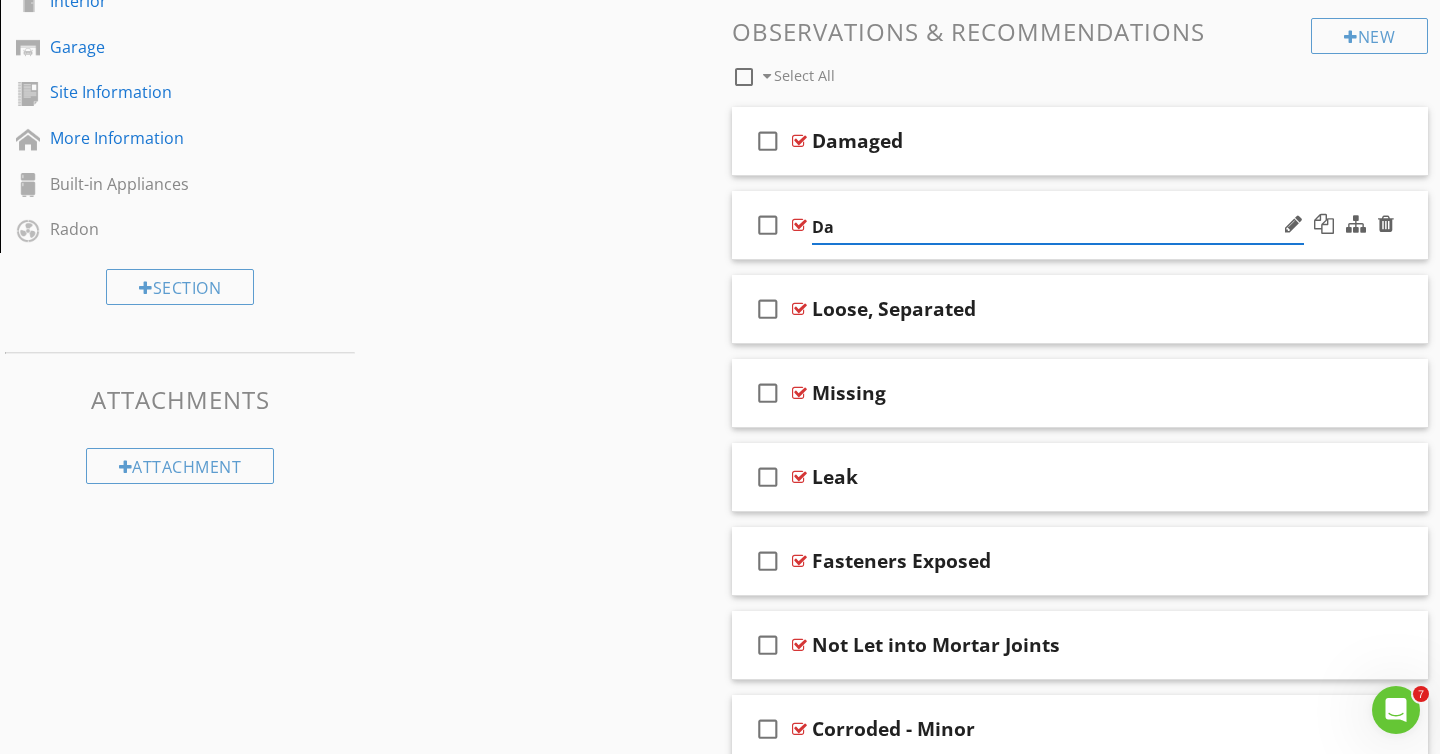 type on "D" 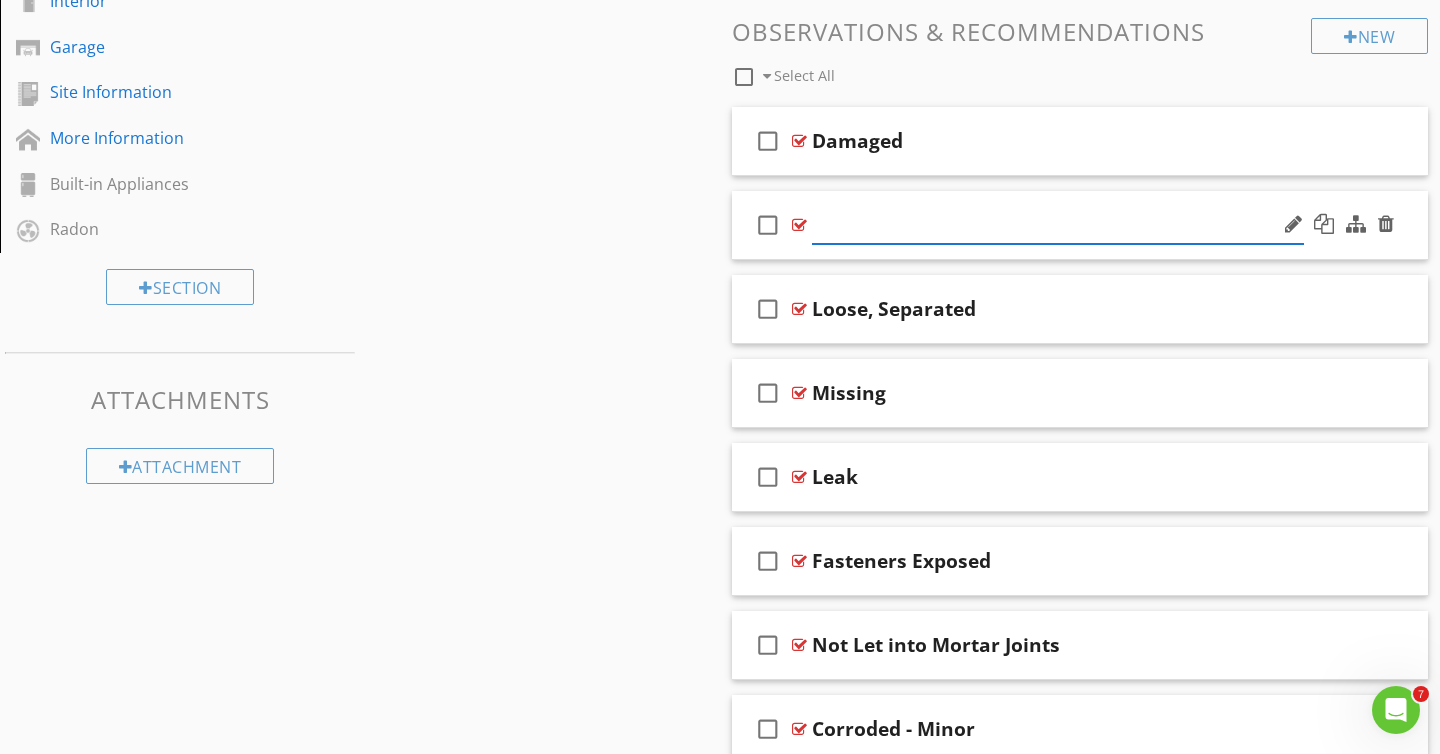 paste on "Installation incorrect (top exposed or bottom buried)" 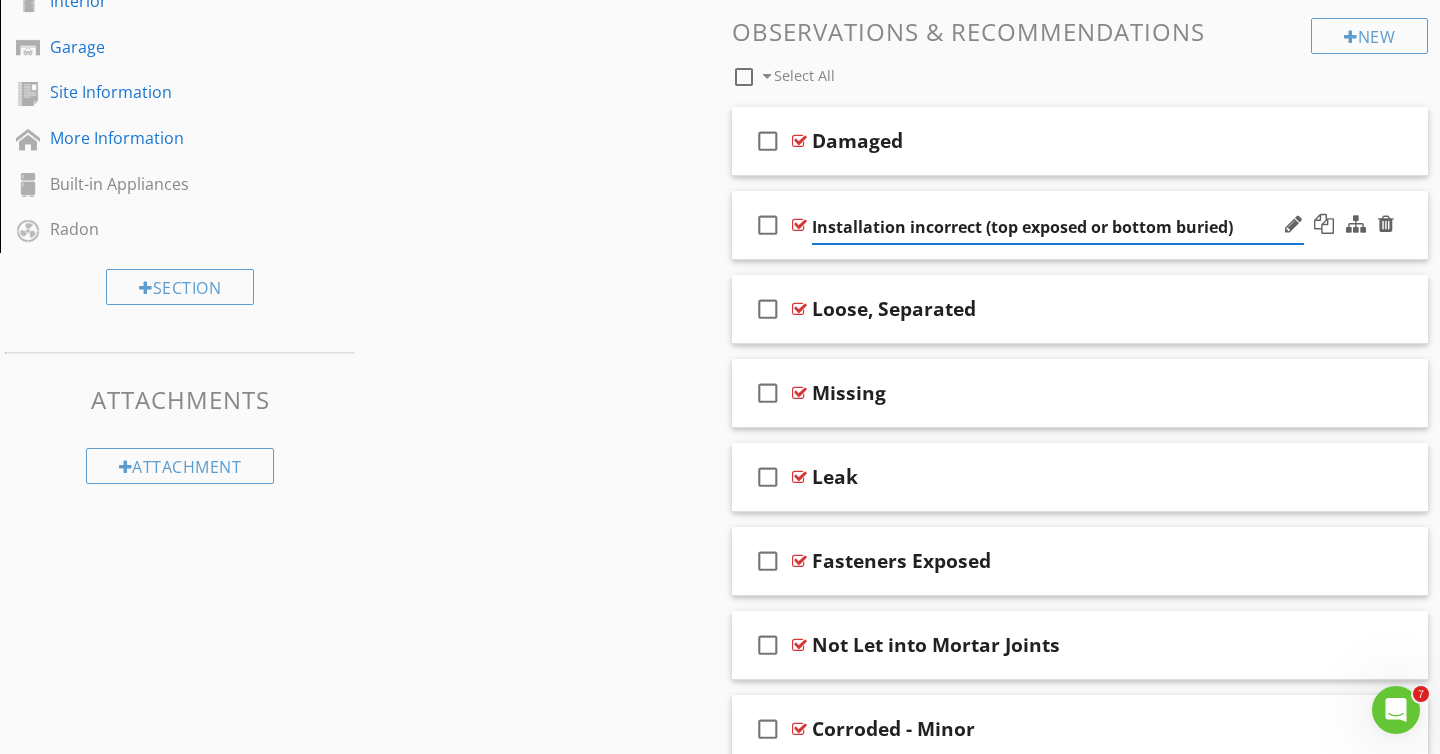 click on "Installation incorrect (top exposed or bottom buried)" at bounding box center [1058, 227] 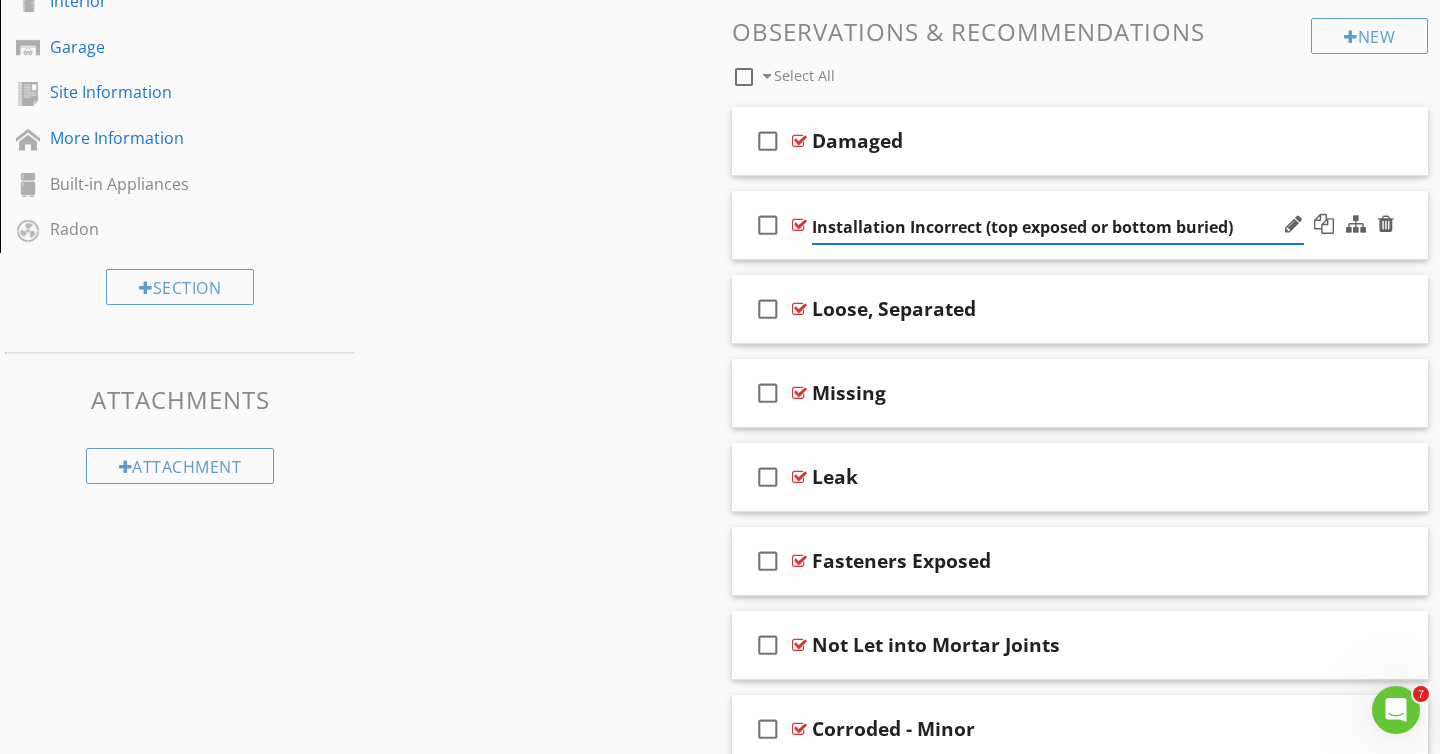 click on "Installation Incorrect (top exposed or bottom buried)" at bounding box center [1058, 227] 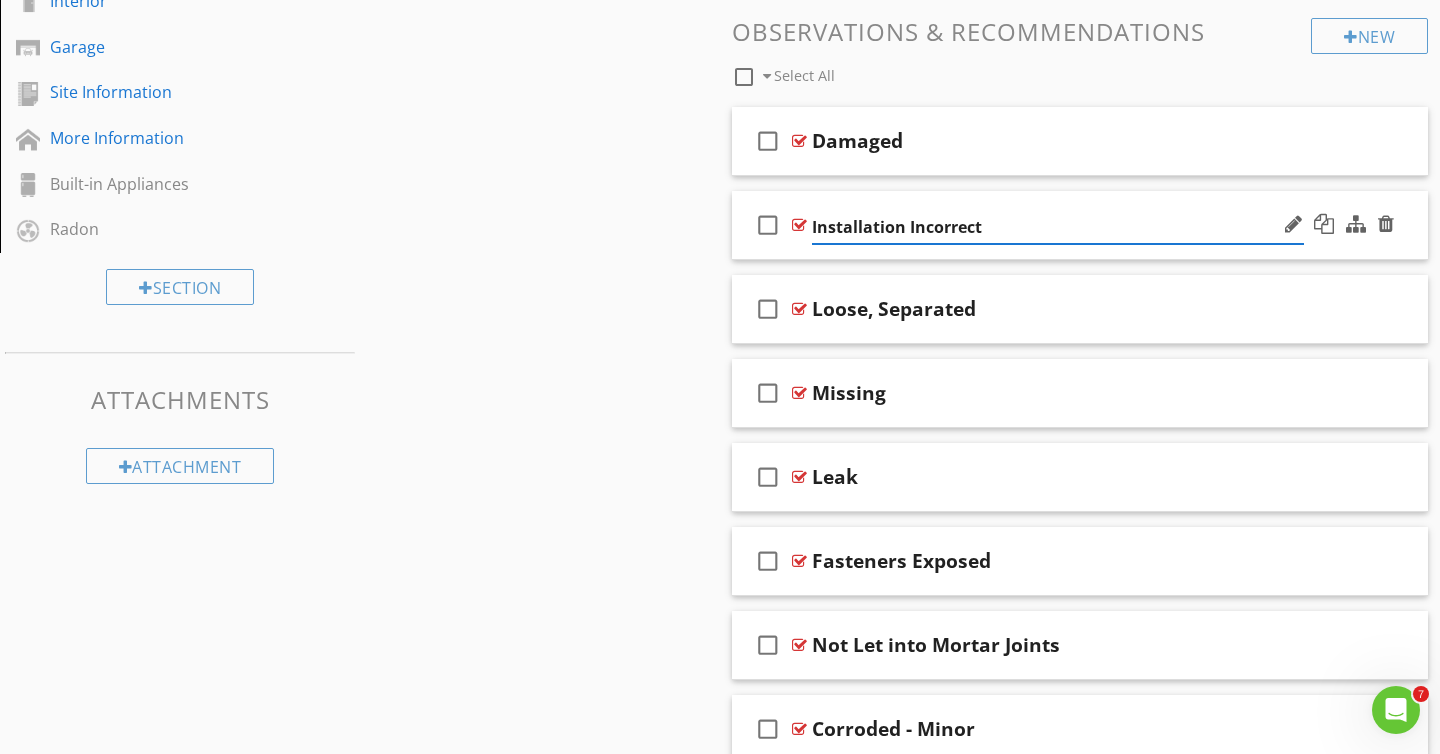 type on "Installation Incorrect" 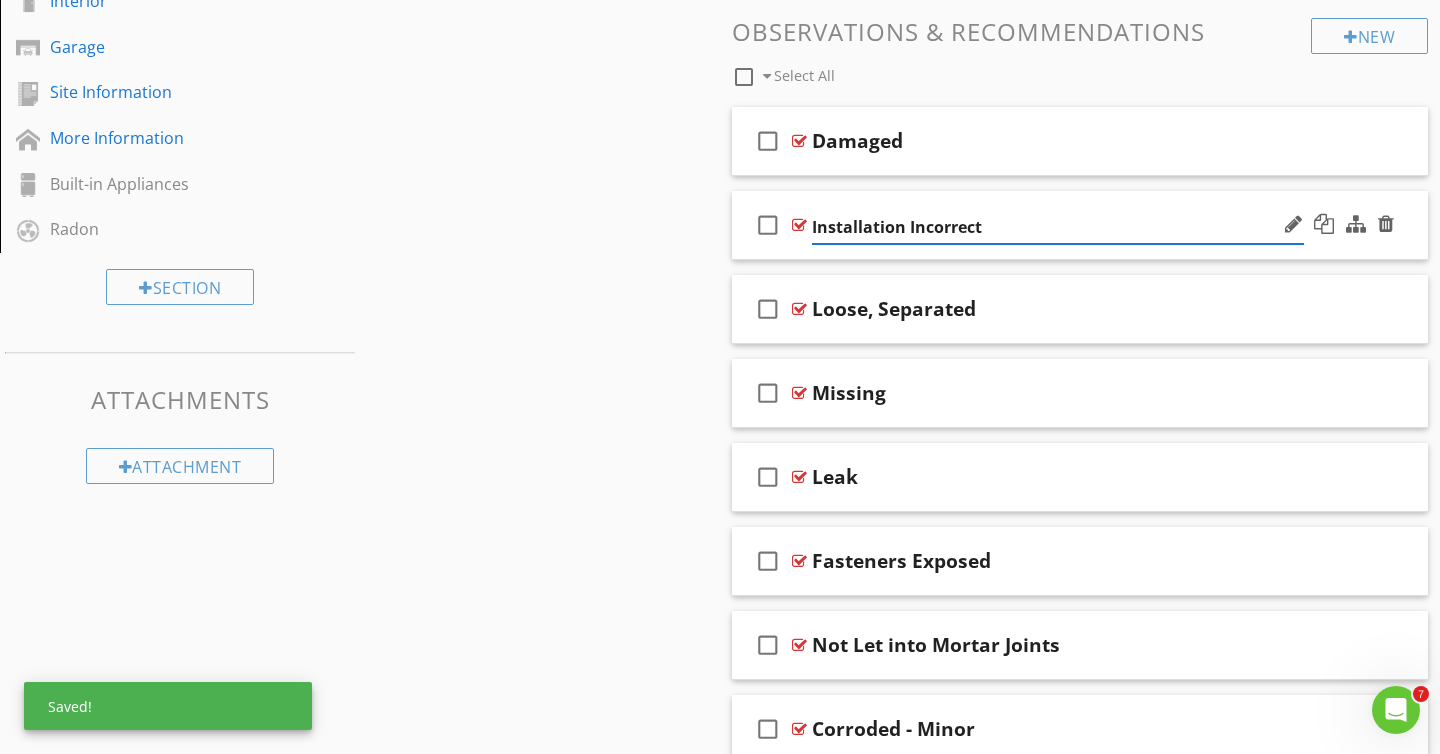 click on "check_box_outline_blank         Installation Incorrect" at bounding box center [1080, 225] 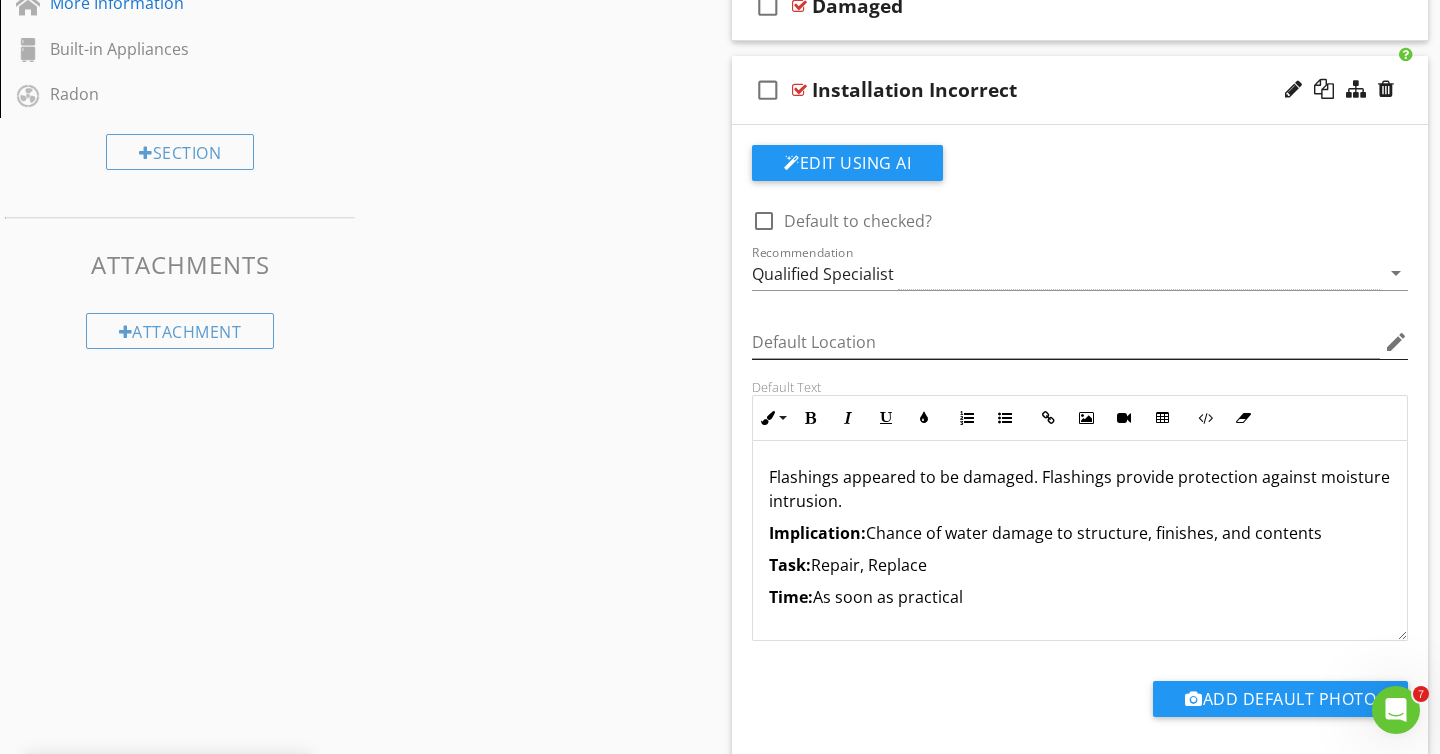 scroll, scrollTop: 911, scrollLeft: 0, axis: vertical 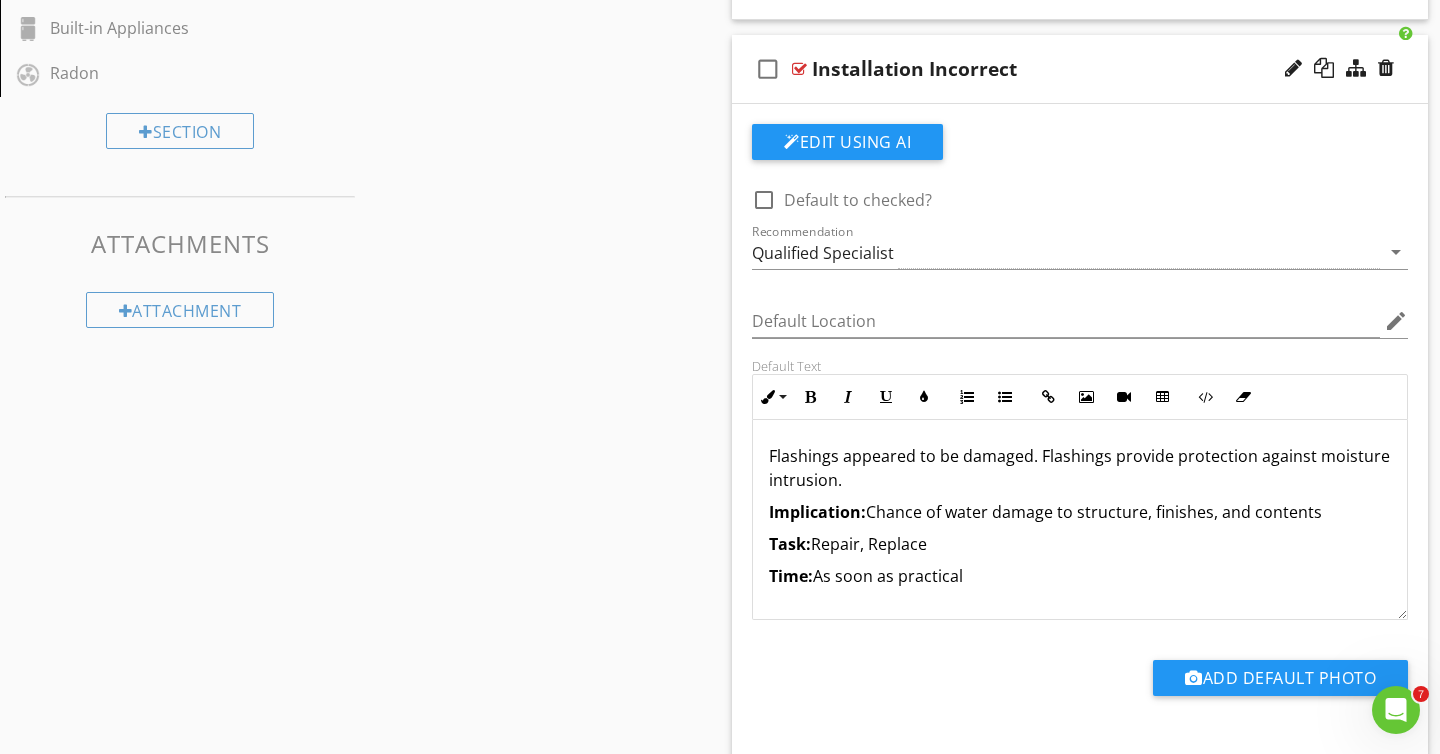 click on "Flashings appeared to be damaged. Flashings provide protection against moisture intrusion." at bounding box center (1080, 468) 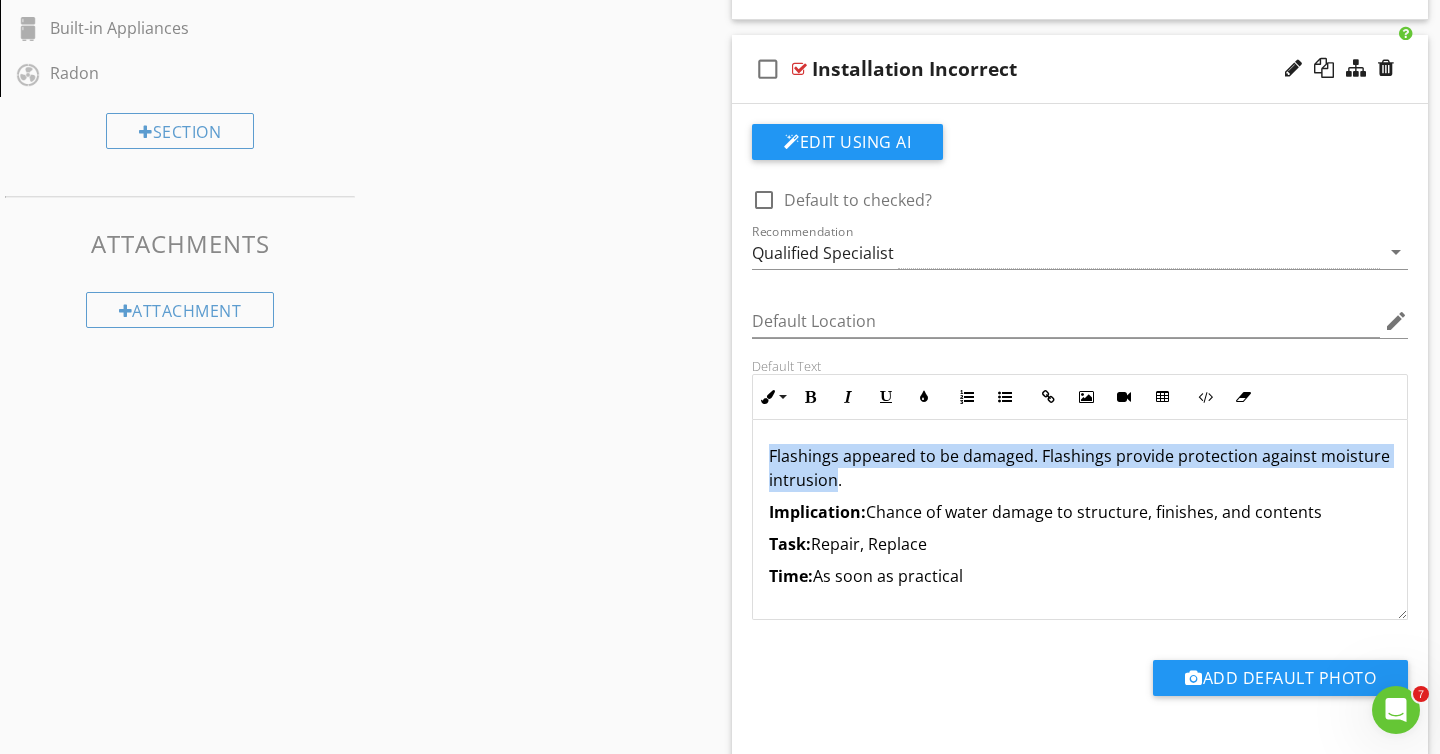 drag, startPoint x: 770, startPoint y: 455, endPoint x: 835, endPoint y: 473, distance: 67.44627 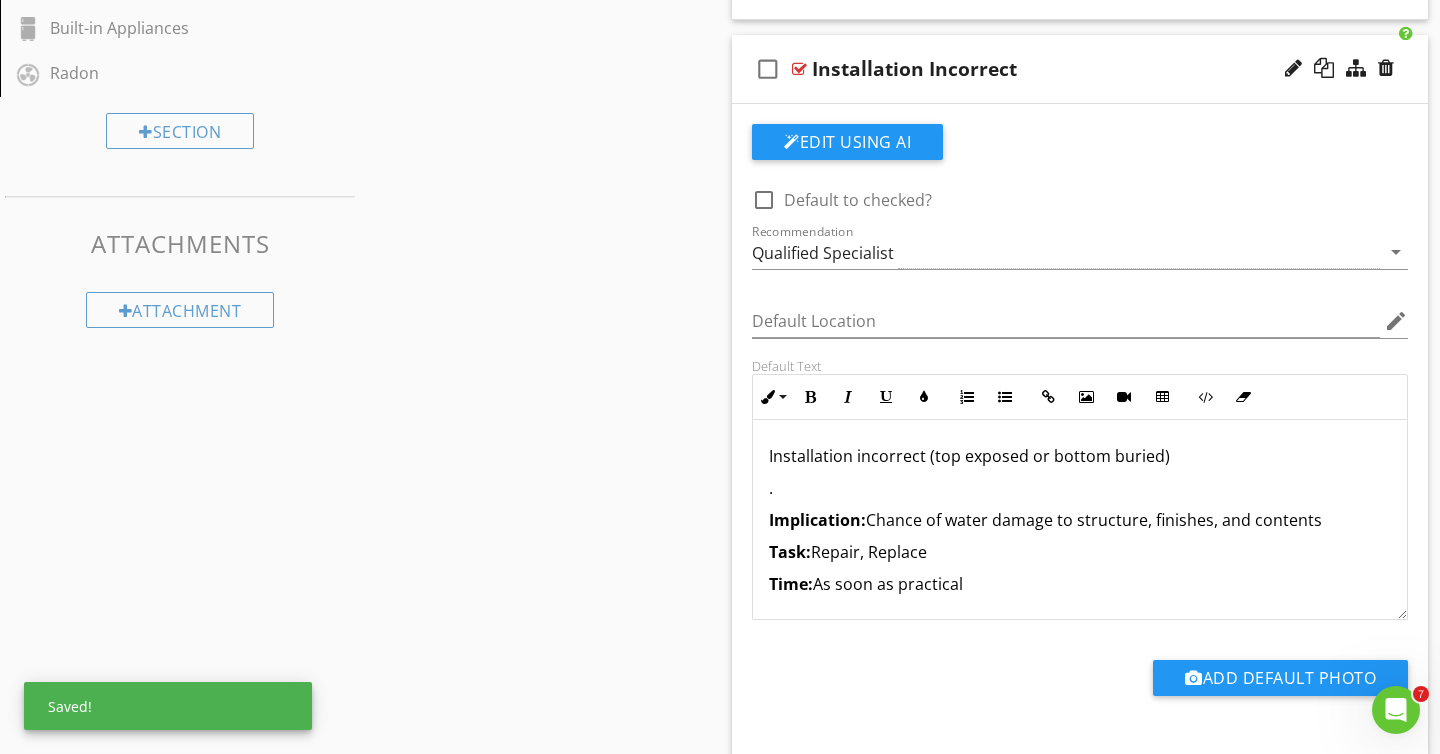 click on "." at bounding box center (1080, 488) 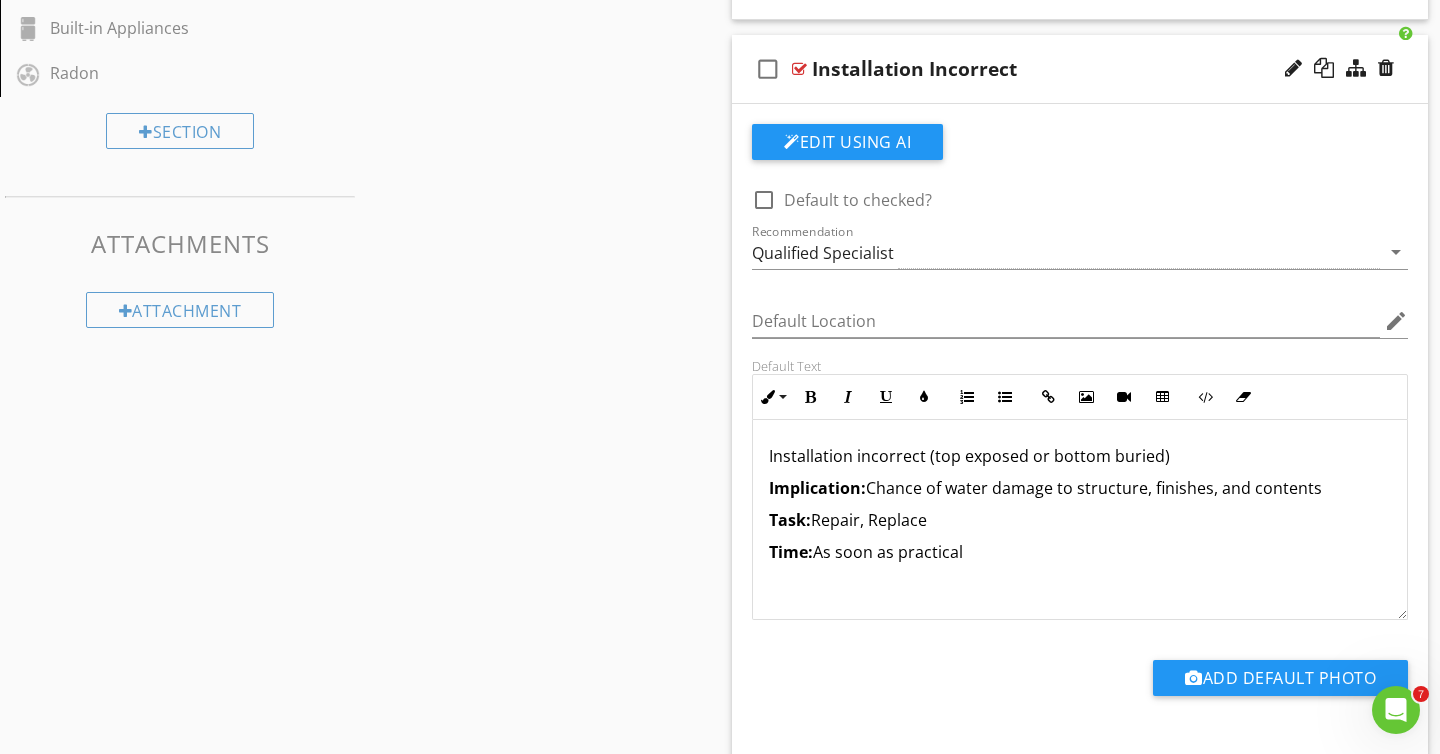 click on "Installation incorrect (top exposed or bottom buried)" at bounding box center [1080, 456] 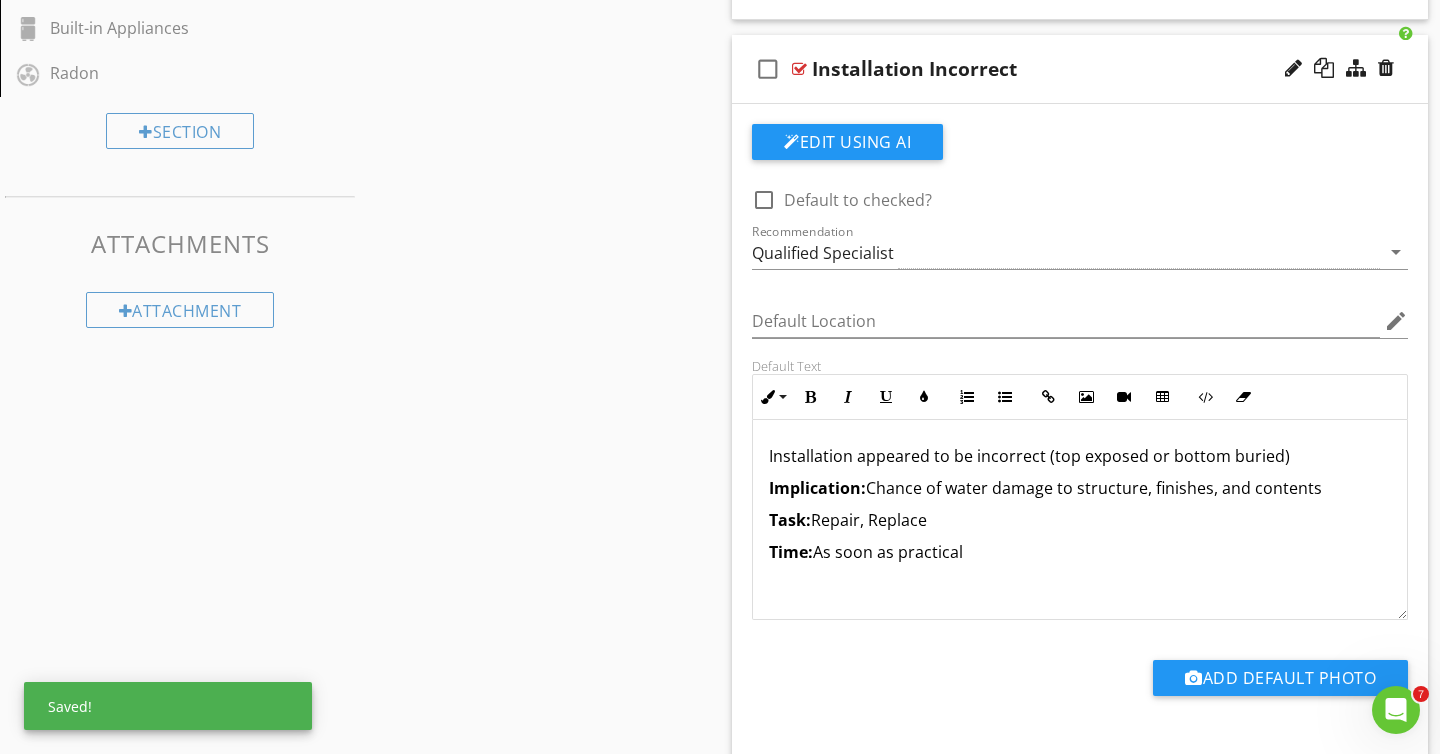 click on "Installation appeared to be incorrect (top exposed or bottom buried)" at bounding box center (1080, 456) 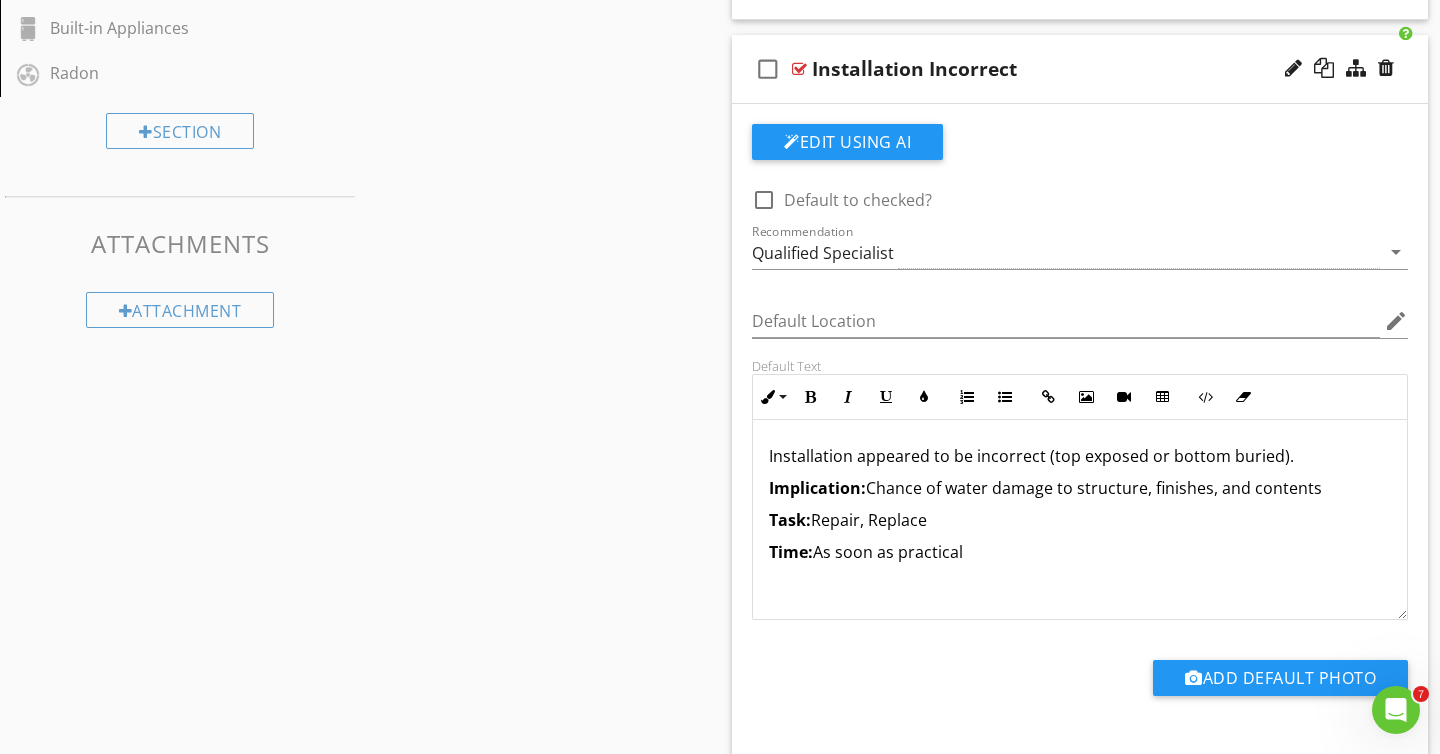 drag, startPoint x: 818, startPoint y: 520, endPoint x: 936, endPoint y: 528, distance: 118.270874 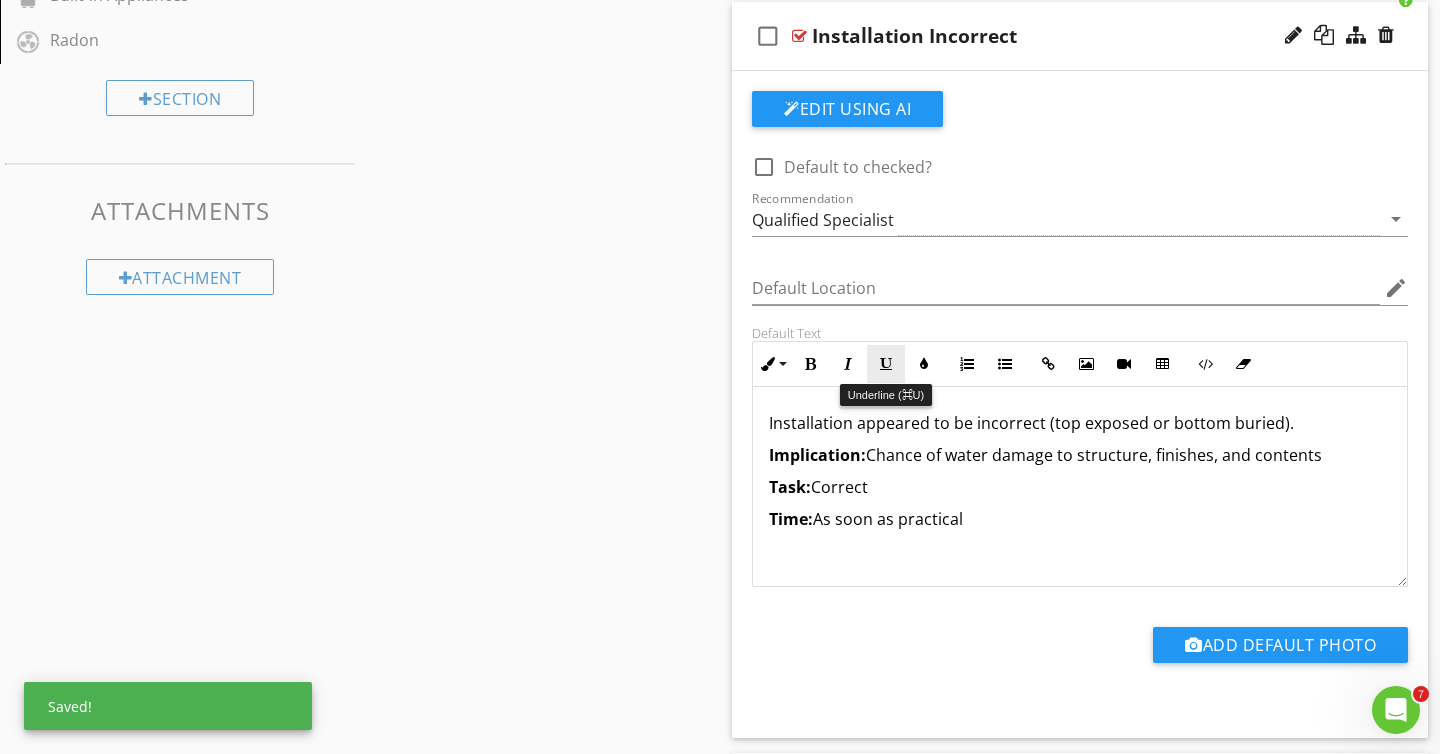 scroll, scrollTop: 948, scrollLeft: 0, axis: vertical 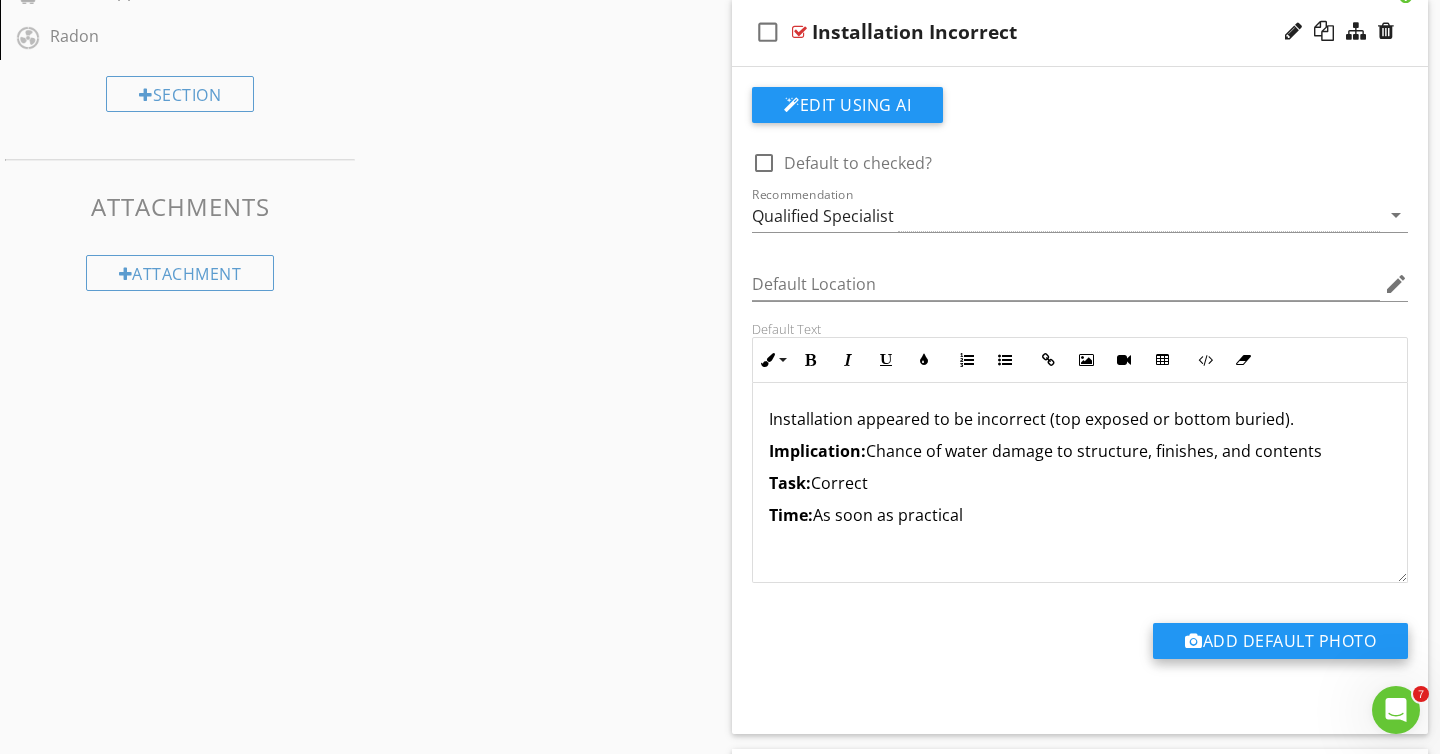 click on "Add Default Photo" at bounding box center [1280, 641] 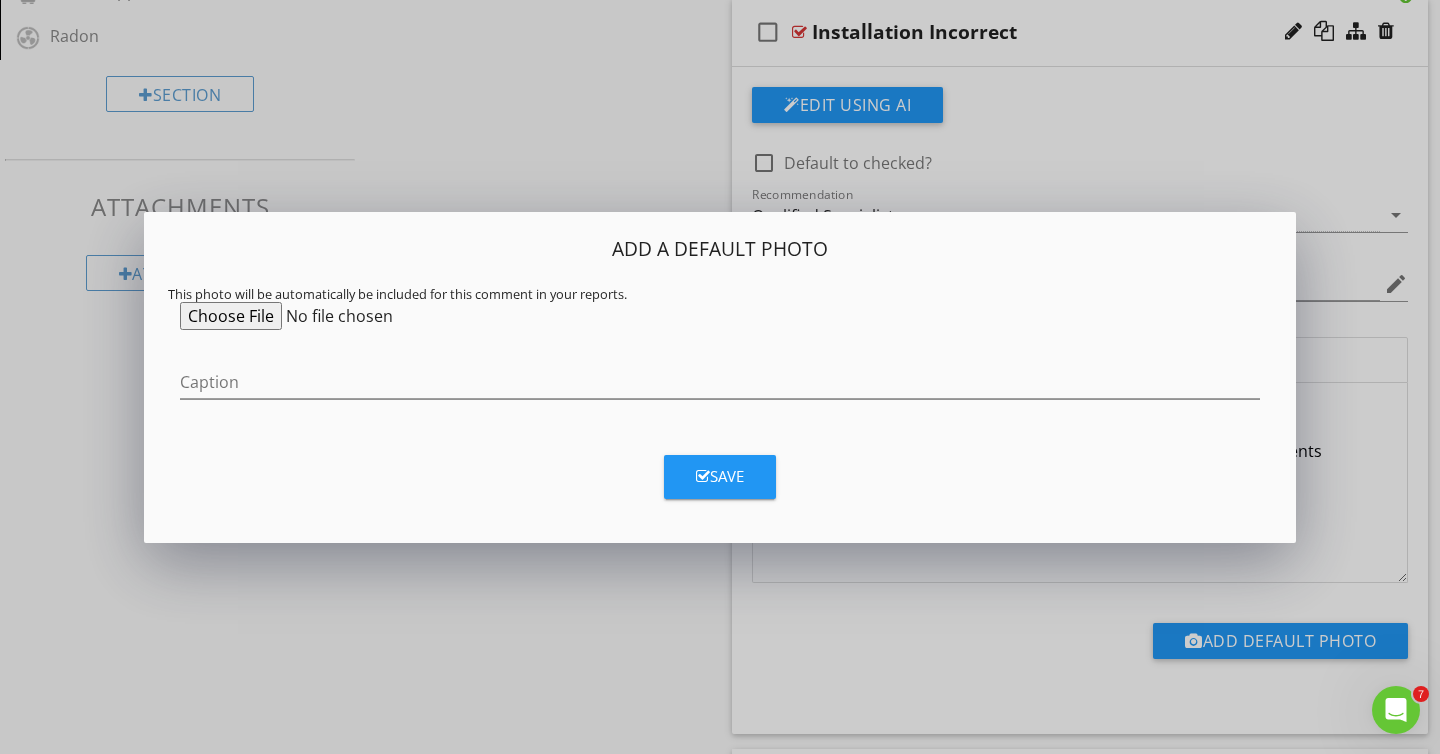 click at bounding box center [333, 316] 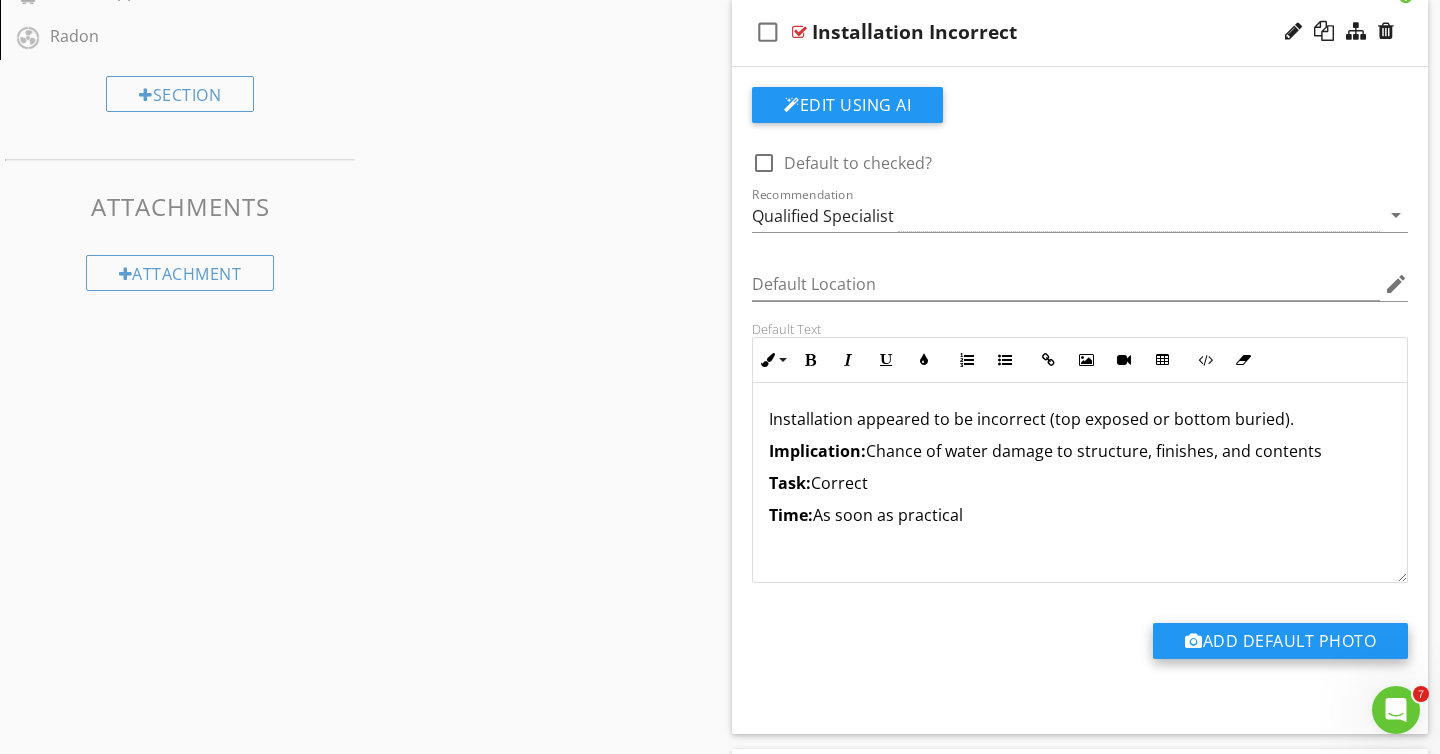 click on "Add Default Photo" at bounding box center (1280, 641) 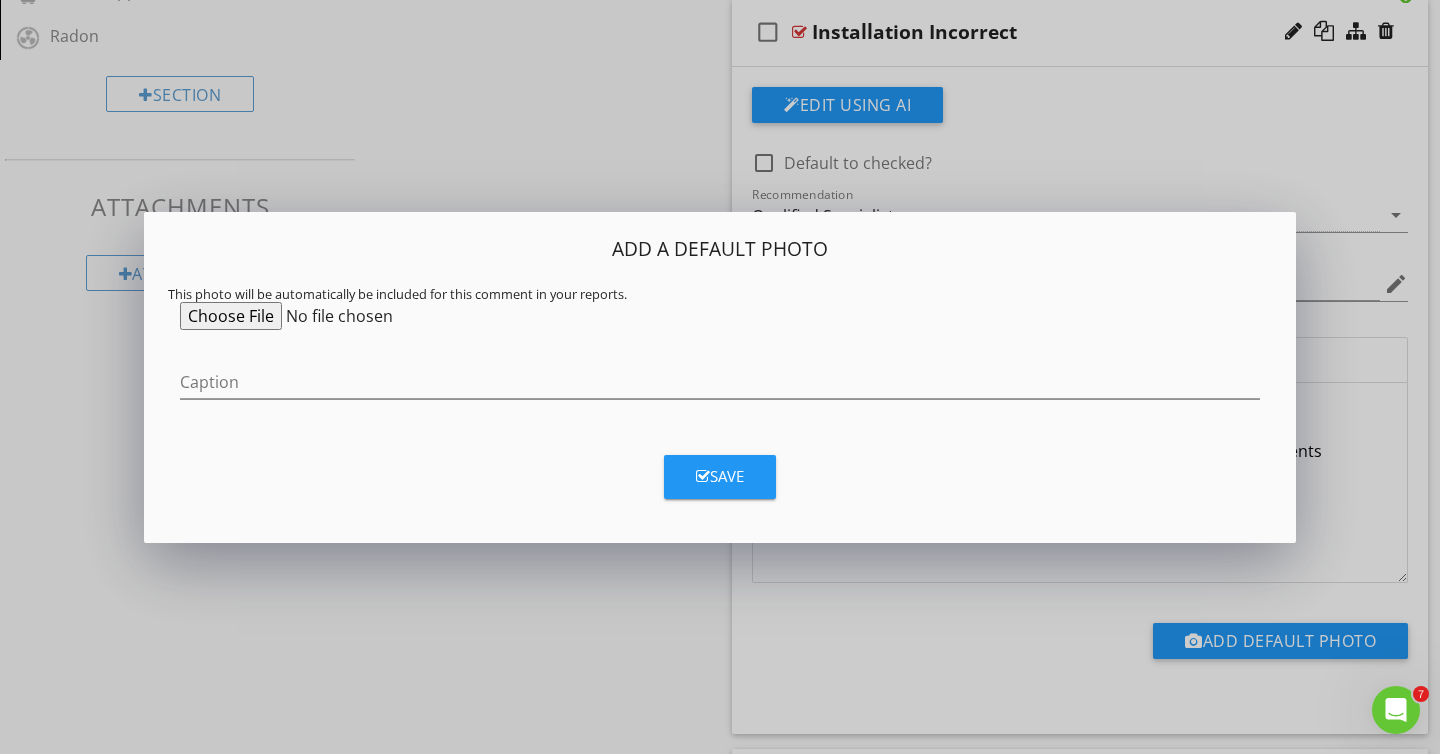 click at bounding box center [333, 316] 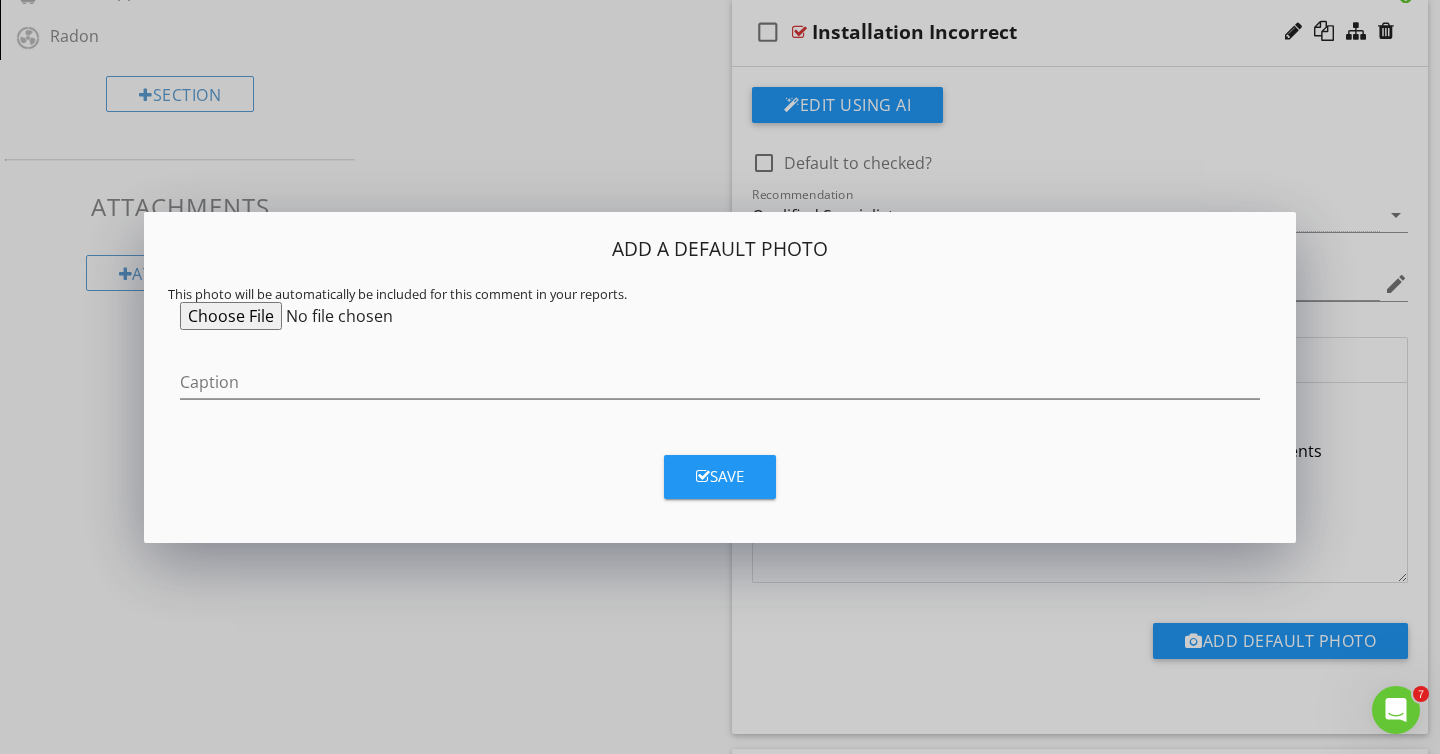 type on "C:\fakepath\0071.jpg" 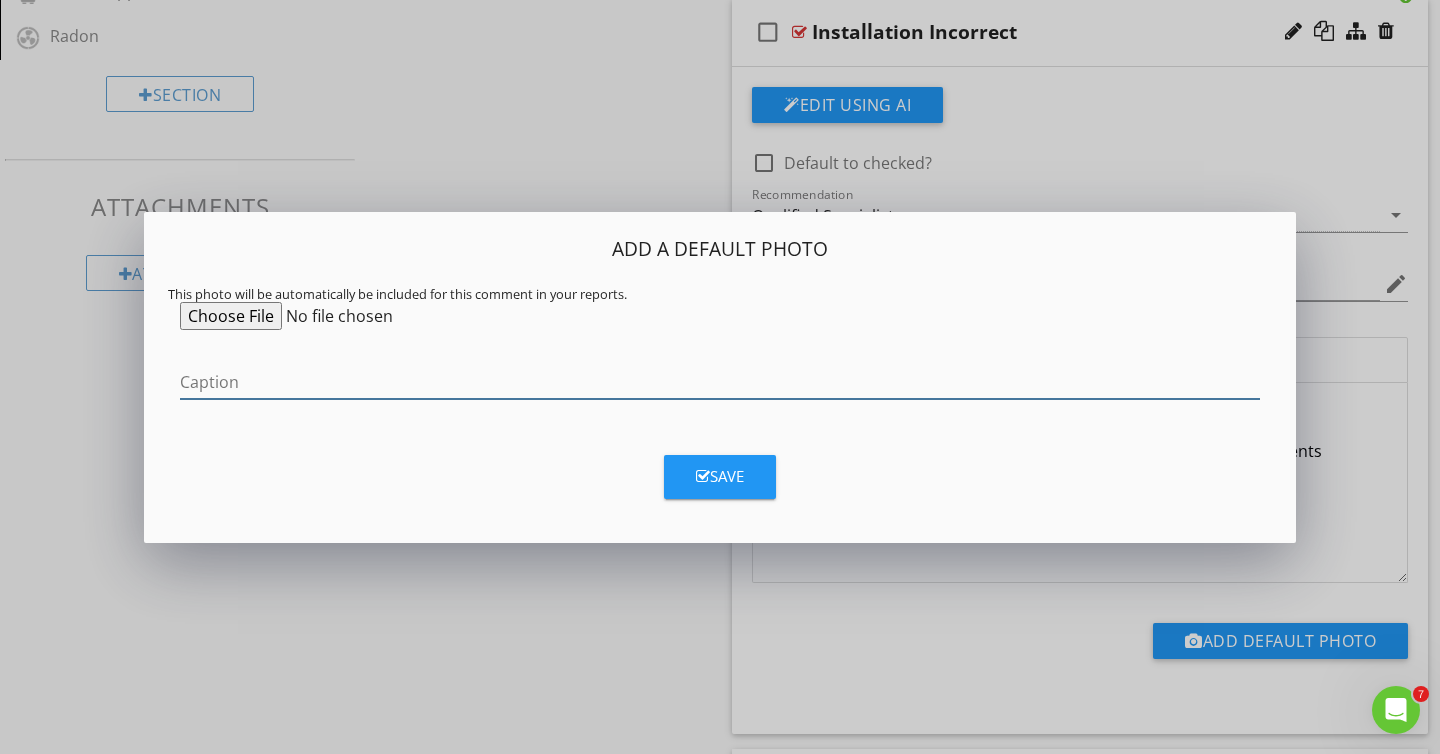 click at bounding box center [720, 382] 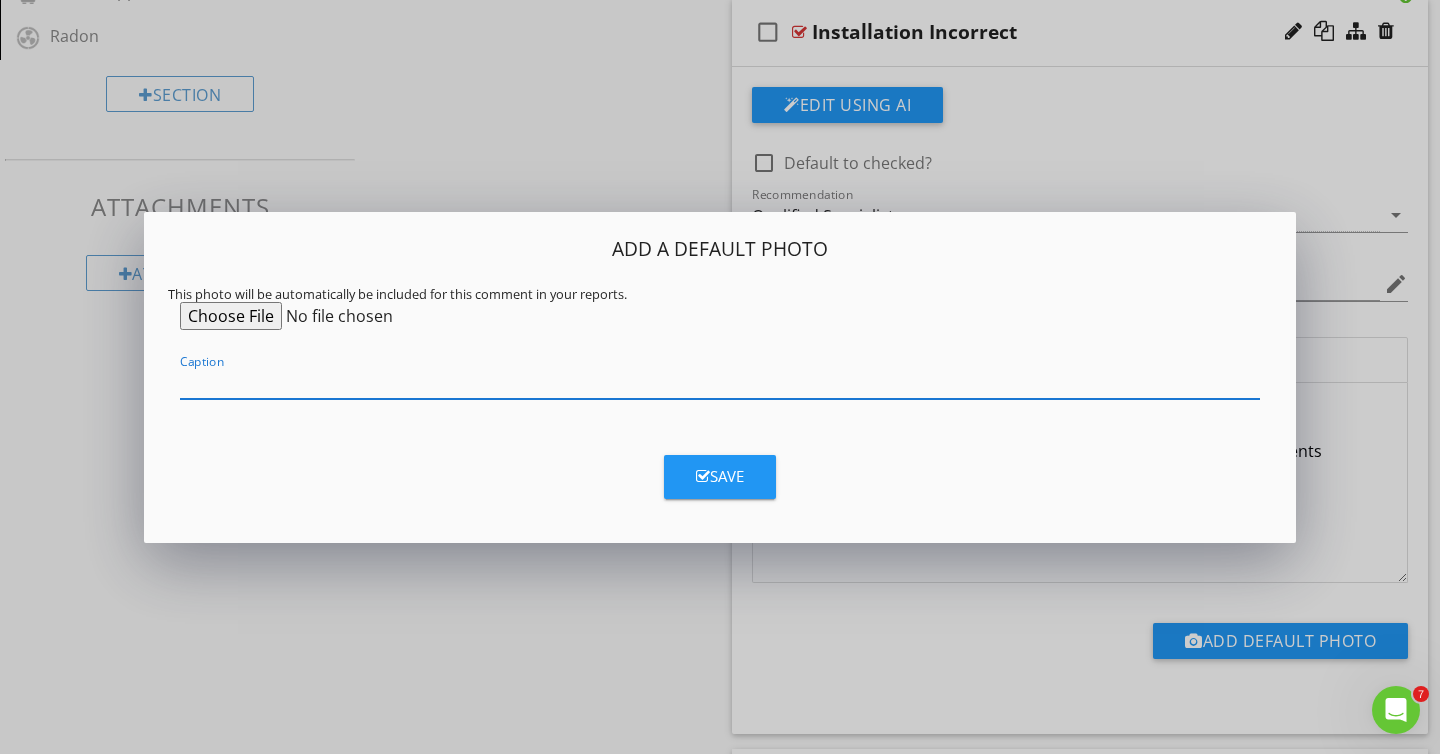 drag, startPoint x: 461, startPoint y: 377, endPoint x: 459, endPoint y: 367, distance: 10.198039 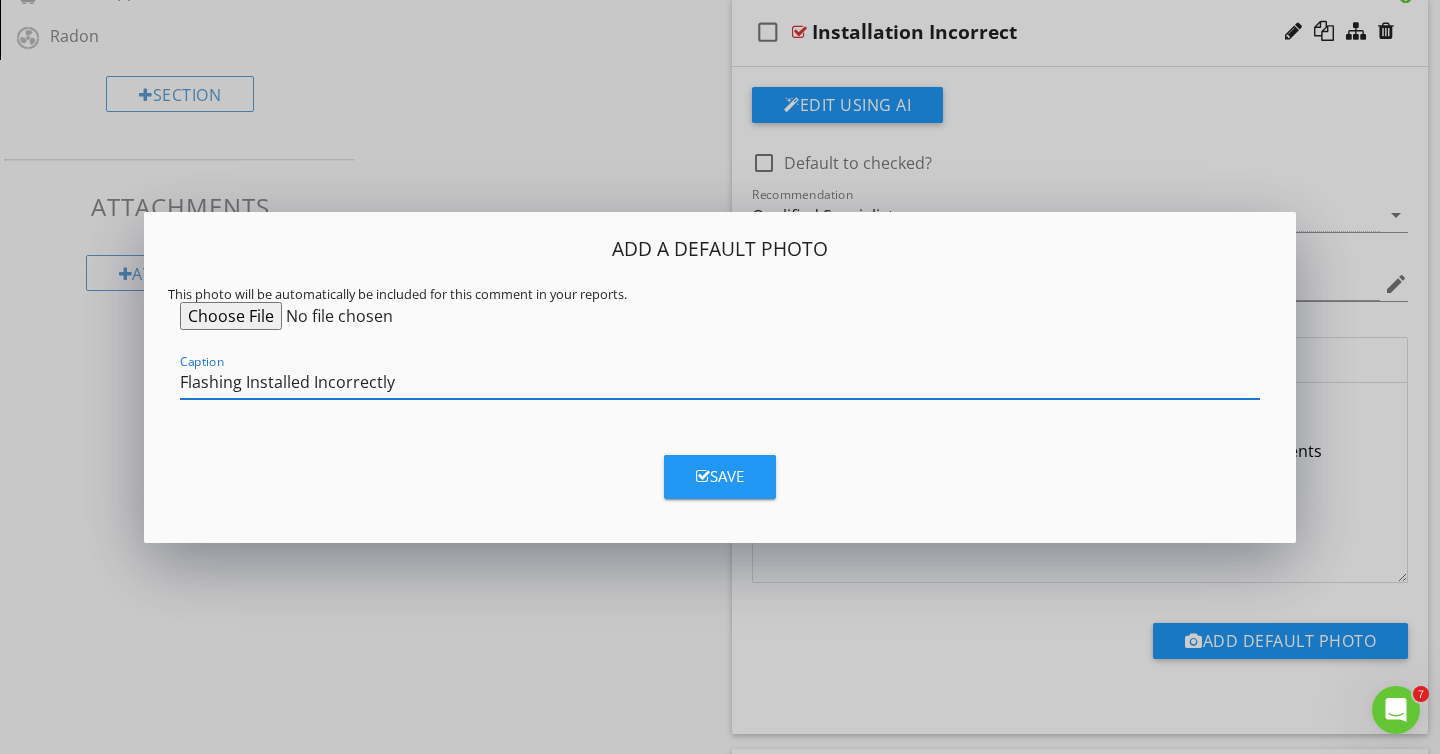type on "Flashing Installed Incorrectly" 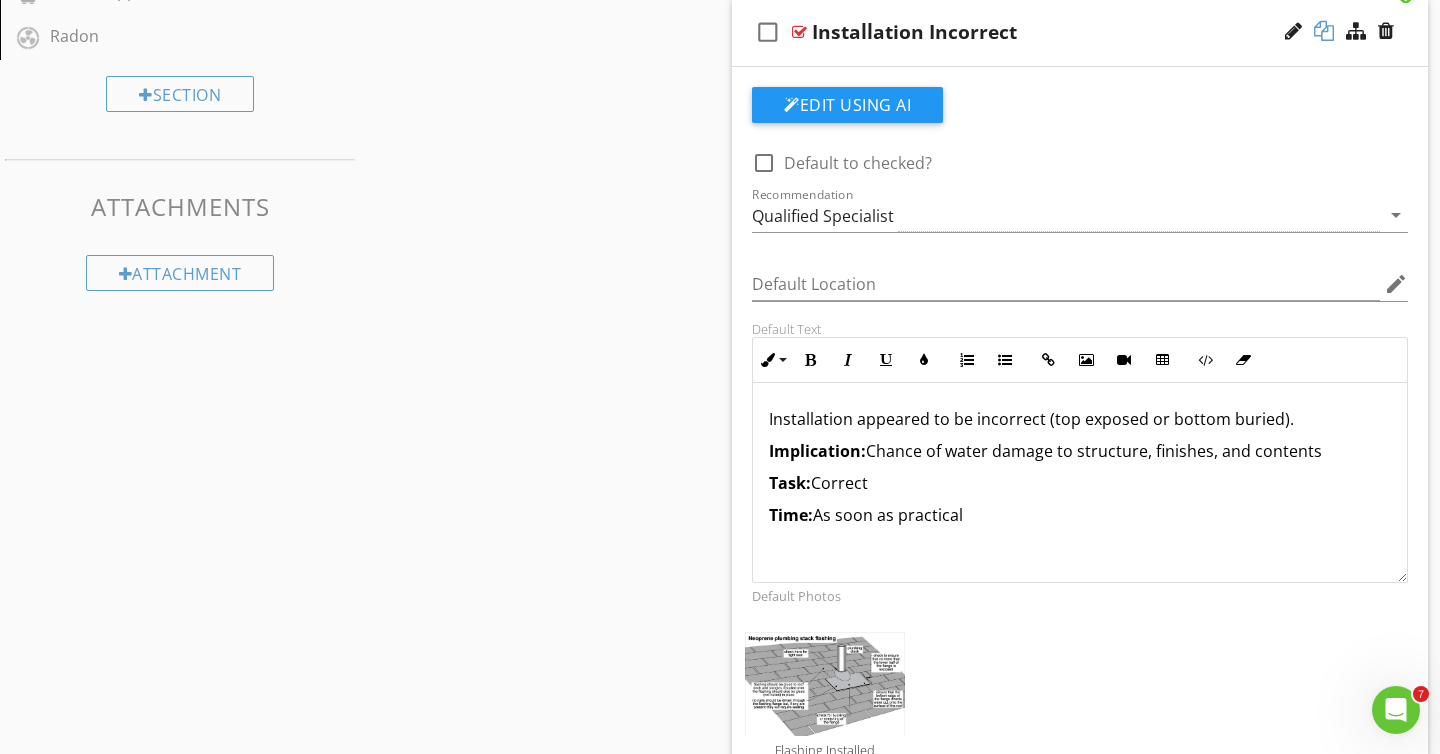 click at bounding box center [1324, 31] 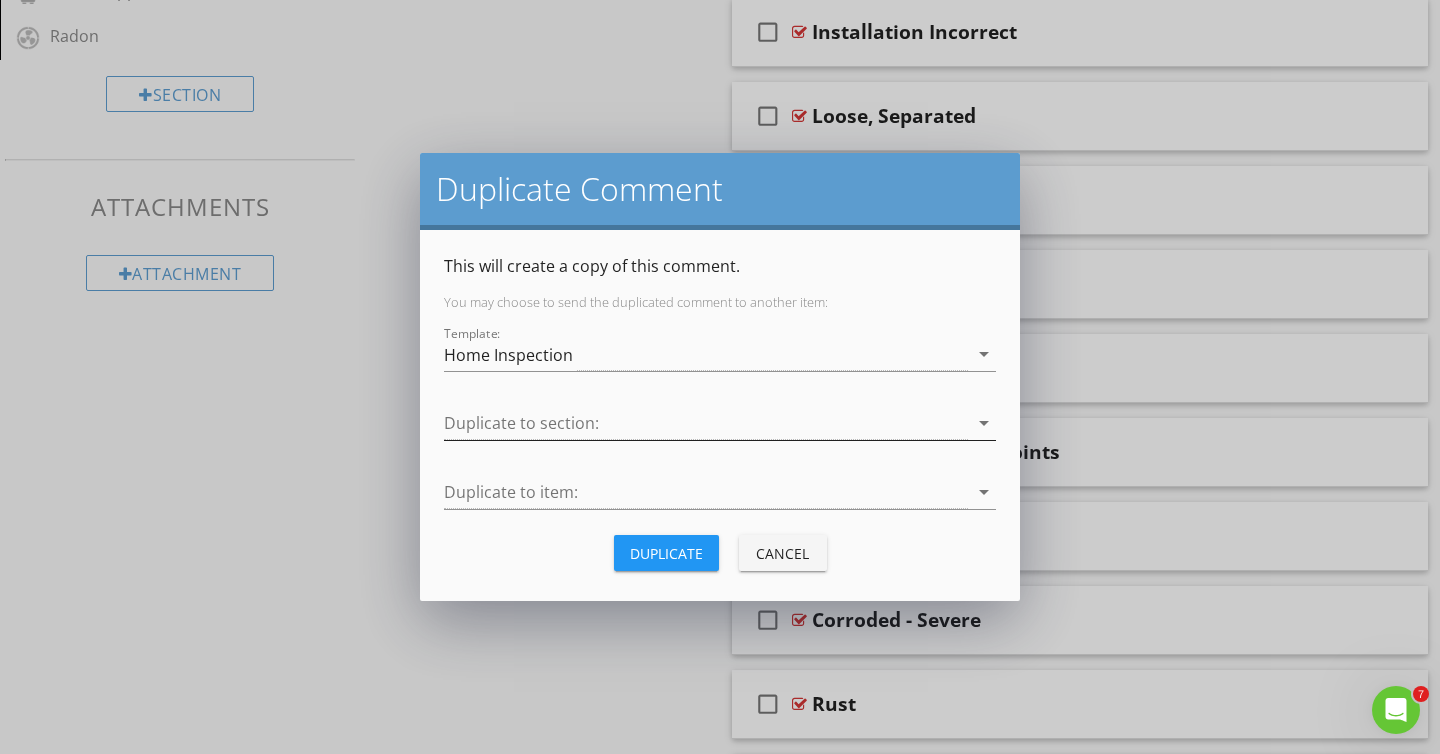 click at bounding box center [706, 423] 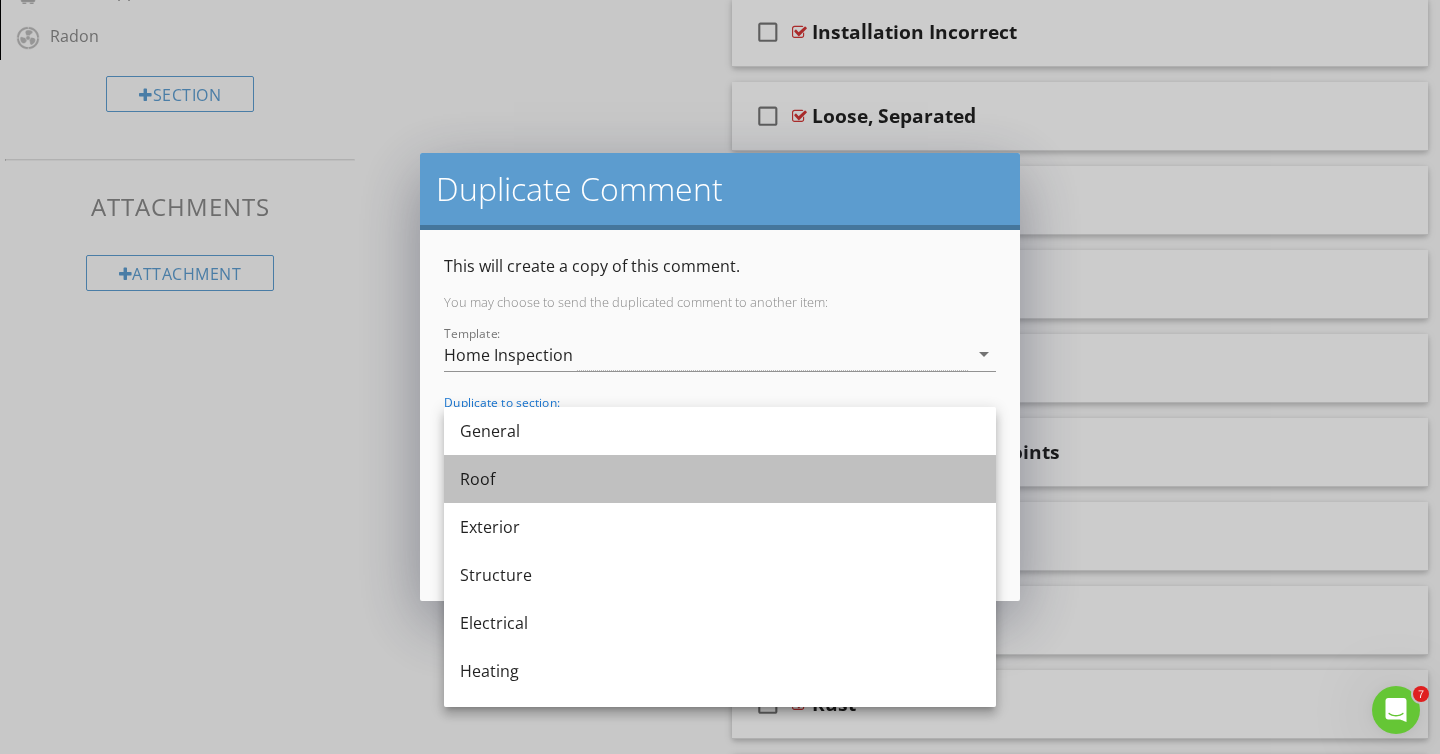 click on "Roof" at bounding box center (720, 479) 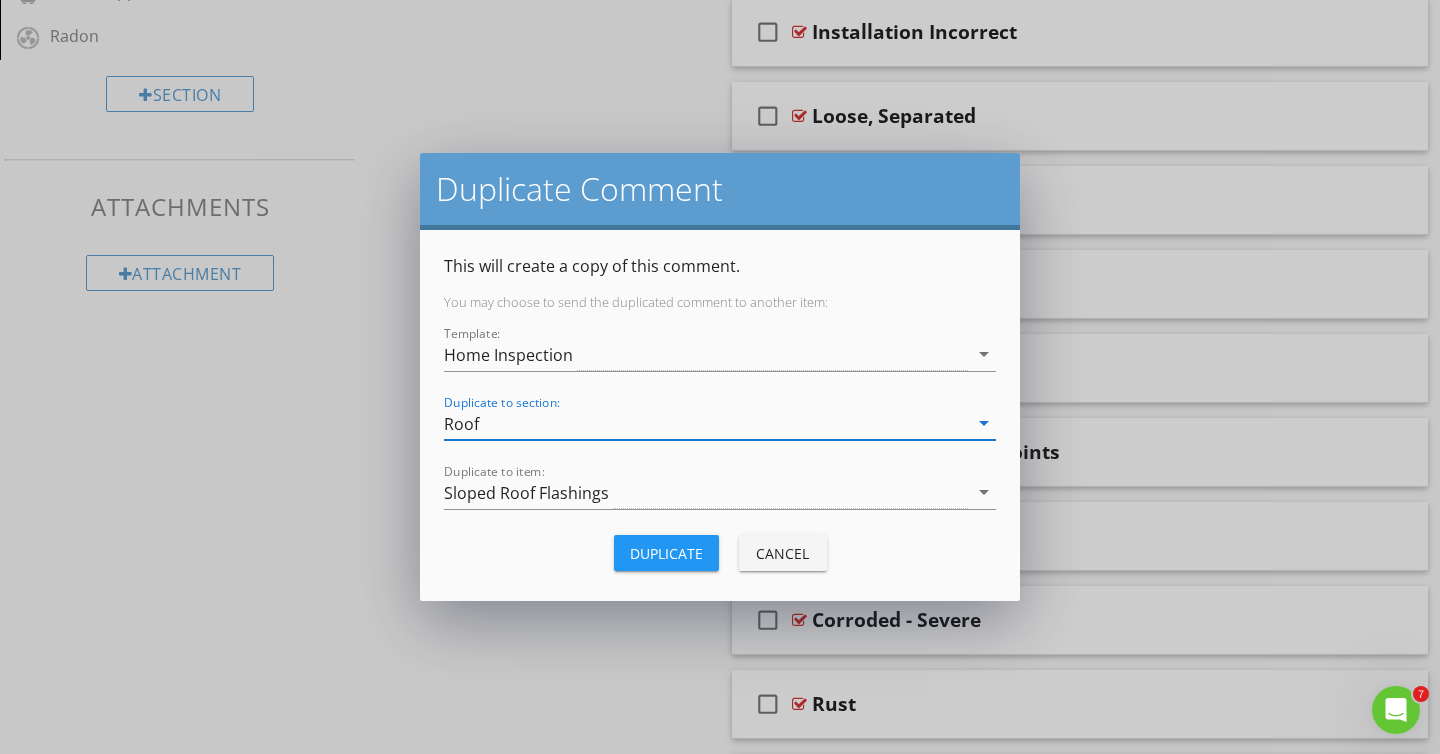 click on "Duplicate" at bounding box center [666, 553] 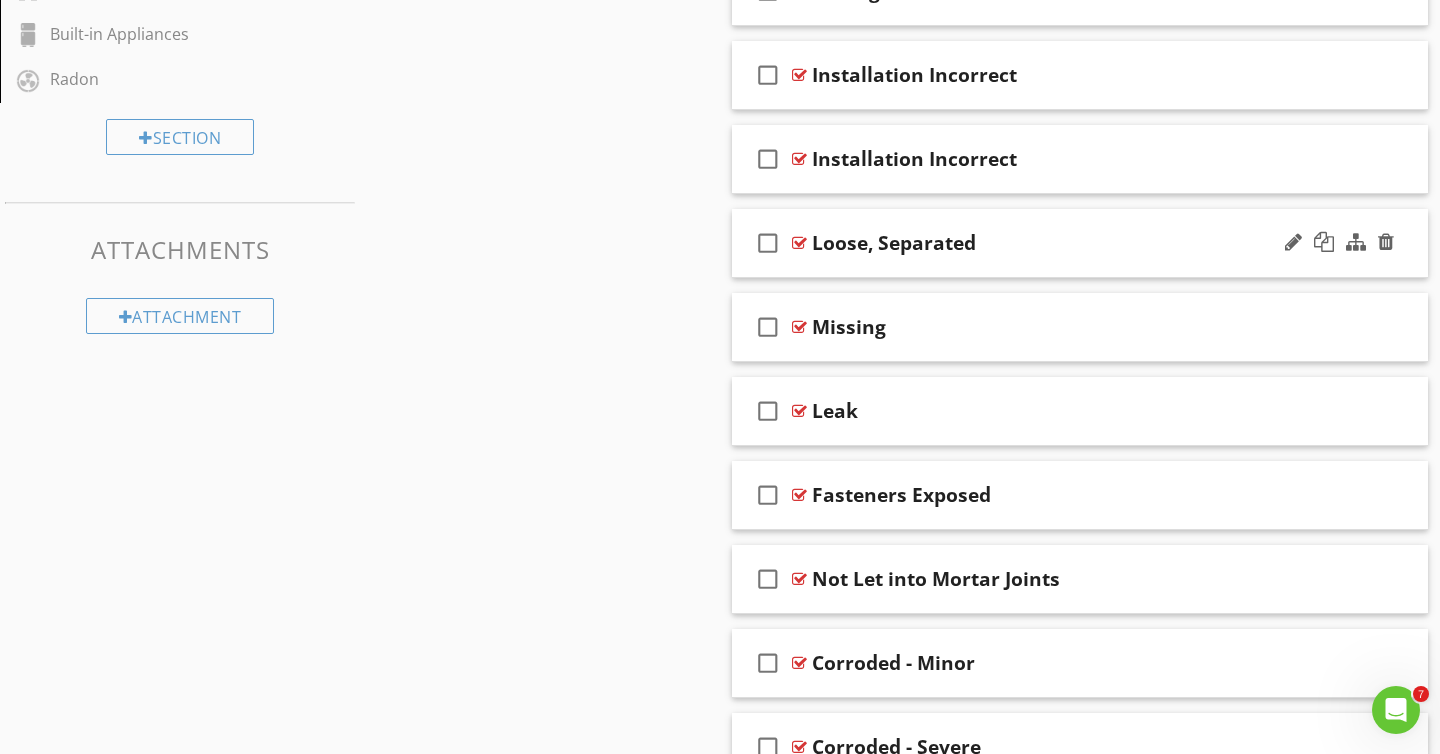 scroll, scrollTop: 894, scrollLeft: 0, axis: vertical 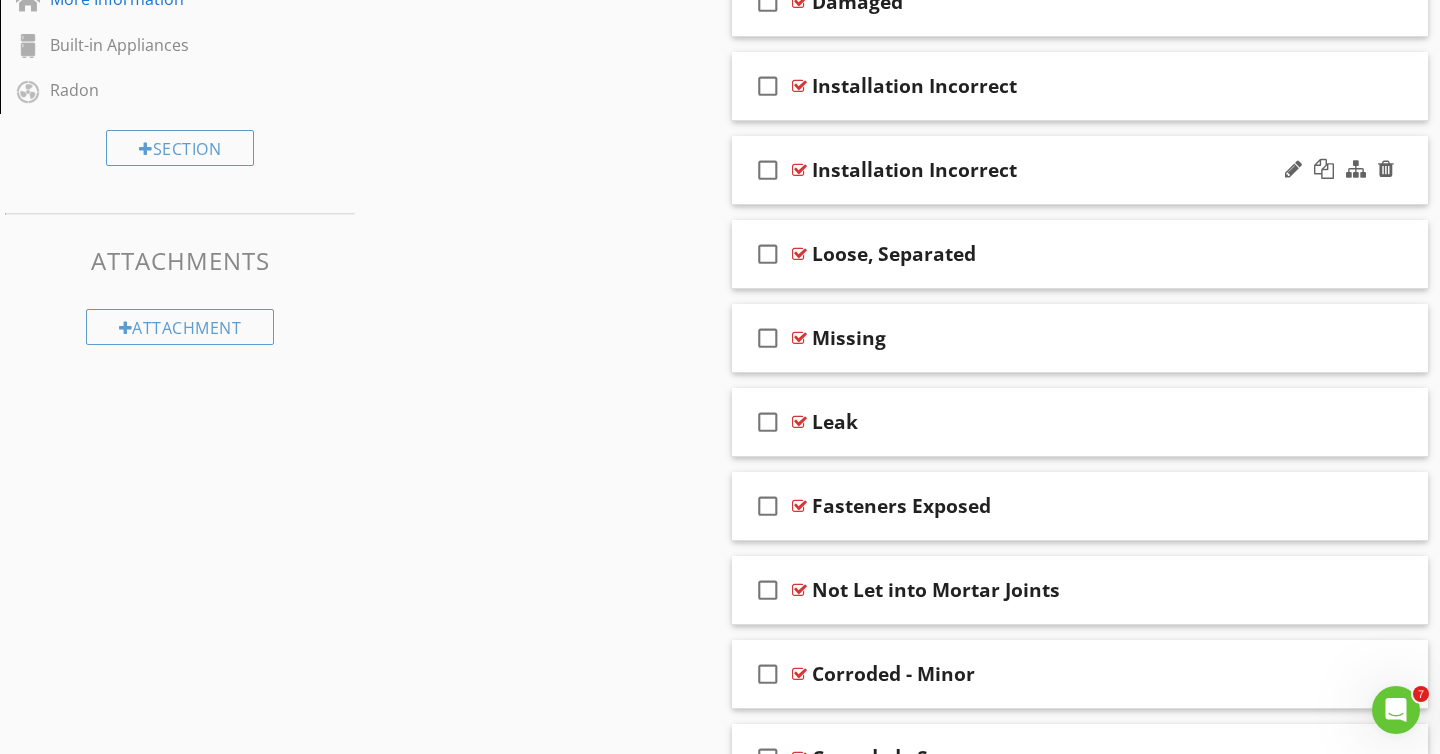 click on "Installation Incorrect" at bounding box center (914, 170) 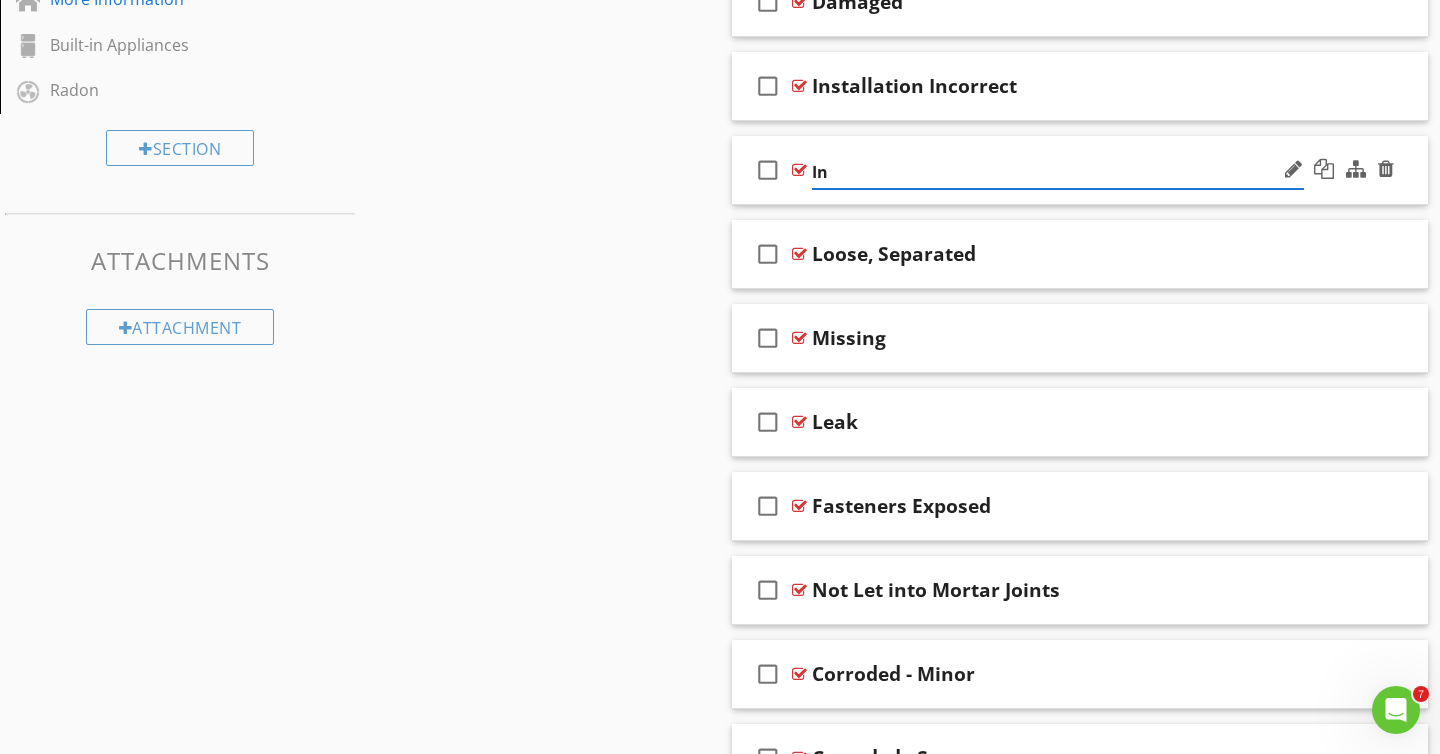 type on "I" 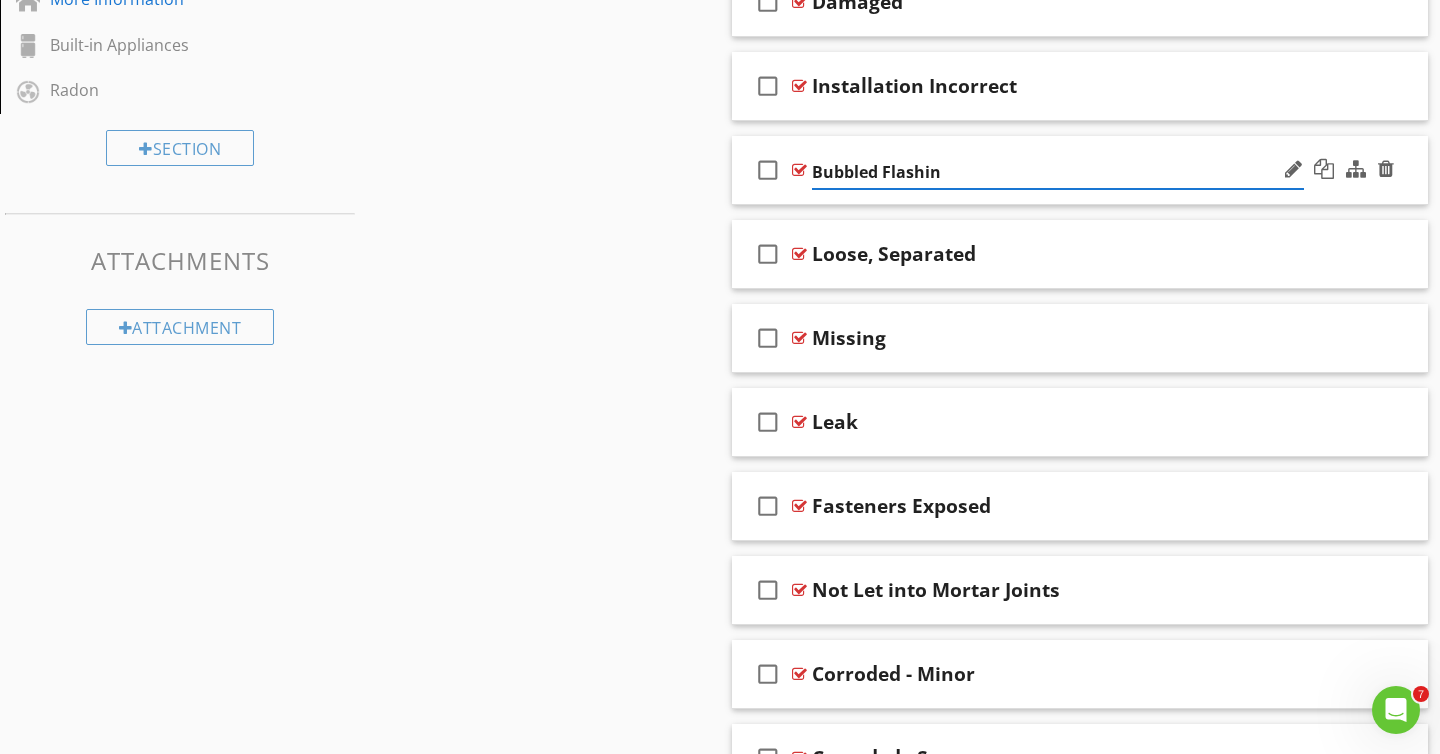 type on "Bubbled Flashing" 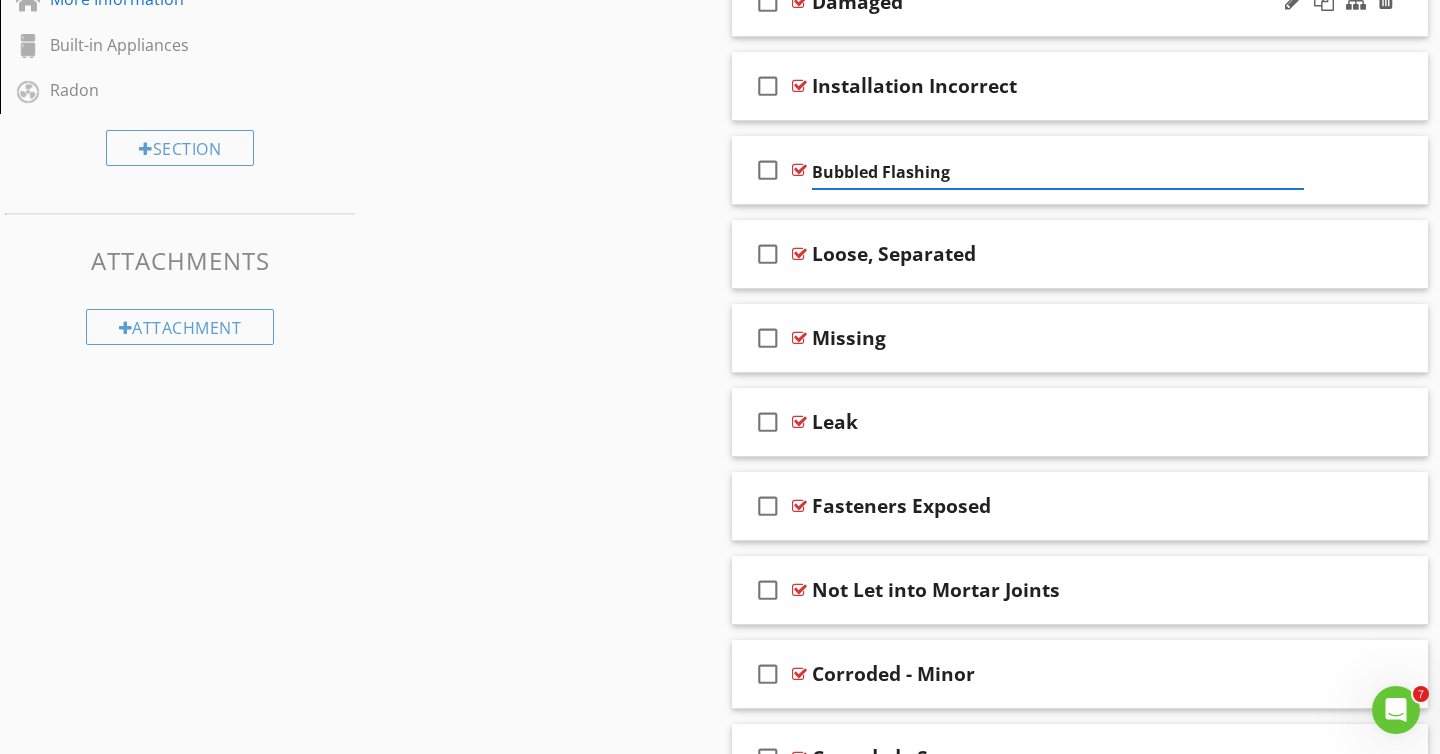 drag, startPoint x: 991, startPoint y: 175, endPoint x: 842, endPoint y: 1, distance: 229.07858 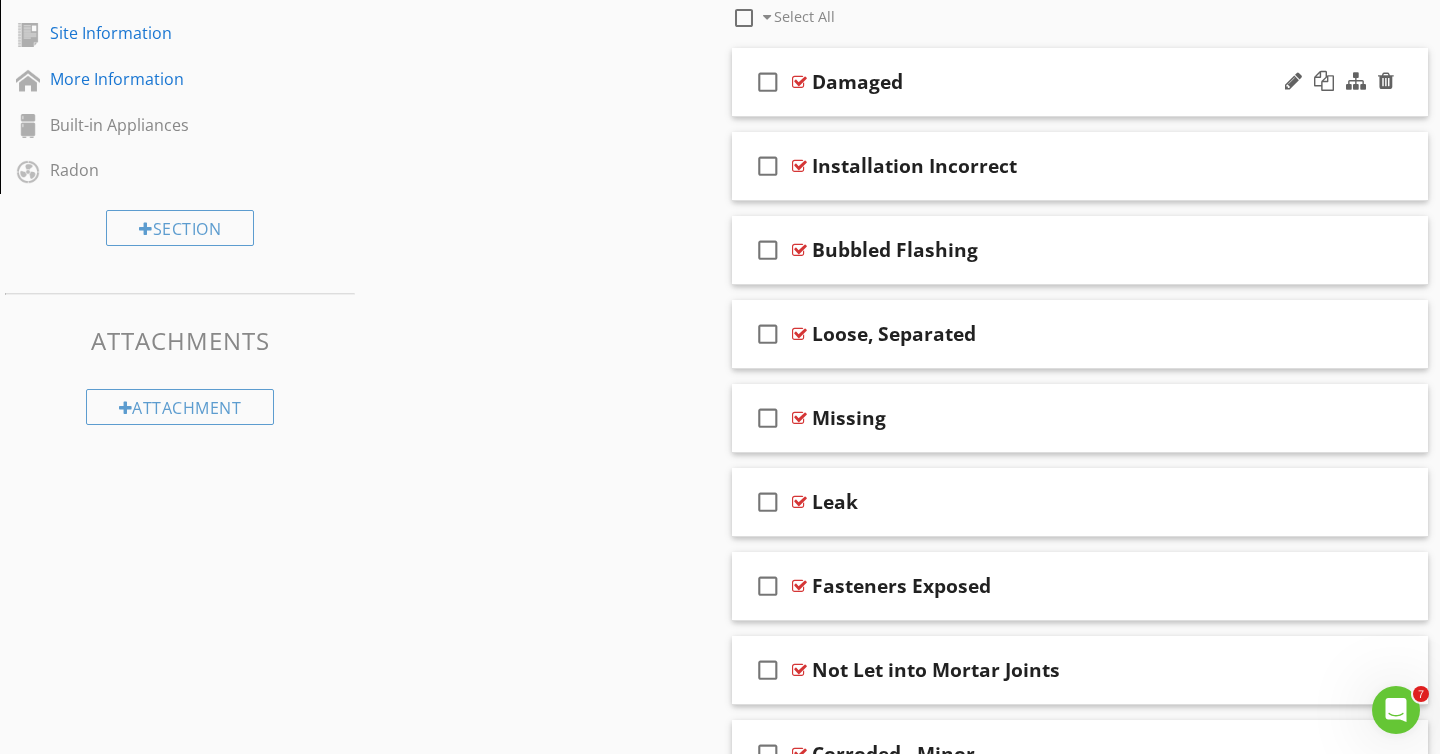 scroll, scrollTop: 815, scrollLeft: 0, axis: vertical 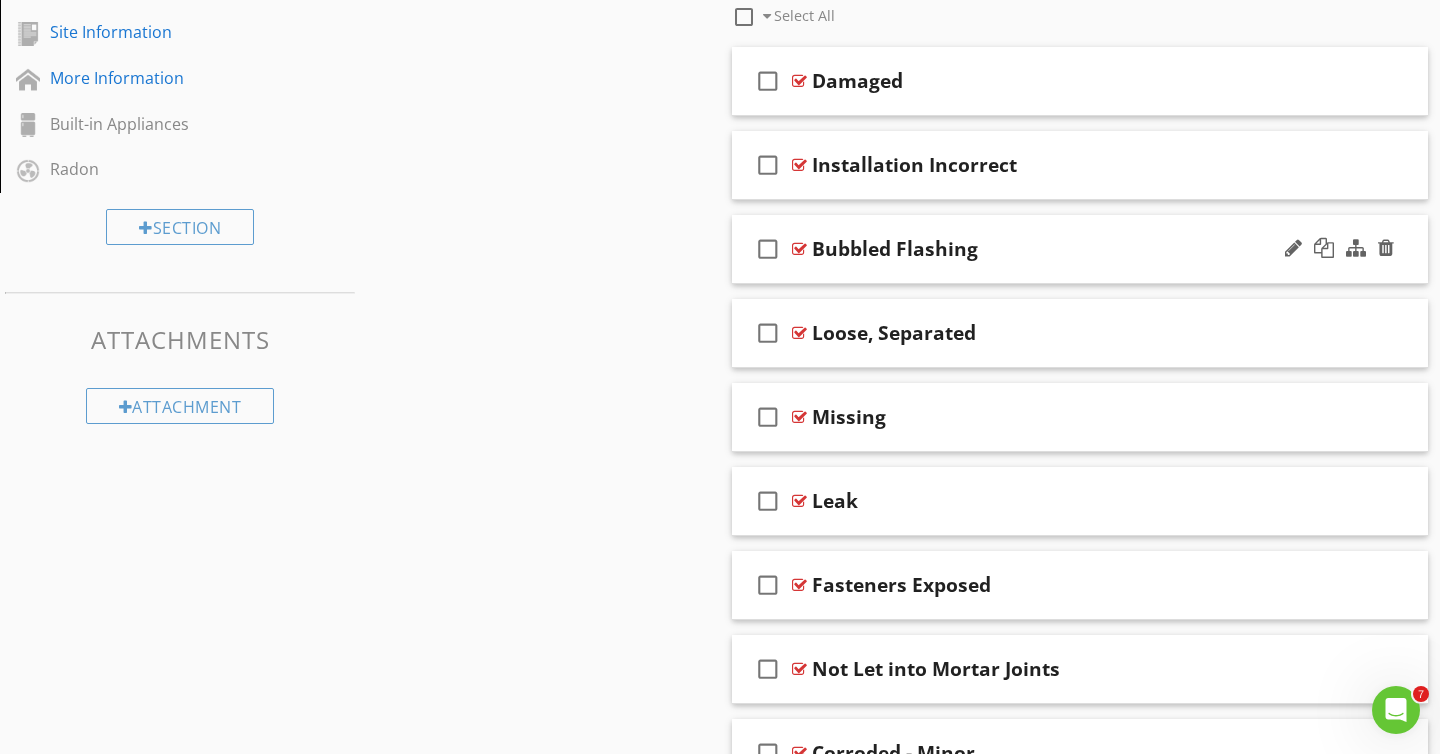 click on "Bubbled Flashing" at bounding box center (895, 249) 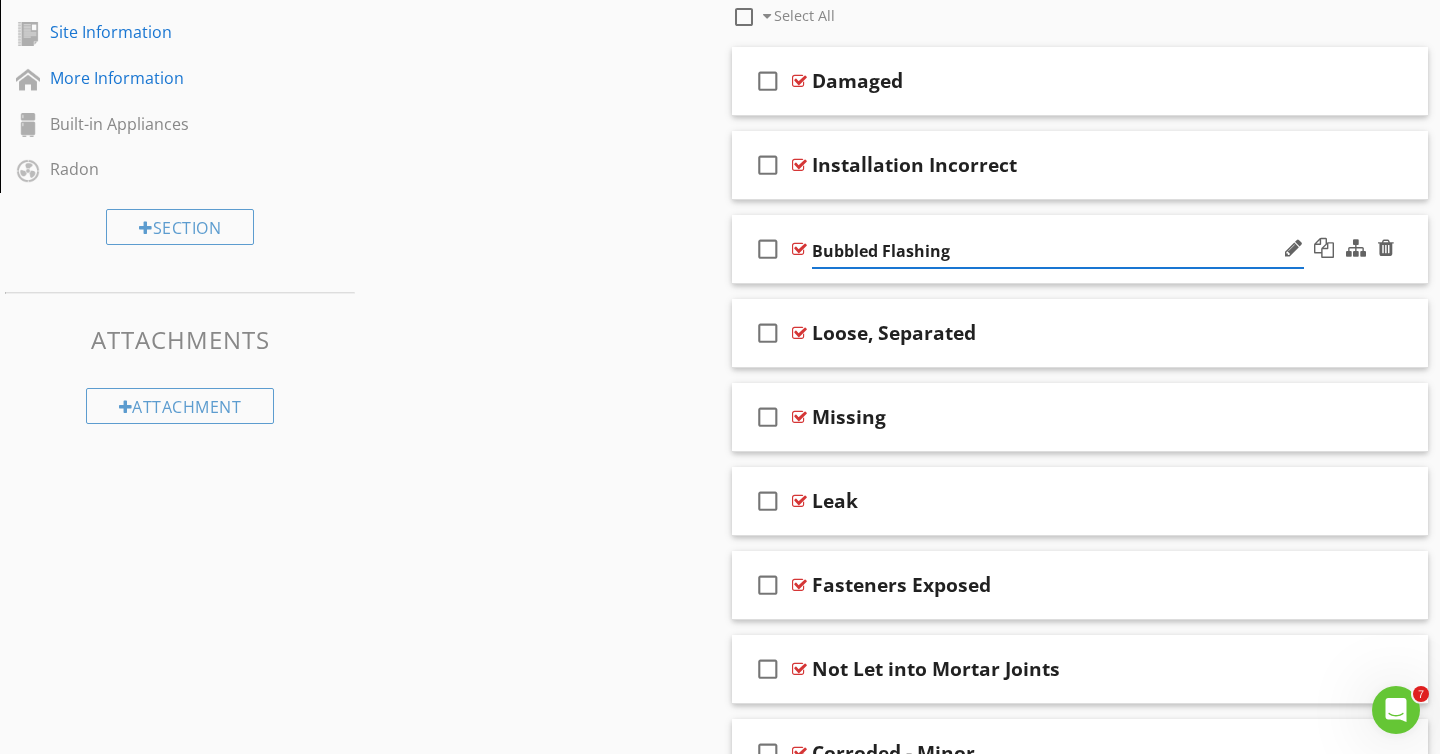 click on "Bubbled Flashing" at bounding box center [1058, 251] 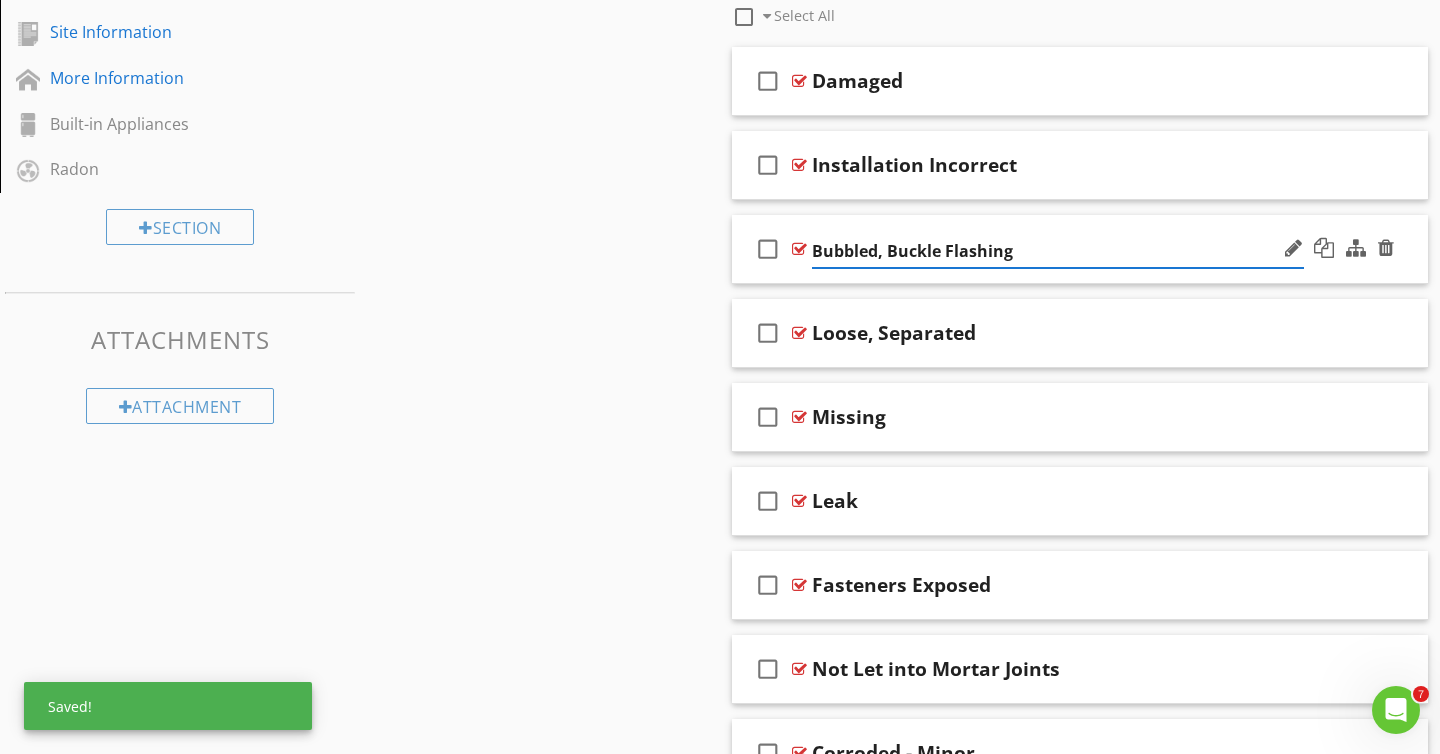 type on "Bubbled, Buckled Flashing" 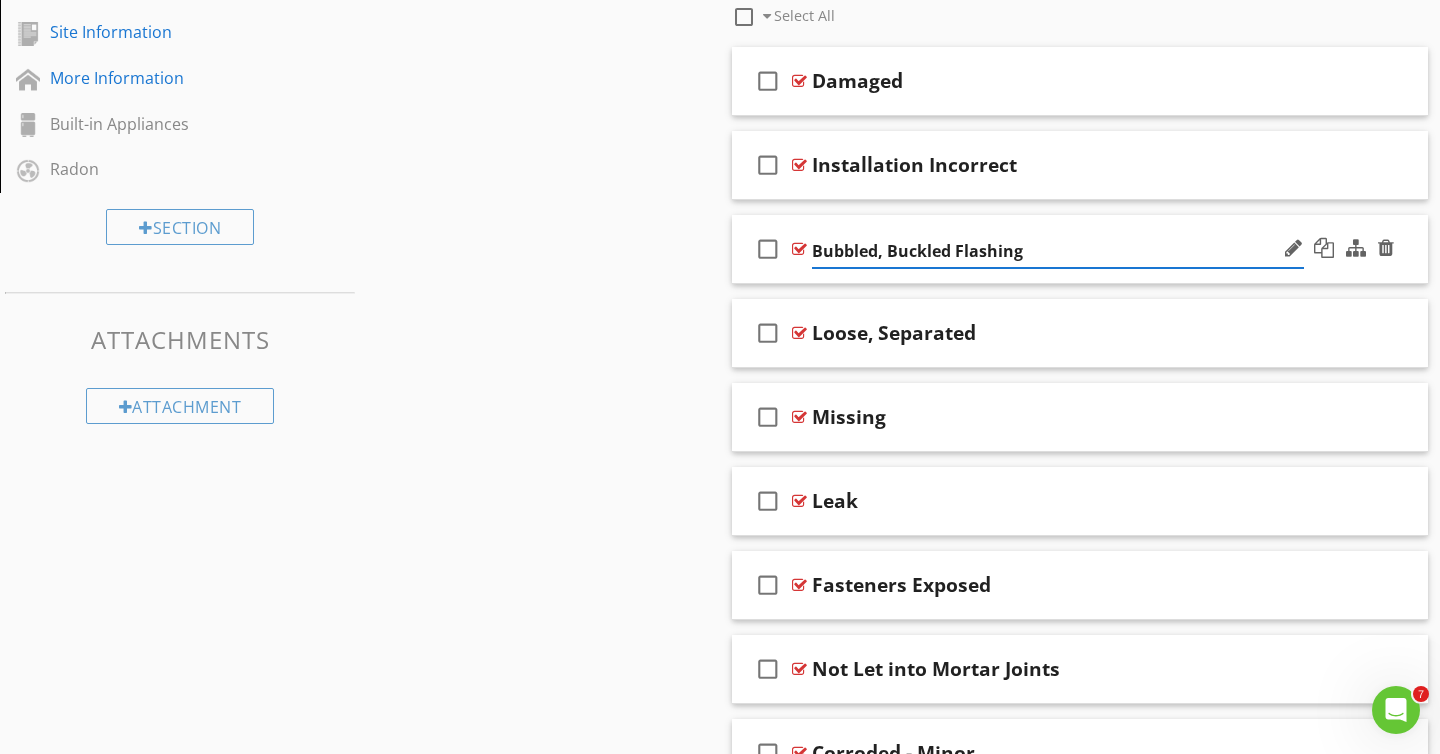 click on "check_box_outline_blank         Bubbled, Buckled Flashing" at bounding box center (1080, 249) 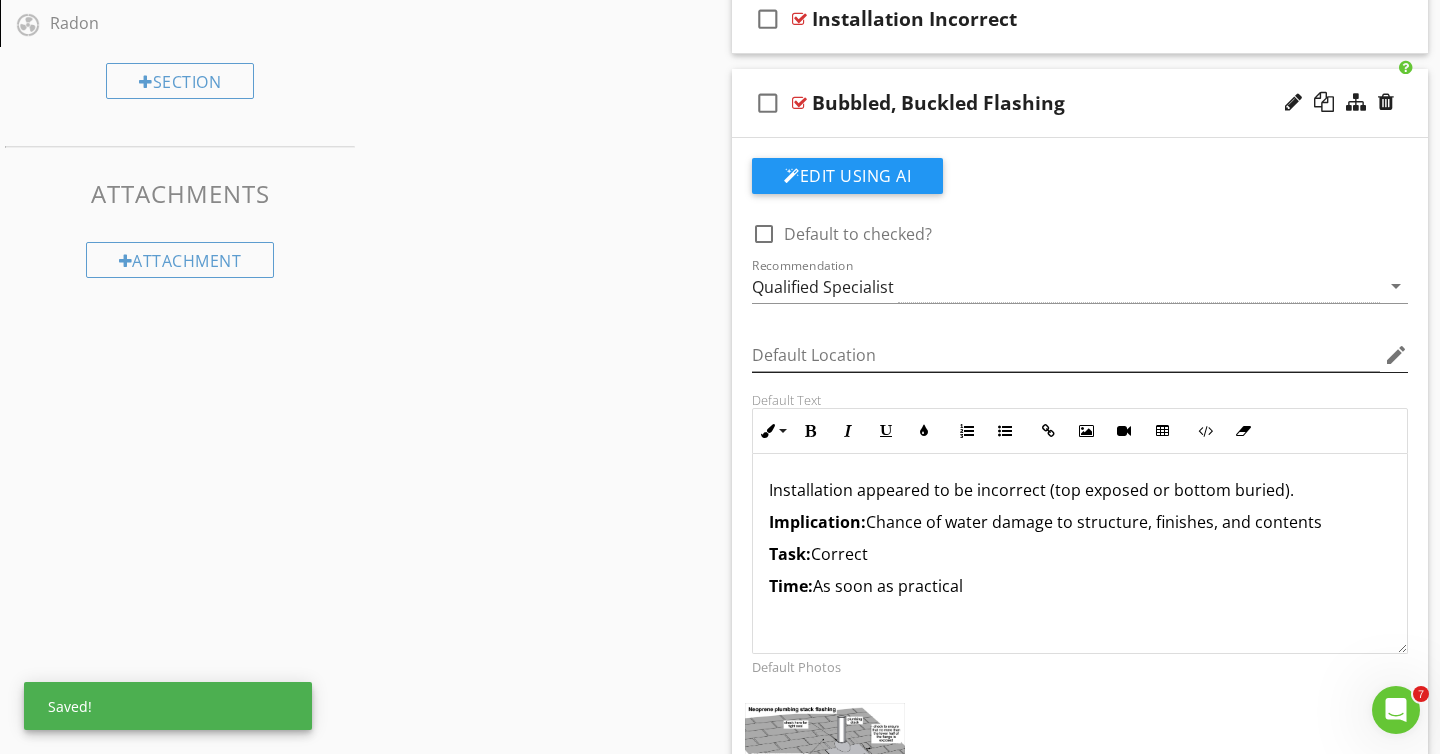 scroll, scrollTop: 962, scrollLeft: 0, axis: vertical 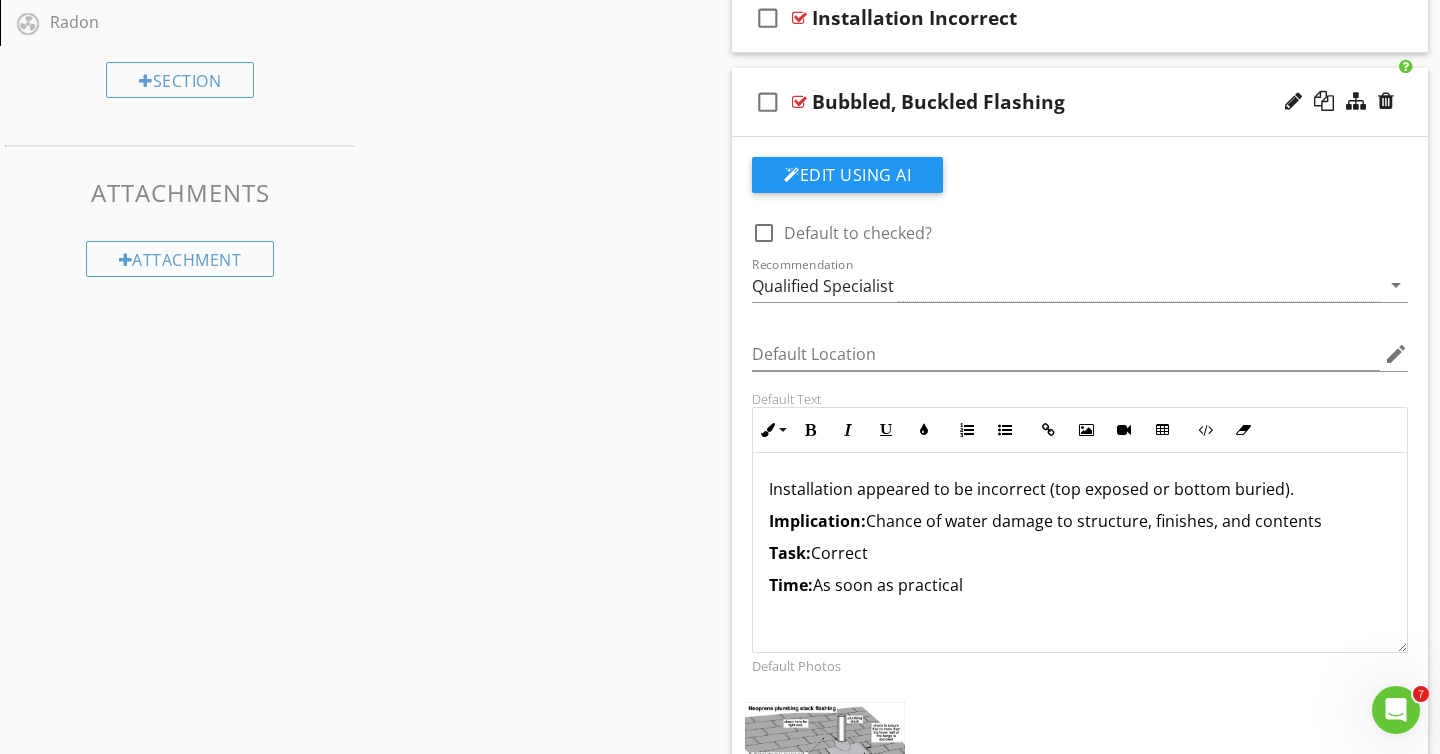 click on "Installation appeared to be incorrect (top exposed or bottom buried). Implication:  Chance of water damage to structure, finishes, and contents Task:  Correct Time:  As soon as practical" at bounding box center (1080, 553) 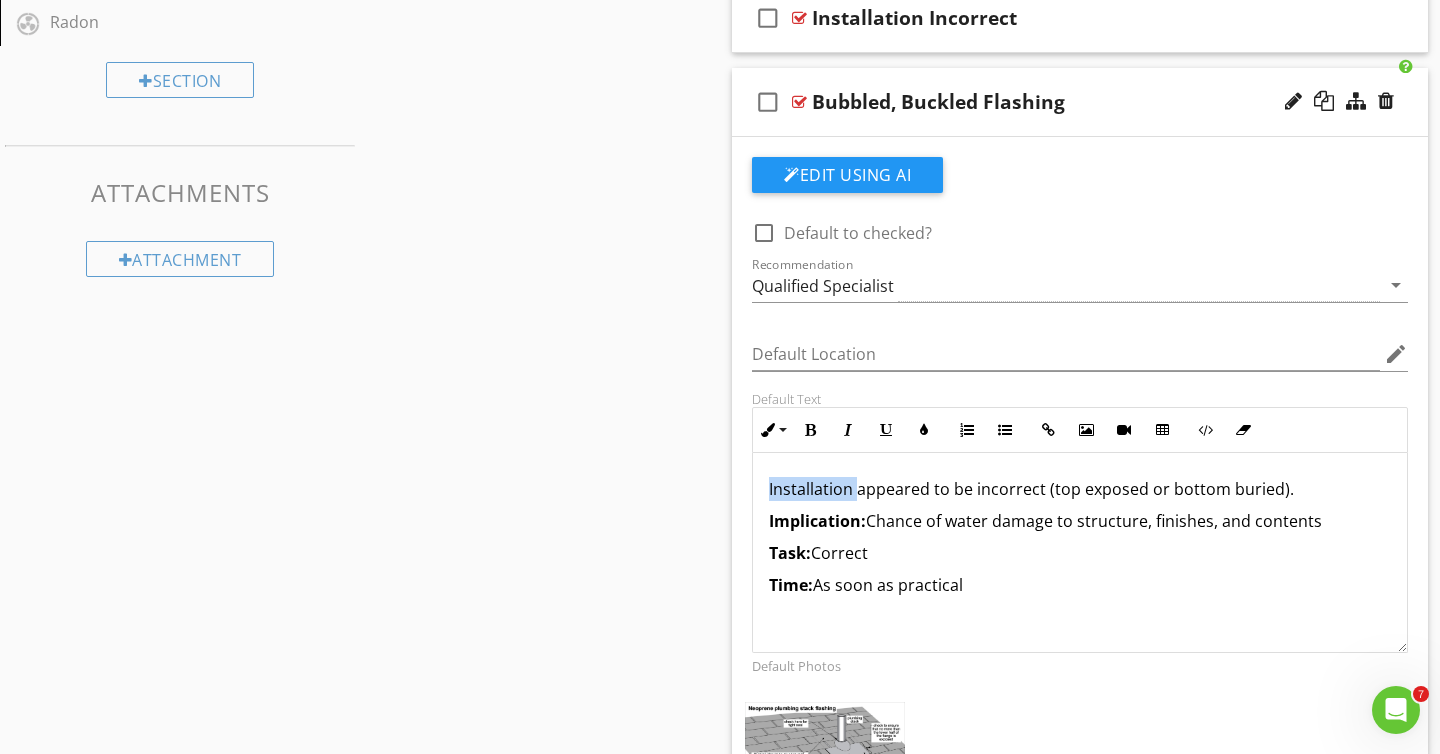 drag, startPoint x: 767, startPoint y: 485, endPoint x: 856, endPoint y: 490, distance: 89.140335 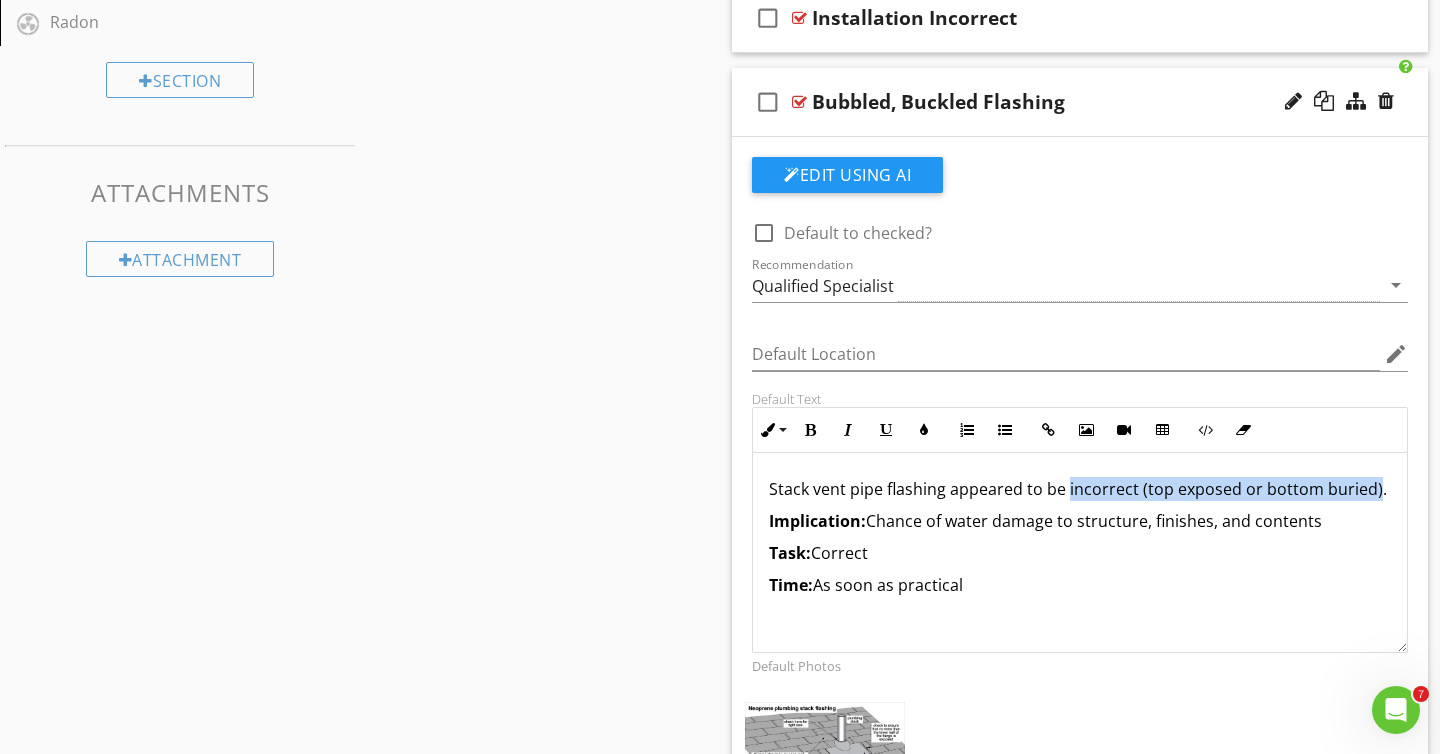 drag, startPoint x: 1065, startPoint y: 492, endPoint x: 1372, endPoint y: 500, distance: 307.10422 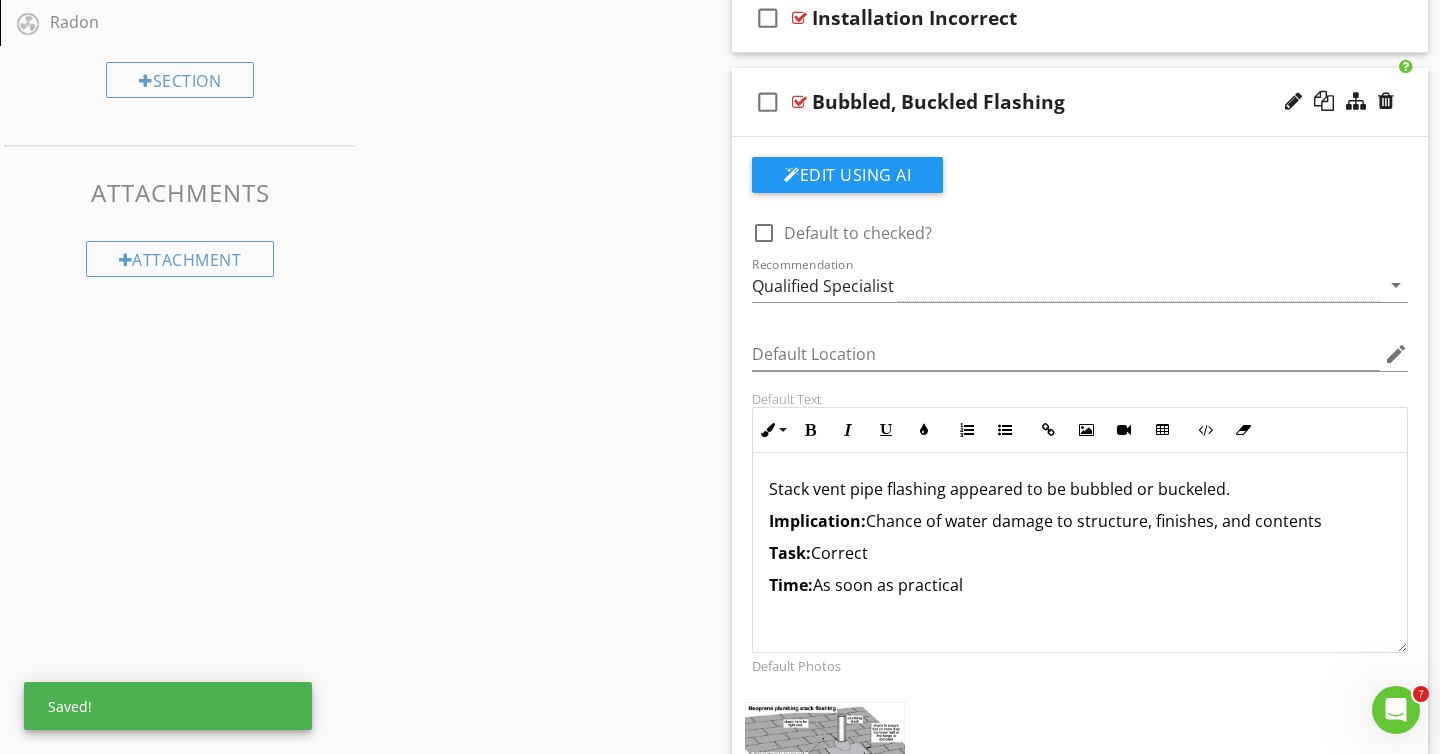 click on "Stack vent pipe flashing appeared to be bubbled or buckeled." at bounding box center (1080, 489) 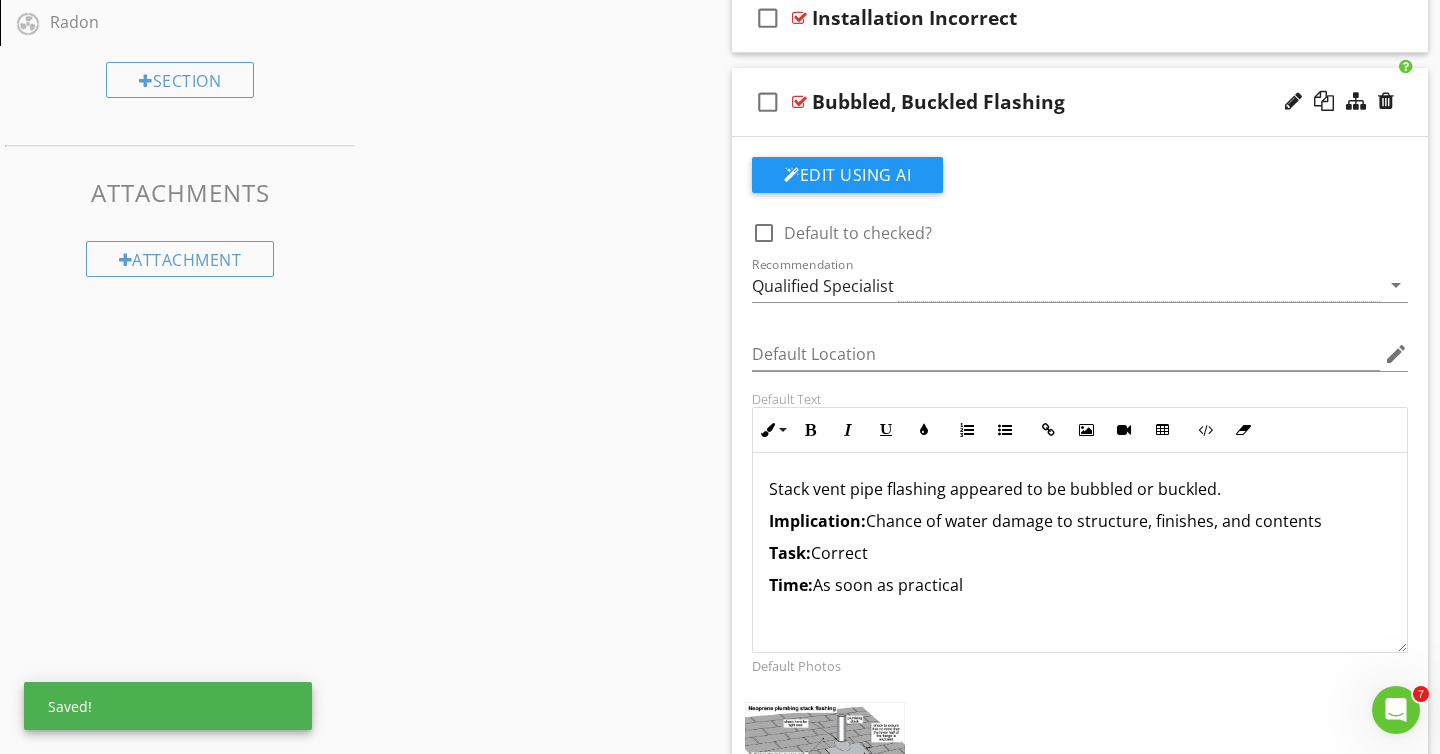 click on "Implication:  Chance of water damage to structure, finishes, and contents" at bounding box center (1080, 521) 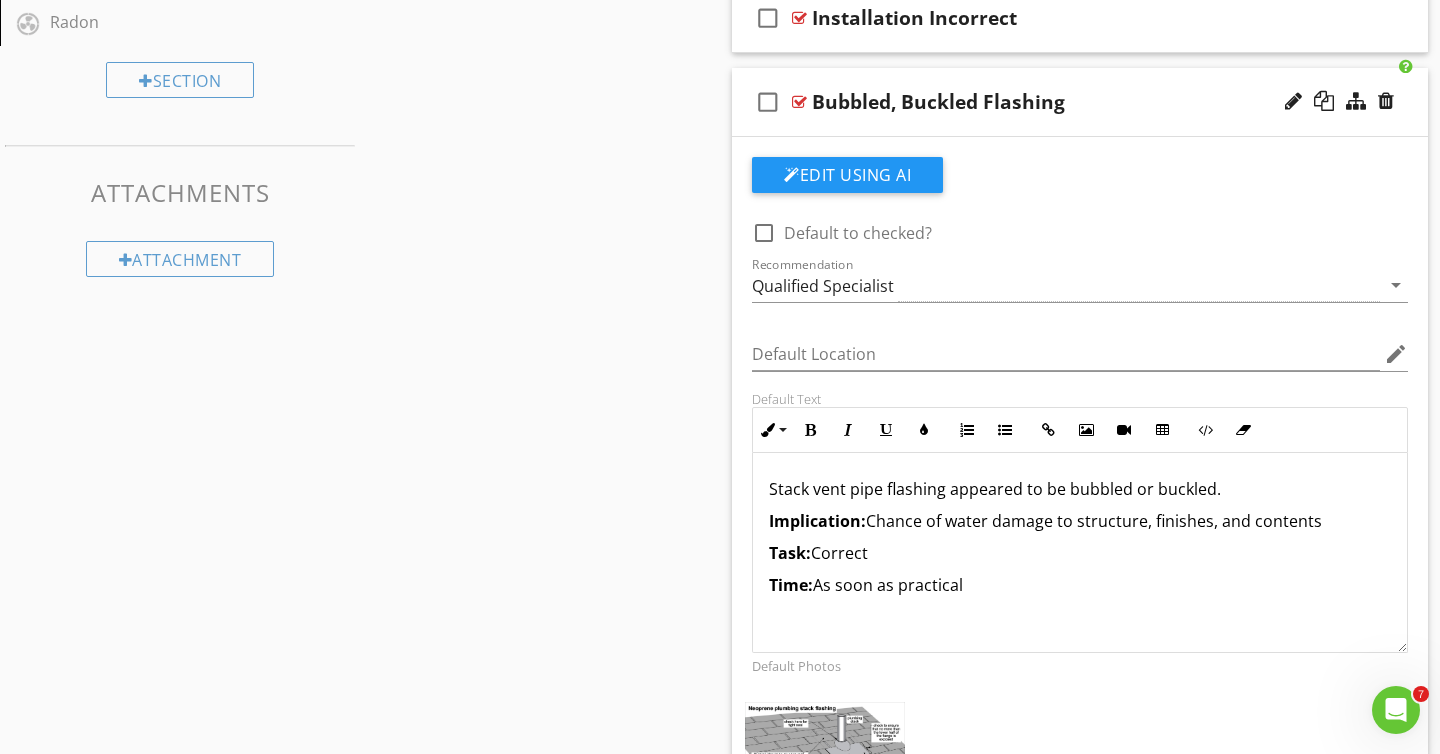 scroll, scrollTop: 1, scrollLeft: 0, axis: vertical 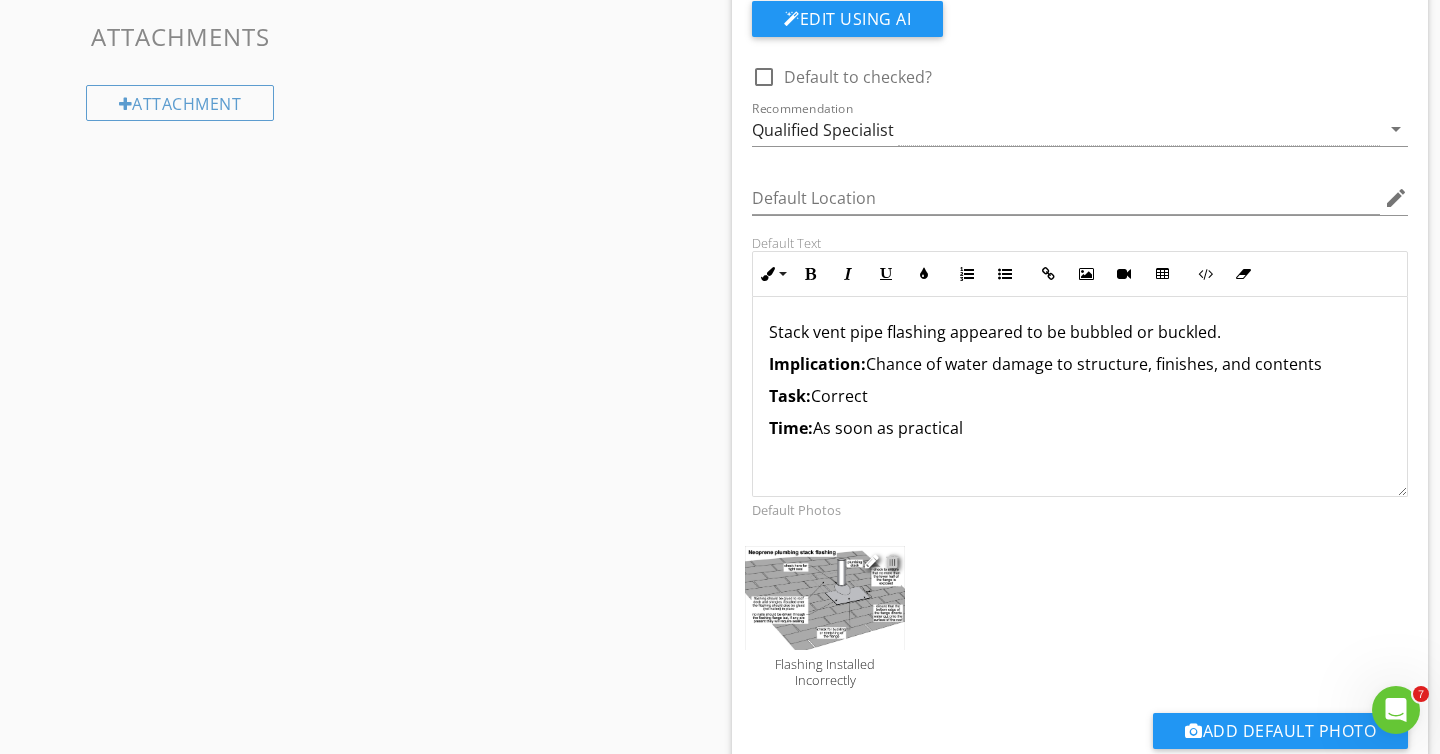 click at bounding box center (892, 561) 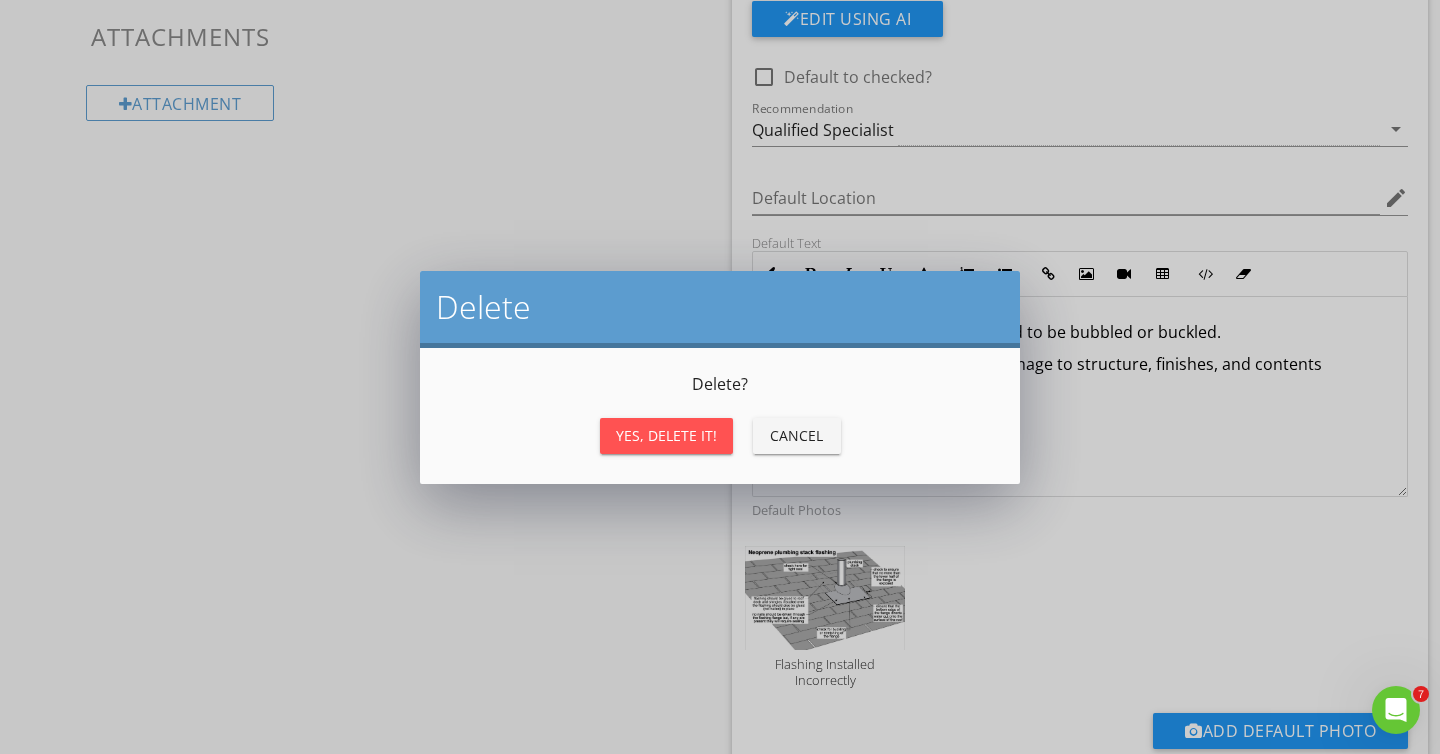 click on "Yes, Delete it!" at bounding box center [666, 435] 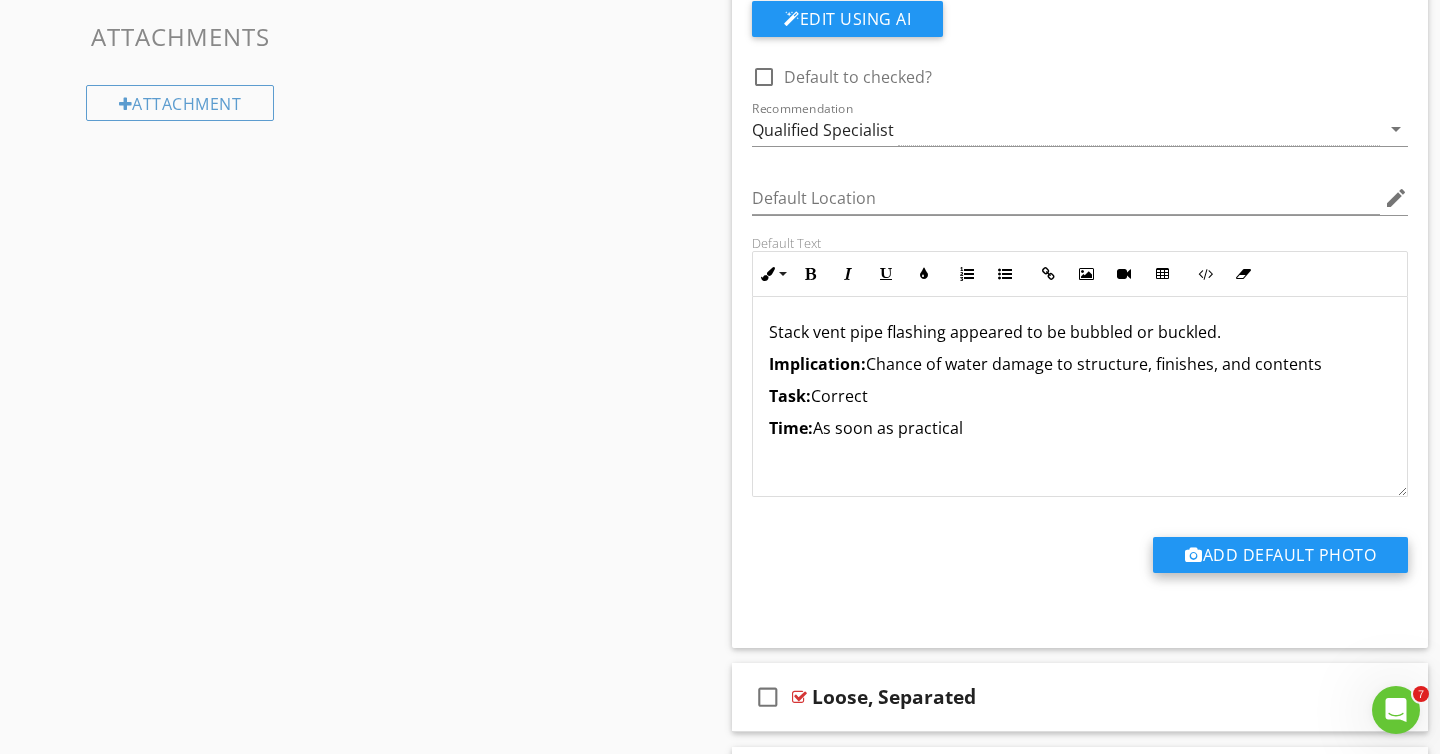 click on "Add Default Photo" at bounding box center (1280, 555) 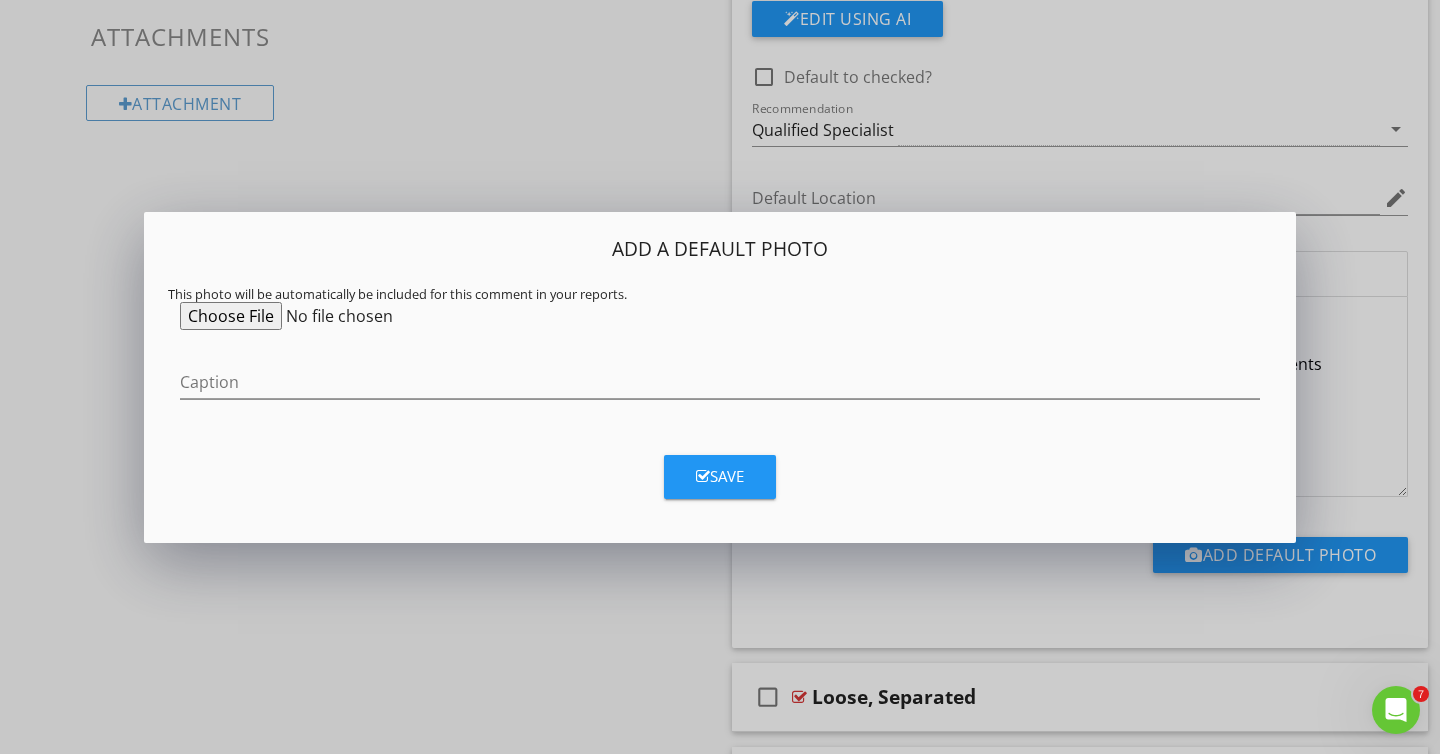 click at bounding box center (333, 316) 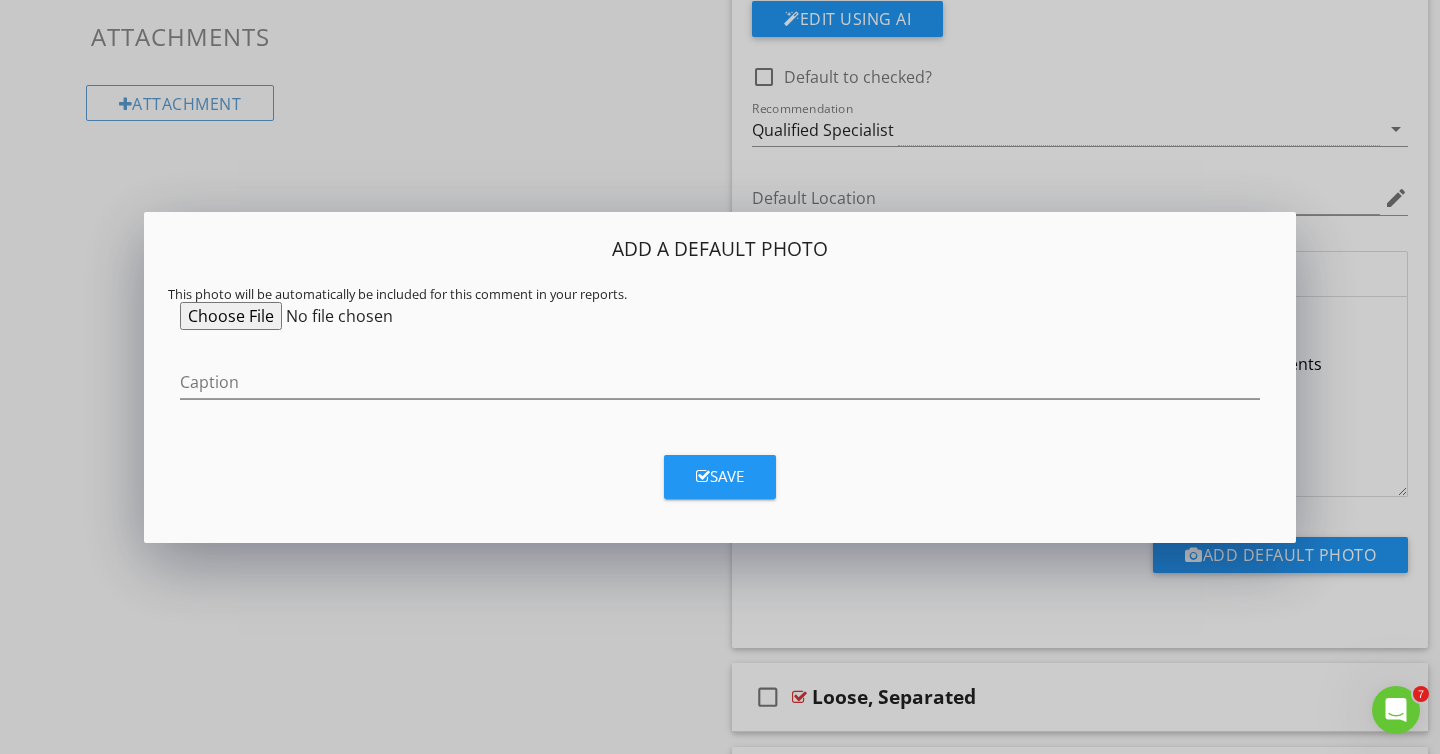 type on "C:\fakepath\0072.jpg" 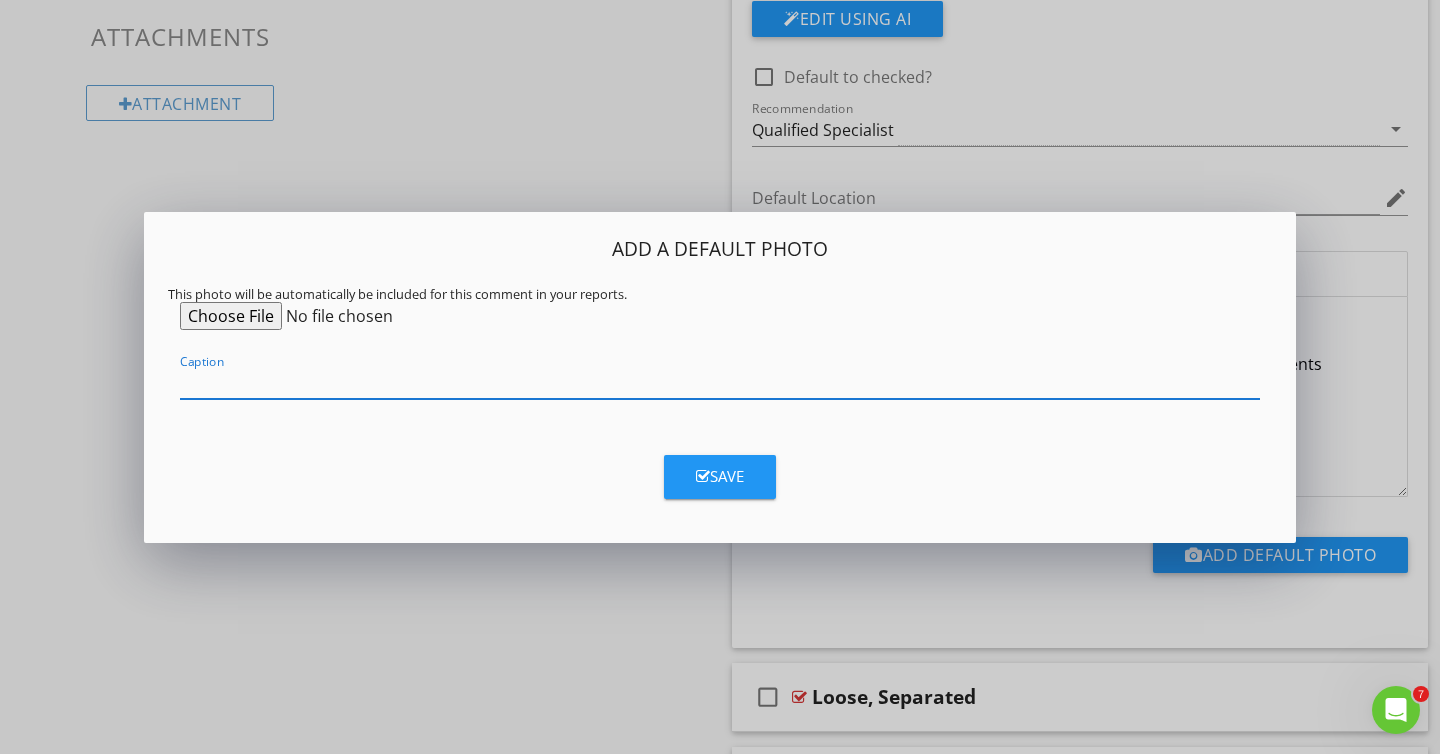click at bounding box center [720, 382] 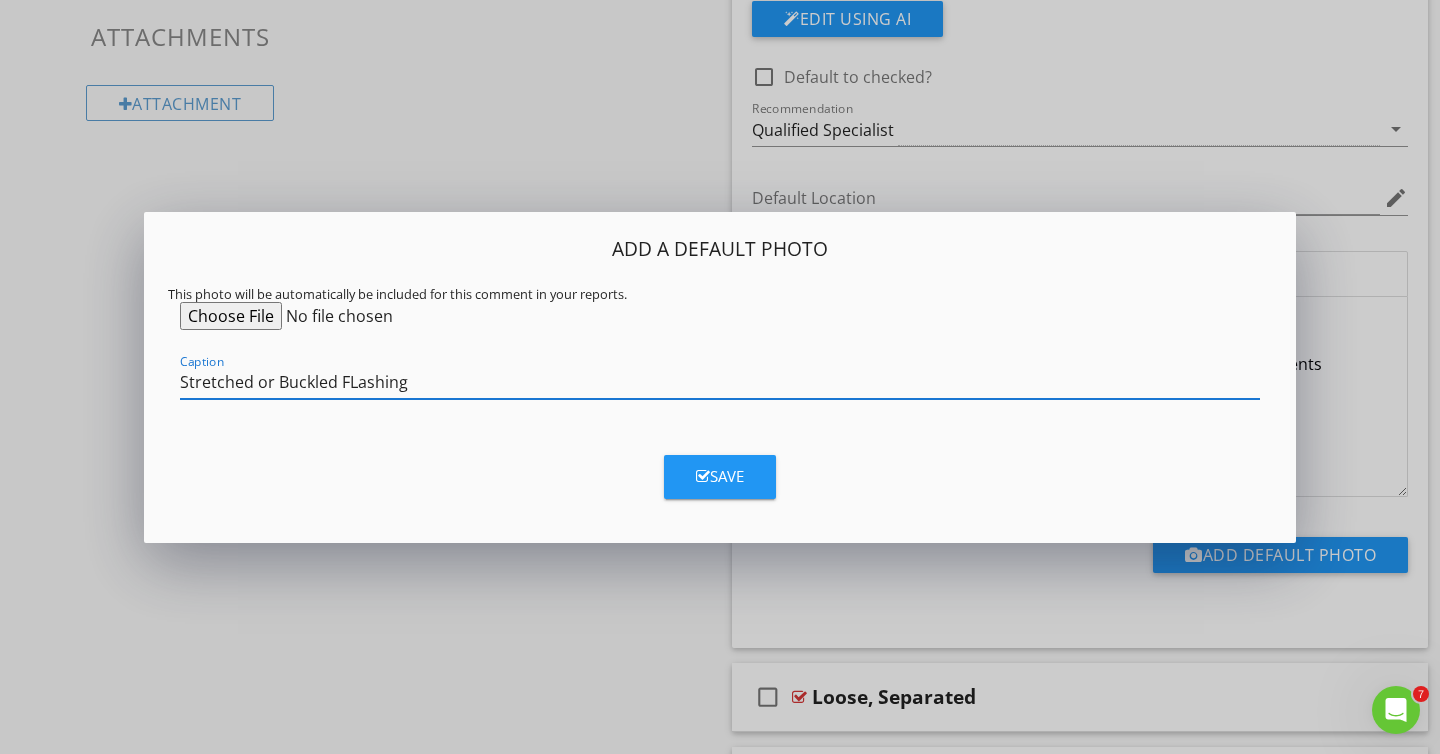 click on "Stretched or Buckled FLashing" at bounding box center [720, 382] 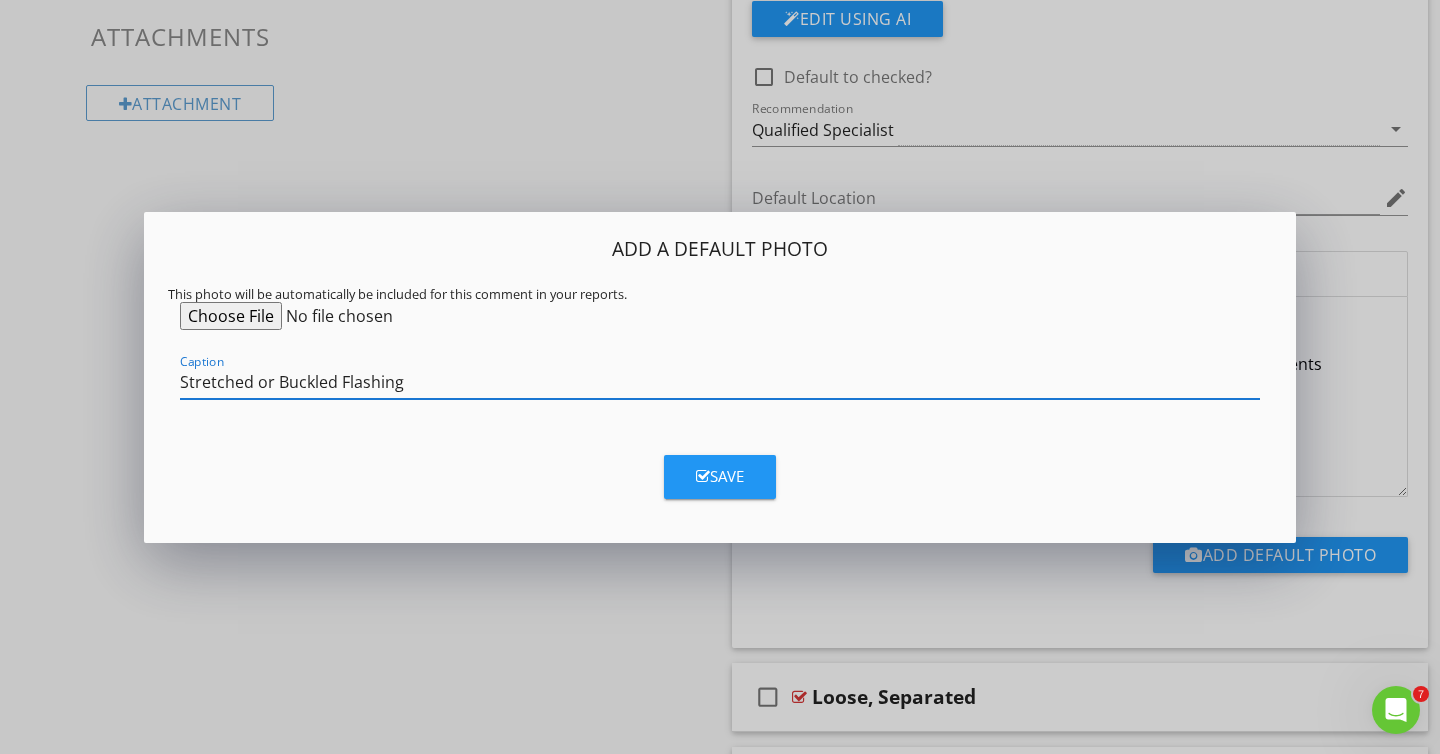 type on "Stretched or Buckled Flashing" 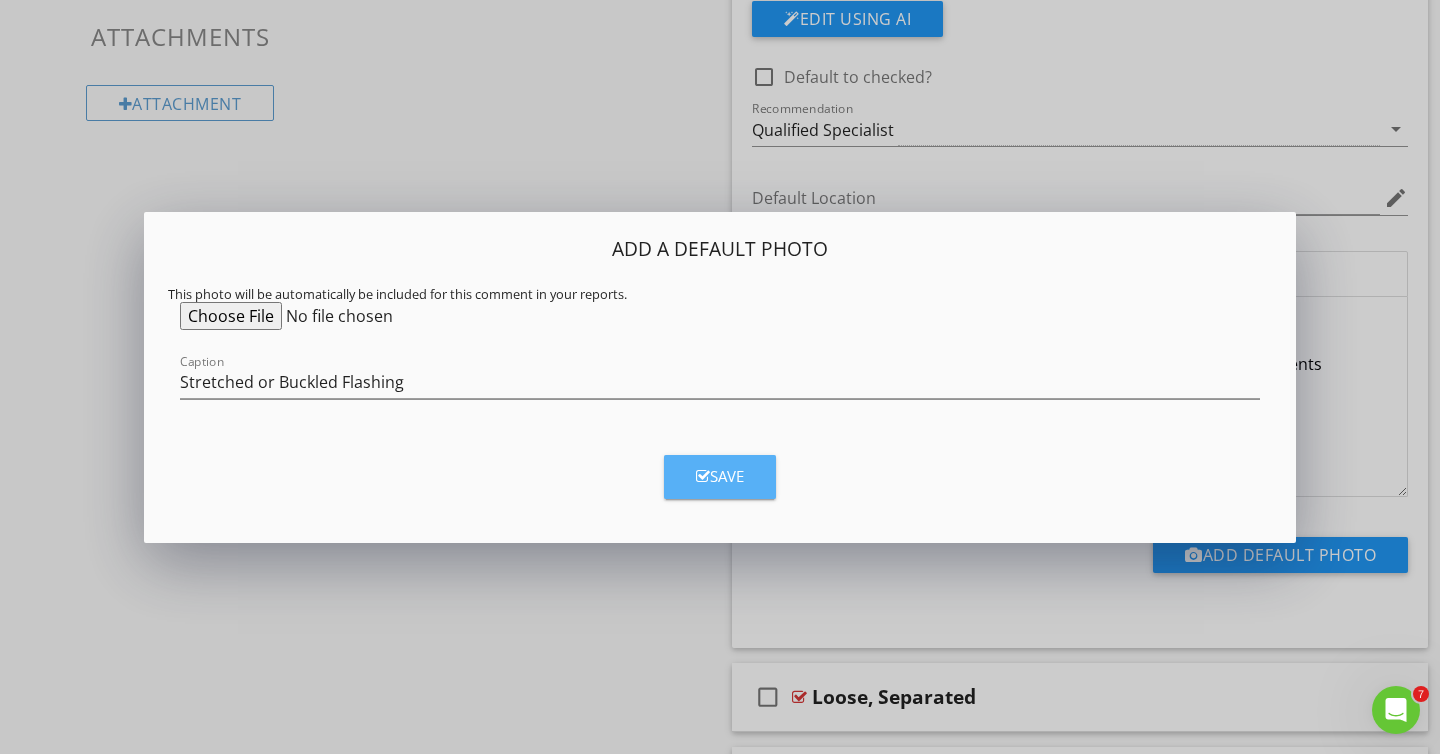 click on "Save" at bounding box center [720, 477] 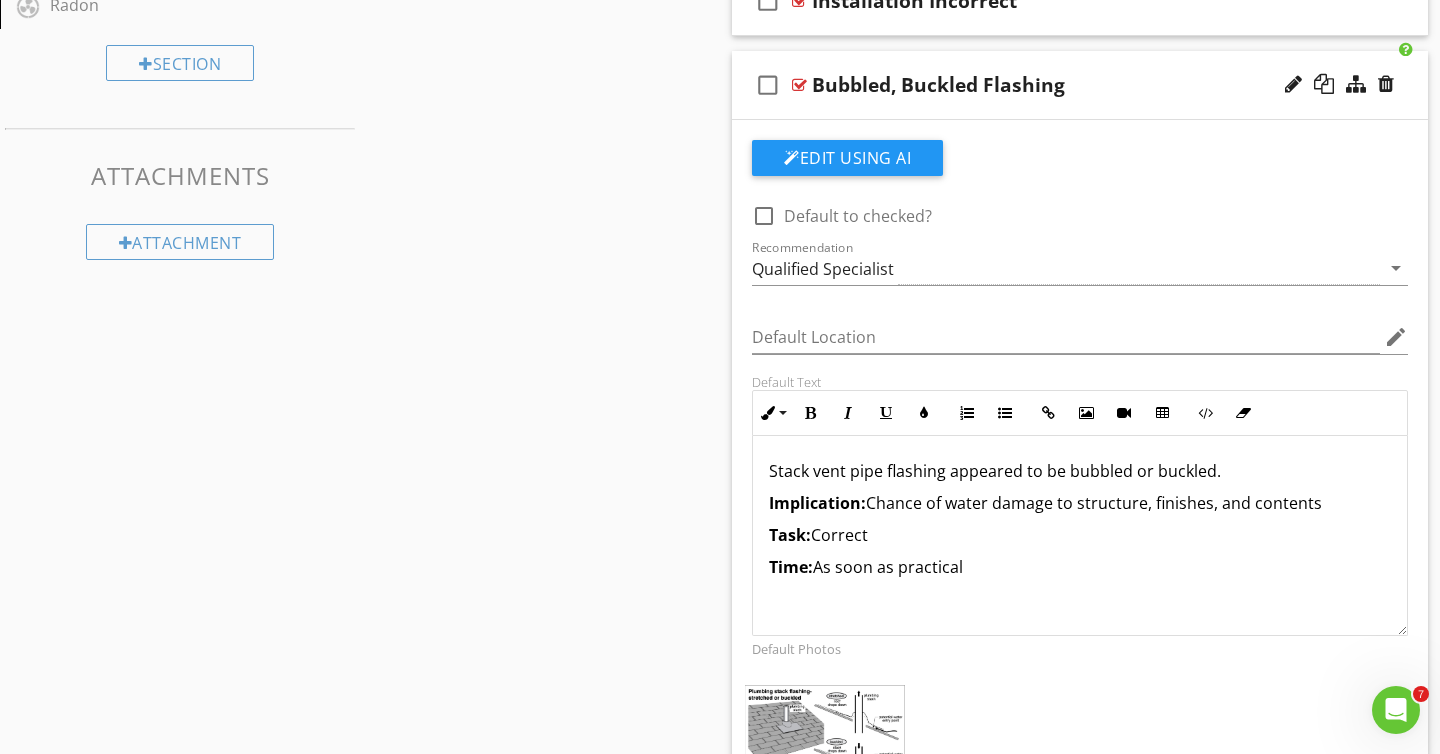 scroll, scrollTop: 977, scrollLeft: 0, axis: vertical 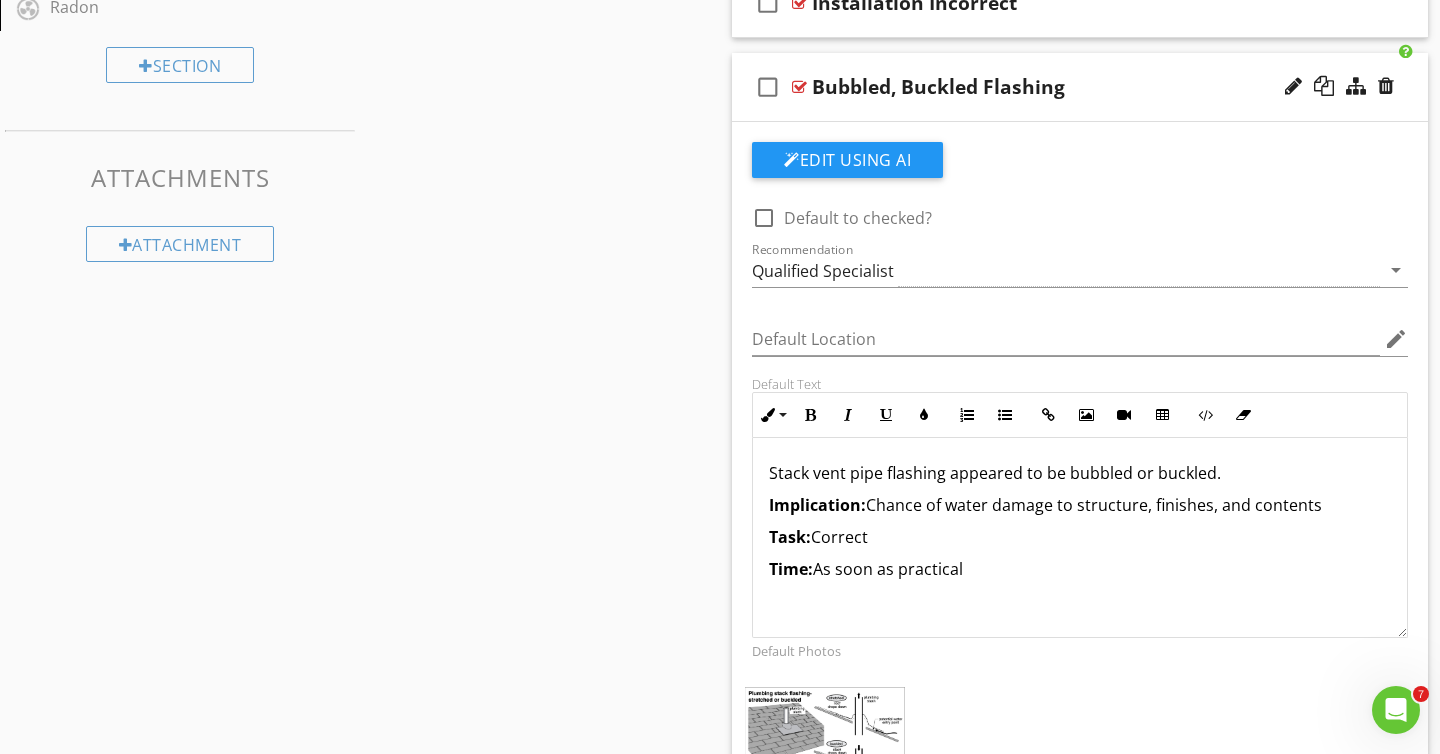 click on "Bubbled, Buckled Flashing" at bounding box center (938, 87) 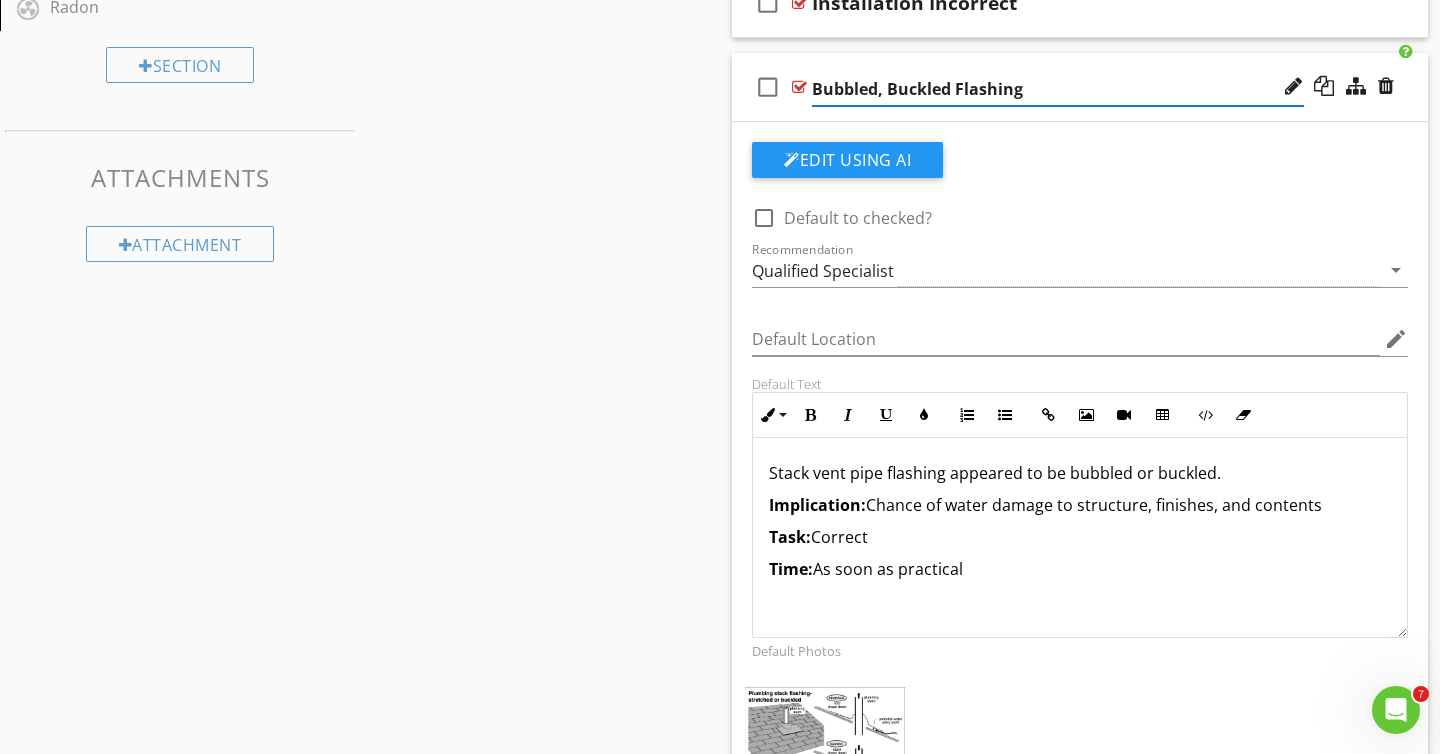 click on "Bubbled, Buckled Flashing" at bounding box center [1058, 89] 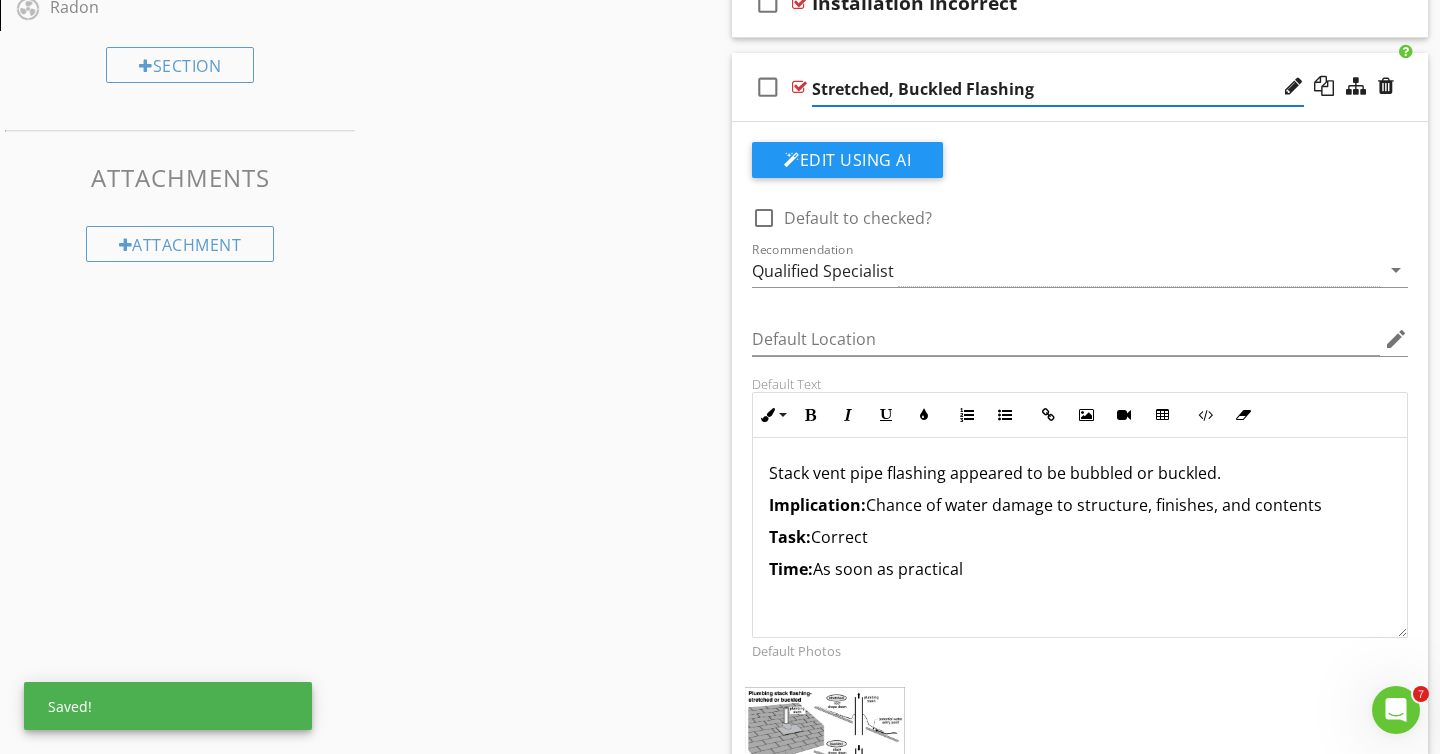 click on "Stretched, Buckled Flashing" at bounding box center [1058, 89] 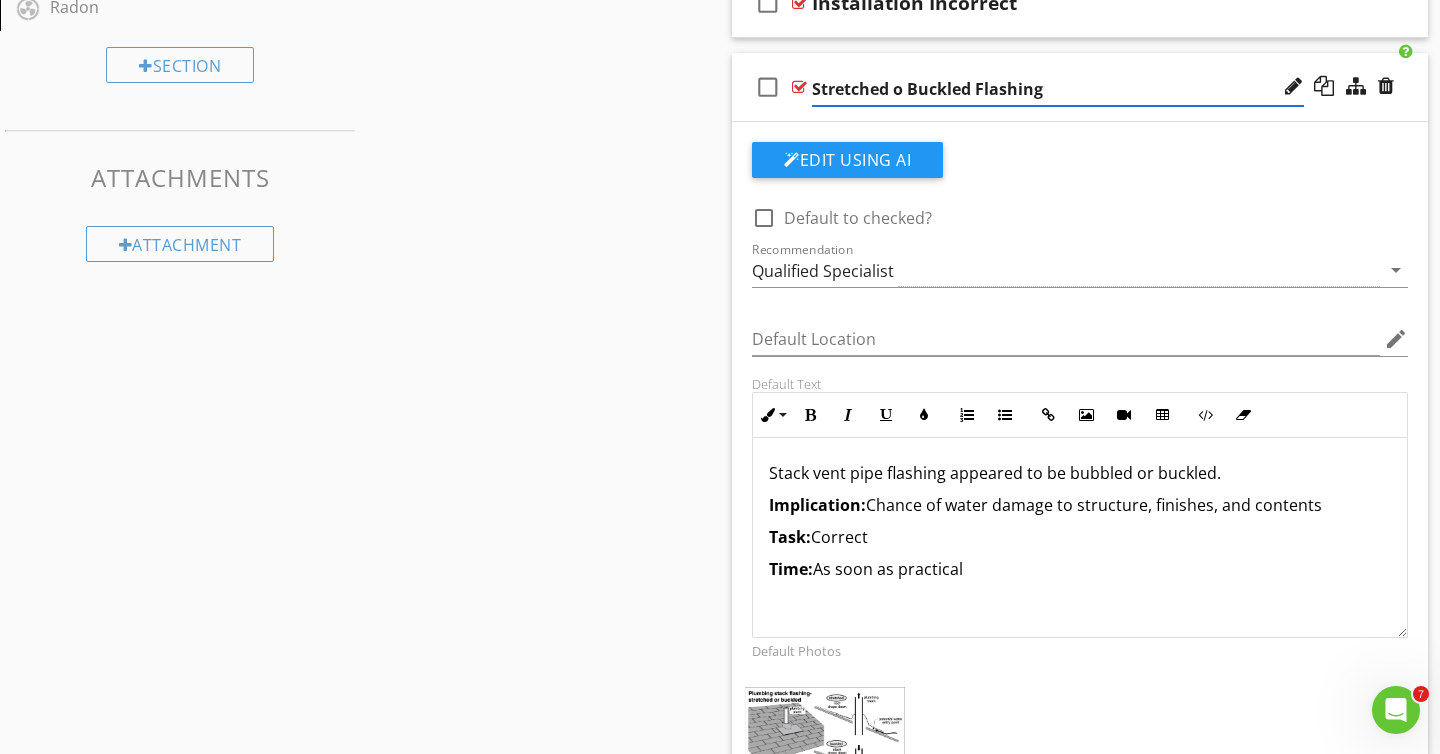 type on "Stretched or Buckled Flashing" 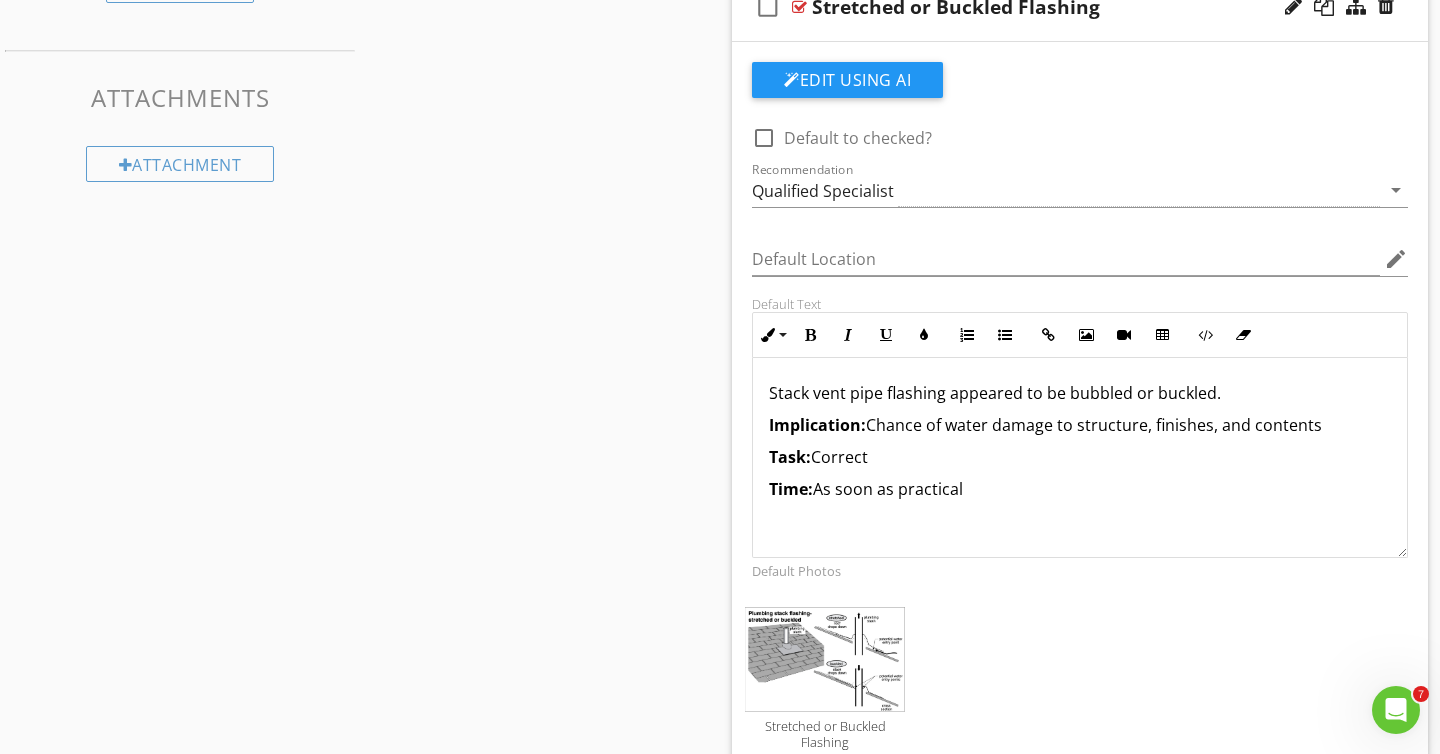 scroll, scrollTop: 971, scrollLeft: 0, axis: vertical 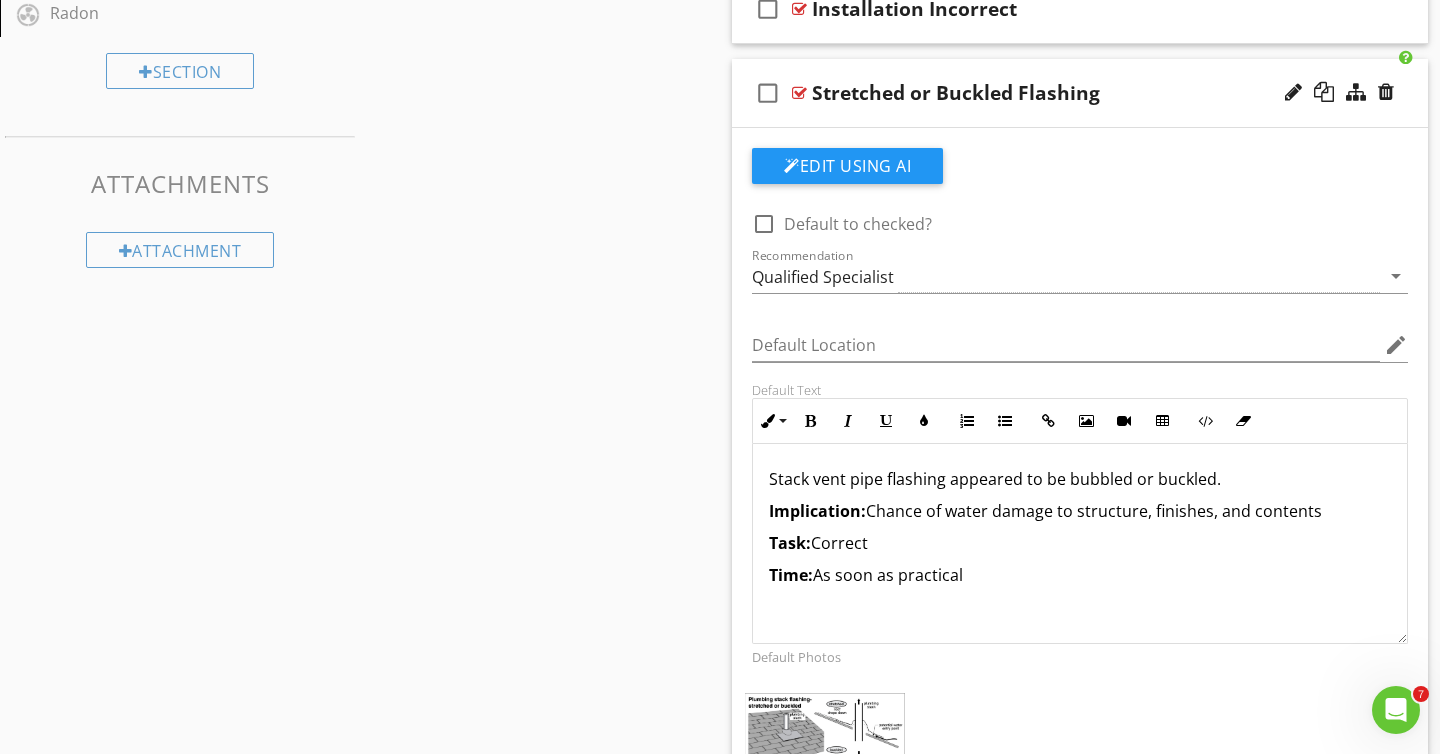 click on "check_box_outline_blank
Stretched or Buckled Flashing" at bounding box center [1080, 93] 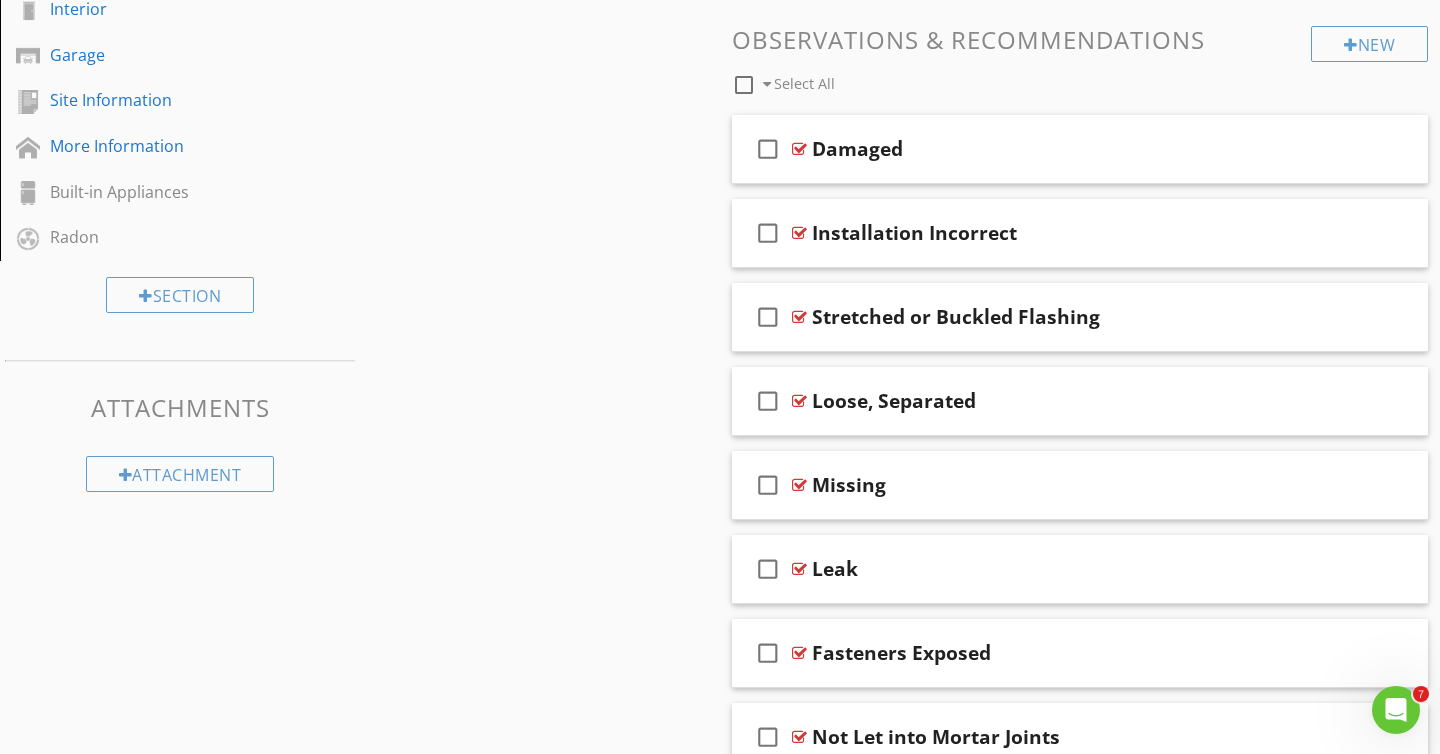 scroll, scrollTop: 754, scrollLeft: 0, axis: vertical 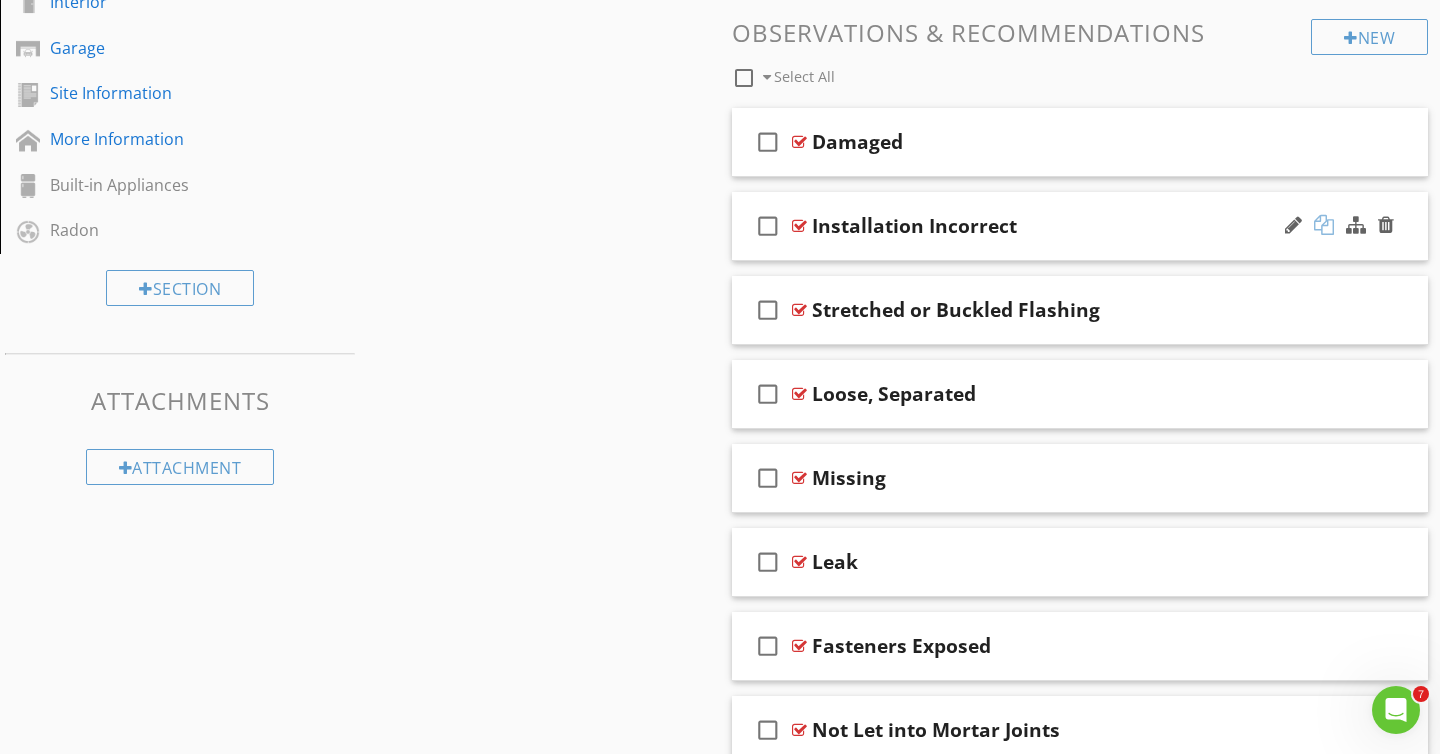 click at bounding box center (1324, 225) 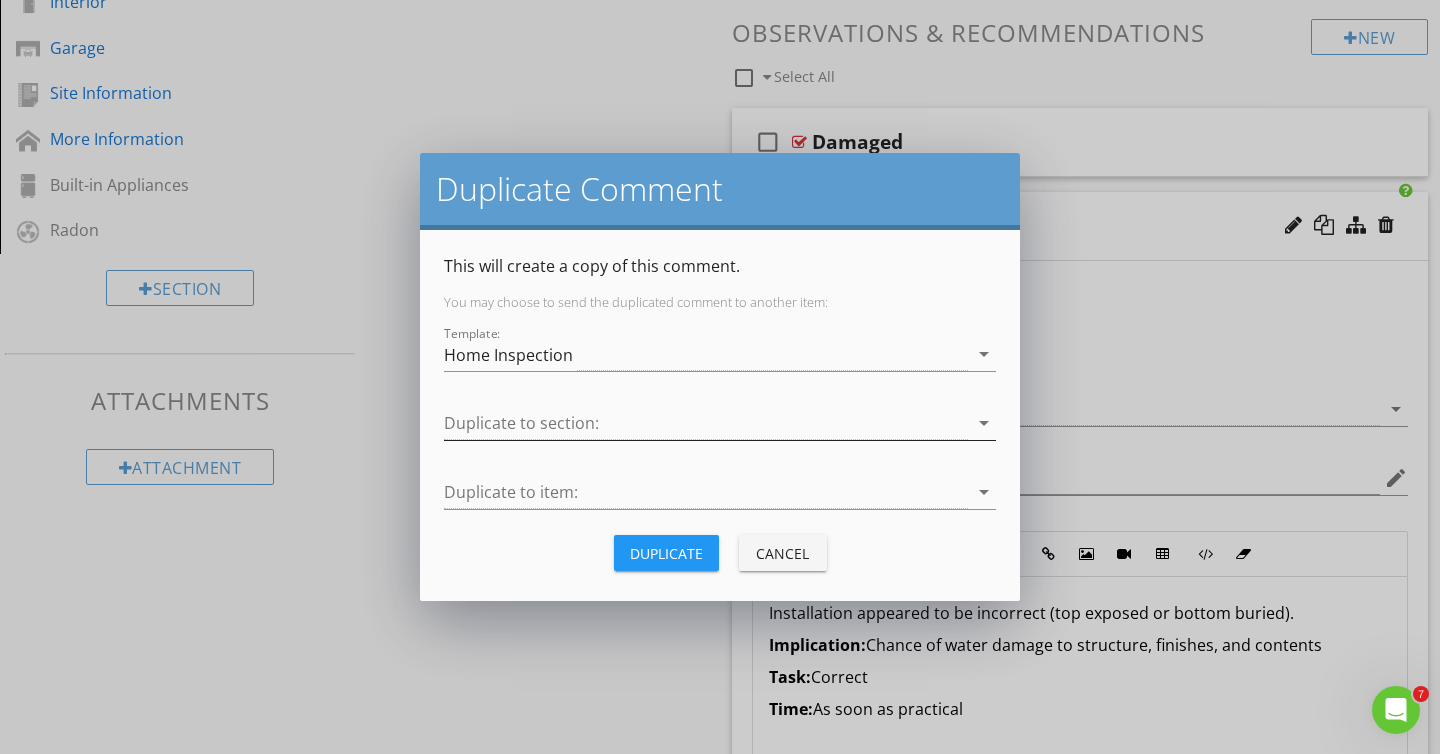 click at bounding box center [706, 423] 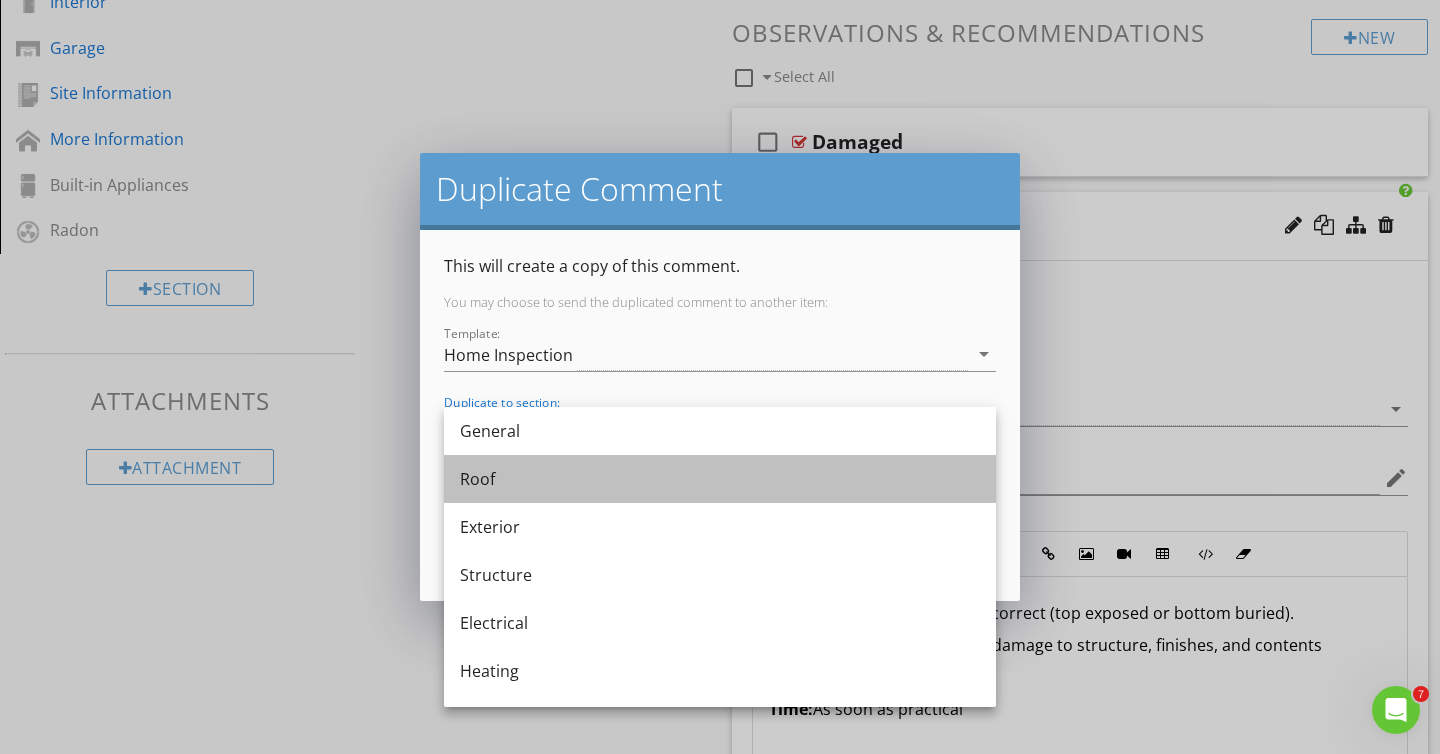 click on "Roof" at bounding box center [720, 479] 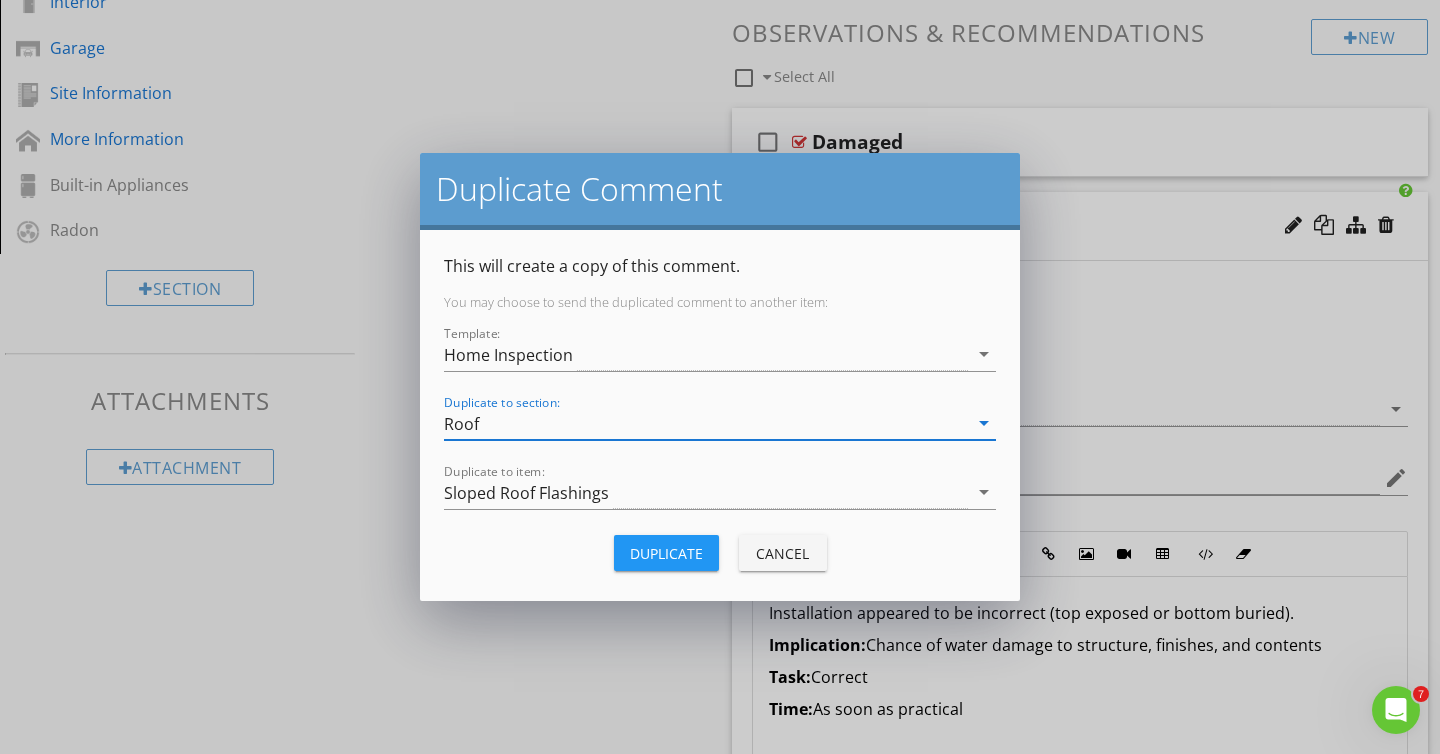 click on "Duplicate" at bounding box center [666, 553] 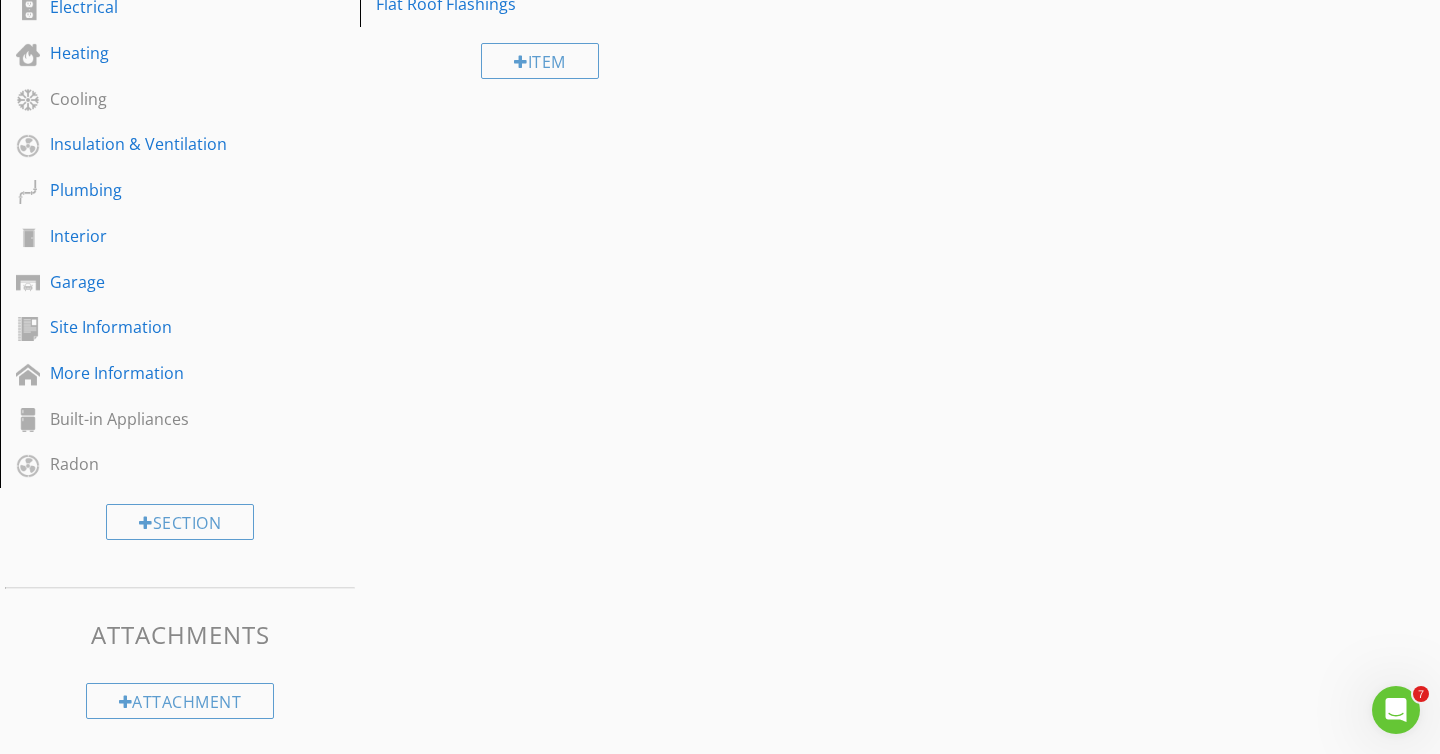 scroll, scrollTop: 754, scrollLeft: 0, axis: vertical 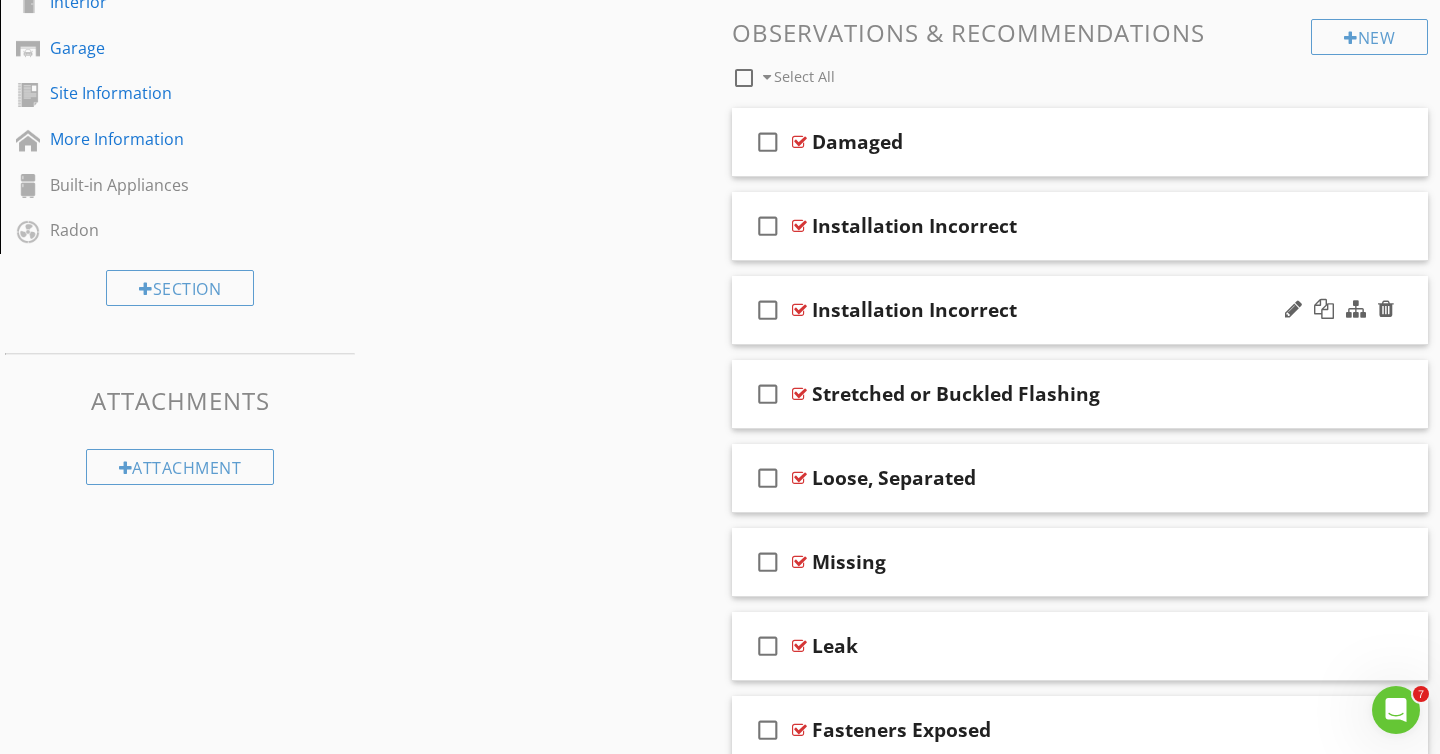 click on "Installation Incorrect" at bounding box center [914, 310] 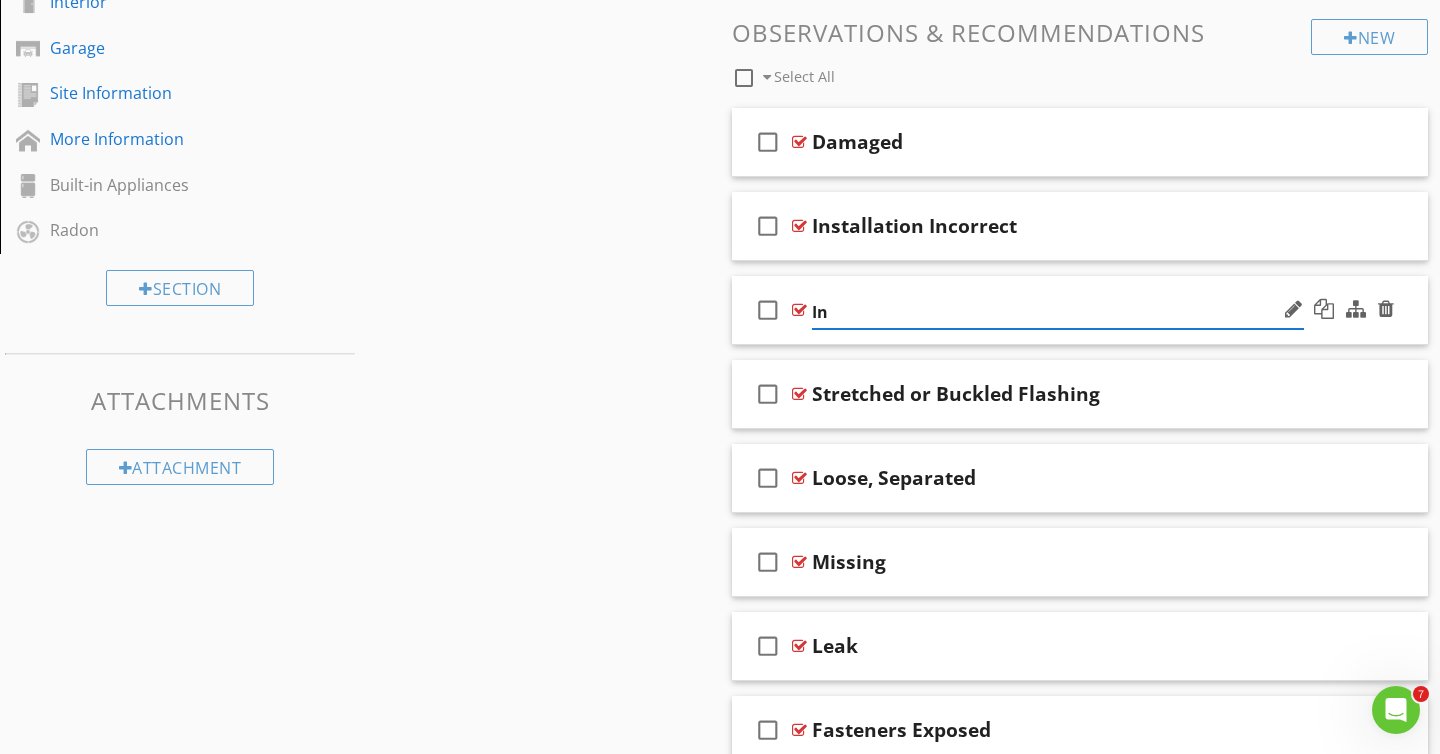 type on "I" 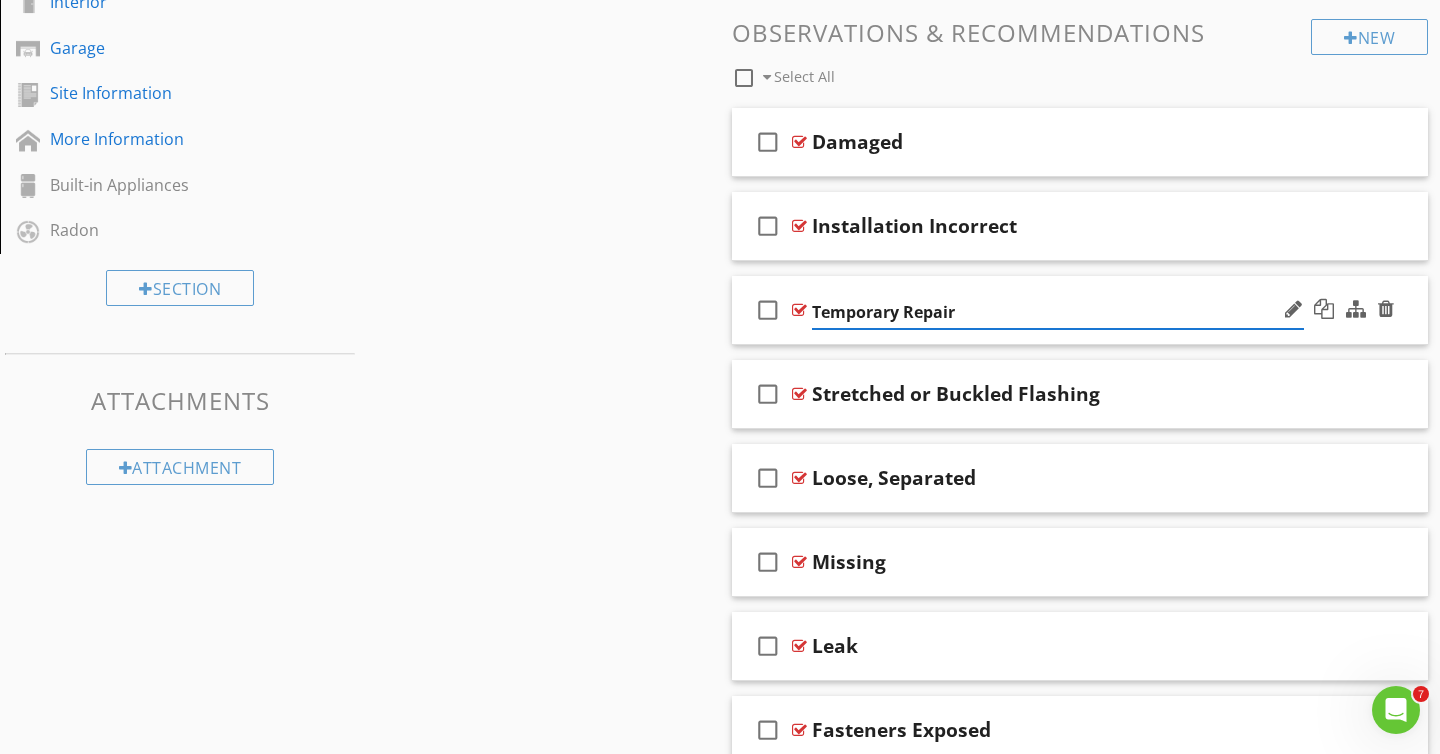 type on "Temporary Repairs" 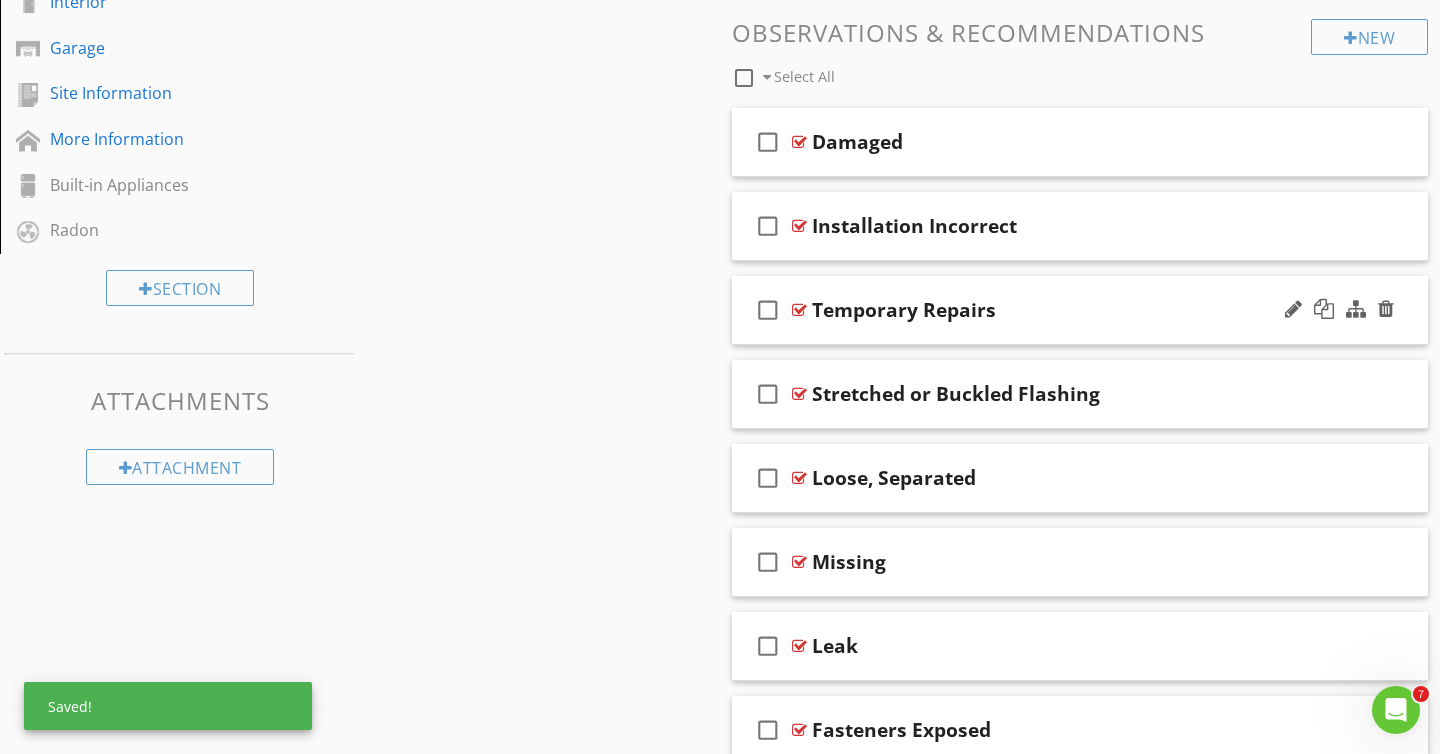 click on "check_box_outline_blank
Temporary Repairs" at bounding box center [1080, 310] 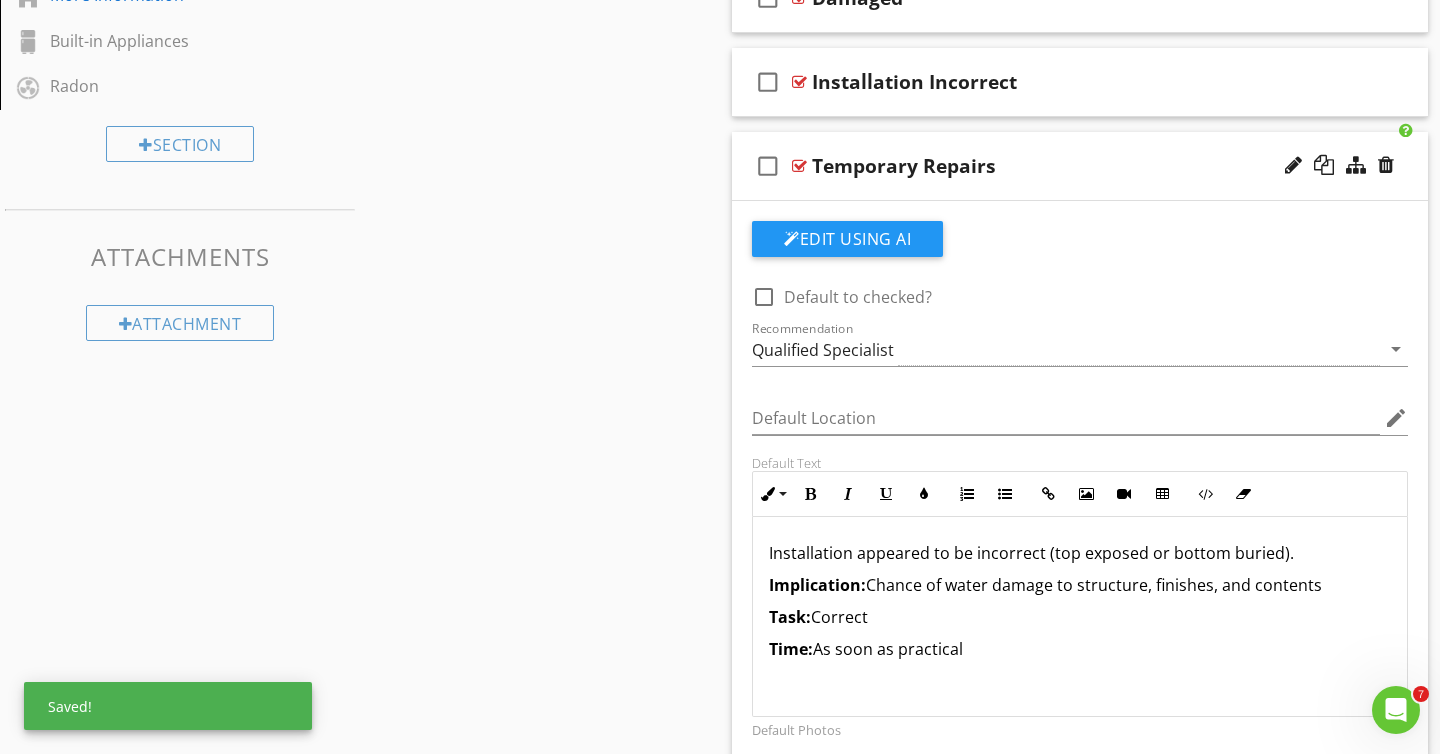 scroll, scrollTop: 924, scrollLeft: 0, axis: vertical 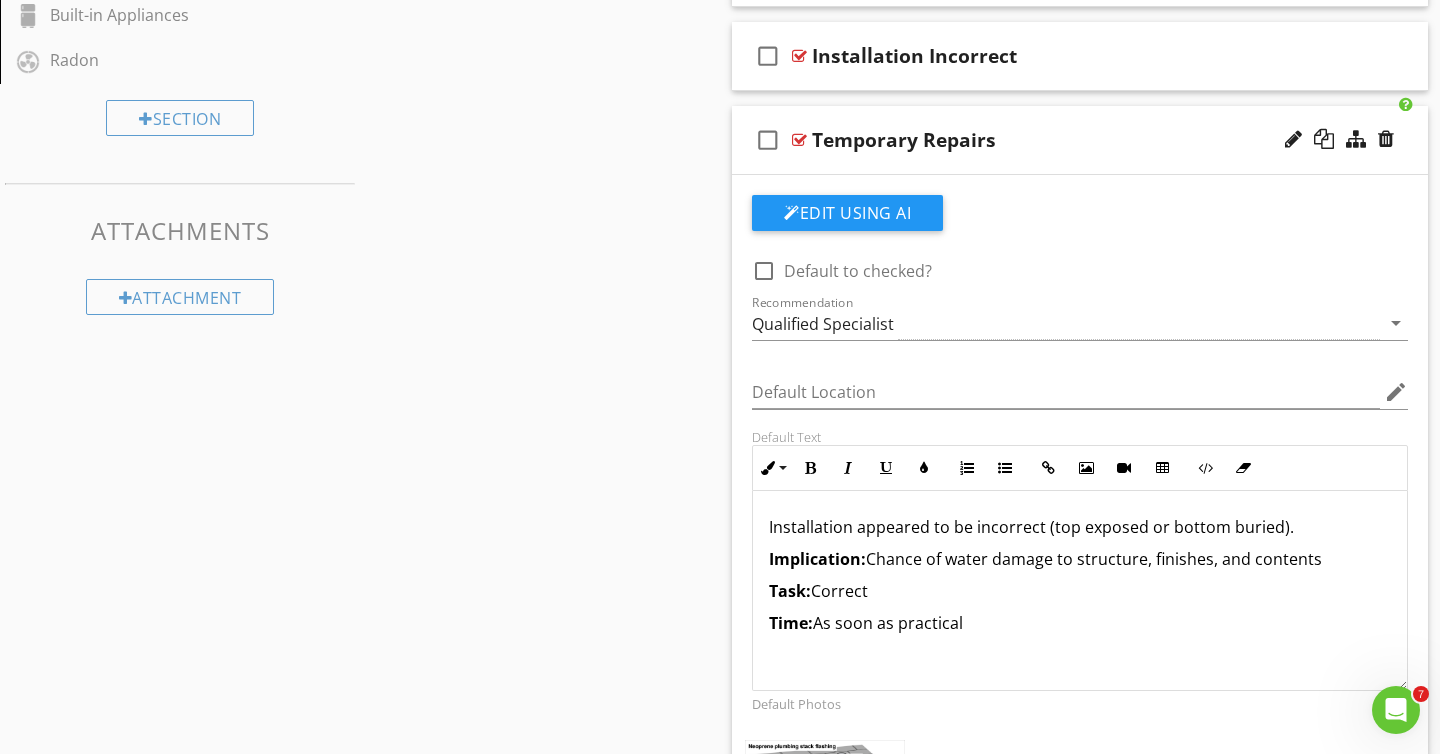 click on "Installation appeared to be incorrect (top exposed or bottom buried). Implication:  Chance of water damage to structure, finishes, and contents Task:  Correct Time:  As soon as practical" at bounding box center [1080, 591] 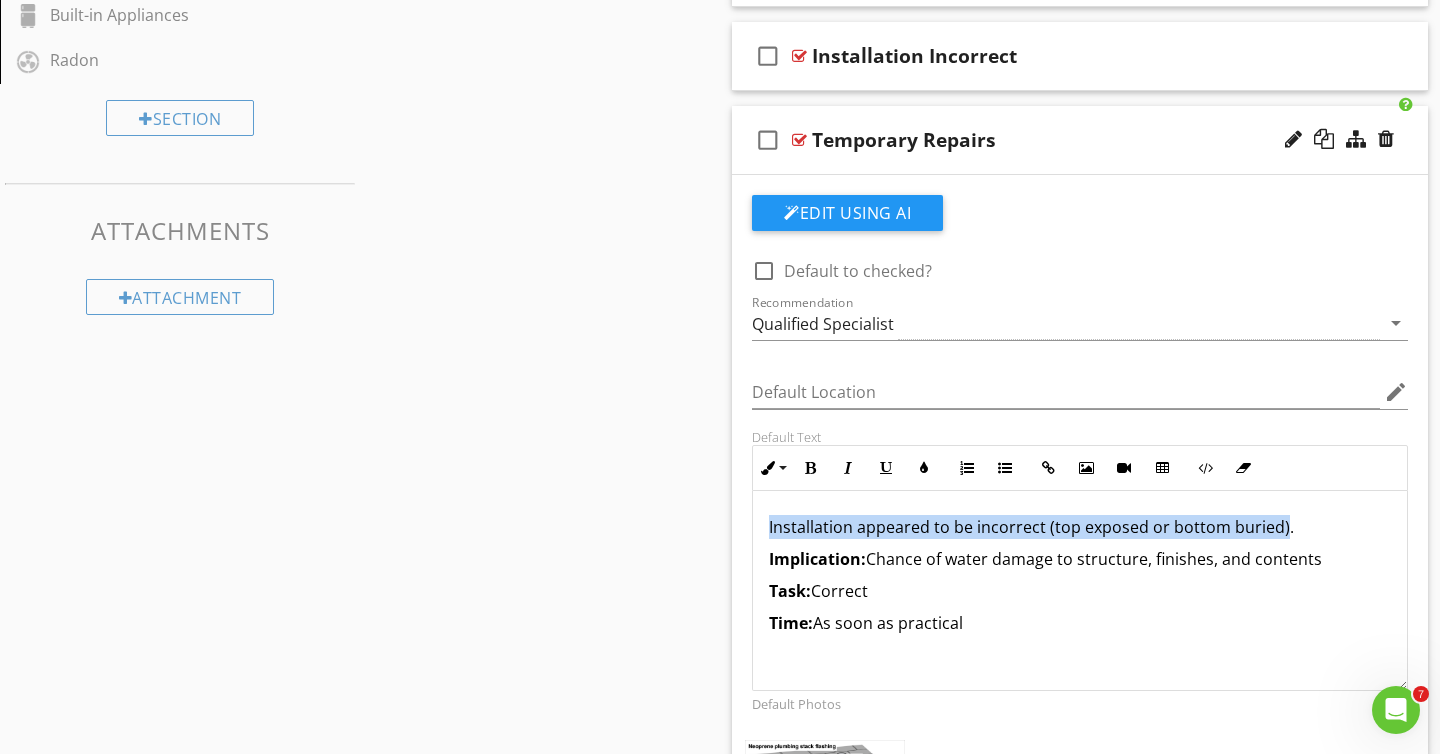 drag, startPoint x: 769, startPoint y: 524, endPoint x: 1278, endPoint y: 523, distance: 509.00098 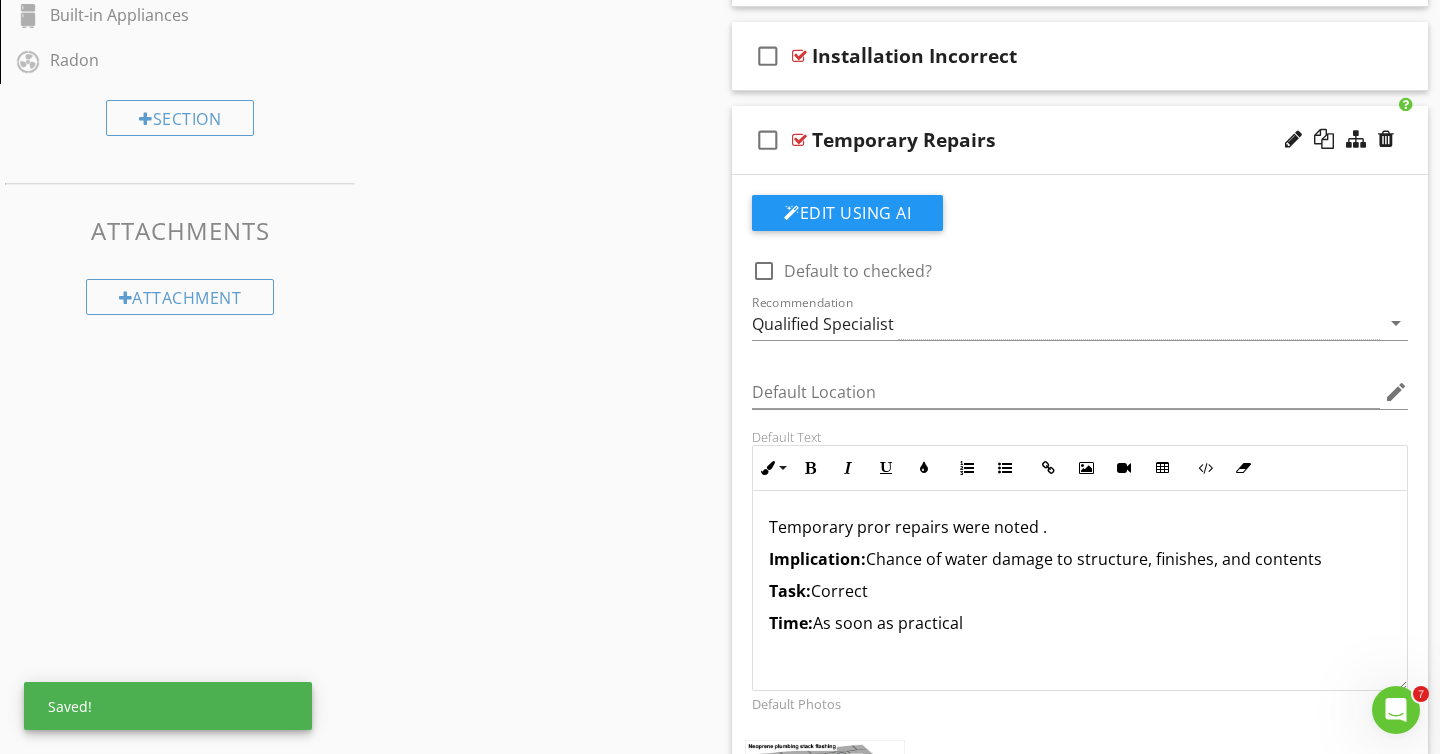 click on "Temporary pror repairs were noted ." at bounding box center [1080, 527] 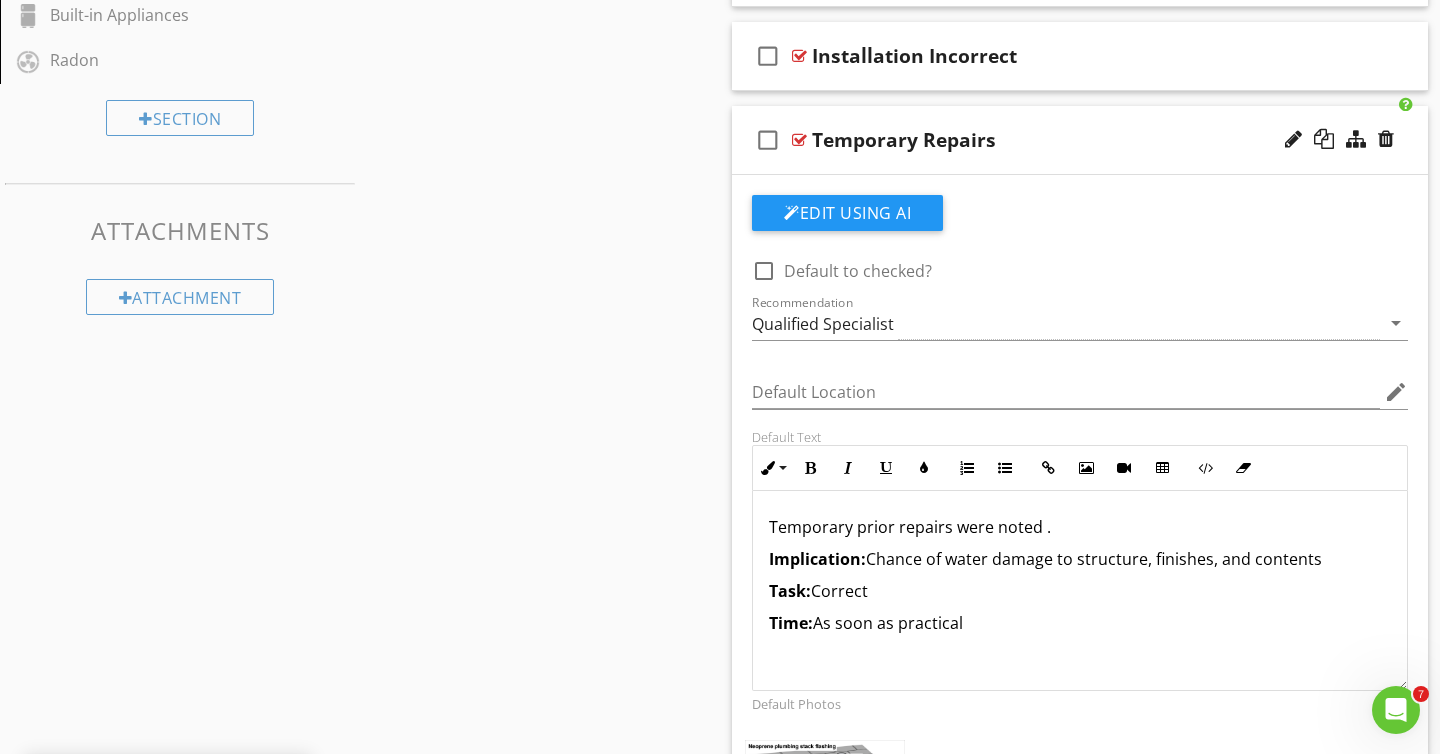 click on "Temporary prior repairs were noted ." at bounding box center (1080, 527) 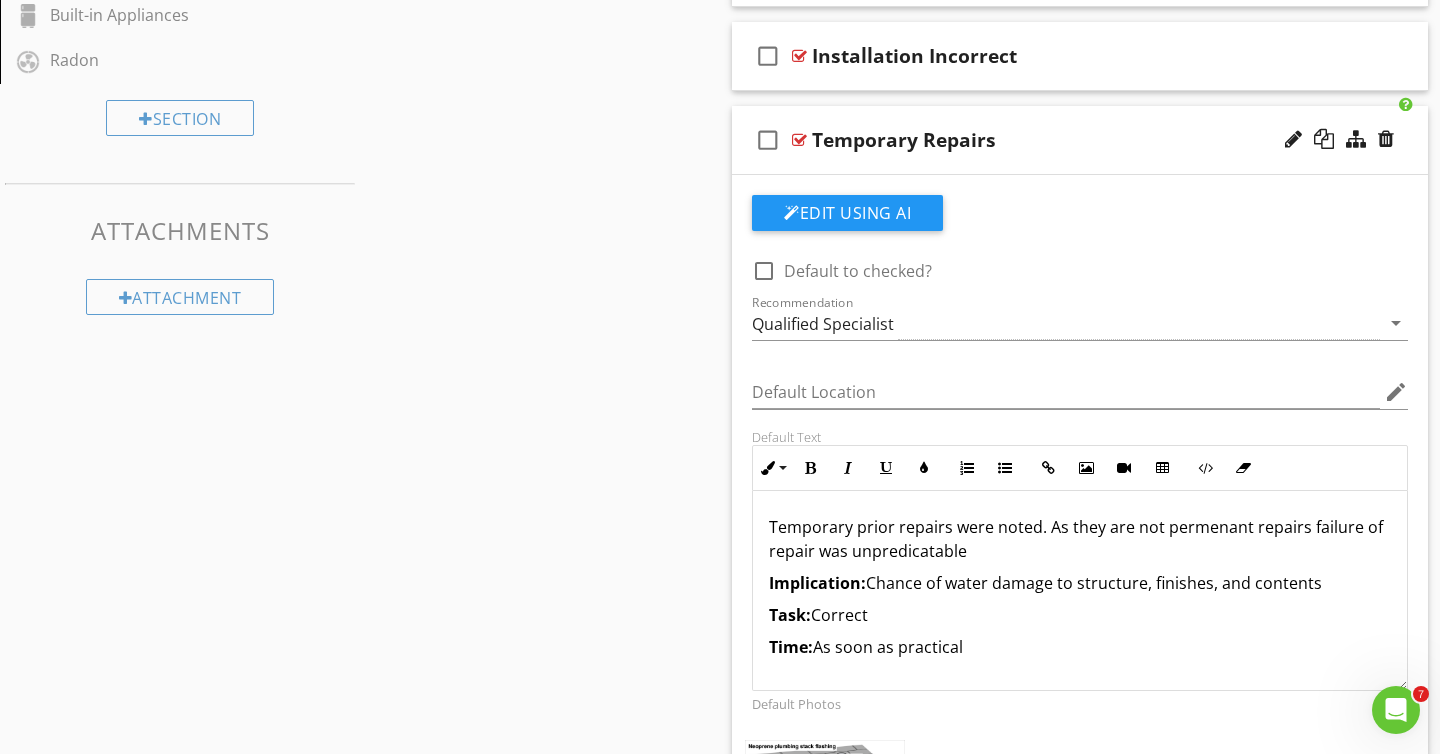 click on "Temporary prior repairs were noted. As they are not permenant repairs failure of repair was unpredicatable" at bounding box center [1080, 539] 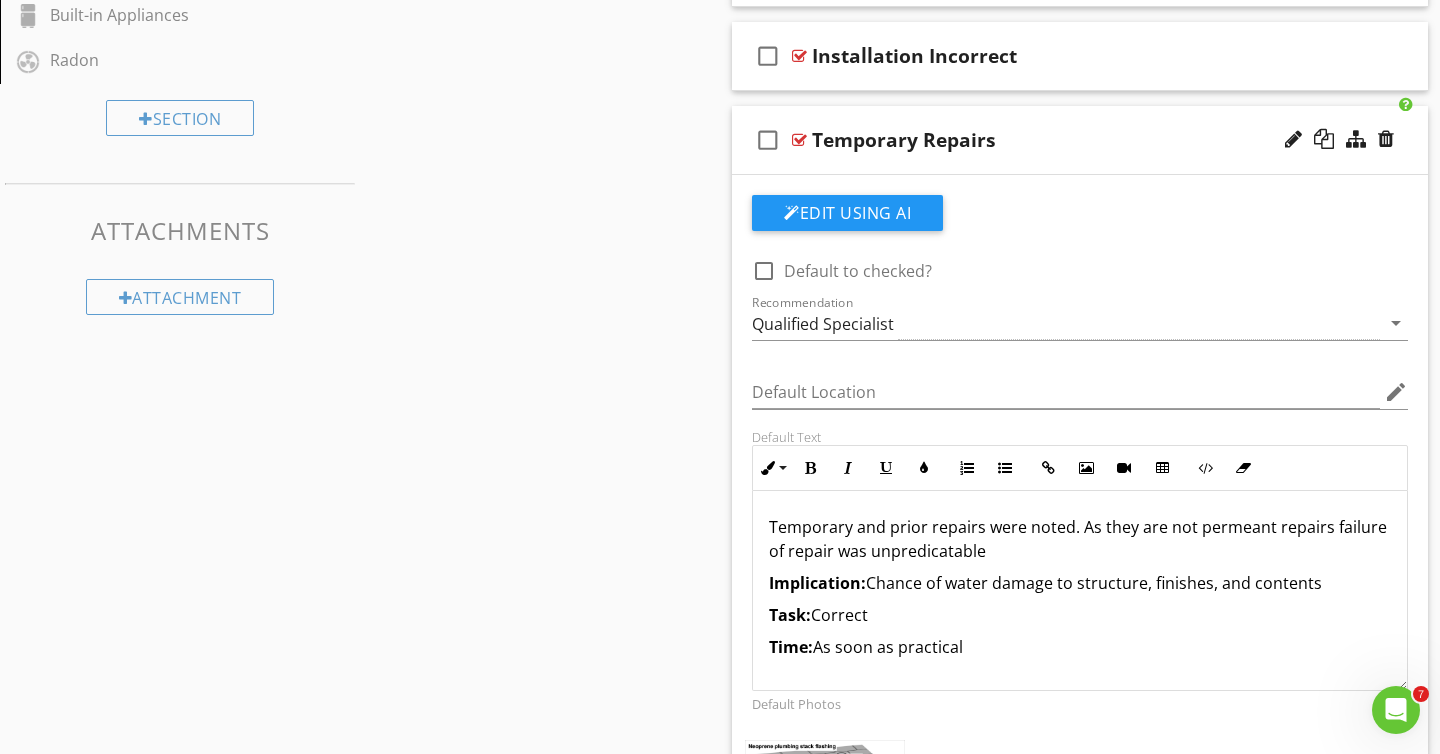 click on "Temporary and prior repairs were noted. As they are not permeant repairs failure of repair was unpredicatable" at bounding box center [1080, 539] 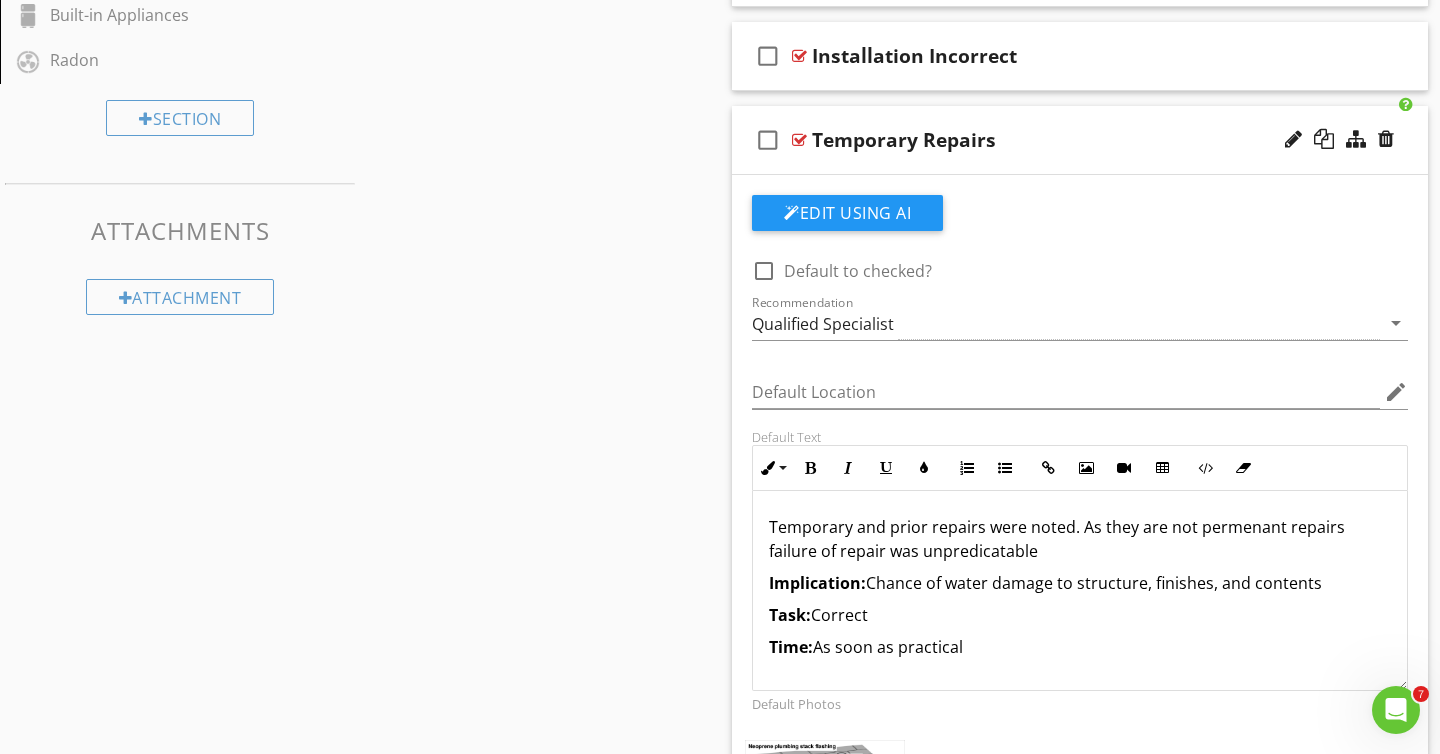 click on "Temporary and prior repairs were noted. As they are not permenant repairs failure of repair was unpredicatable" at bounding box center (1080, 539) 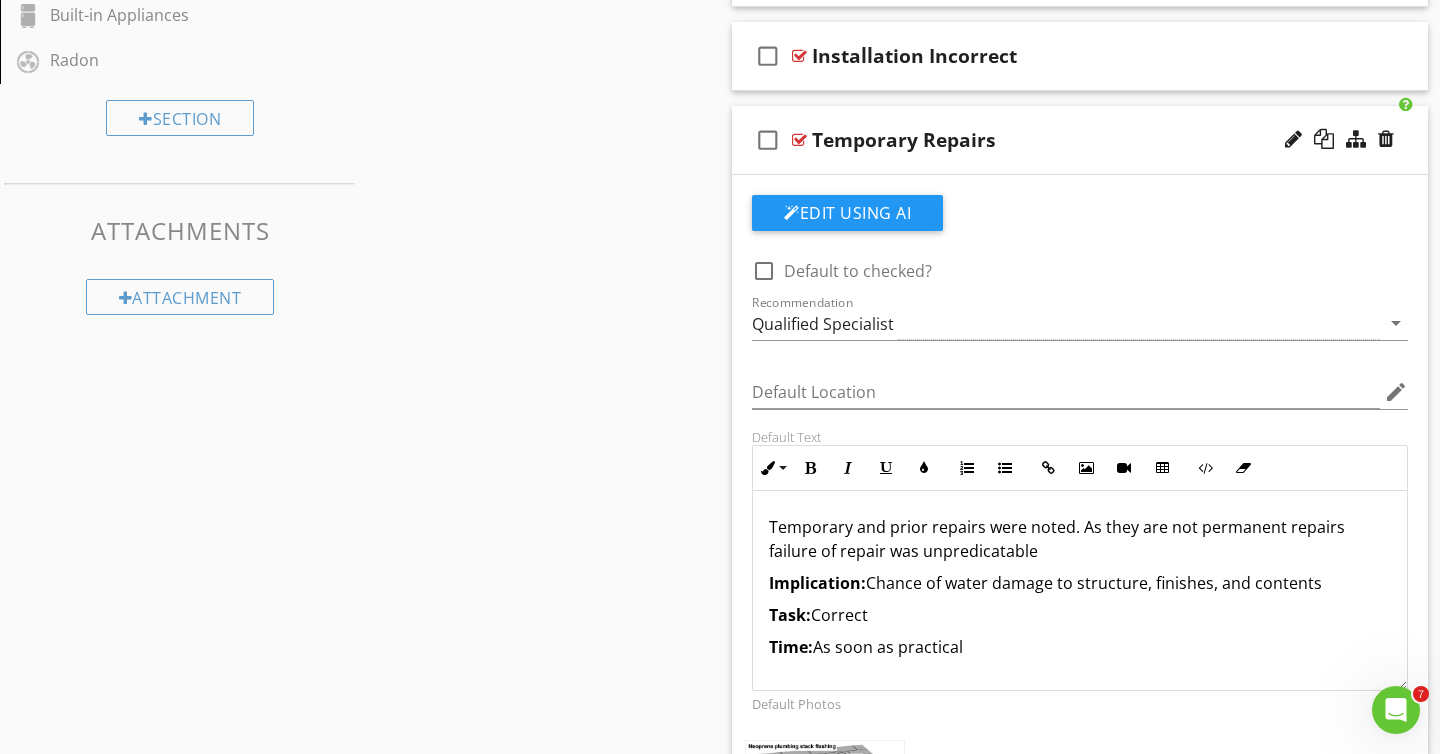 click on "Temporary and prior repairs were noted. As they are not permanent repairs failure of repair was unpredicatable" at bounding box center (1080, 539) 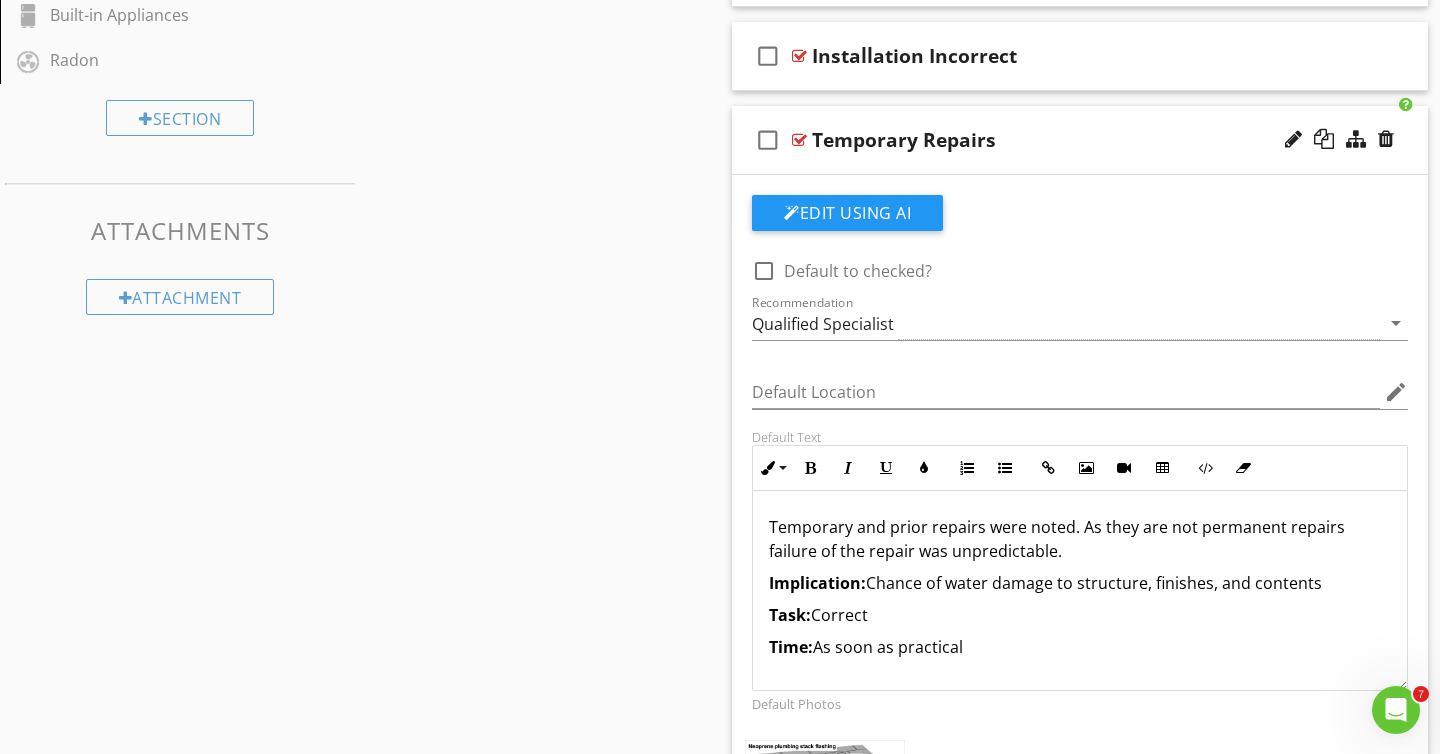 click on "Task:  Correct" at bounding box center [1080, 615] 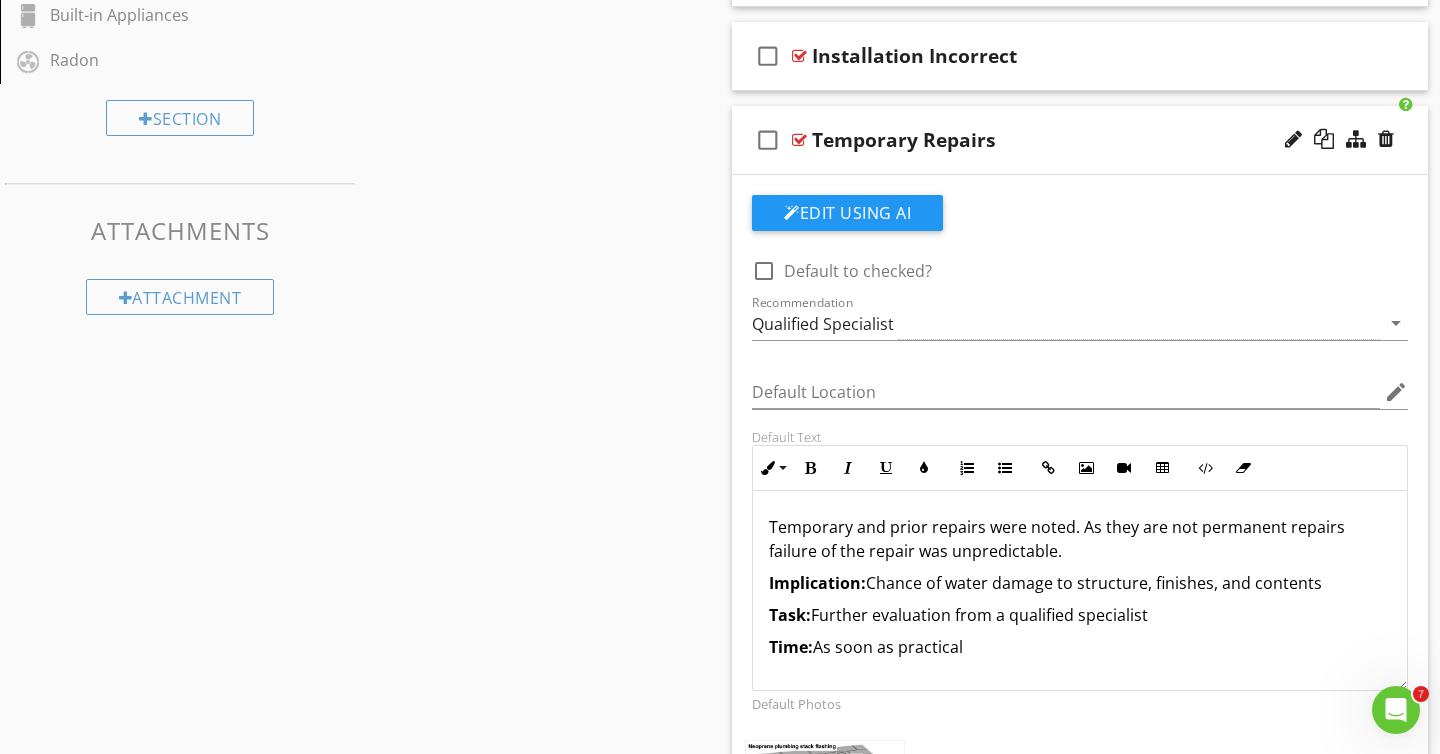drag, startPoint x: 819, startPoint y: 650, endPoint x: 963, endPoint y: 648, distance: 144.01389 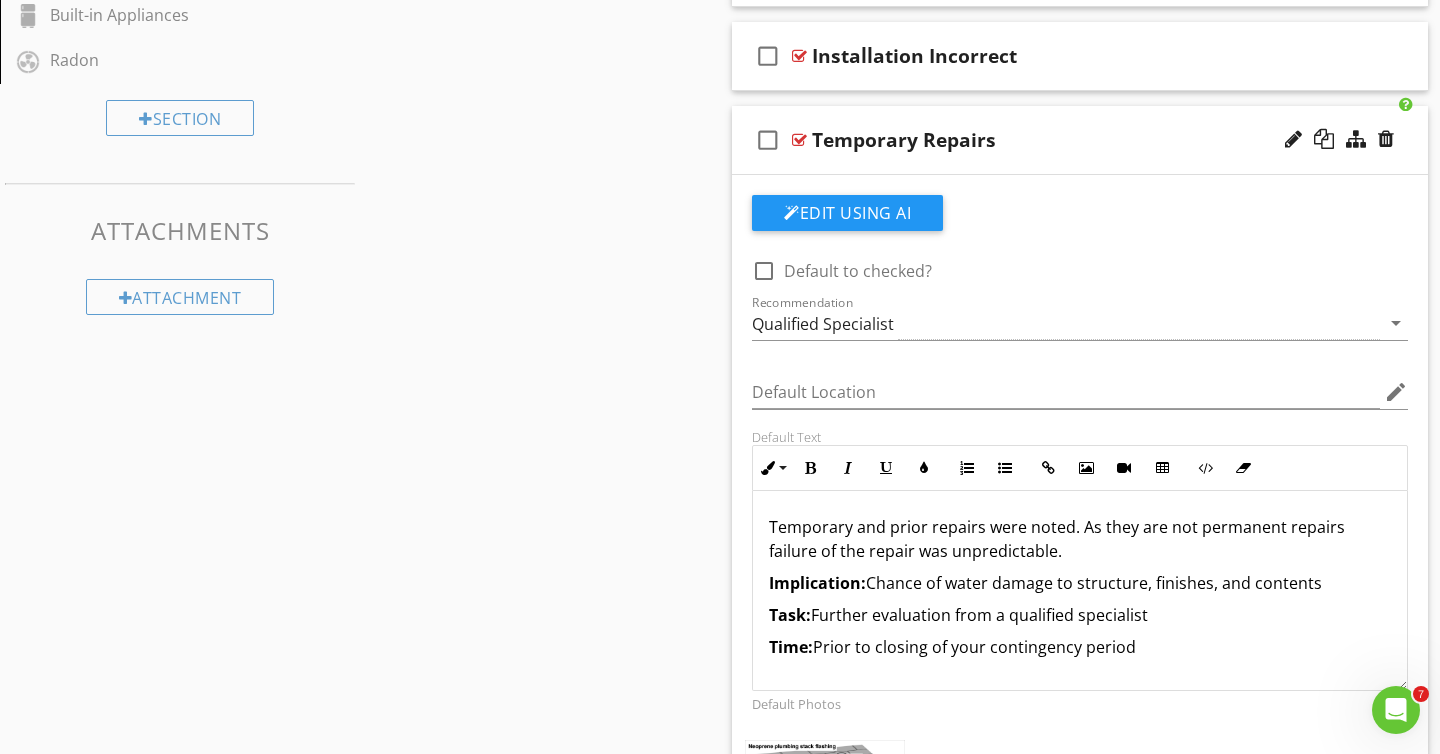 click on "Temporary and prior repairs were noted. As they are not permanent repairs failure of the repair was unpredictable." at bounding box center (1080, 539) 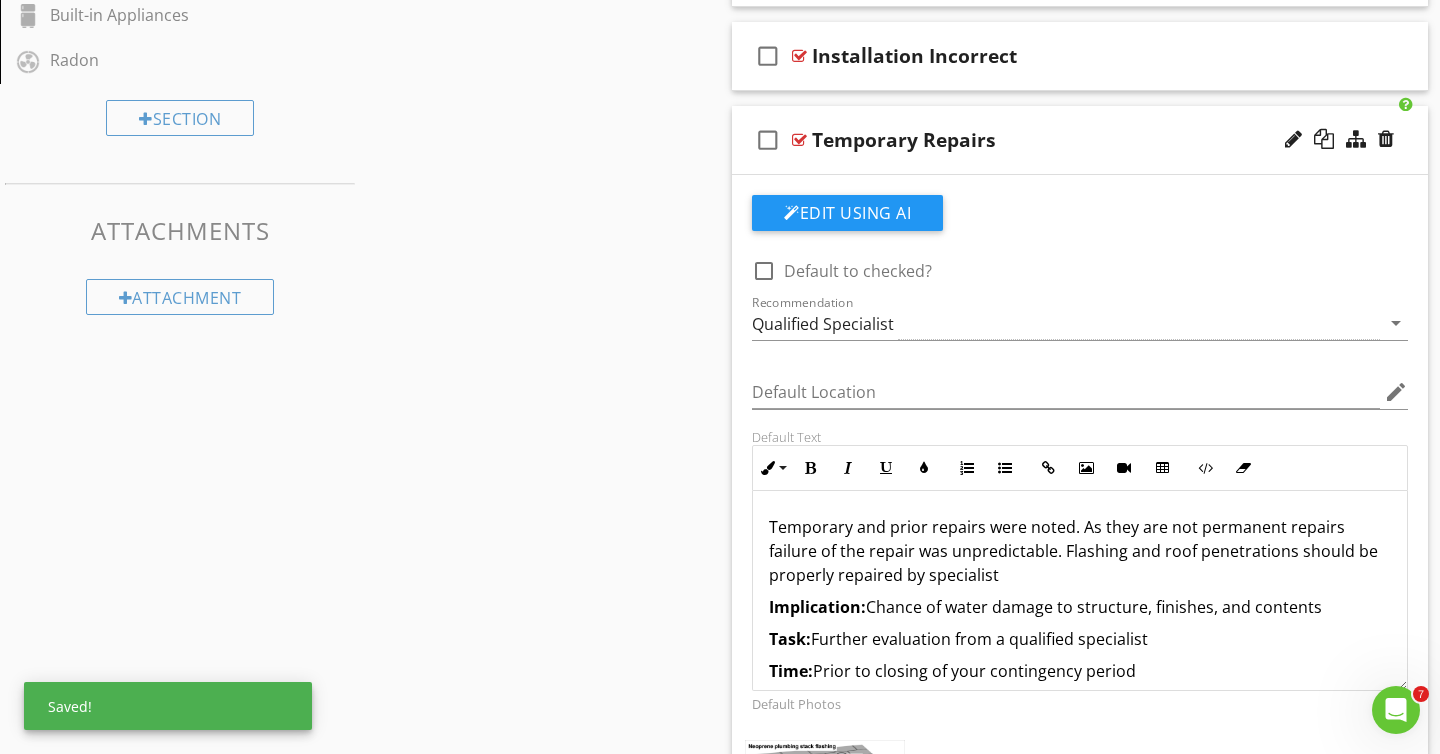 click on "Temporary and prior repairs were noted. As they are not permanent repairs failure of the repair was unpredictable. Flashing and roof penetrations should be properly repaired by specialist" at bounding box center [1080, 551] 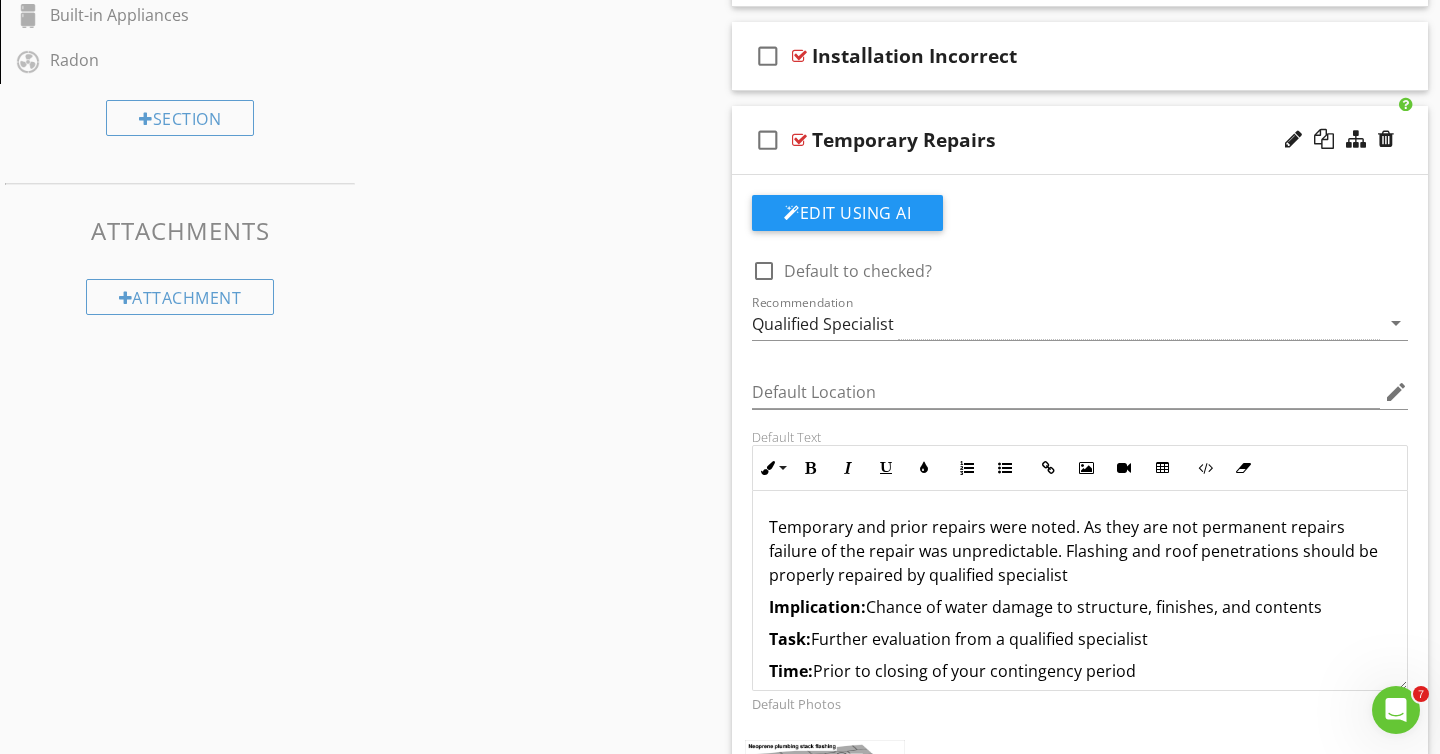 click on "Temporary and prior repairs were noted. As they are not permanent repairs failure of the repair was unpredictable. Flashing and roof penetrations should be properly repaired by qualified specialist" at bounding box center (1080, 551) 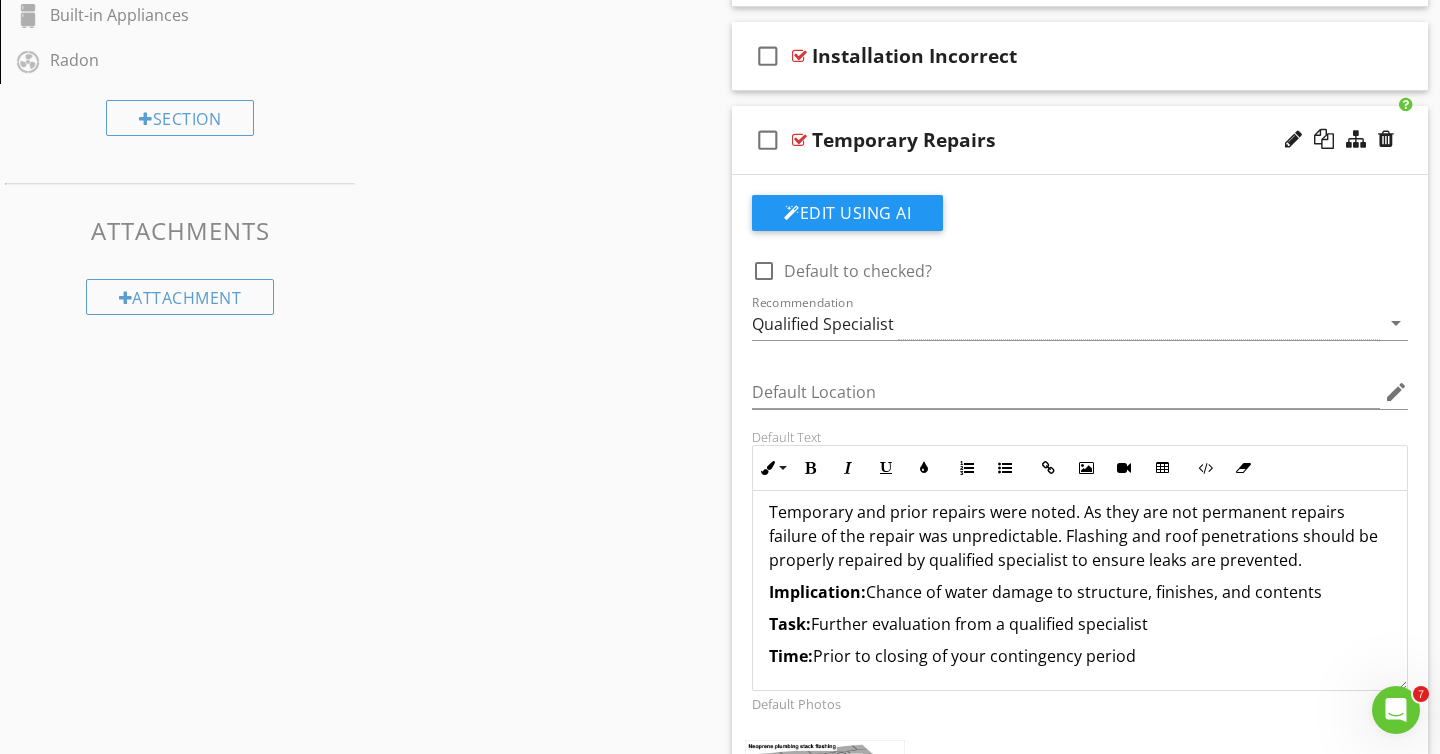 scroll, scrollTop: 17, scrollLeft: 0, axis: vertical 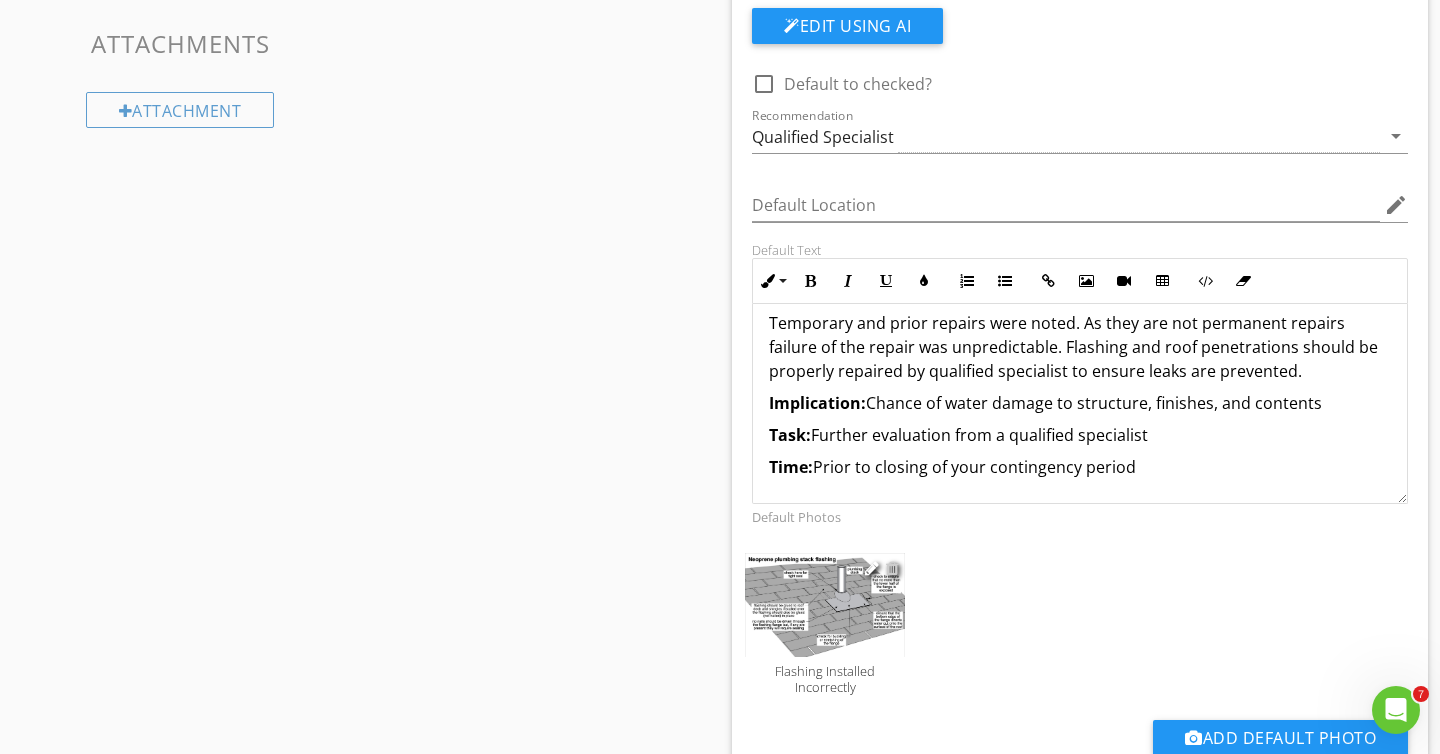 click at bounding box center [892, 568] 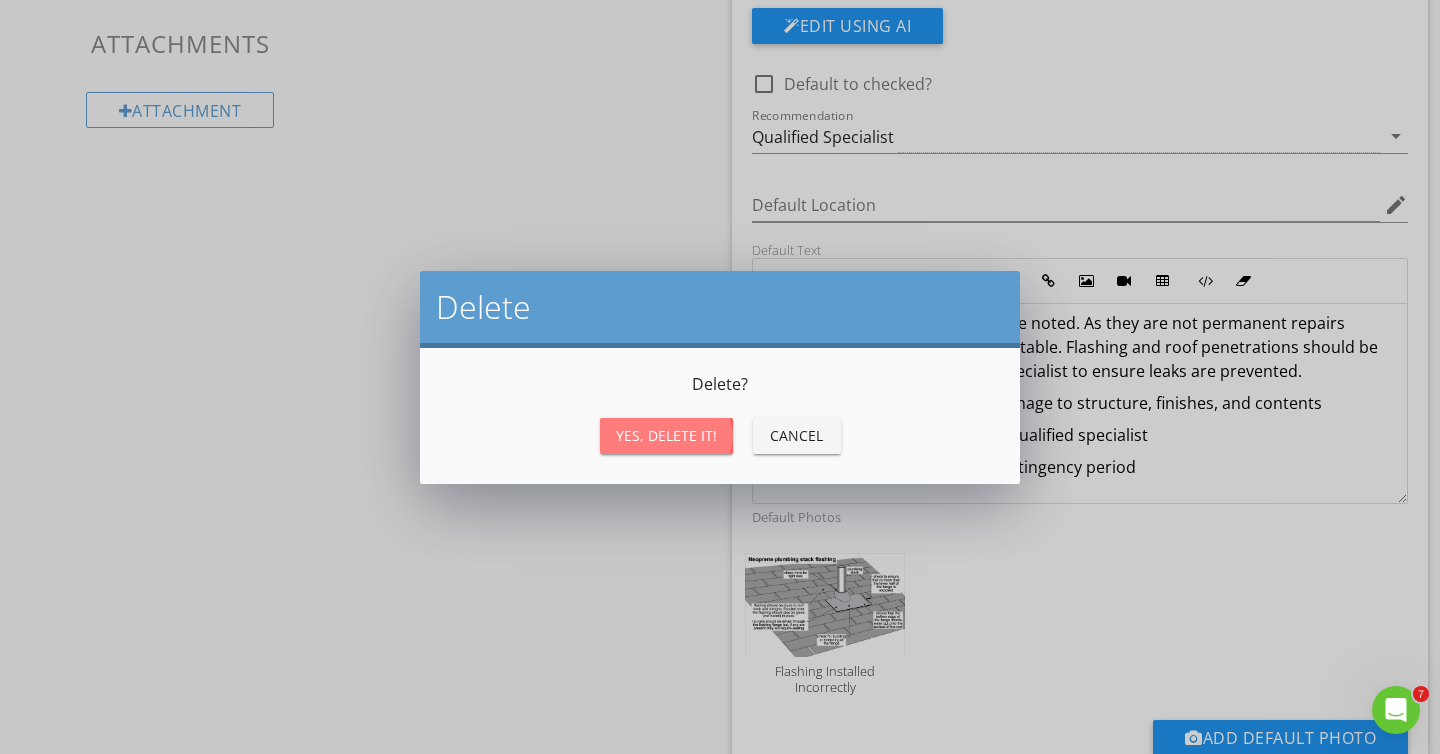click on "Yes, Delete it!" at bounding box center (666, 435) 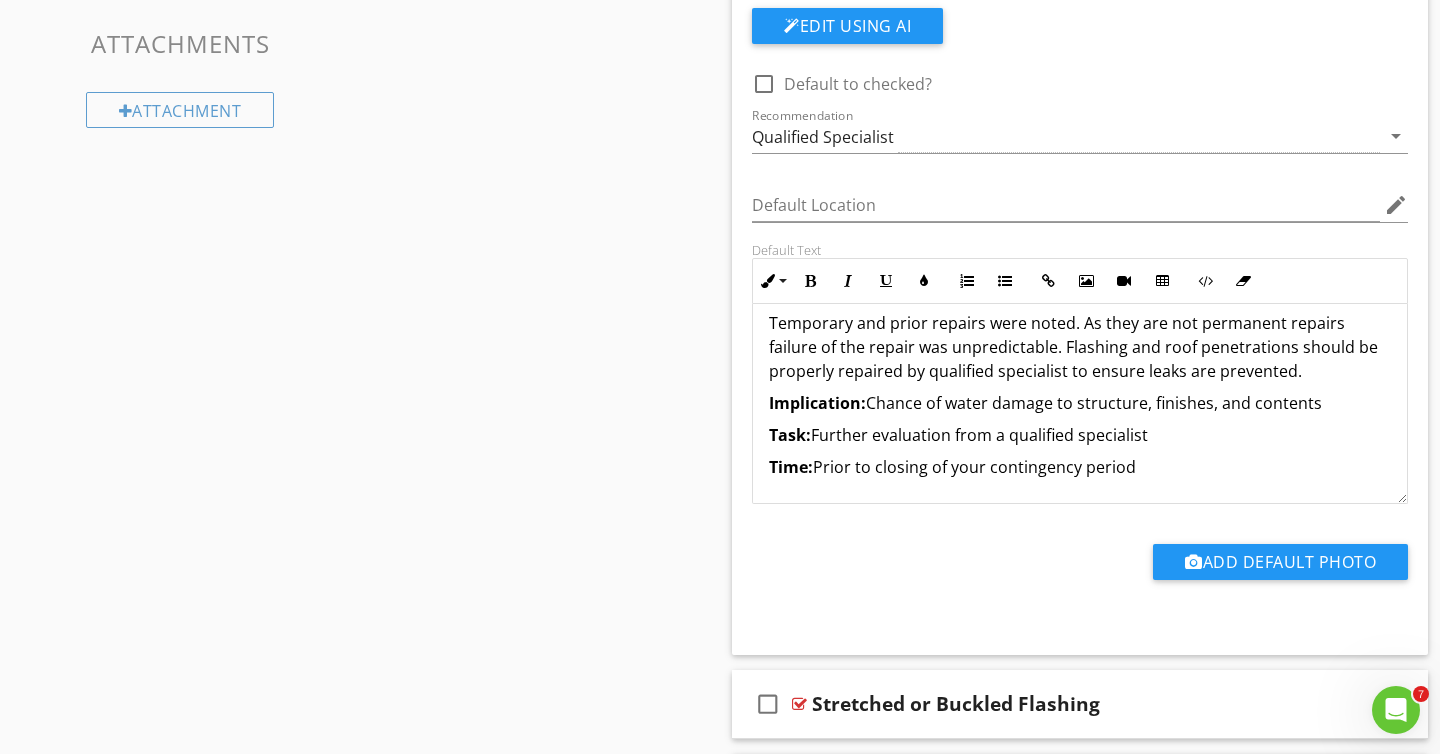 scroll, scrollTop: 0, scrollLeft: 0, axis: both 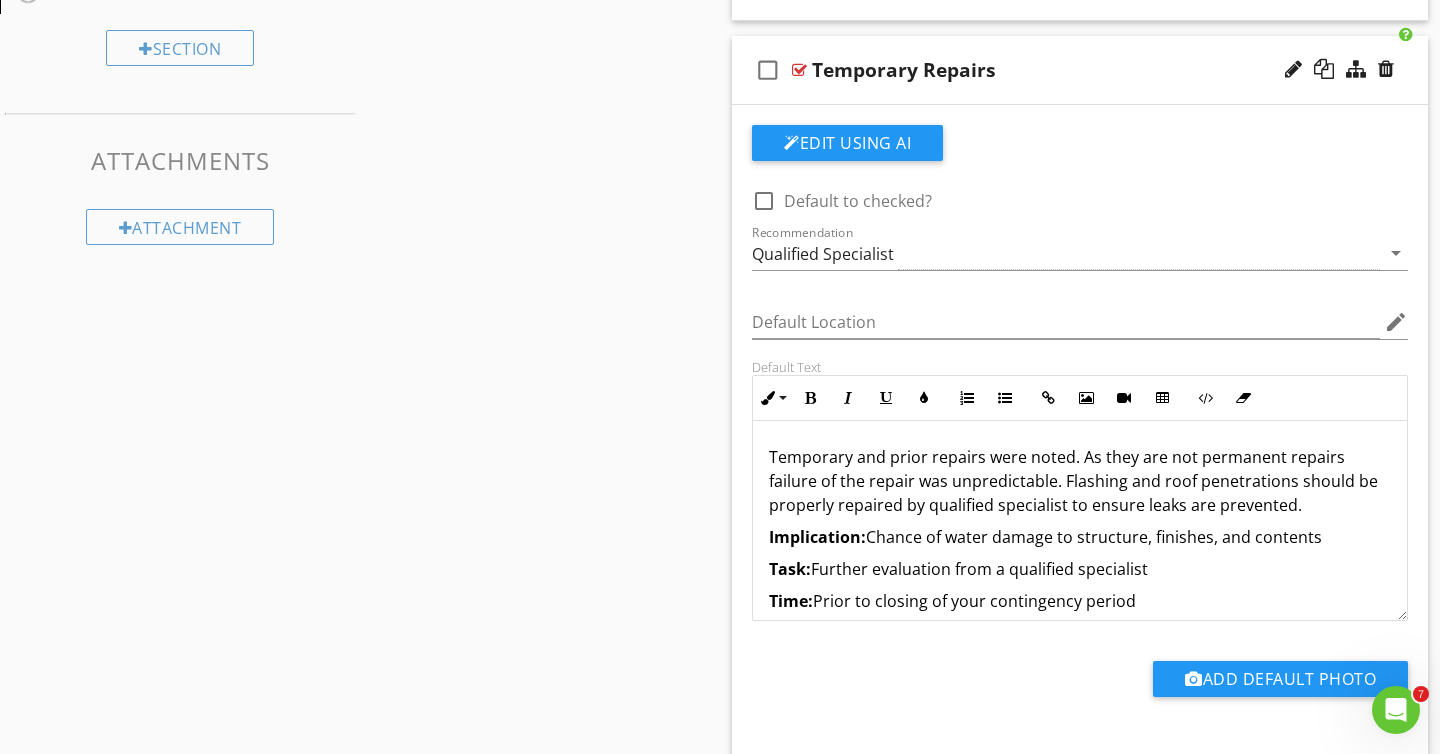 click on "check_box_outline_blank
Temporary Repairs" at bounding box center (1080, 70) 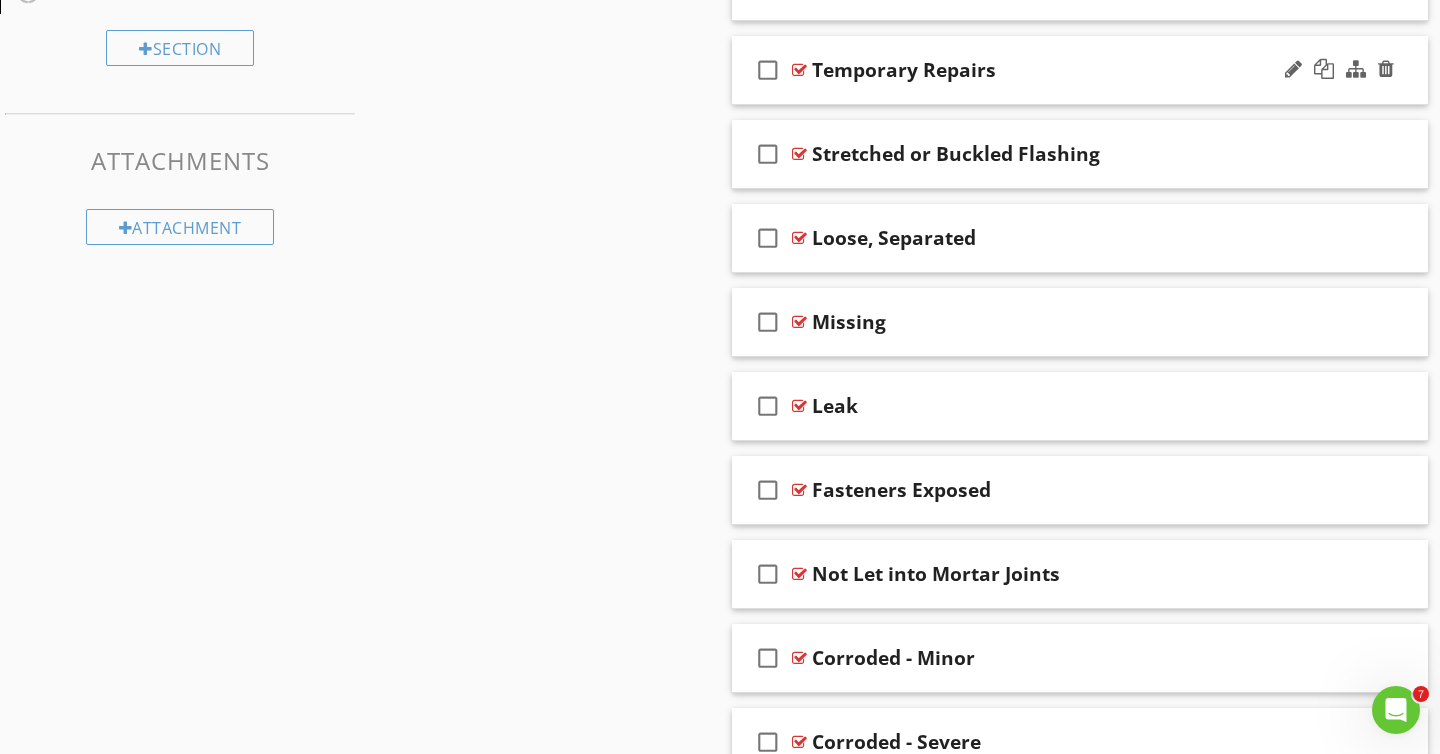 click on "Temporary Repairs" at bounding box center [904, 70] 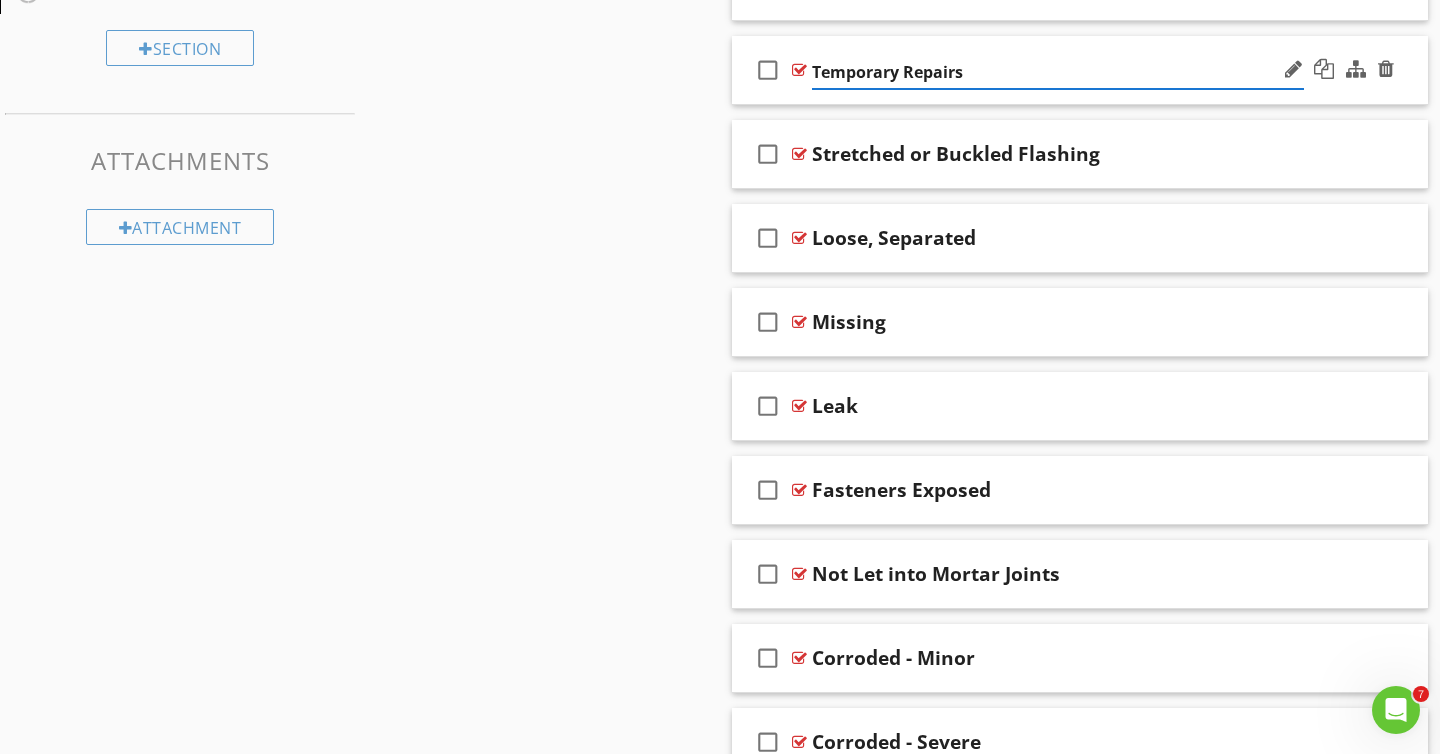 click on "Temporary Repairs" at bounding box center [1058, 72] 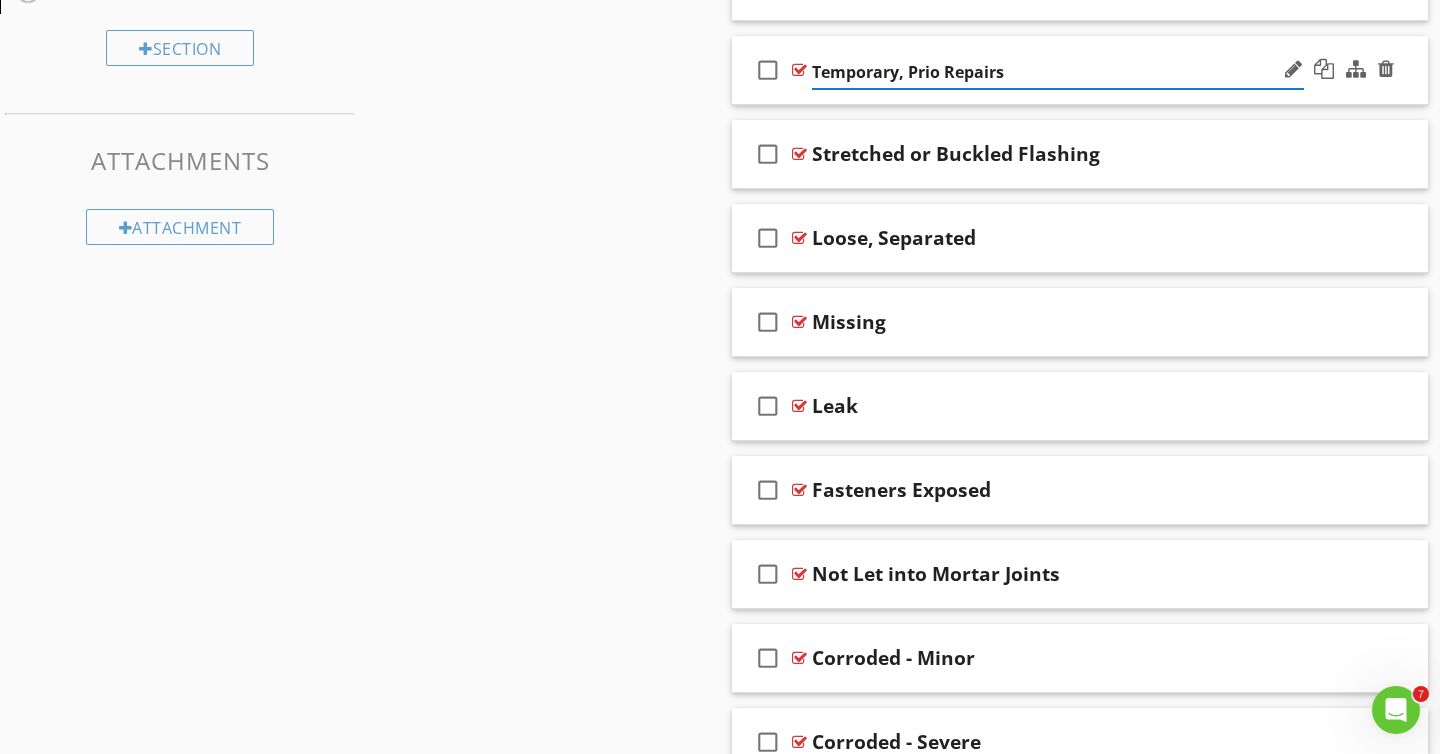 type on "Temporary, Prior Repairs" 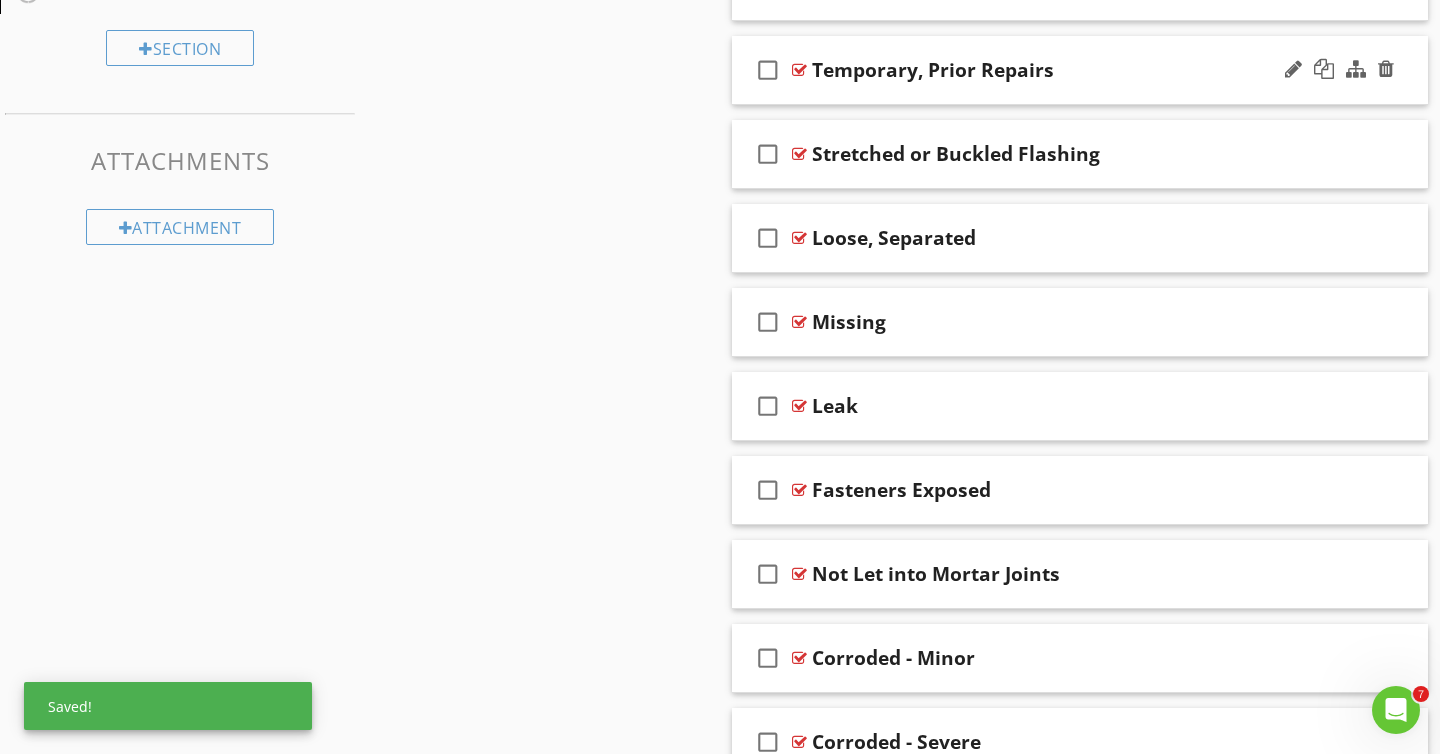 click on "check_box_outline_blank
Temporary, Prior Repairs" at bounding box center [1080, 70] 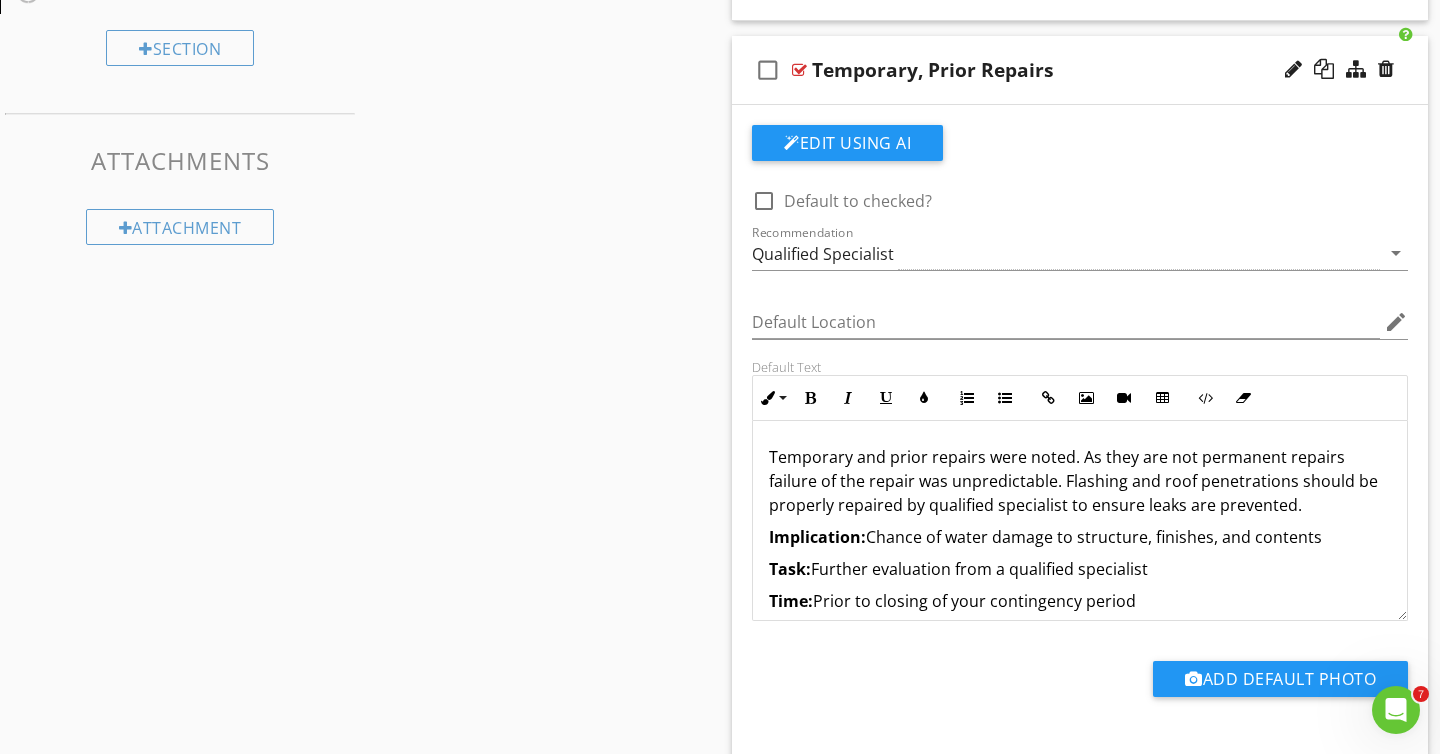 click on "check_box_outline_blank
Temporary, Prior Repairs" at bounding box center [1080, 70] 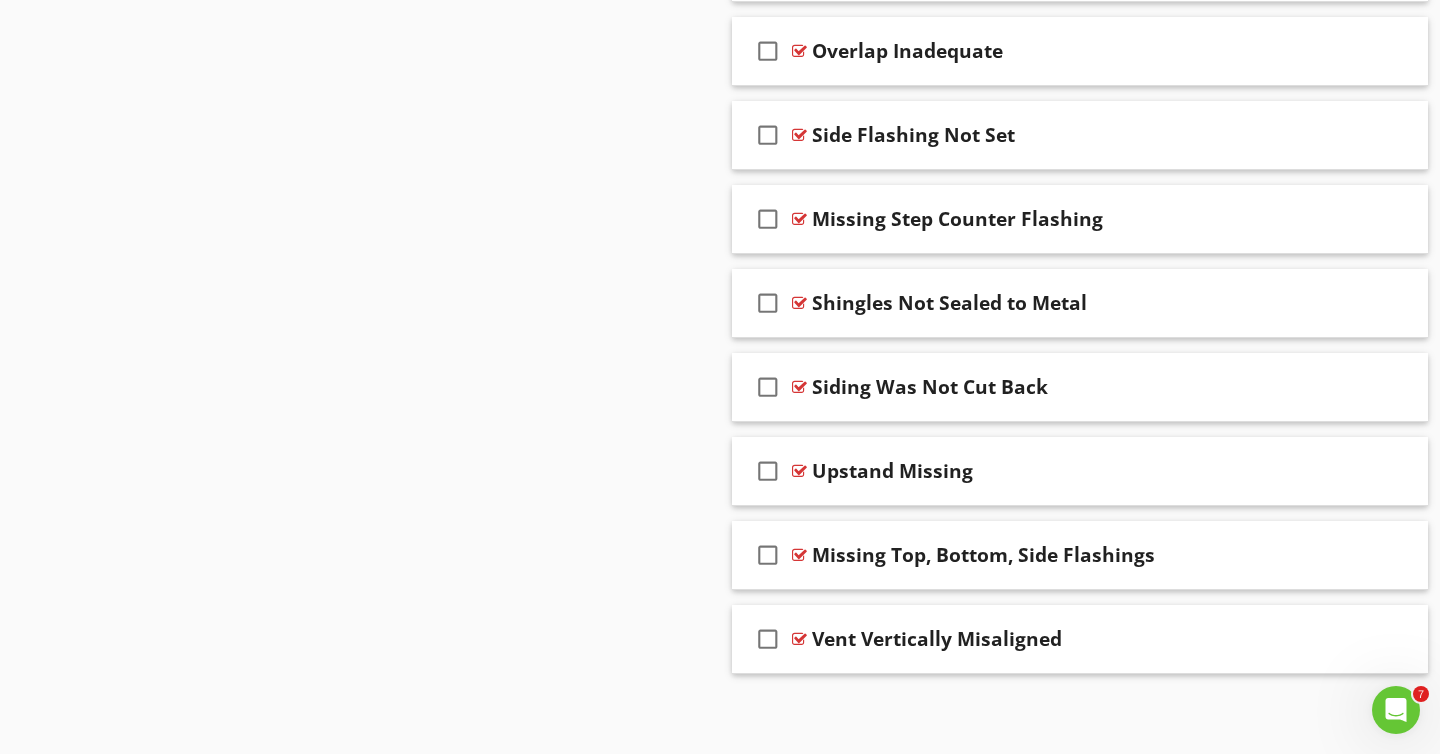 scroll, scrollTop: 2193, scrollLeft: 0, axis: vertical 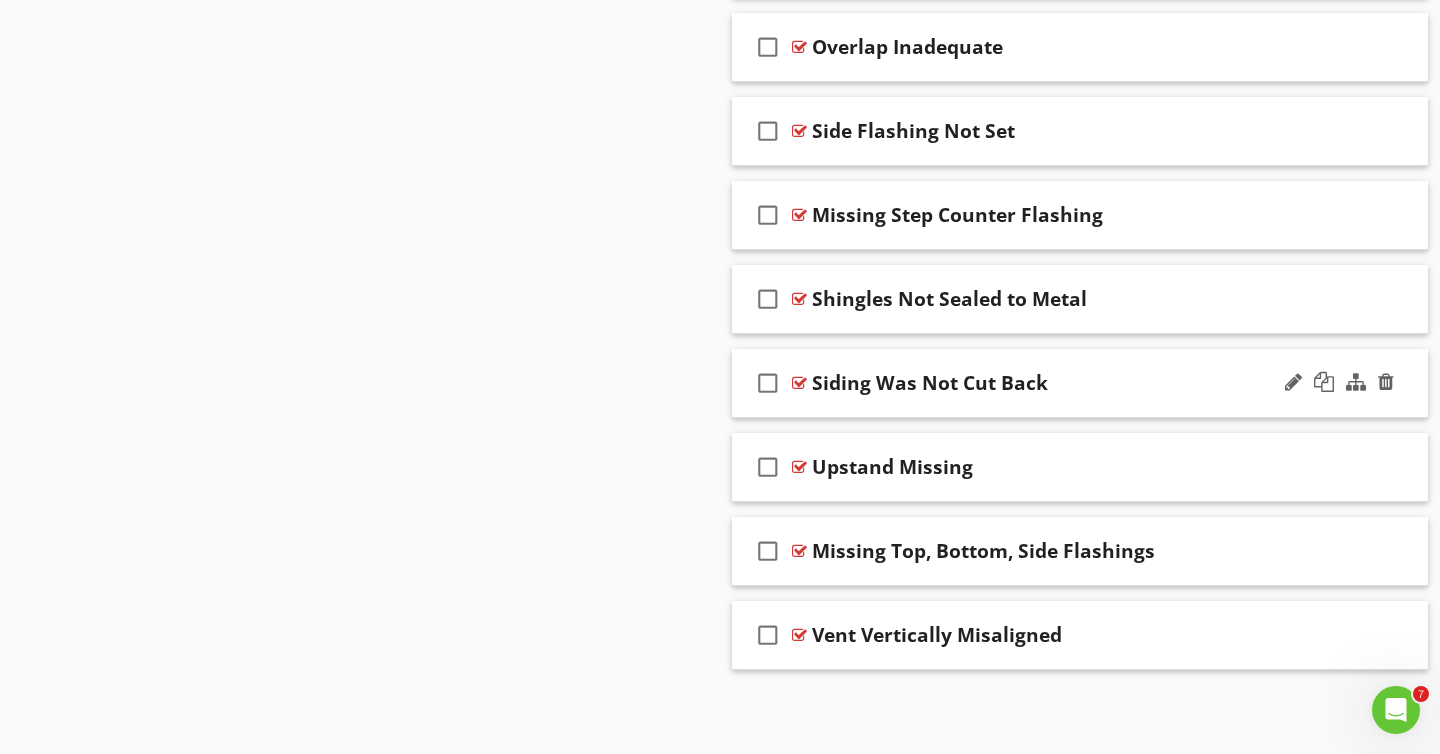 click on "Siding Was Not Cut Back" at bounding box center (930, 383) 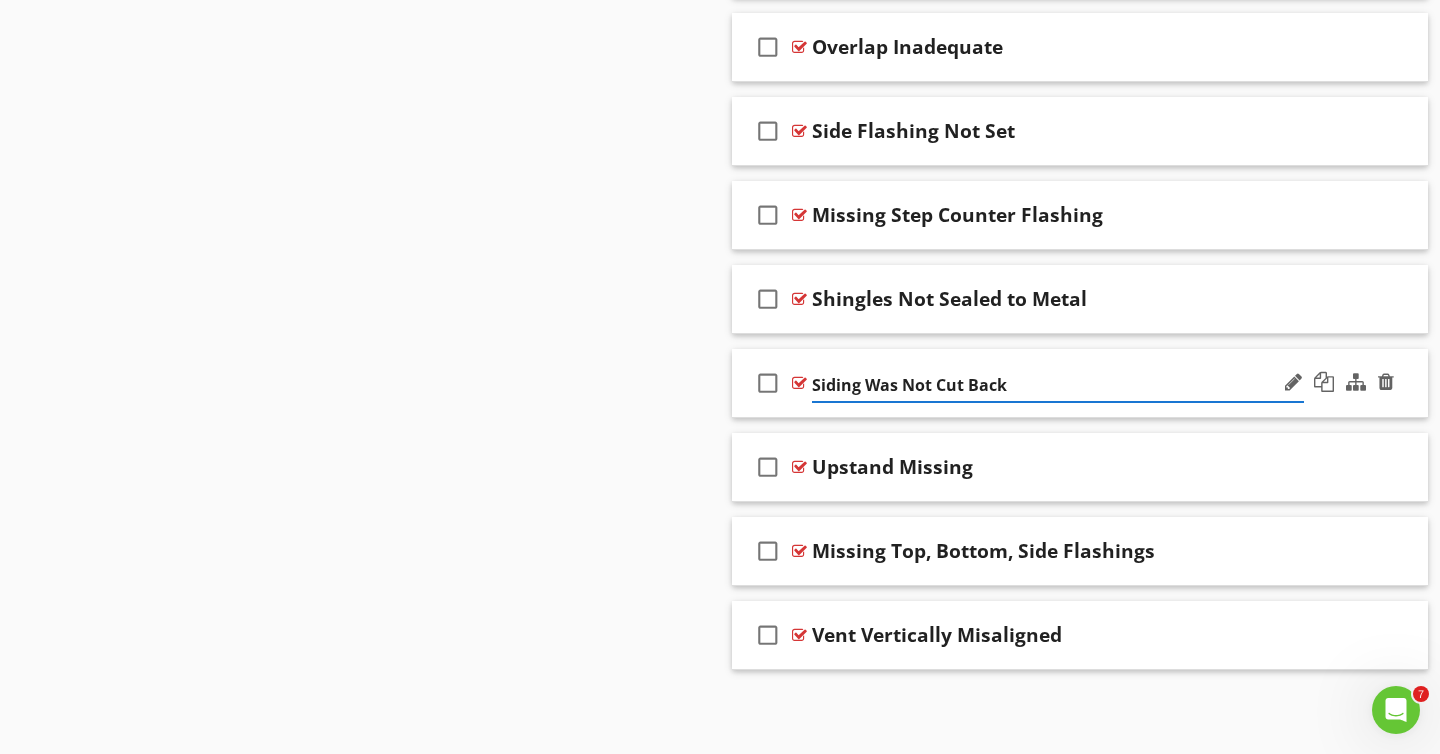 click on "Siding Was Not Cut Back" at bounding box center [1058, 385] 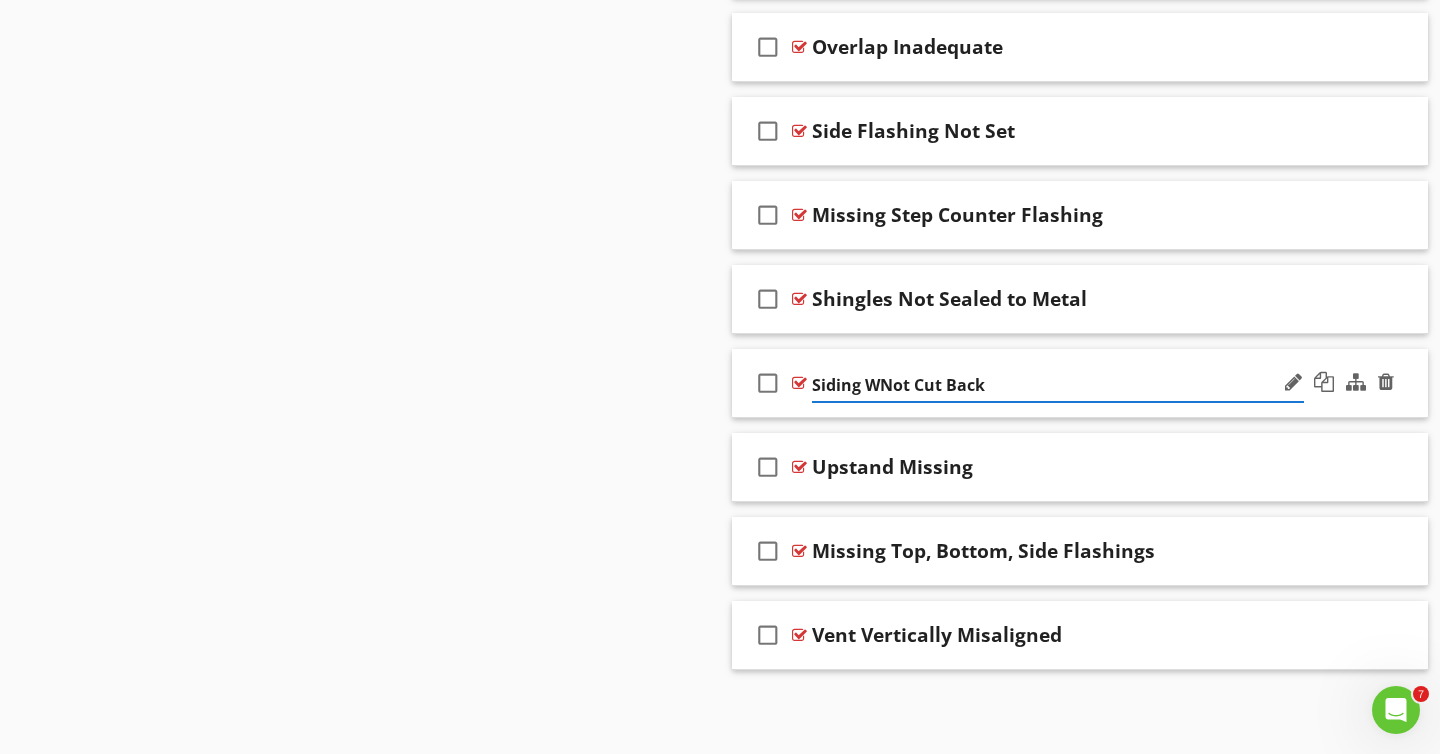 type on "Siding Not Cut Back" 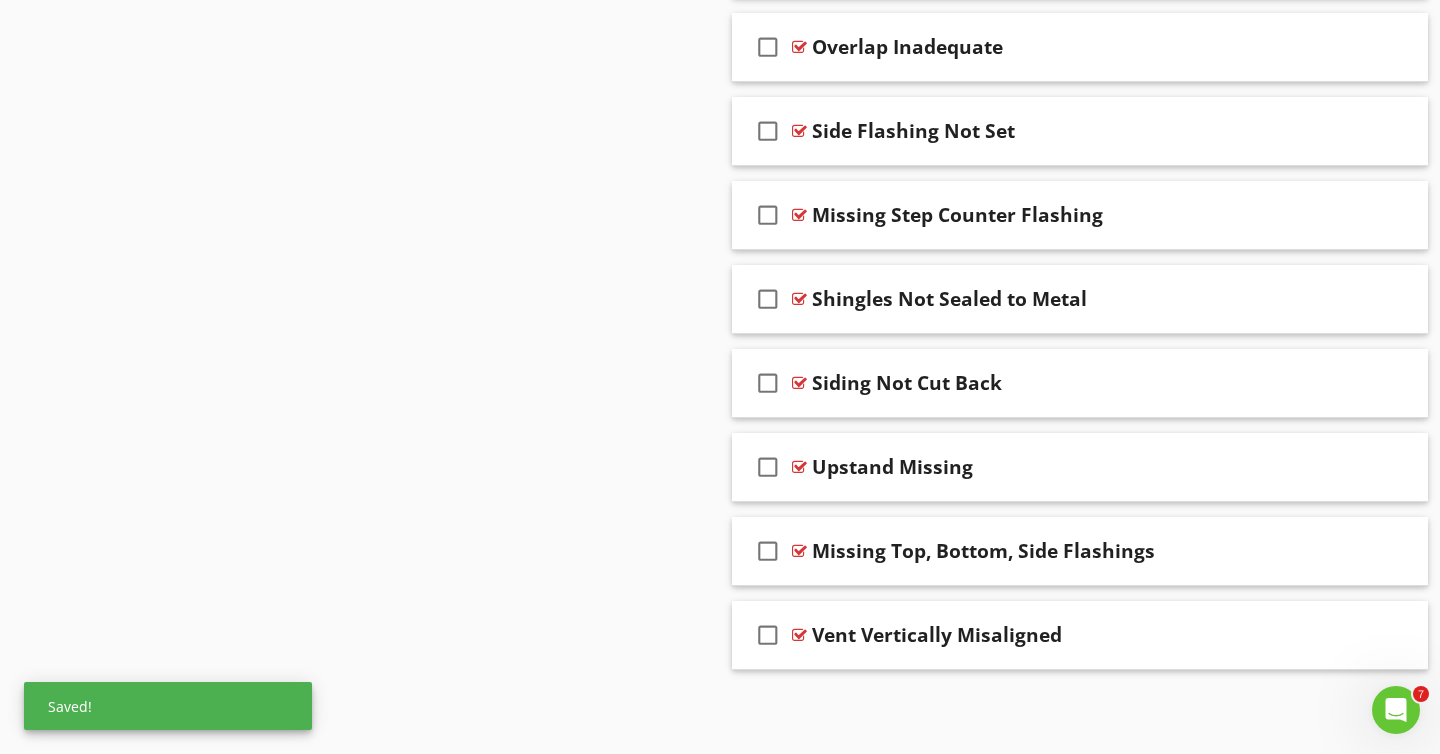 click on "check_box_outline_blank
Damaged
check_box_outline_blank
Installation Incorrect
check_box_outline_blank
Temporary, Prior Repairs
check_box_outline_blank
Stretched or Buckled Flashing
check_box_outline_blank
Loose, Separated
check_box_outline_blank
Missing
check_box_outline_blank
Leak
check_box_outline_blank
Fasteners Exposed
check_box_outline_blank
Not Let into Mortar Joints
check_box_outline_blank
Corroded - Minor
check_box_outline_blank
Corroded - Severe
check_box_outline_blank
Rust
check_box_outline_blank" at bounding box center [1080, -331] 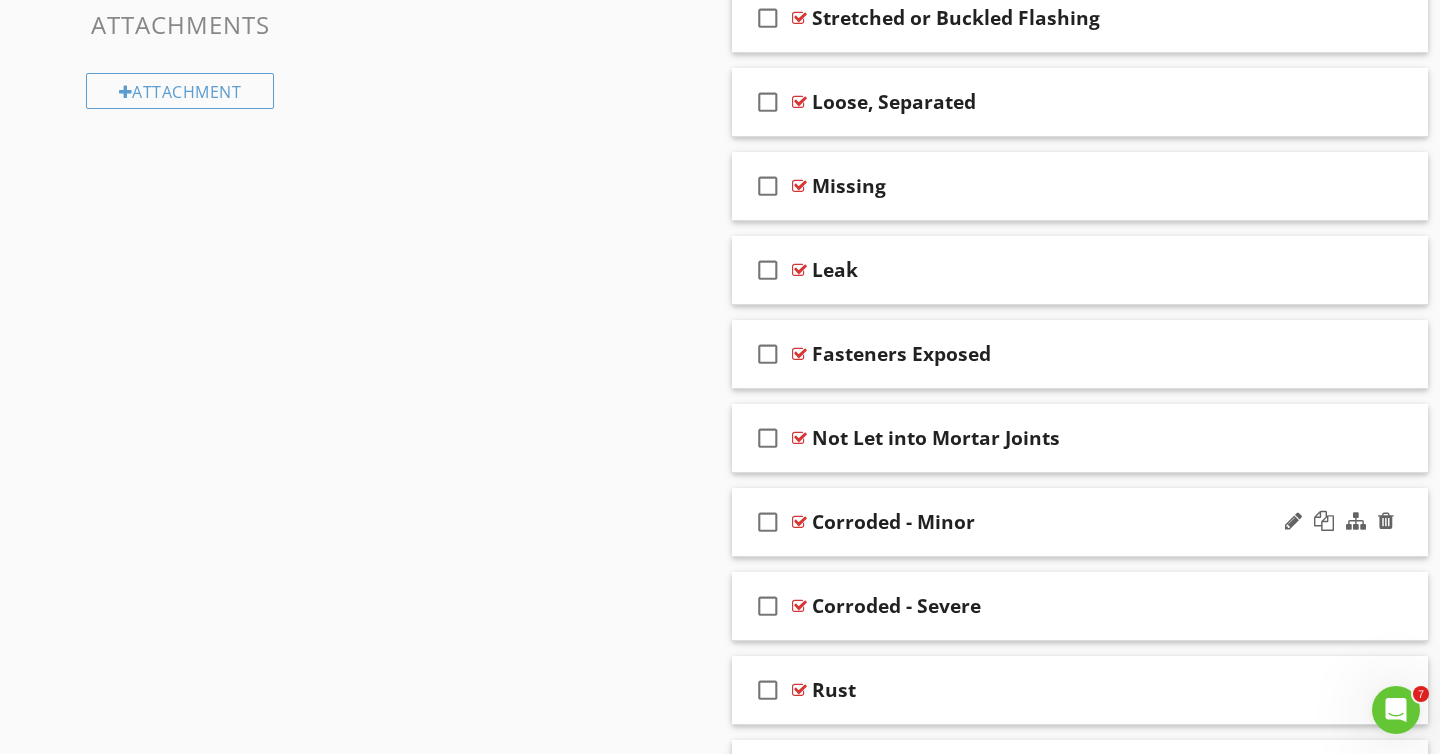 scroll, scrollTop: 1125, scrollLeft: 0, axis: vertical 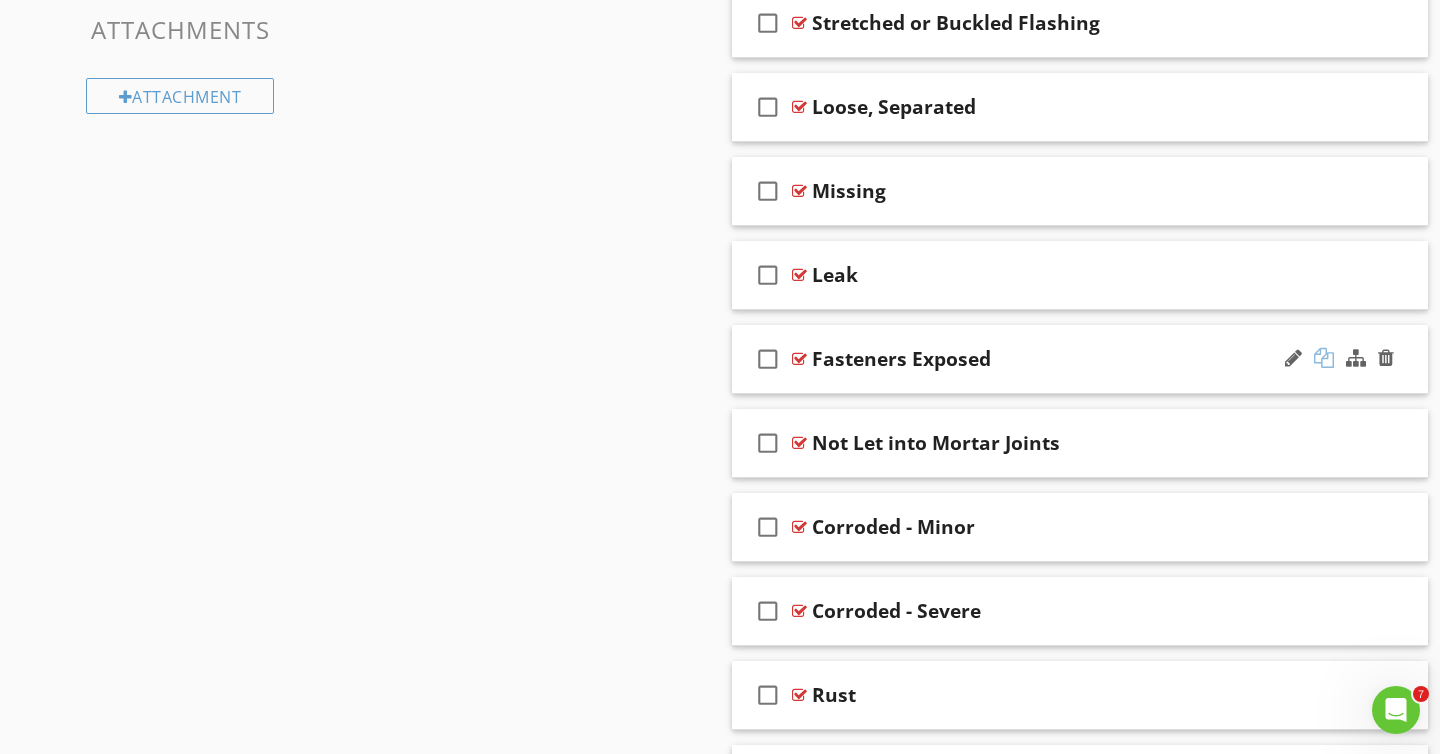 click at bounding box center (1324, 358) 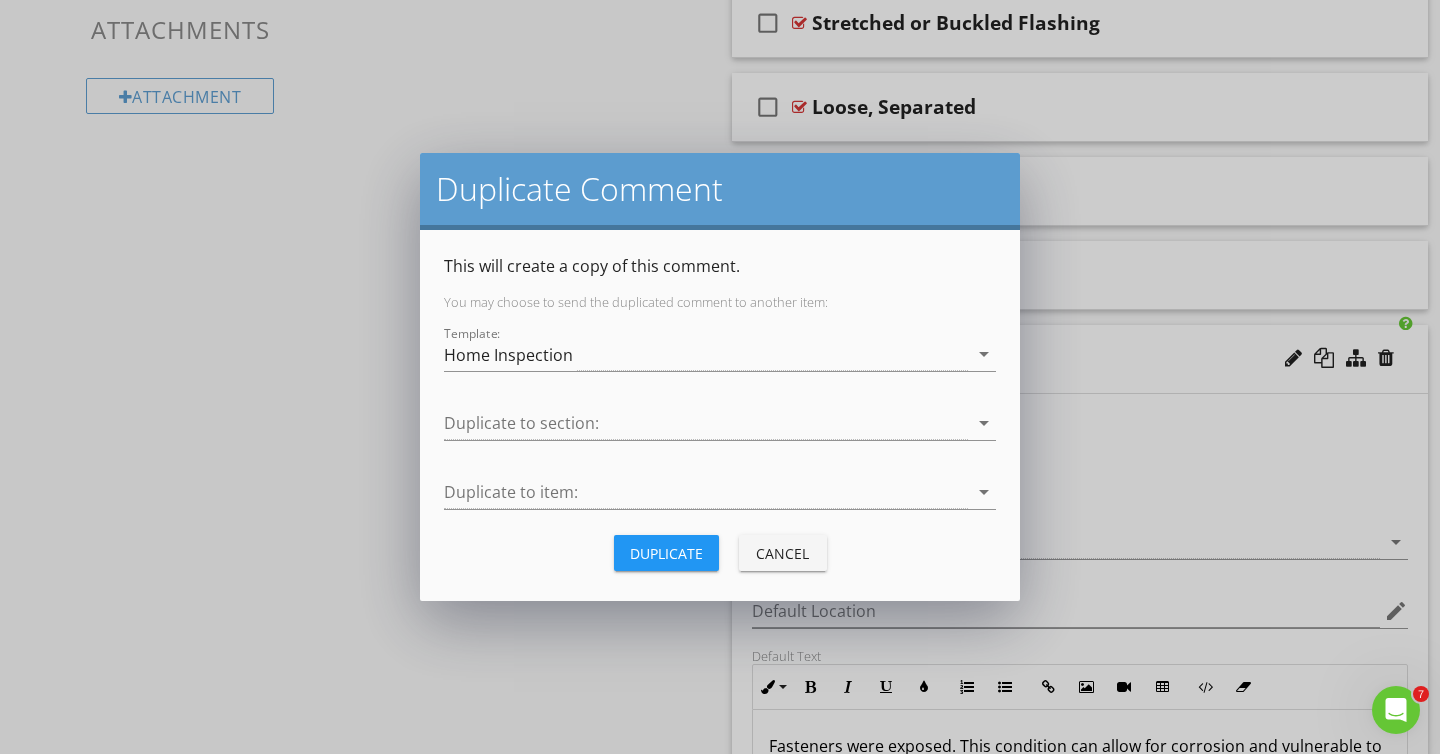 click on "Duplicate to section: arrow_drop_down" at bounding box center [720, 433] 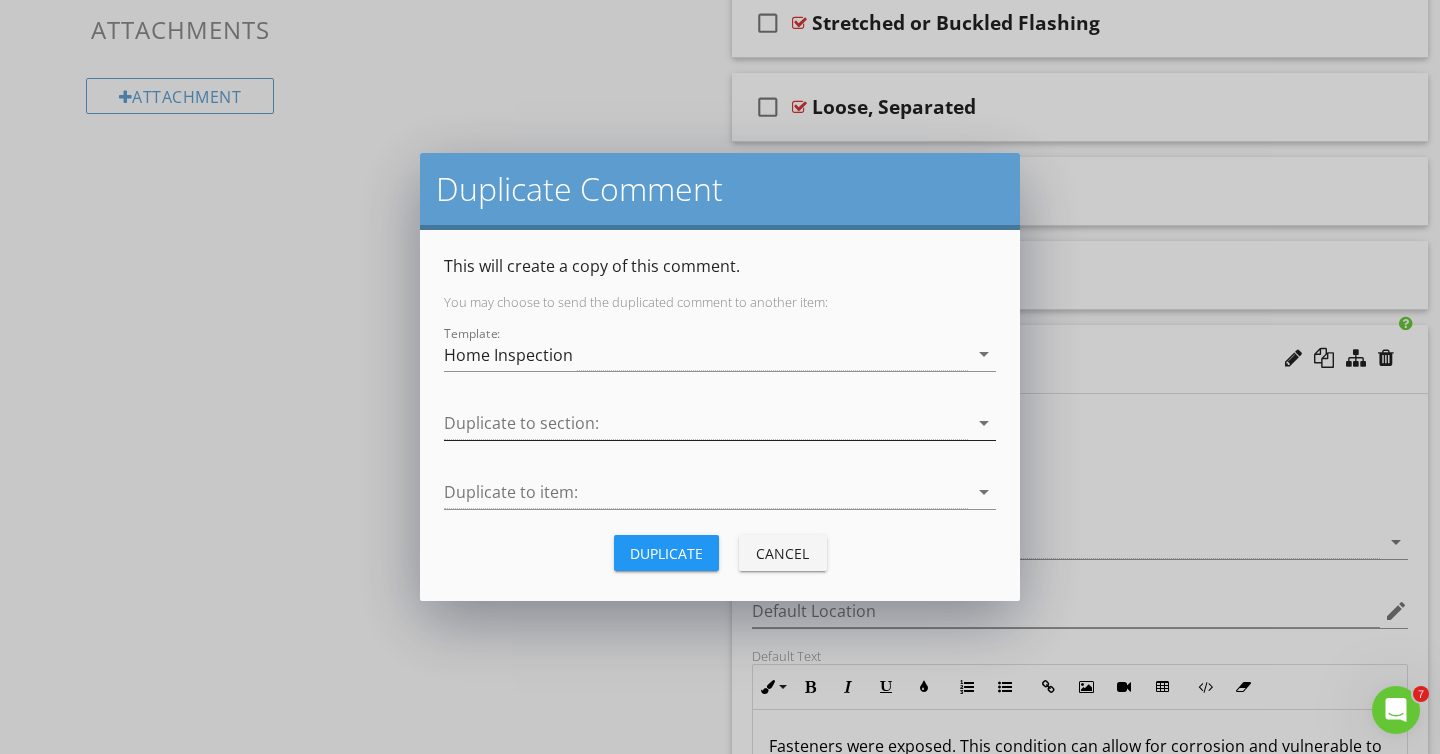 click at bounding box center [706, 423] 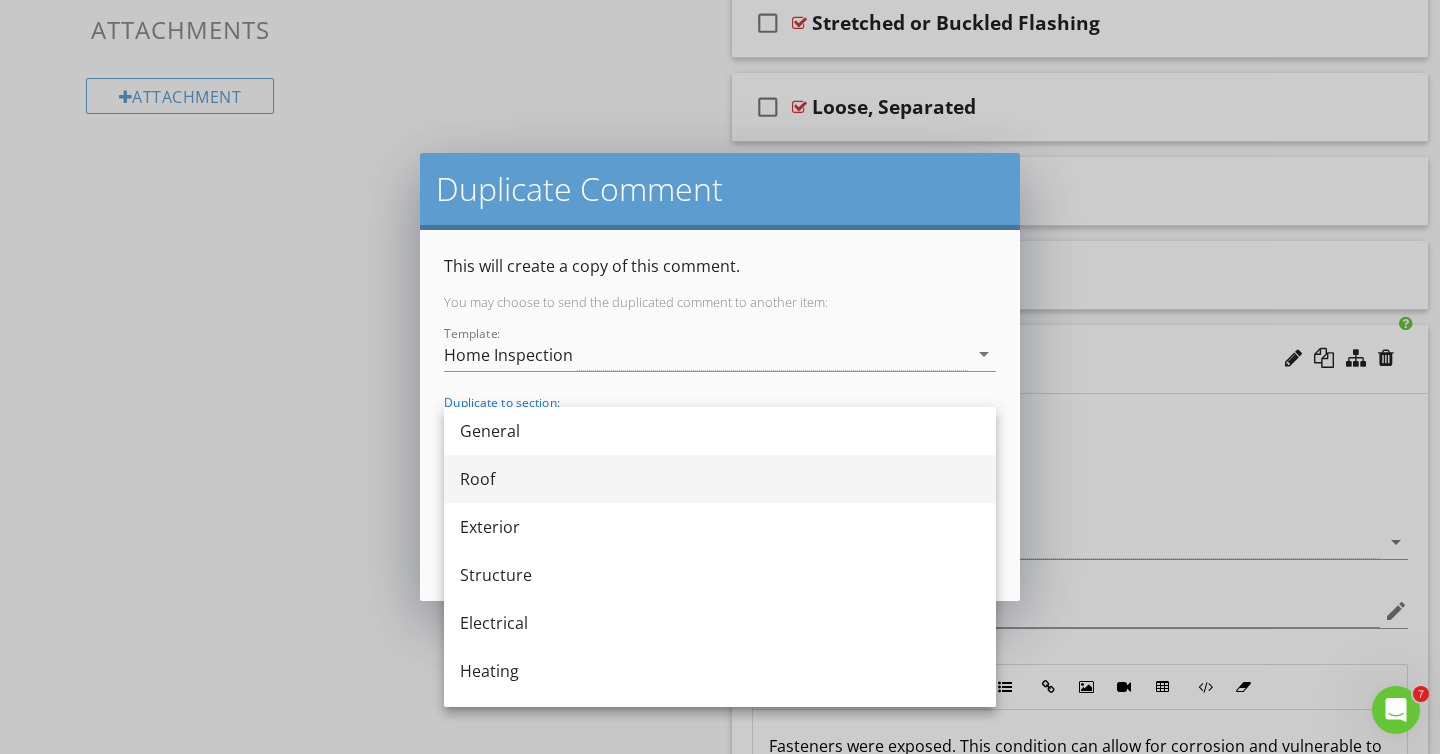 click on "Roof" at bounding box center (720, 479) 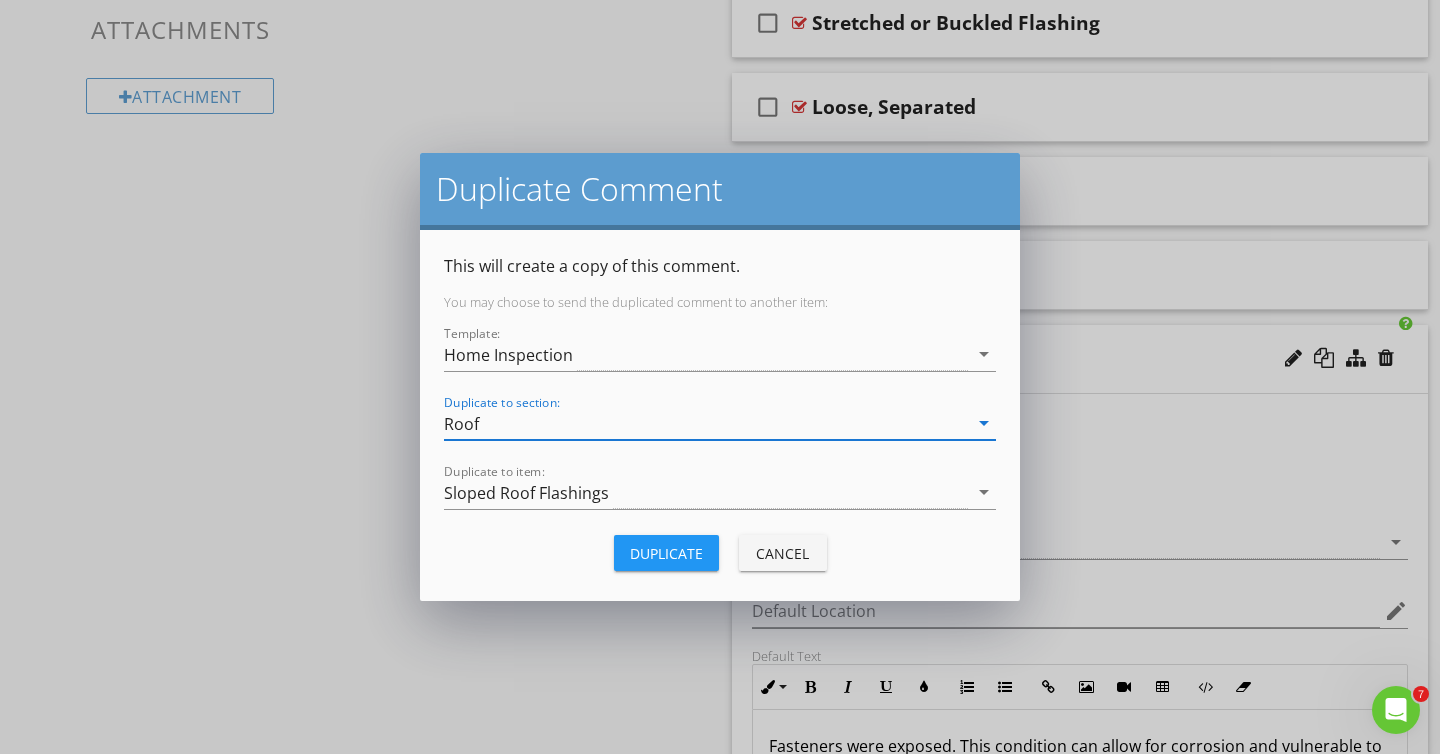 click on "Duplicate" at bounding box center (666, 553) 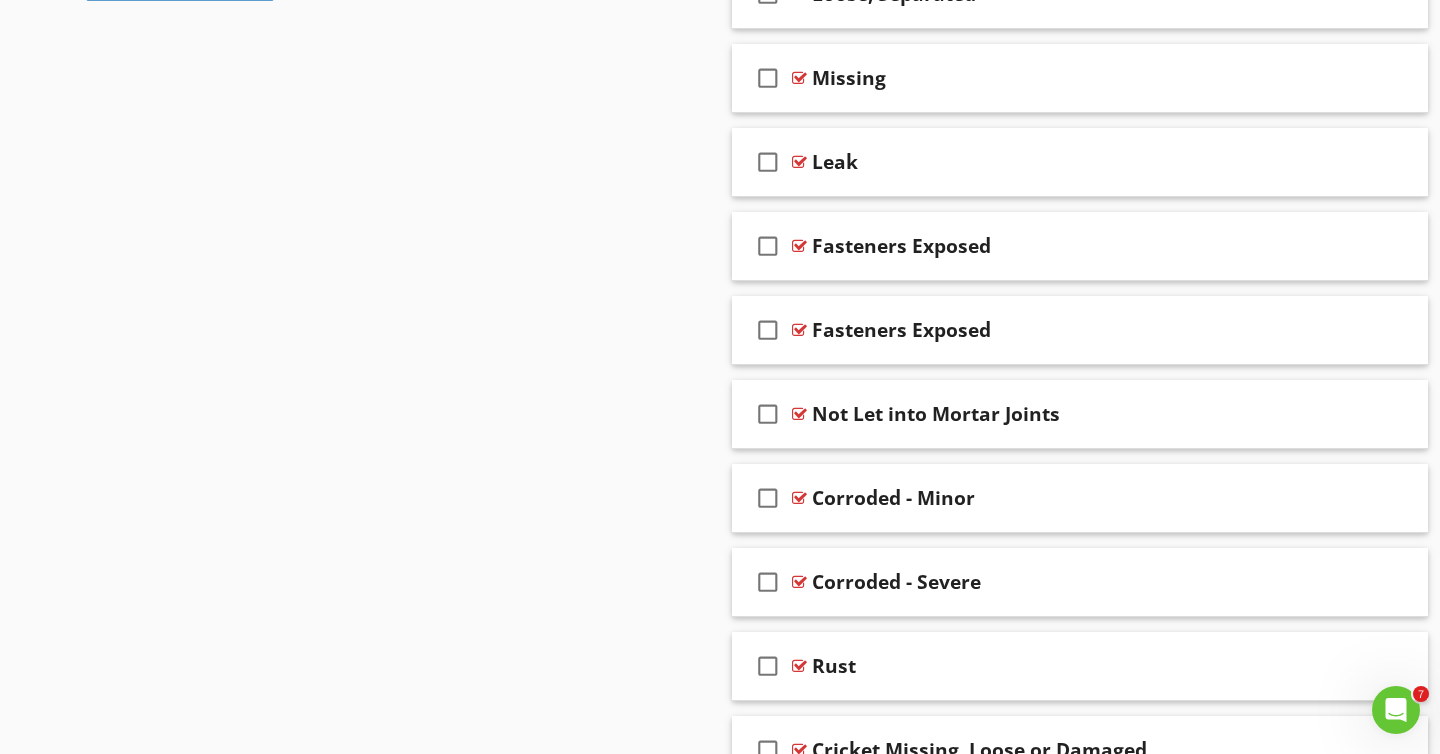 scroll, scrollTop: 1242, scrollLeft: 0, axis: vertical 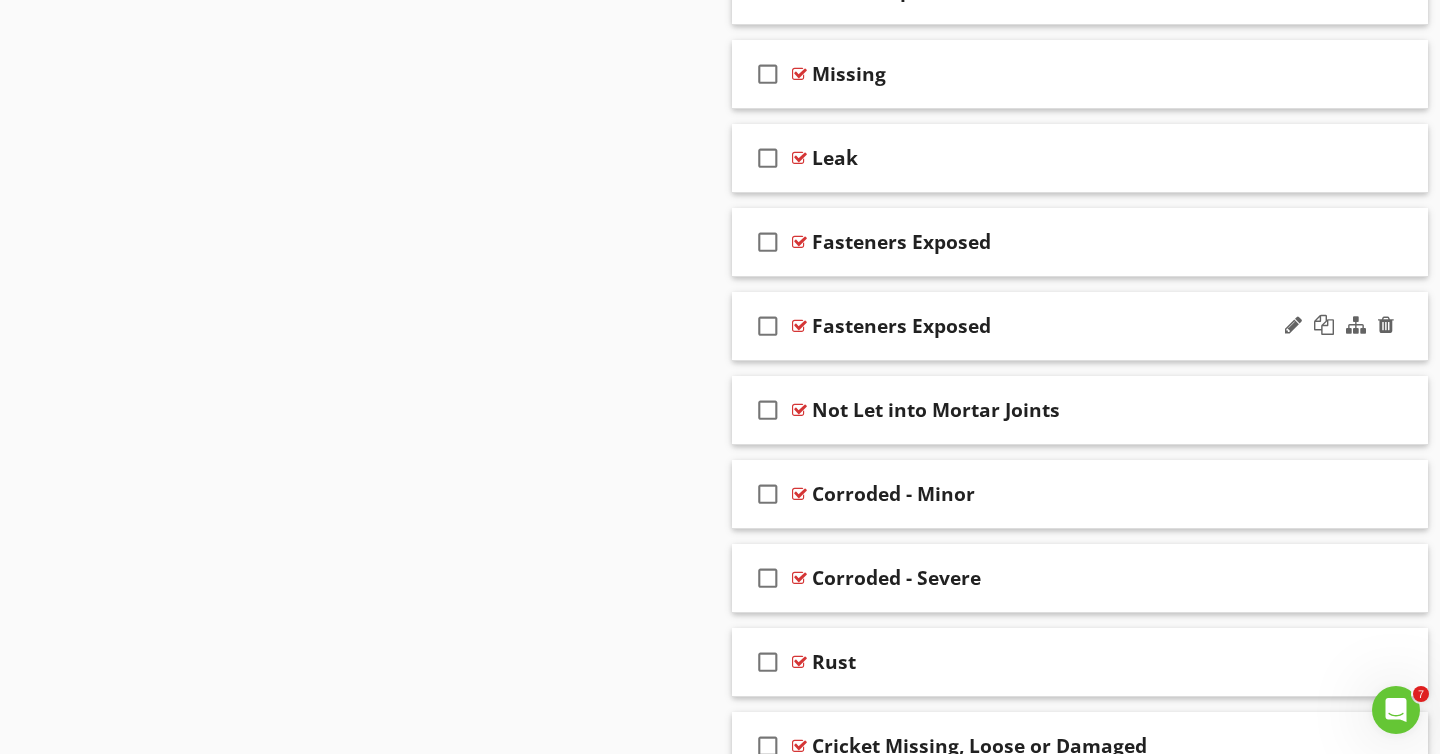 click on "Fasteners Exposed" at bounding box center (901, 326) 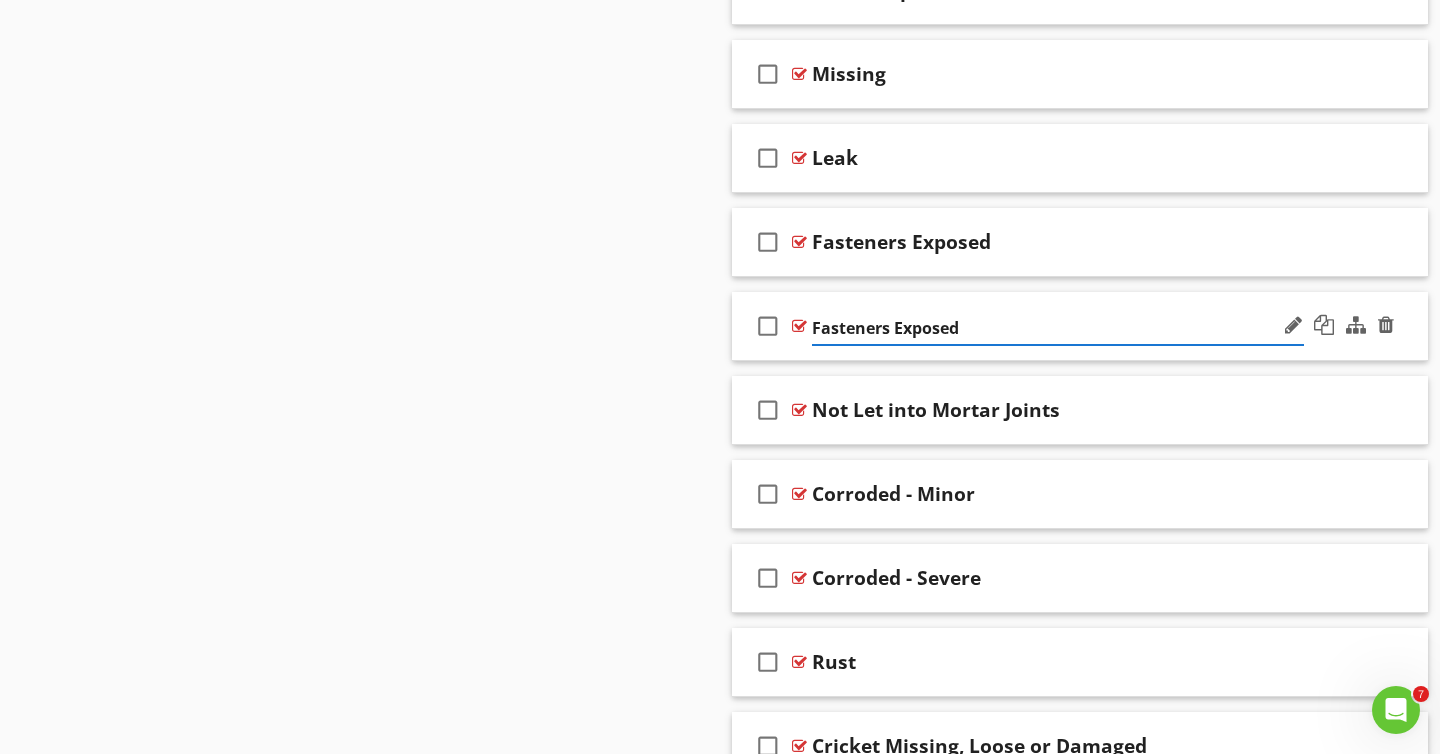 click on "Fasteners Exposed" at bounding box center [1058, 328] 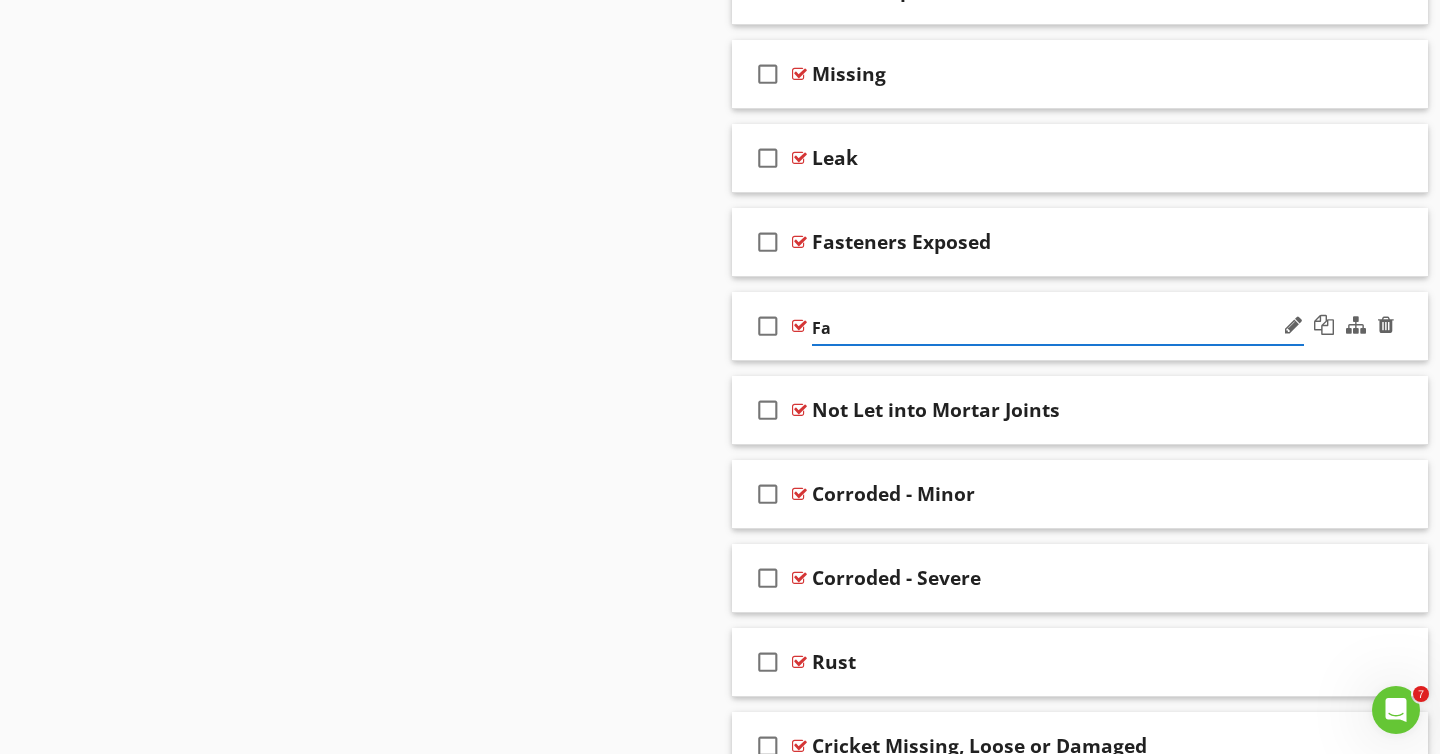type on "F" 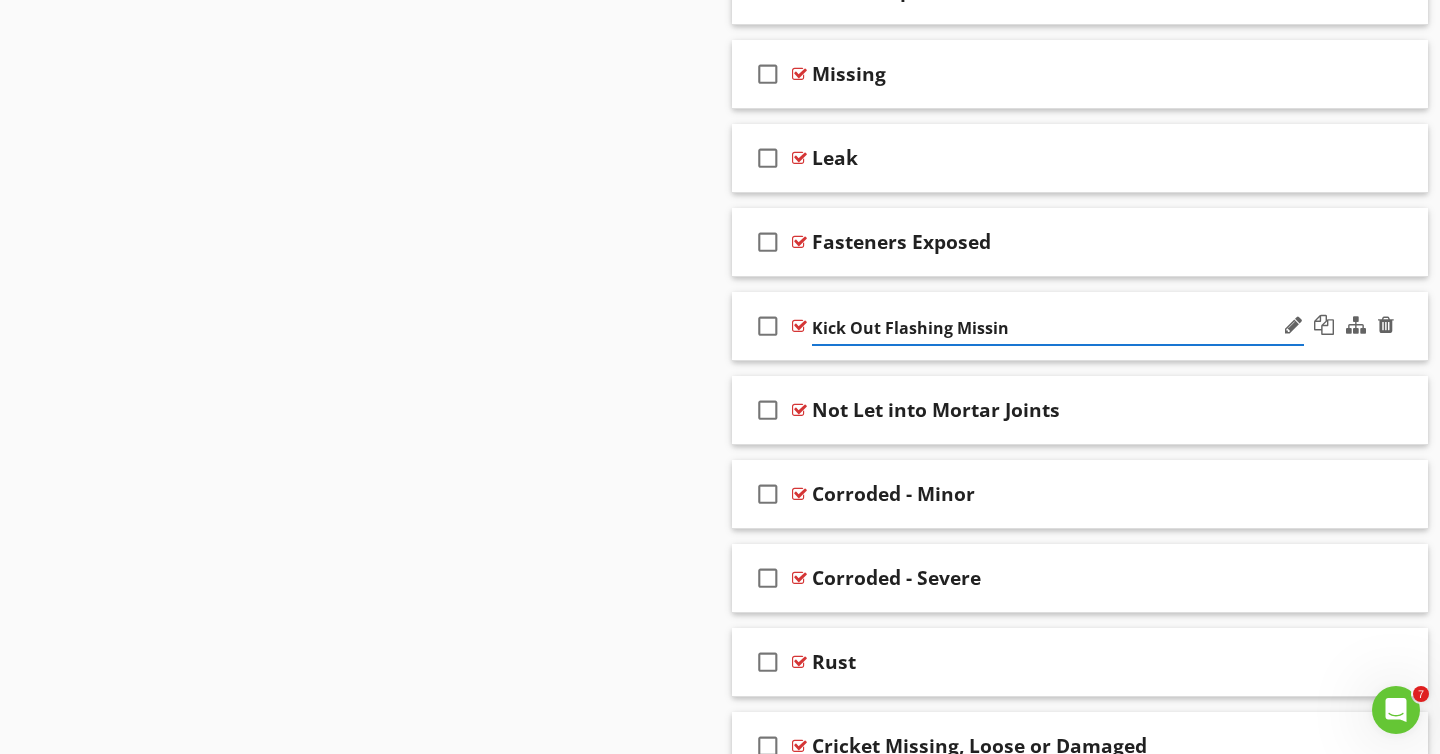type on "Kick Out Flashing Missing" 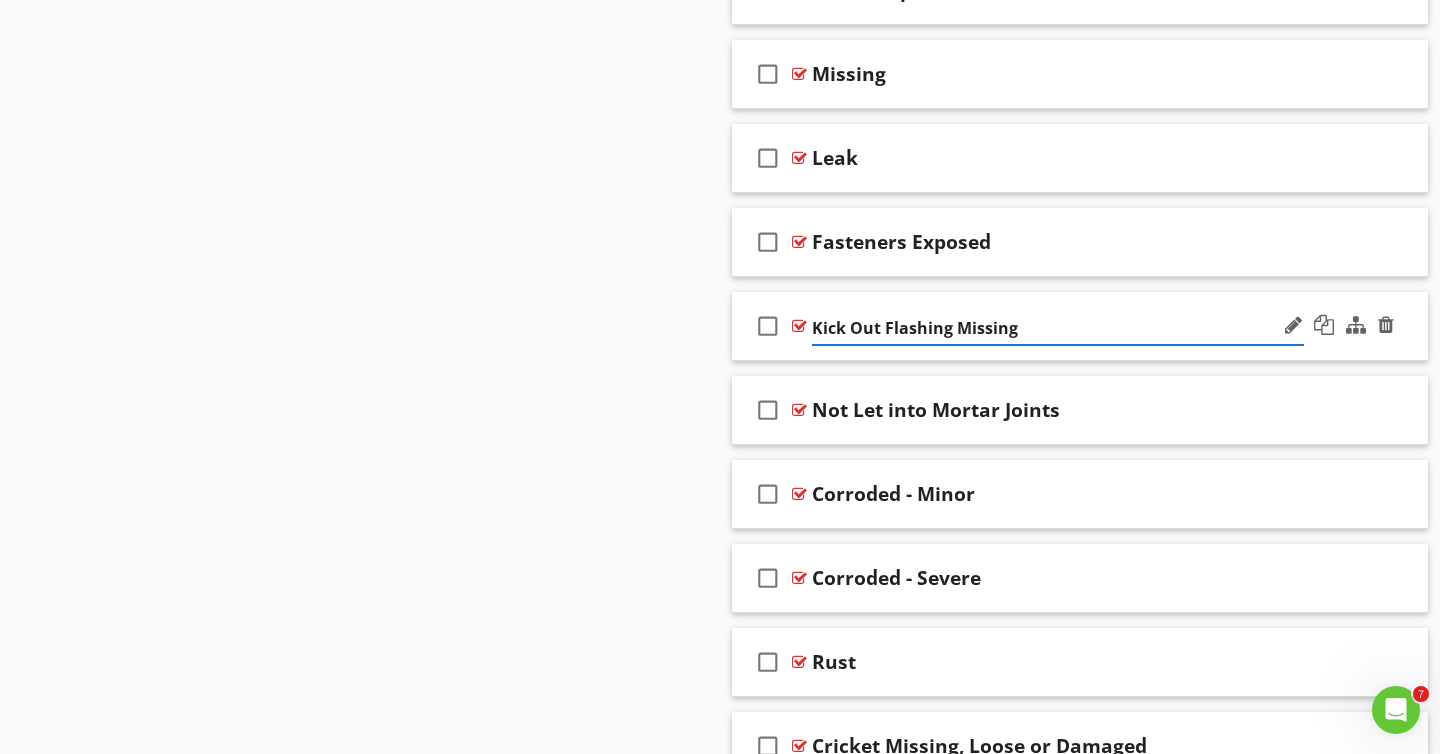 click on "check_box_outline_blank         Kick Out Flashing Missing" at bounding box center (1080, 326) 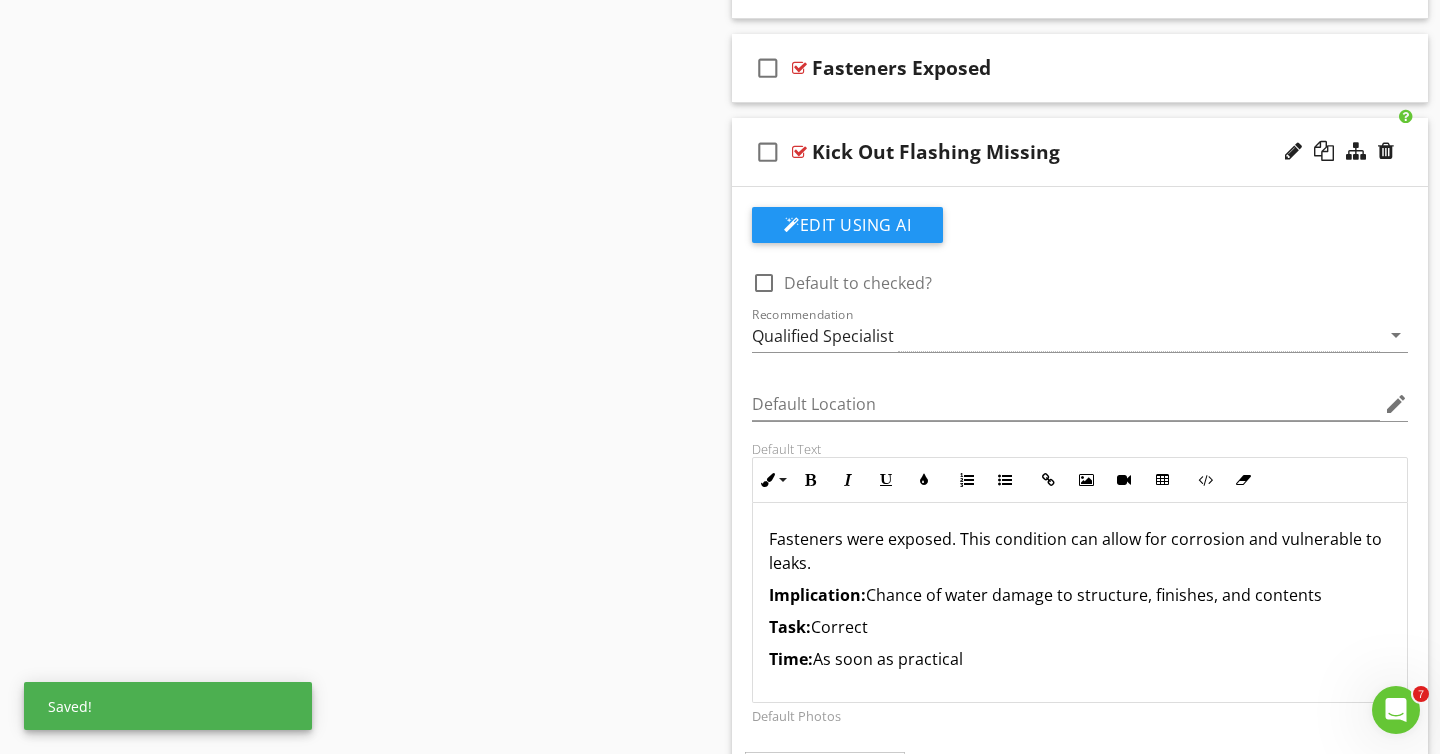 scroll, scrollTop: 1417, scrollLeft: 0, axis: vertical 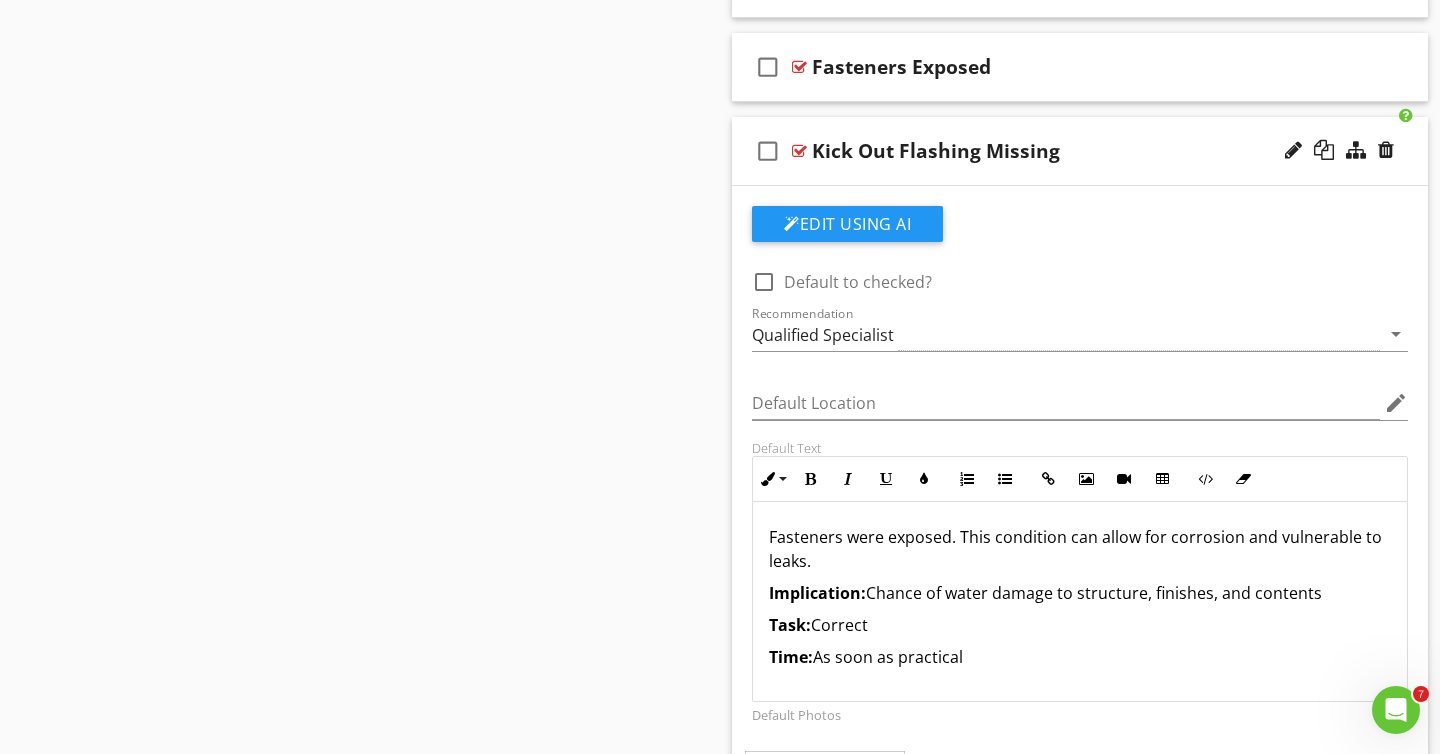 click on "Fasteners were exposed. This condition can allow for corrosion and vulnerable to leaks. Implication:  Chance of water damage to structure, finishes, and contents Task:  Correct  Time:  As soon as practical" at bounding box center [1080, 601] 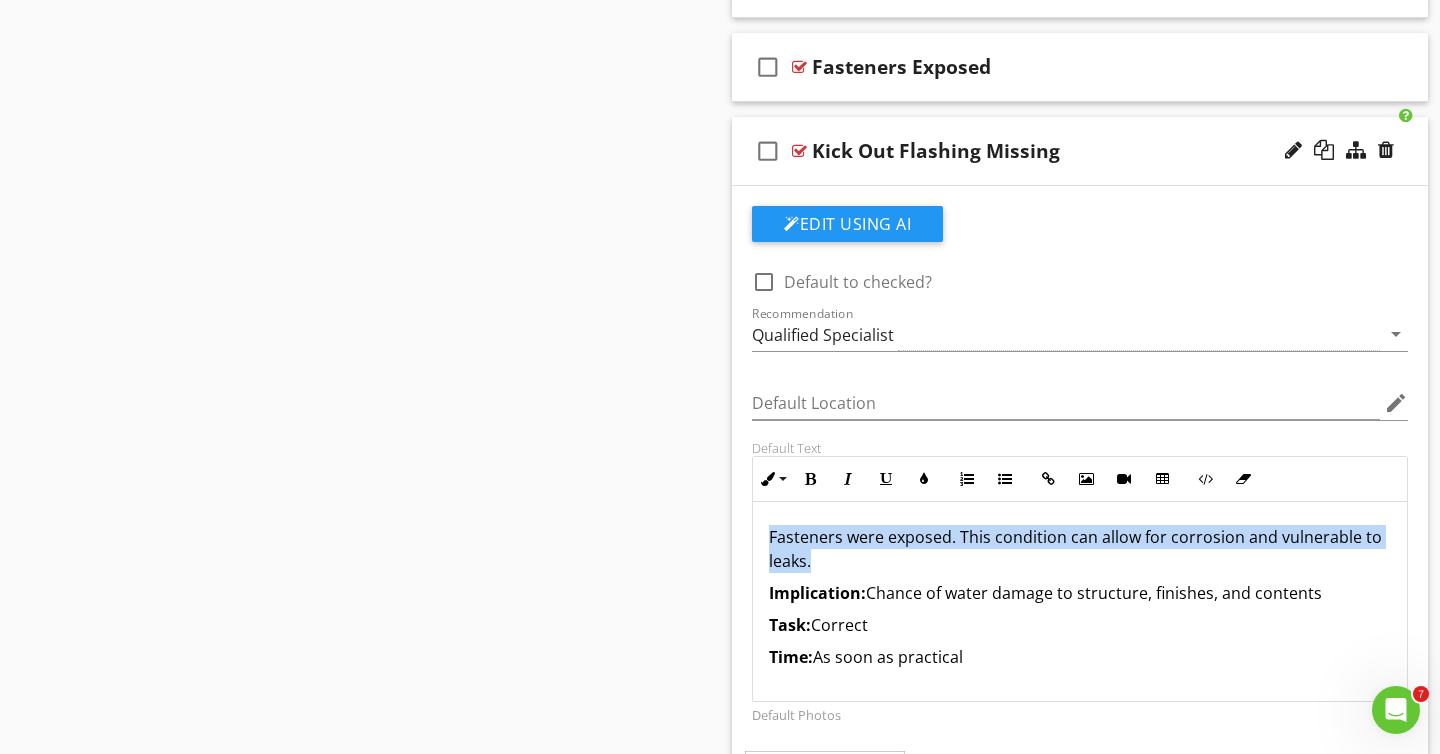 drag, startPoint x: 768, startPoint y: 532, endPoint x: 818, endPoint y: 558, distance: 56.35601 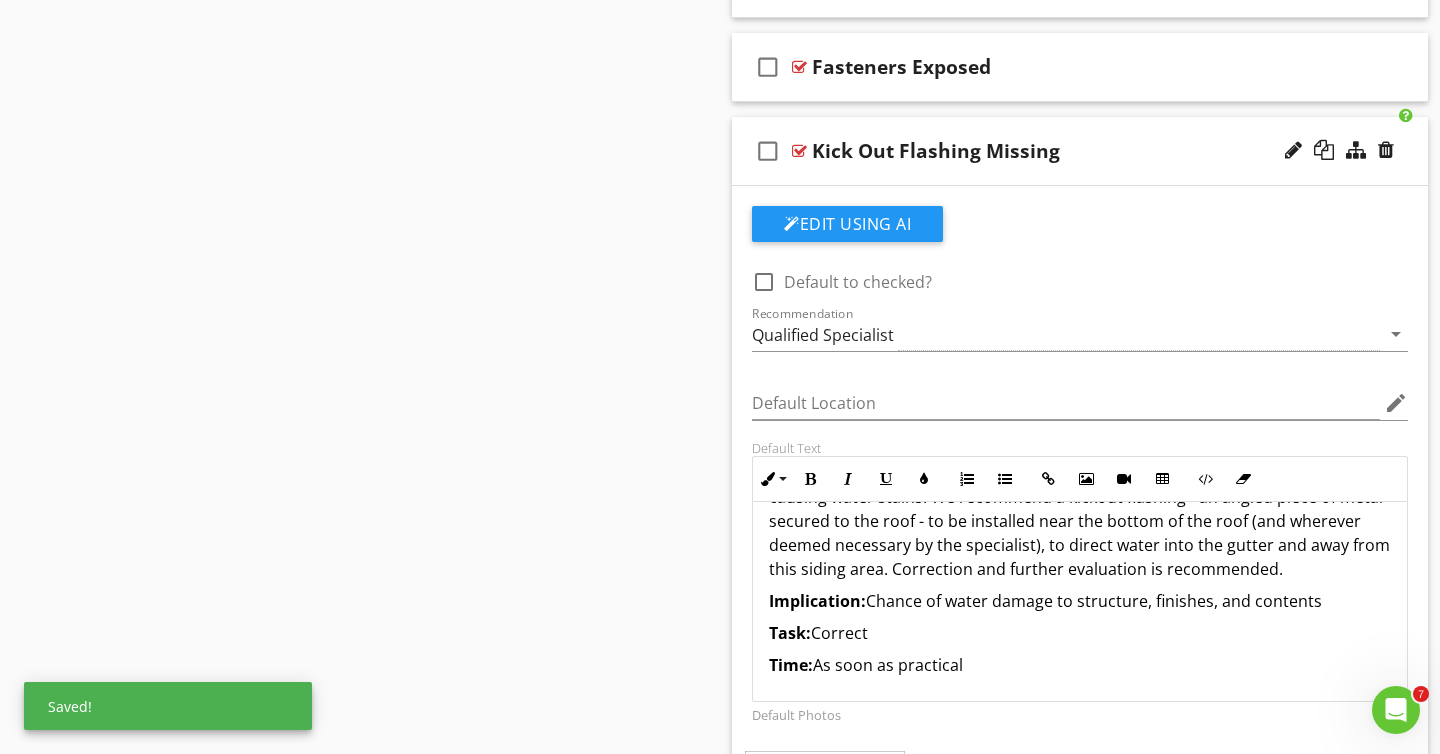scroll, scrollTop: 0, scrollLeft: 0, axis: both 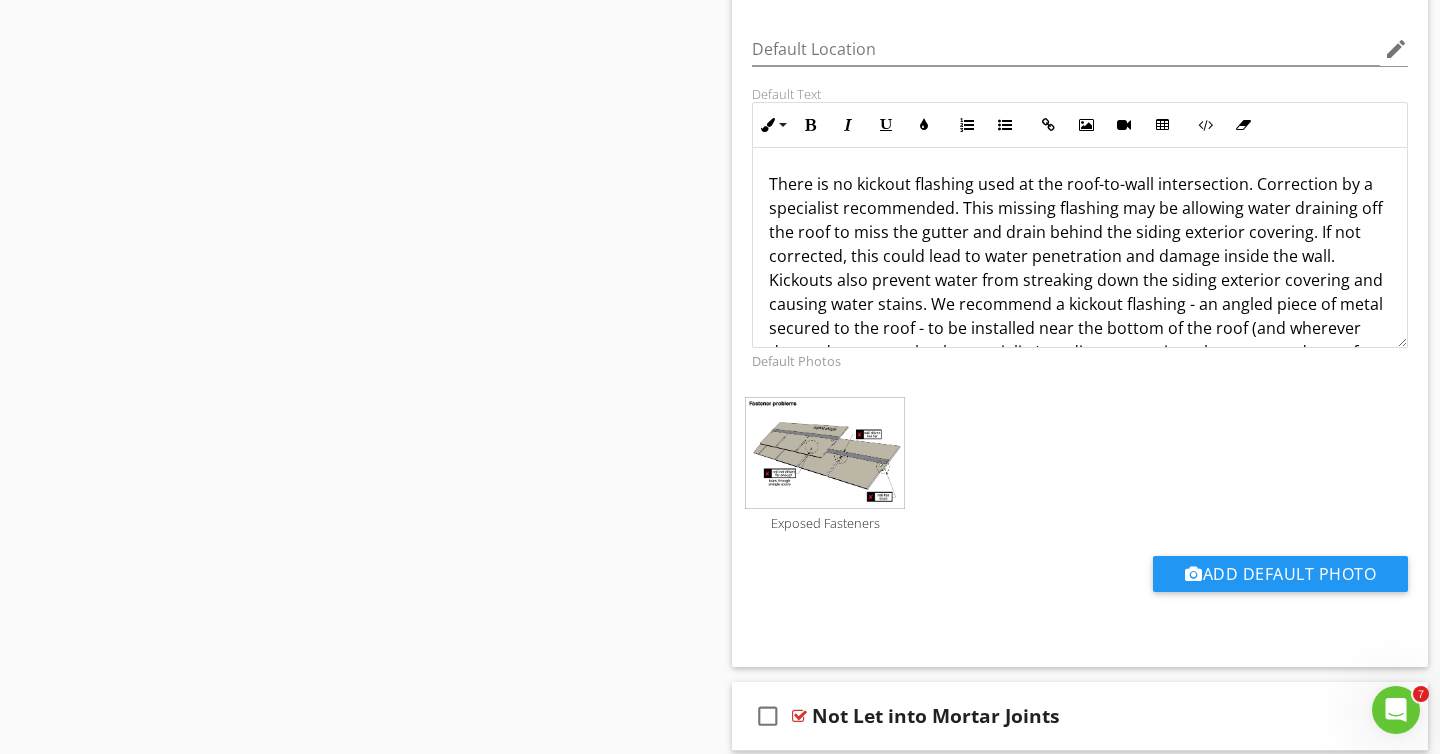 click on "Default Photos" at bounding box center [1080, 360] 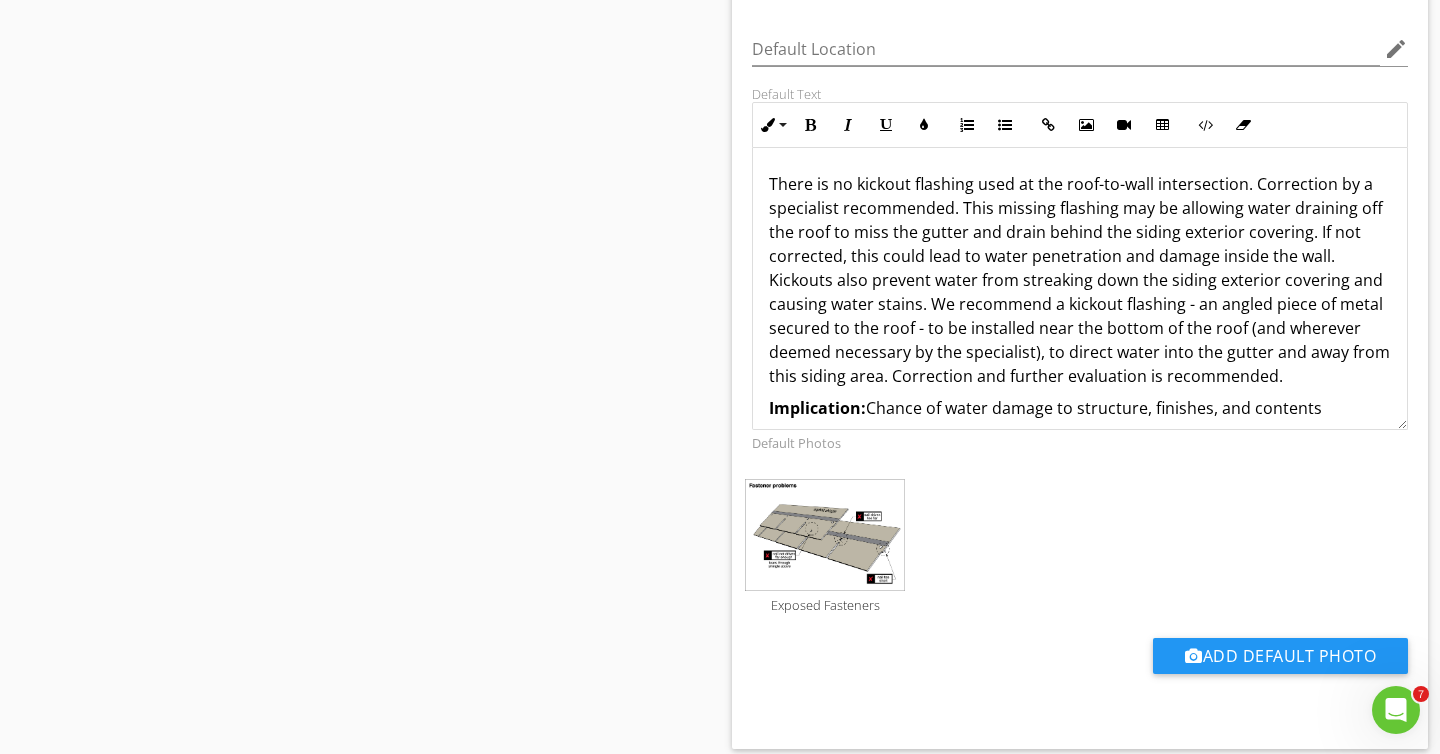 drag, startPoint x: 1405, startPoint y: 342, endPoint x: 1385, endPoint y: 489, distance: 148.35431 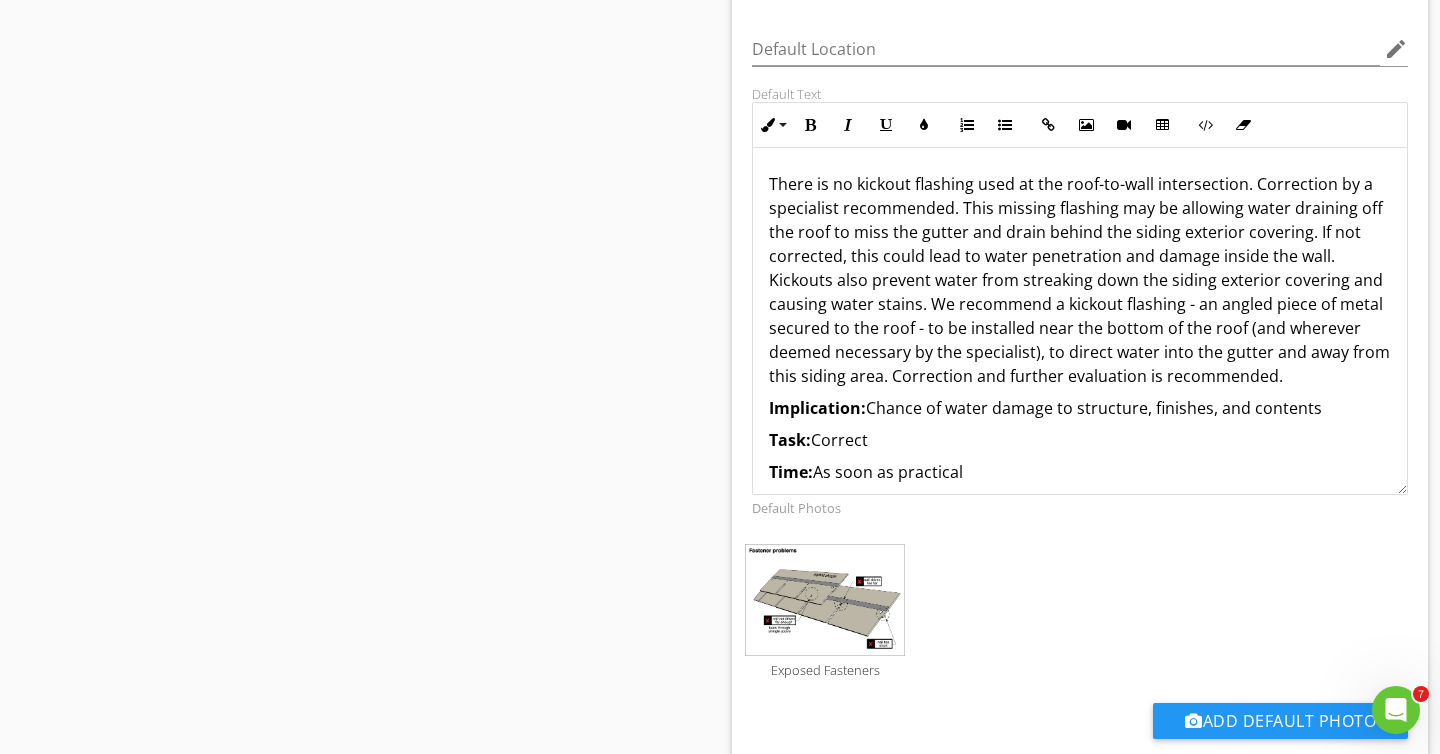 click on "There is no kickout flashing used at the roof-to-wall intersection. Correction by a specialist recommended. This missing flashing may be allowing water draining off the roof to miss the gutter and drain behind the siding exterior covering. If not corrected, this could lead to water penetration and damage inside the wall. Kickouts also prevent water from streaking down the siding exterior covering and causing water stains. We recommend a kickout flashing - an angled piece of metal secured to the roof - to be installed near the bottom of the roof (and wherever deemed necessary by the specialist), to direct water into the gutter and away from this siding area. Correction and further evaluation is recommended." at bounding box center (1080, 280) 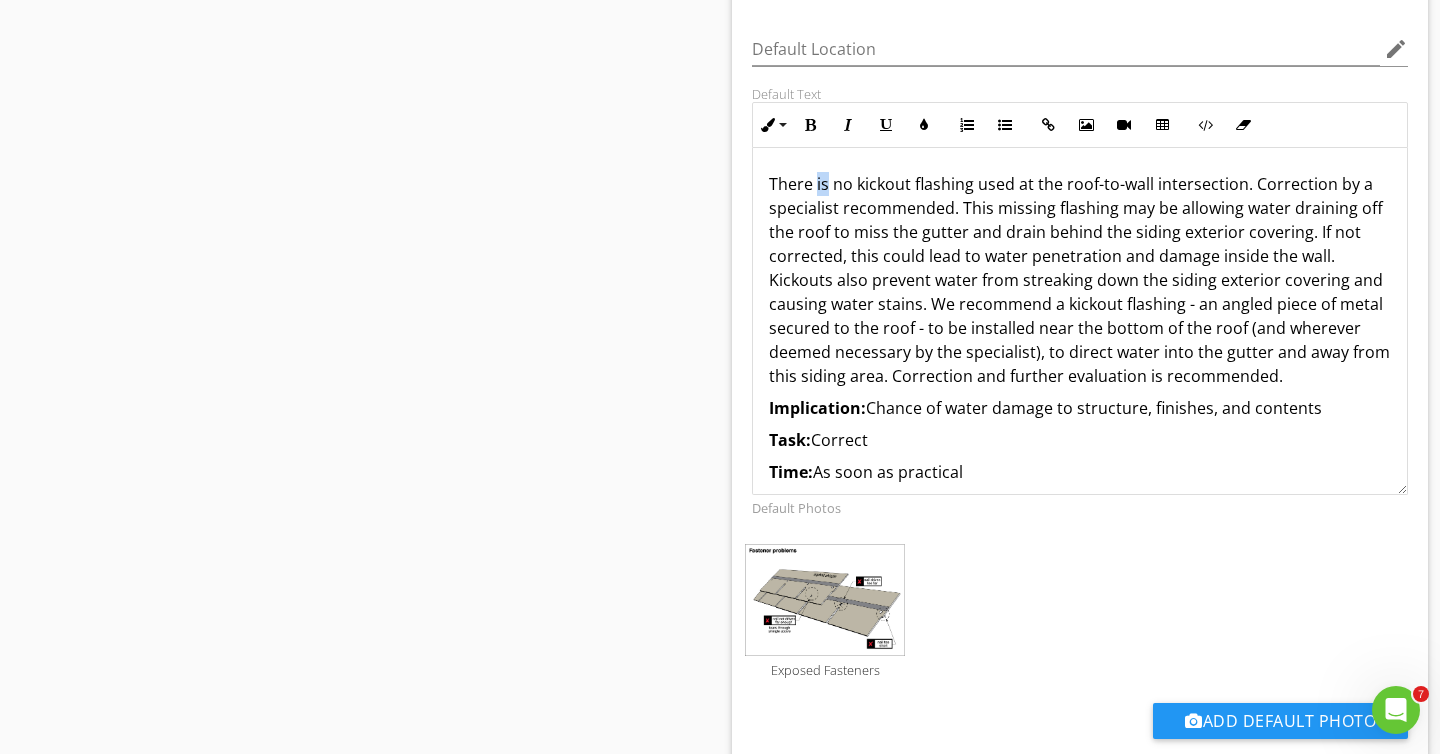 click on "There is no kickout flashing used at the roof-to-wall intersection. Correction by a specialist recommended. This missing flashing may be allowing water draining off the roof to miss the gutter and drain behind the siding exterior covering. If not corrected, this could lead to water penetration and damage inside the wall. Kickouts also prevent water from streaking down the siding exterior covering and causing water stains. We recommend a kickout flashing - an angled piece of metal secured to the roof - to be installed near the bottom of the roof (and wherever deemed necessary by the specialist), to direct water into the gutter and away from this siding area. Correction and further evaluation is recommended." at bounding box center (1080, 280) 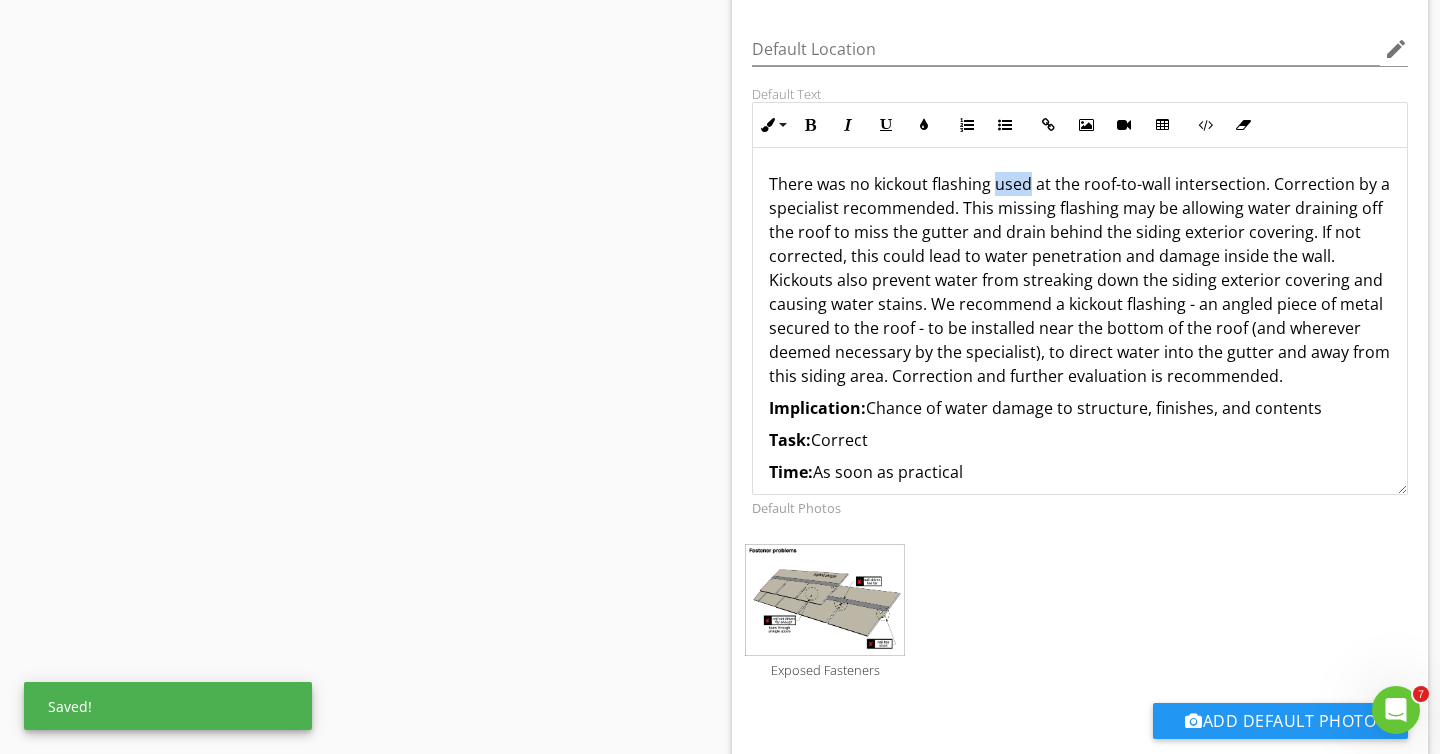drag, startPoint x: 994, startPoint y: 189, endPoint x: 1027, endPoint y: 191, distance: 33.06055 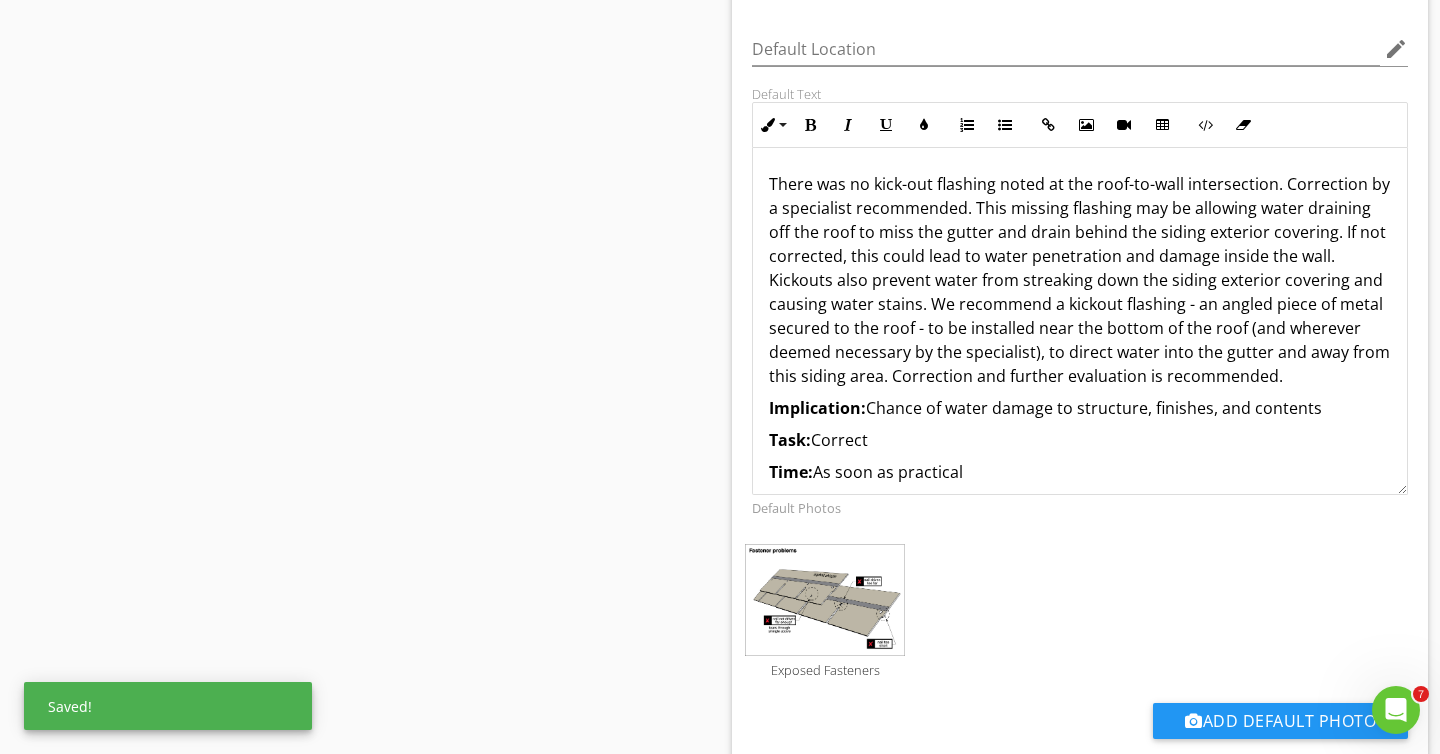 click on "There was no kick-out flashing noted at the roof-to-wall intersection. Correction by a specialist recommended. This missing flashing may be allowing water draining off the roof to miss the gutter and drain behind the siding exterior covering. If not corrected, this could lead to water penetration and damage inside the wall. Kickouts also prevent water from streaking down the siding exterior covering and causing water stains. We recommend a kickout flashing - an angled piece of metal secured to the roof - to be installed near the bottom of the roof (and wherever deemed necessary by the specialist), to direct water into the gutter and away from this siding area. Correction and further evaluation is recommended." at bounding box center (1080, 280) 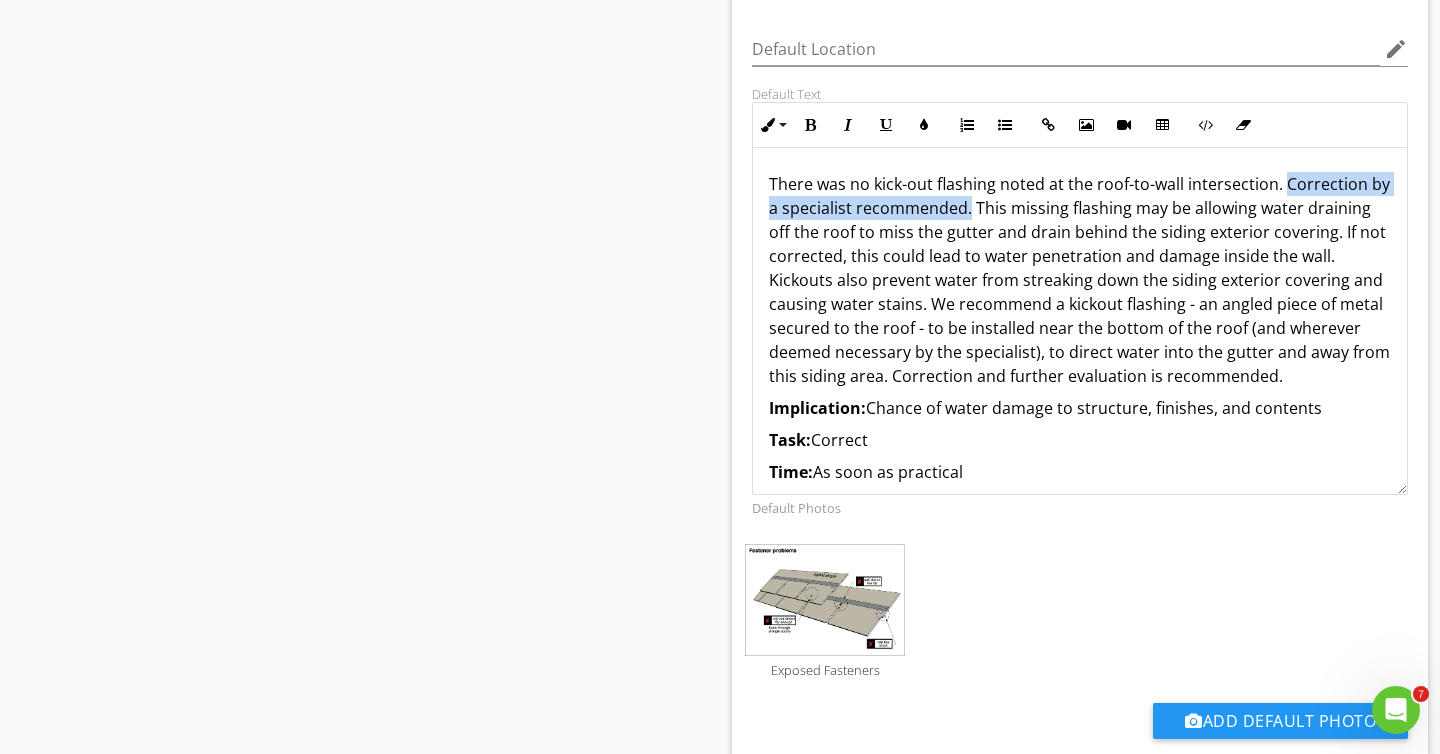 drag, startPoint x: 1283, startPoint y: 189, endPoint x: 967, endPoint y: 207, distance: 316.51224 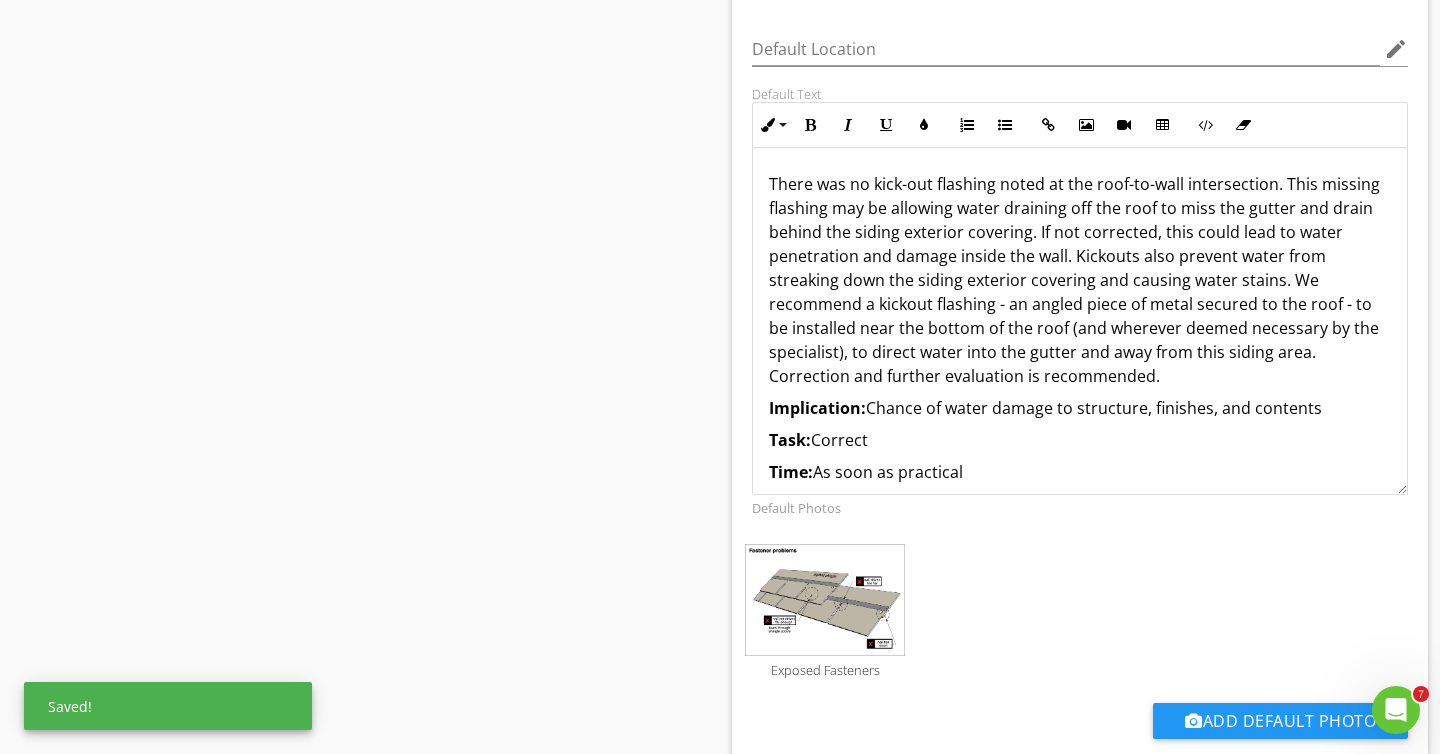 click on "There was no kick-out flashing noted at the roof-to-wall intersection. This missing flashing may be allowing water draining off the roof to miss the gutter and drain behind the siding exterior covering. If not corrected, this could lead to water penetration and damage inside the wall. Kickouts also prevent water from streaking down the siding exterior covering and causing water stains. We recommend a kickout flashing - an angled piece of metal secured to the roof - to be installed near the bottom of the roof (and wherever deemed necessary by the specialist), to direct water into the gutter and away from this siding area. Correction and further evaluation is recommended." at bounding box center (1080, 280) 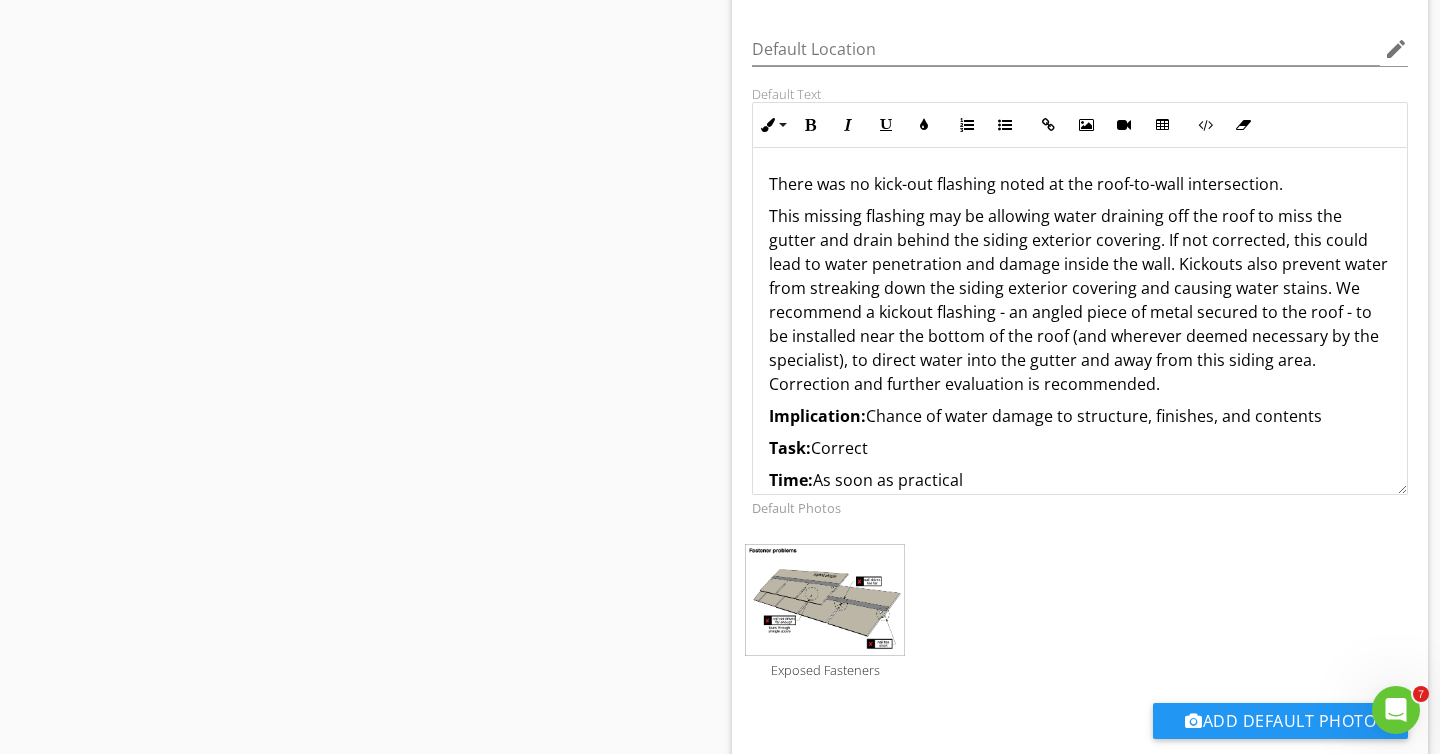 click on "This missing flashing may be allowing water draining off the roof to miss the gutter and drain behind the siding exterior covering. If not corrected, this could lead to water penetration and damage inside the wall. Kickouts also prevent water from streaking down the siding exterior covering and causing water stains. We recommend a kickout flashing - an angled piece of metal secured to the roof - to be installed near the bottom of the roof (and wherever deemed necessary by the specialist), to direct water into the gutter and away from this siding area. Correction and further evaluation is recommended." at bounding box center [1080, 300] 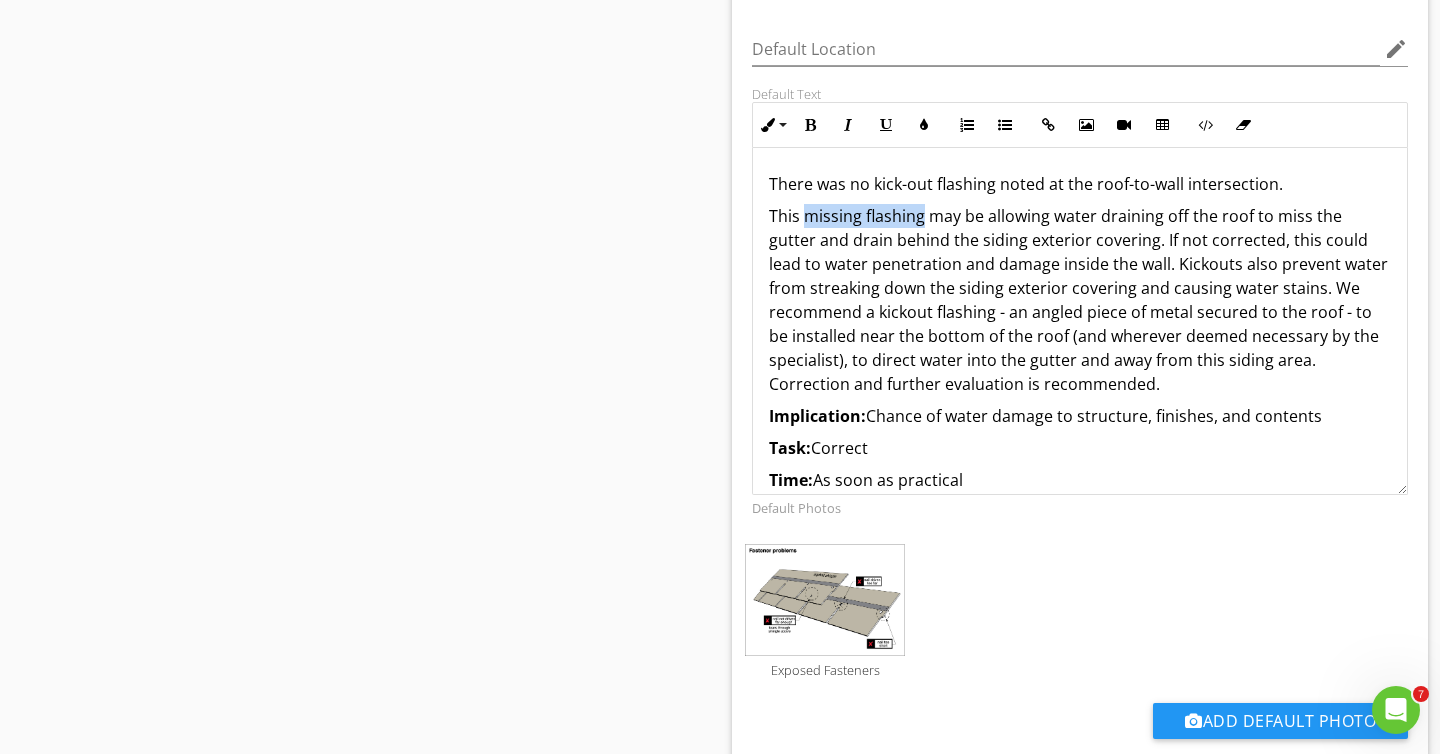 drag, startPoint x: 803, startPoint y: 221, endPoint x: 921, endPoint y: 223, distance: 118.016945 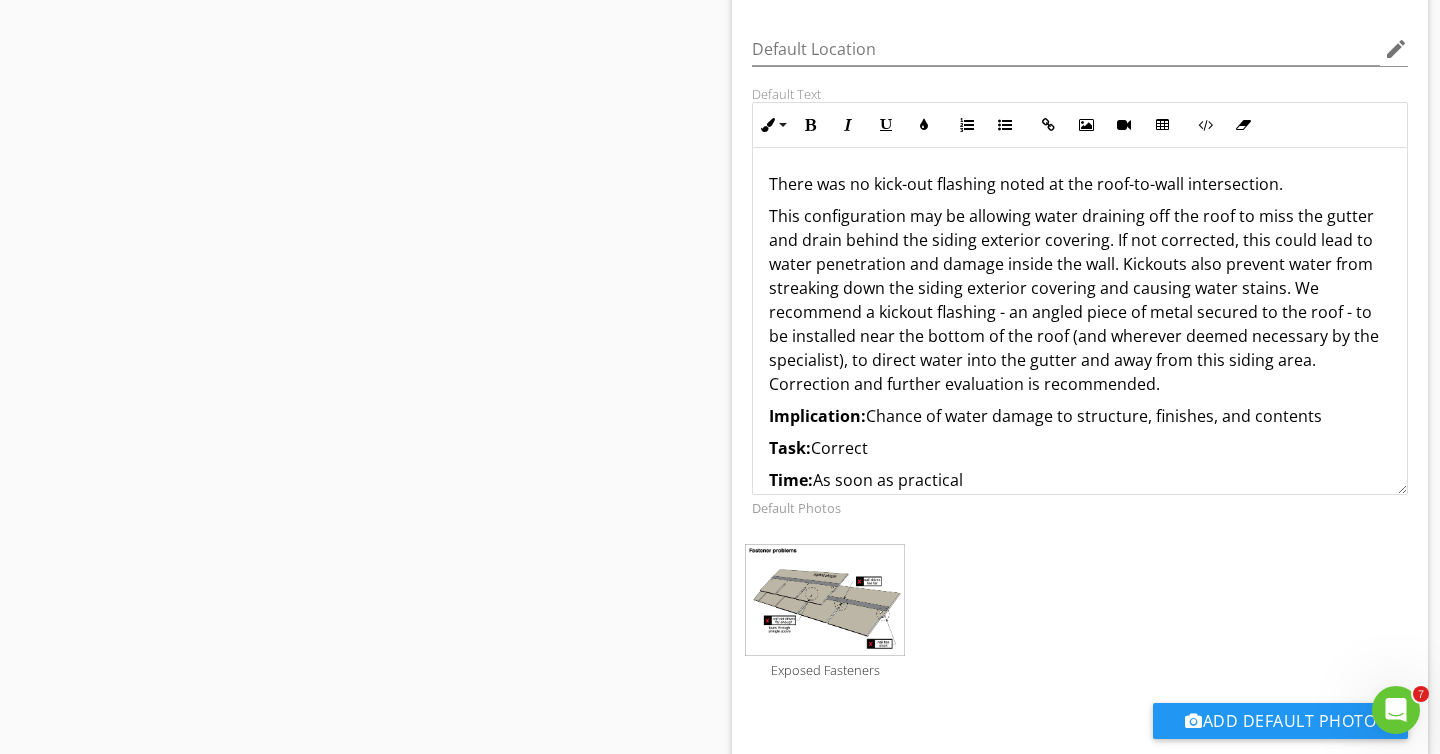 click on "This configuration may be allowing water draining off the roof to miss the gutter and drain behind the siding exterior covering. If not corrected, this could lead to water penetration and damage inside the wall. Kickouts also prevent water from streaking down the siding exterior covering and causing water stains. We recommend a kickout flashing - an angled piece of metal secured to the roof - to be installed near the bottom of the roof (and wherever deemed necessary by the specialist), to direct water into the gutter and away from this siding area. Correction and further evaluation is recommended." at bounding box center (1080, 300) 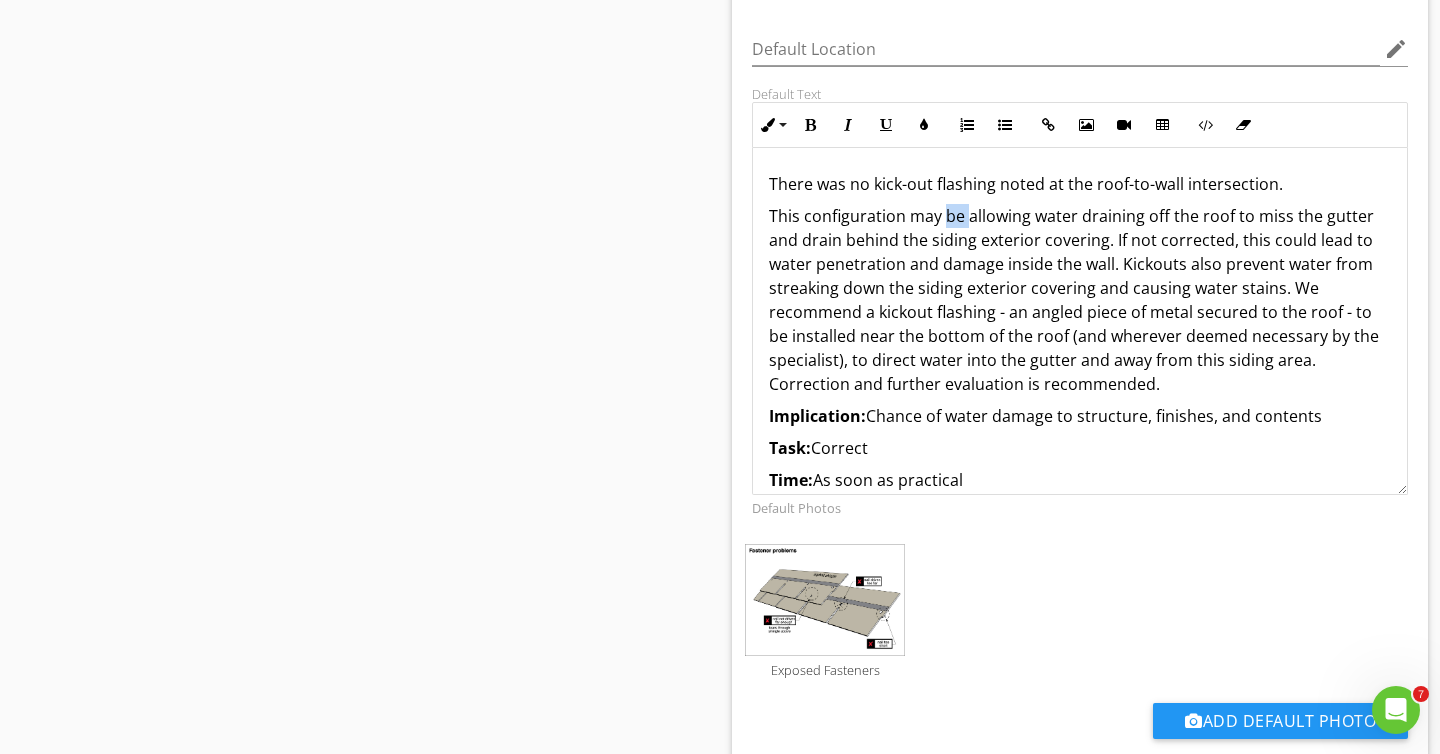 drag, startPoint x: 943, startPoint y: 218, endPoint x: 966, endPoint y: 216, distance: 23.086792 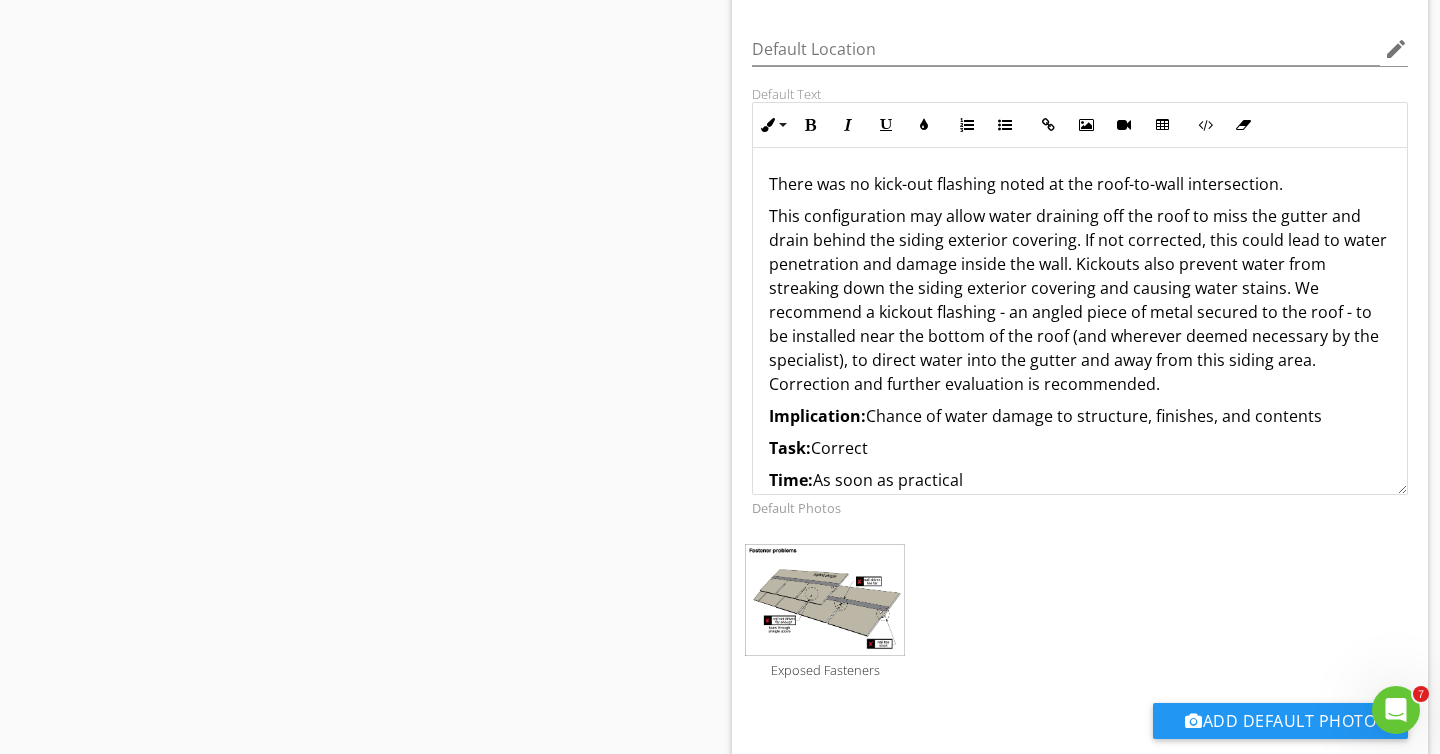 click on "This configuration may allow water draining off the roof to miss the gutter and drain behind the siding exterior covering. If not corrected, this could lead to water penetration and damage inside the wall. Kickouts also prevent water from streaking down the siding exterior covering and causing water stains. We recommend a kickout flashing - an angled piece of metal secured to the roof - to be installed near the bottom of the roof (and wherever deemed necessary by the specialist), to direct water into the gutter and away from this siding area. Correction and further evaluation is recommended." at bounding box center [1080, 300] 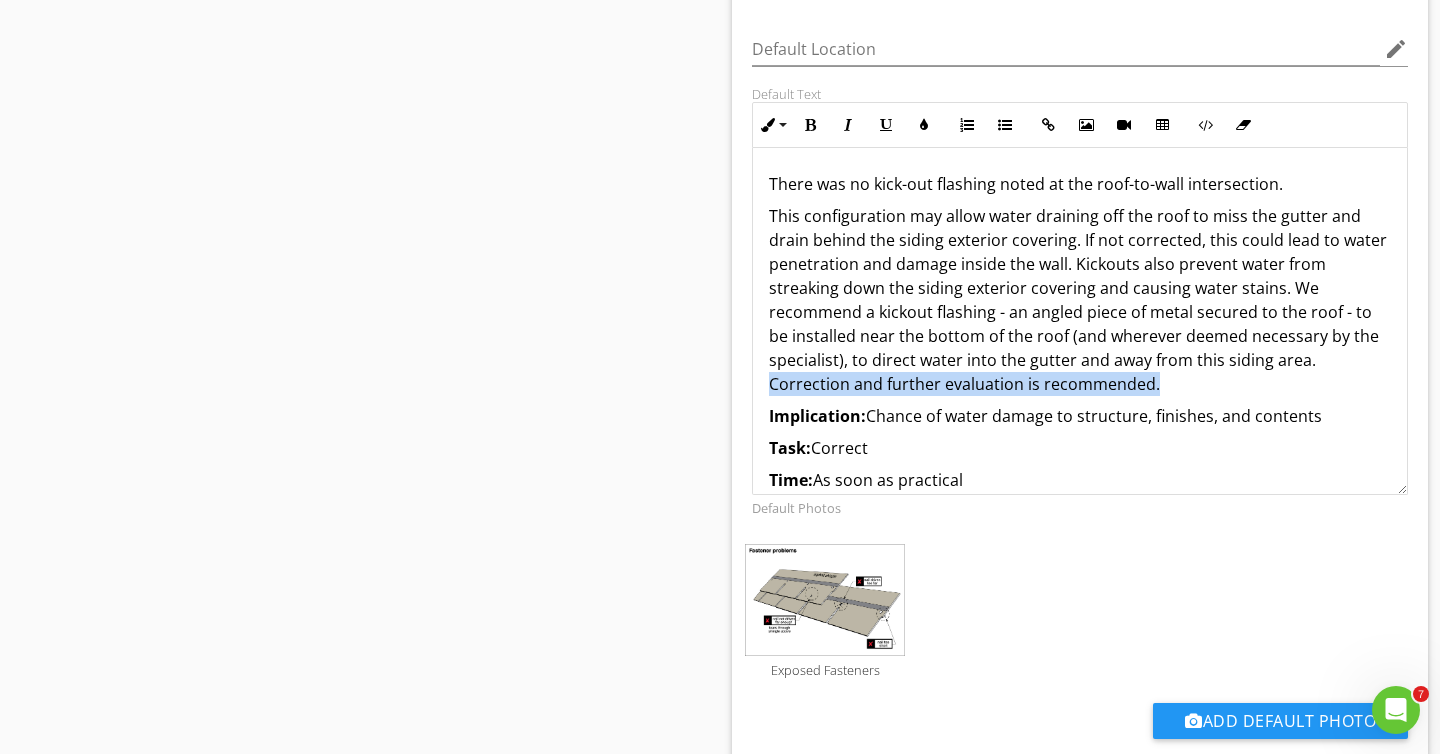drag, startPoint x: 1309, startPoint y: 362, endPoint x: 1309, endPoint y: 375, distance: 13 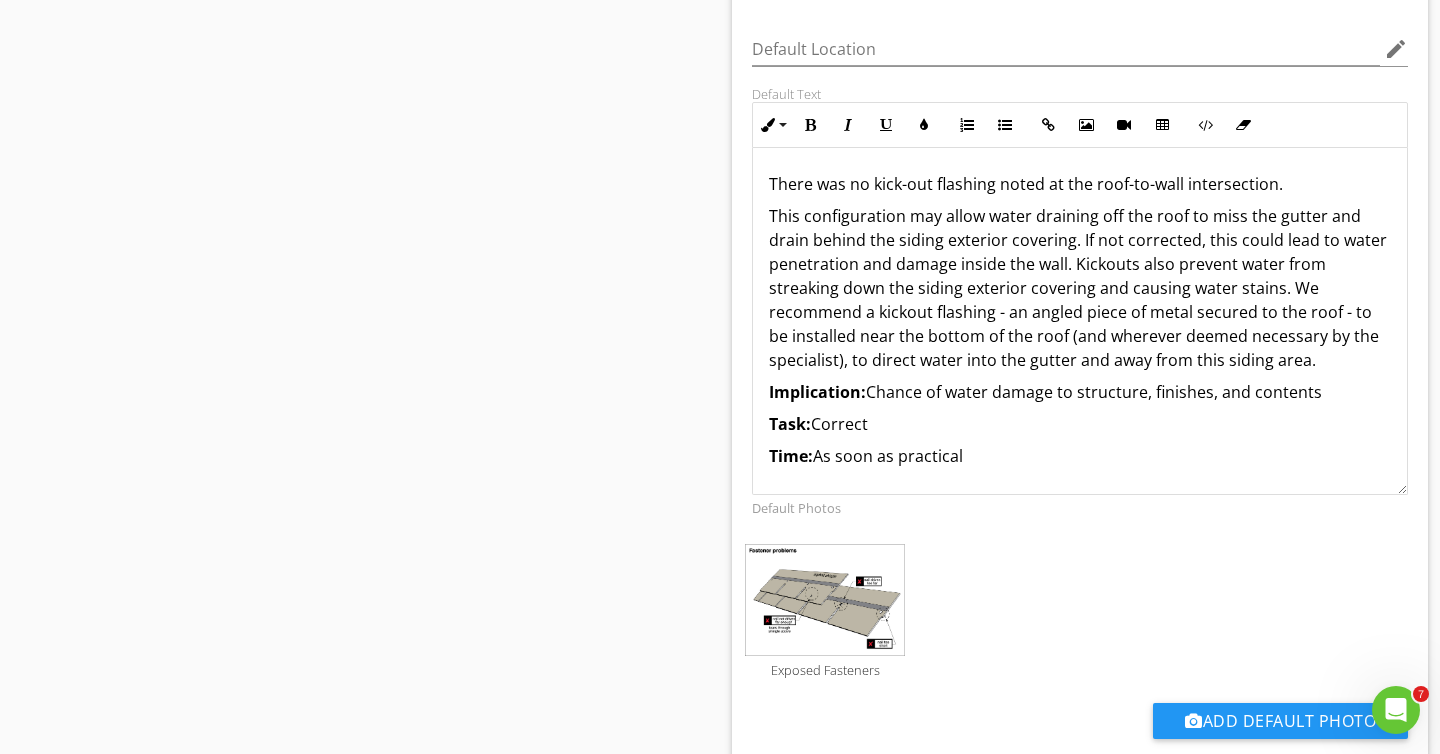click on "This configuration may allow water draining off the roof to miss the gutter and drain behind the siding exterior covering. If not corrected, this could lead to water penetration and damage inside the wall. Kickouts also prevent water from streaking down the siding exterior covering and causing water stains. We recommend a kickout flashing - an angled piece of metal secured to the roof - to be installed near the bottom of the roof (and wherever deemed necessary by the specialist), to direct water into the gutter and away from this siding area." at bounding box center (1080, 288) 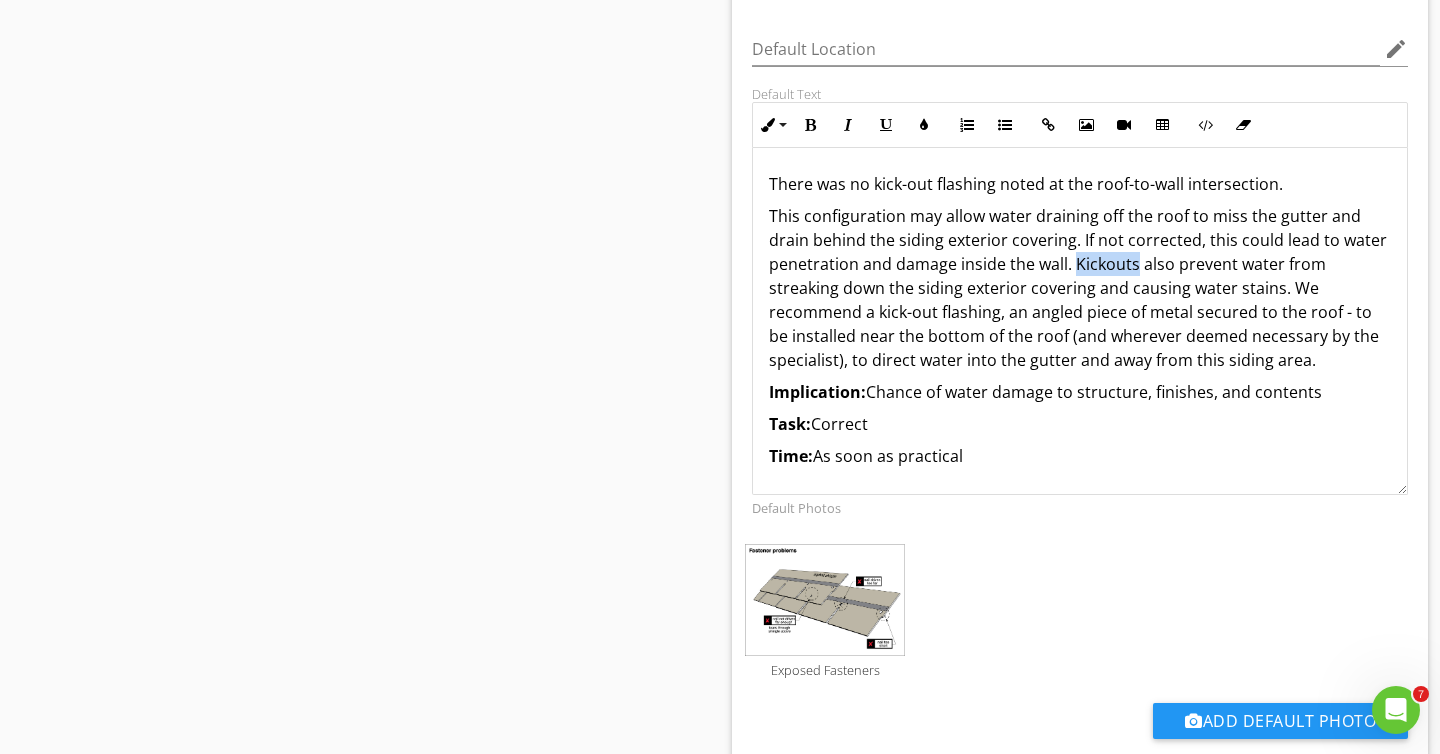 click on "This configuration may allow water draining off the roof to miss the gutter and drain behind the siding exterior covering. If not corrected, this could lead to water penetration and damage inside the wall. Kickouts also prevent water from streaking down the siding exterior covering and causing water stains. We recommend a kick-out flashing, an angled piece of metal secured to the roof - to be installed near the bottom of the roof (and wherever deemed necessary by the specialist), to direct water into the gutter and away from this siding area." at bounding box center (1080, 288) 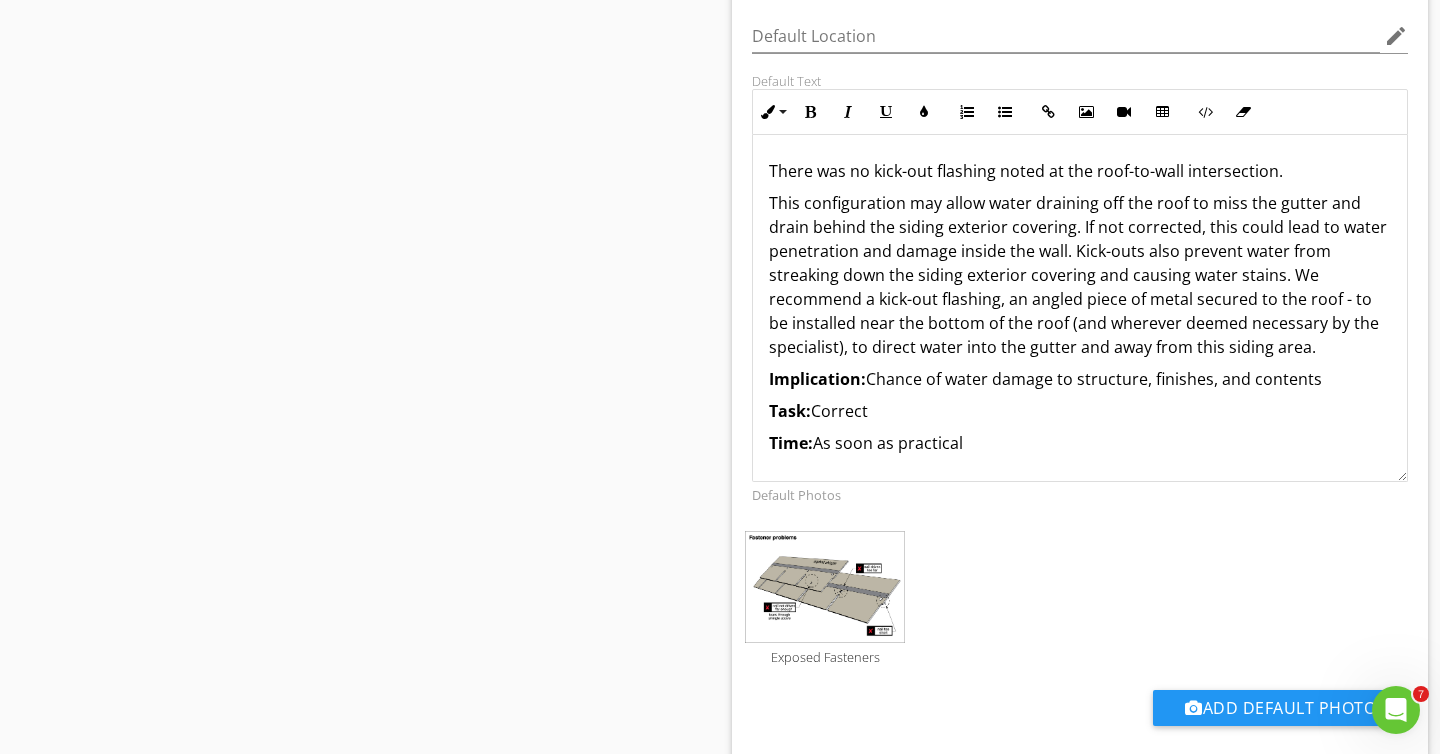 scroll, scrollTop: 1788, scrollLeft: 0, axis: vertical 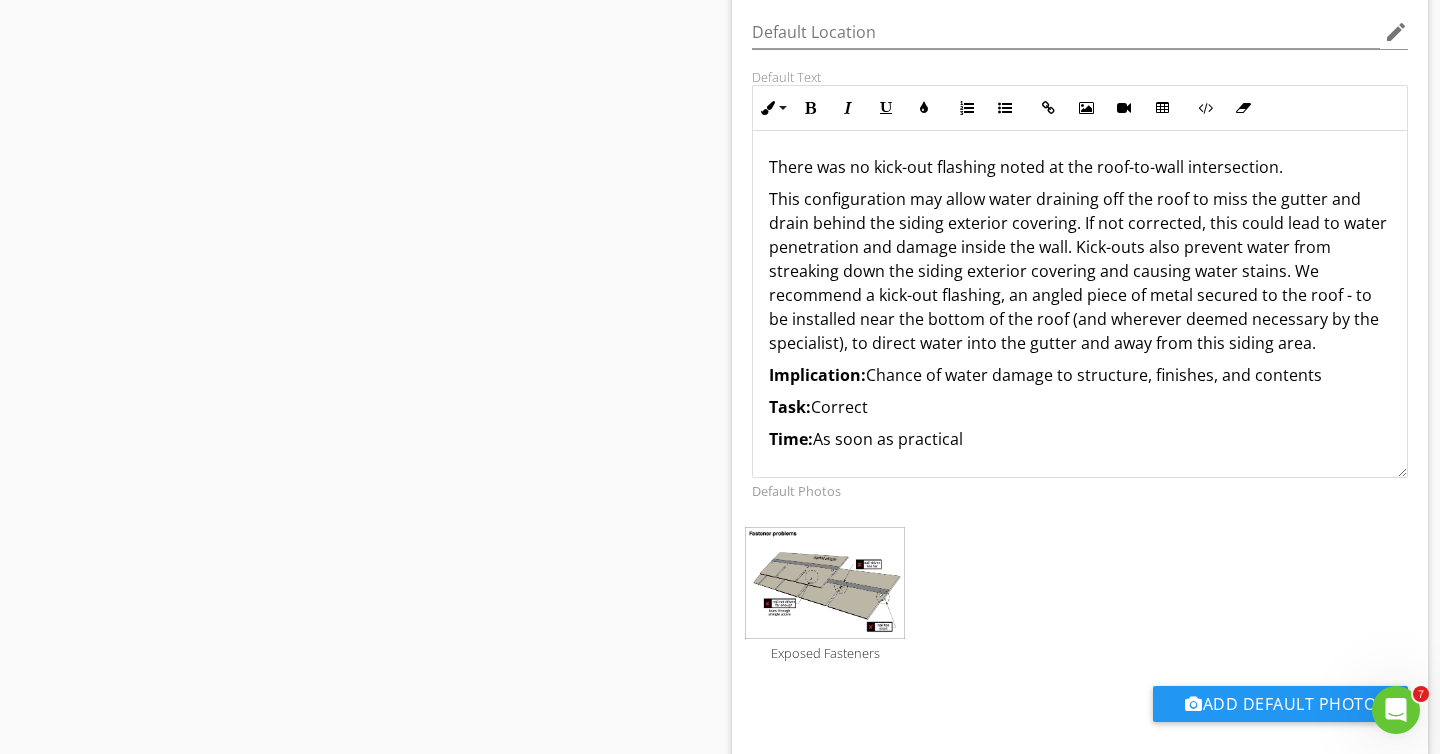 click on "This configuration may allow water draining off the roof to miss the gutter and drain behind the siding exterior covering. If not corrected, this could lead to water penetration and damage inside the wall. Kick-outs also prevent water from streaking down the siding exterior covering and causing water stains. We recommend a kick-out flashing, an angled piece of metal secured to the roof - to be installed near the bottom of the roof (and wherever deemed necessary by the specialist), to direct water into the gutter and away from this siding area." at bounding box center [1080, 271] 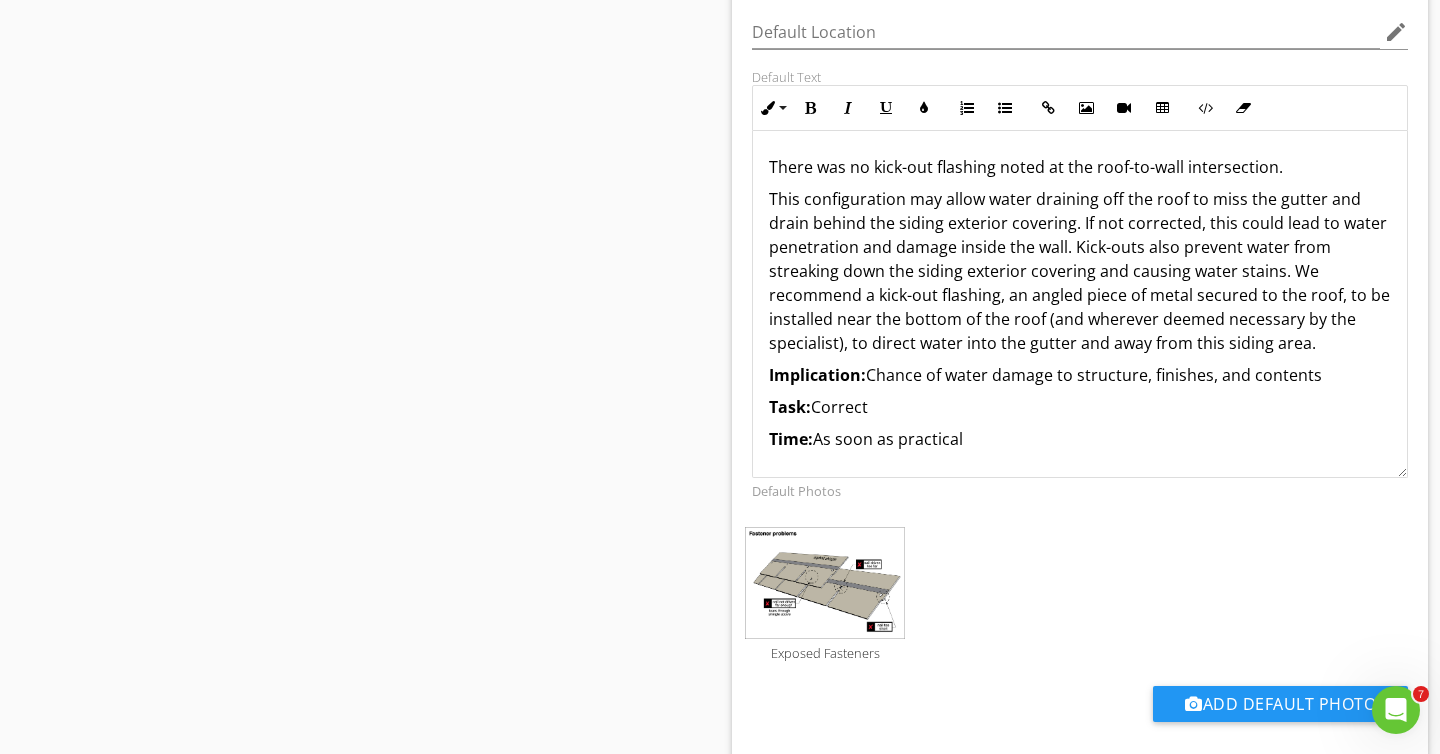 click on "This configuration may allow water draining off the roof to miss the gutter and drain behind the siding exterior covering. If not corrected, this could lead to water penetration and damage inside the wall. Kick-outs also prevent water from streaking down the siding exterior covering and causing water stains. We recommend a kick-out flashing, an angled piece of metal secured to the roof, to be installed near the bottom of the roof (and wherever deemed necessary by the specialist), to direct water into the gutter and away from this siding area." at bounding box center (1080, 271) 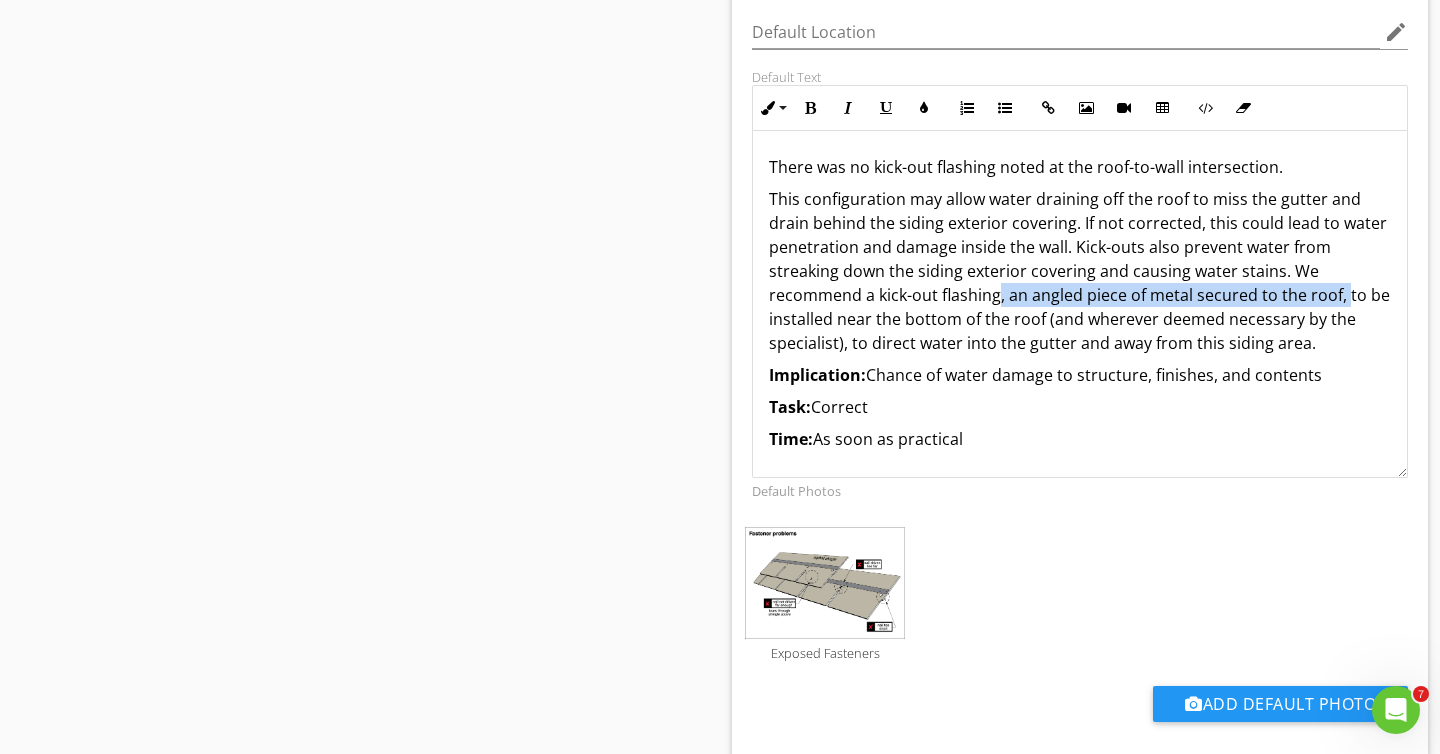 drag, startPoint x: 997, startPoint y: 300, endPoint x: 1343, endPoint y: 306, distance: 346.05203 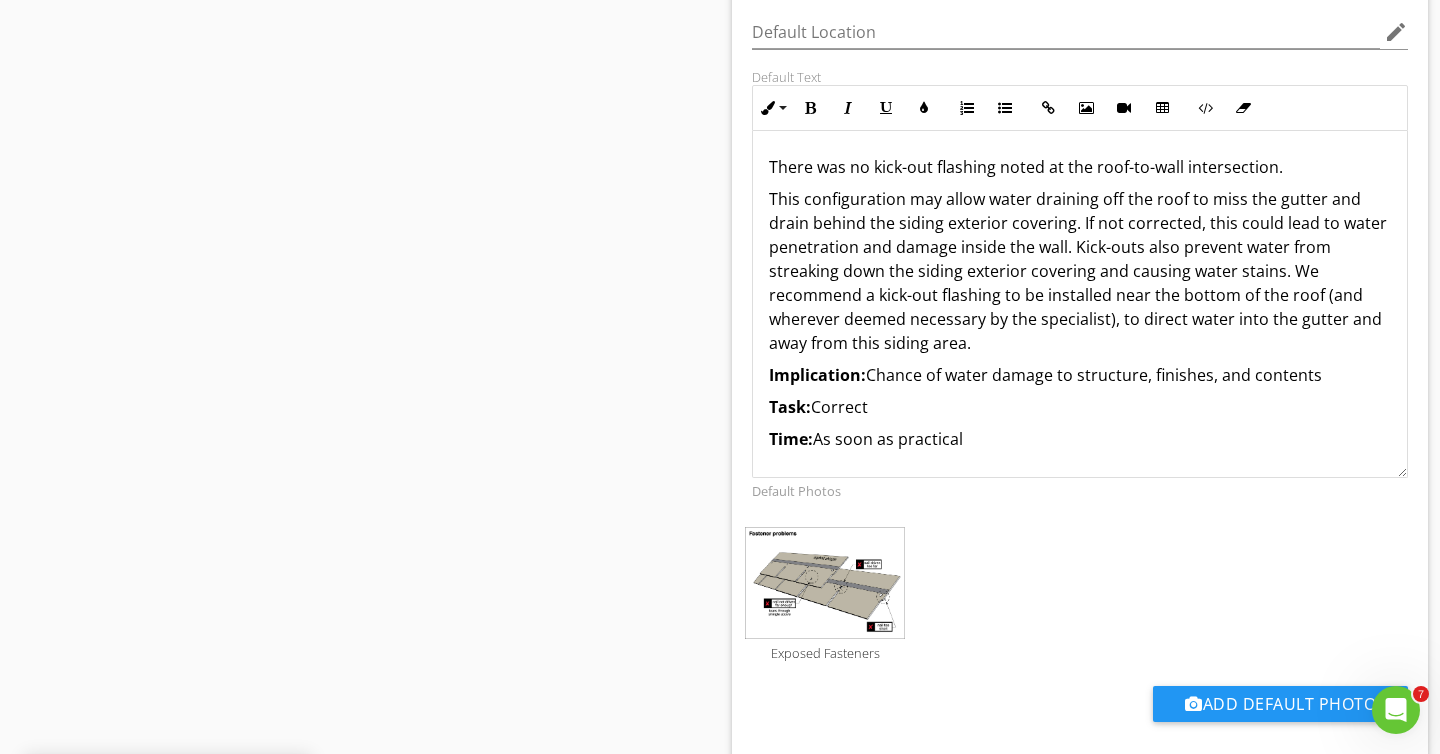 click on "This configuration may allow water draining off the roof to miss the gutter and drain behind the siding exterior covering. If not corrected, this could lead to water penetration and damage inside the wall. Kick-outs also prevent water from streaking down the siding exterior covering and causing water stains. We recommend a kick-out flashing to be installed near the bottom of the roof (and wherever deemed necessary by the specialist), to direct water into the gutter and away from this siding area." at bounding box center [1080, 271] 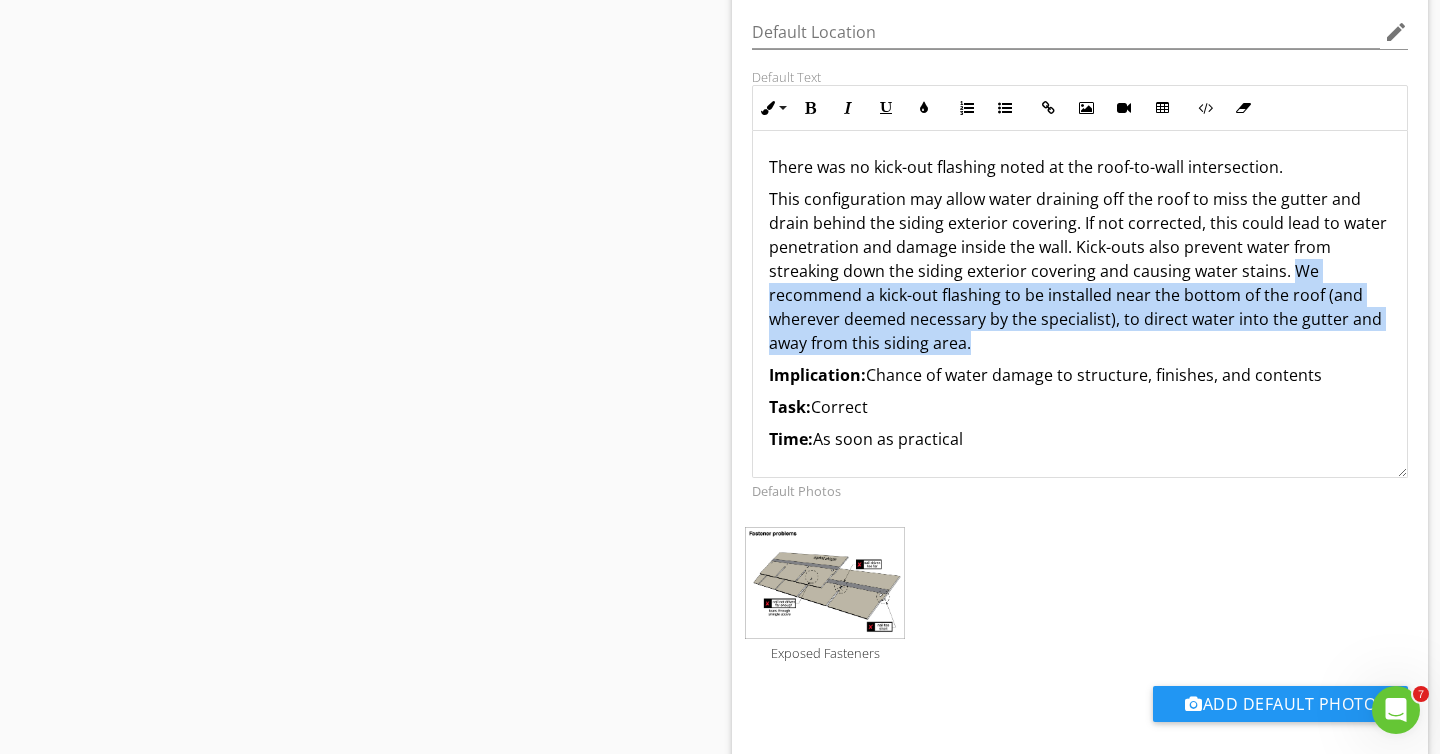 drag, startPoint x: 1289, startPoint y: 267, endPoint x: 1296, endPoint y: 333, distance: 66.37017 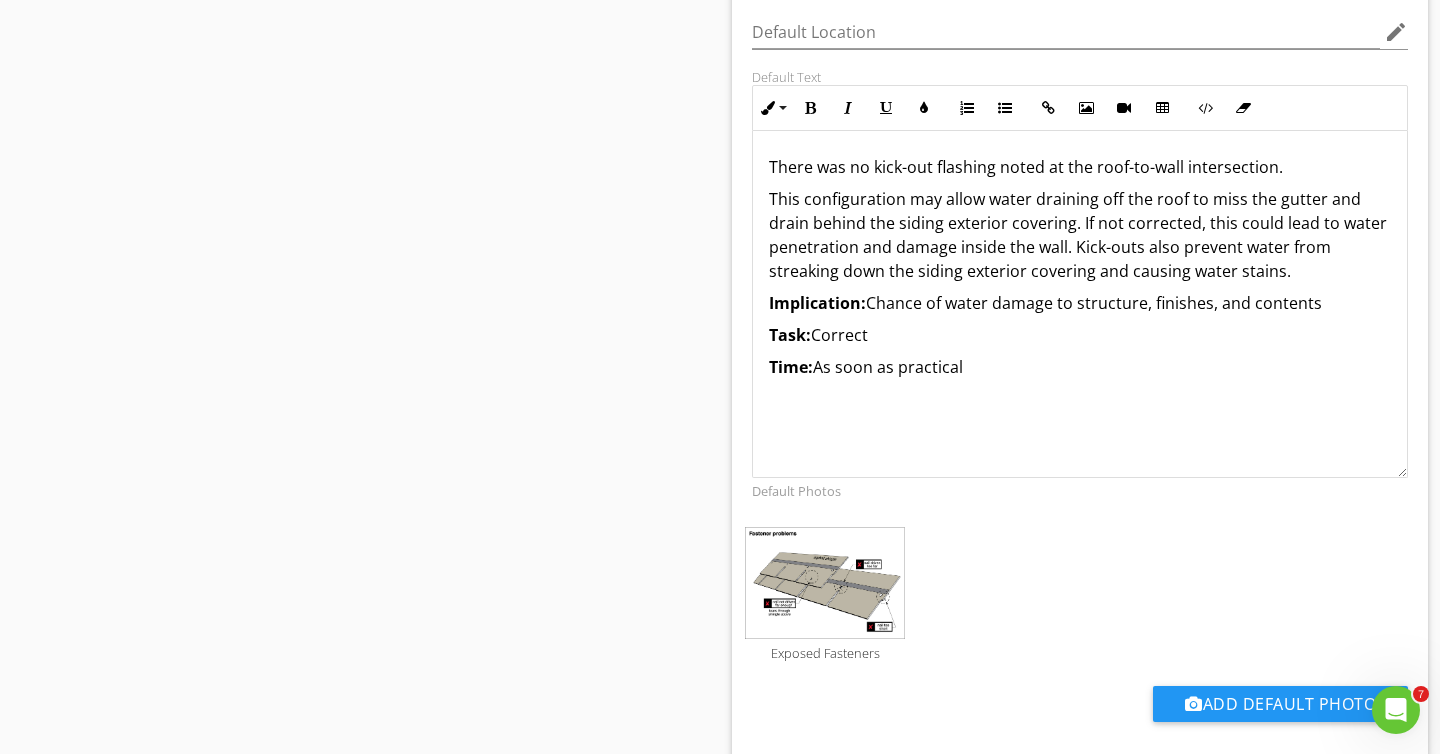 click on "Task:  Correct" at bounding box center (1080, 335) 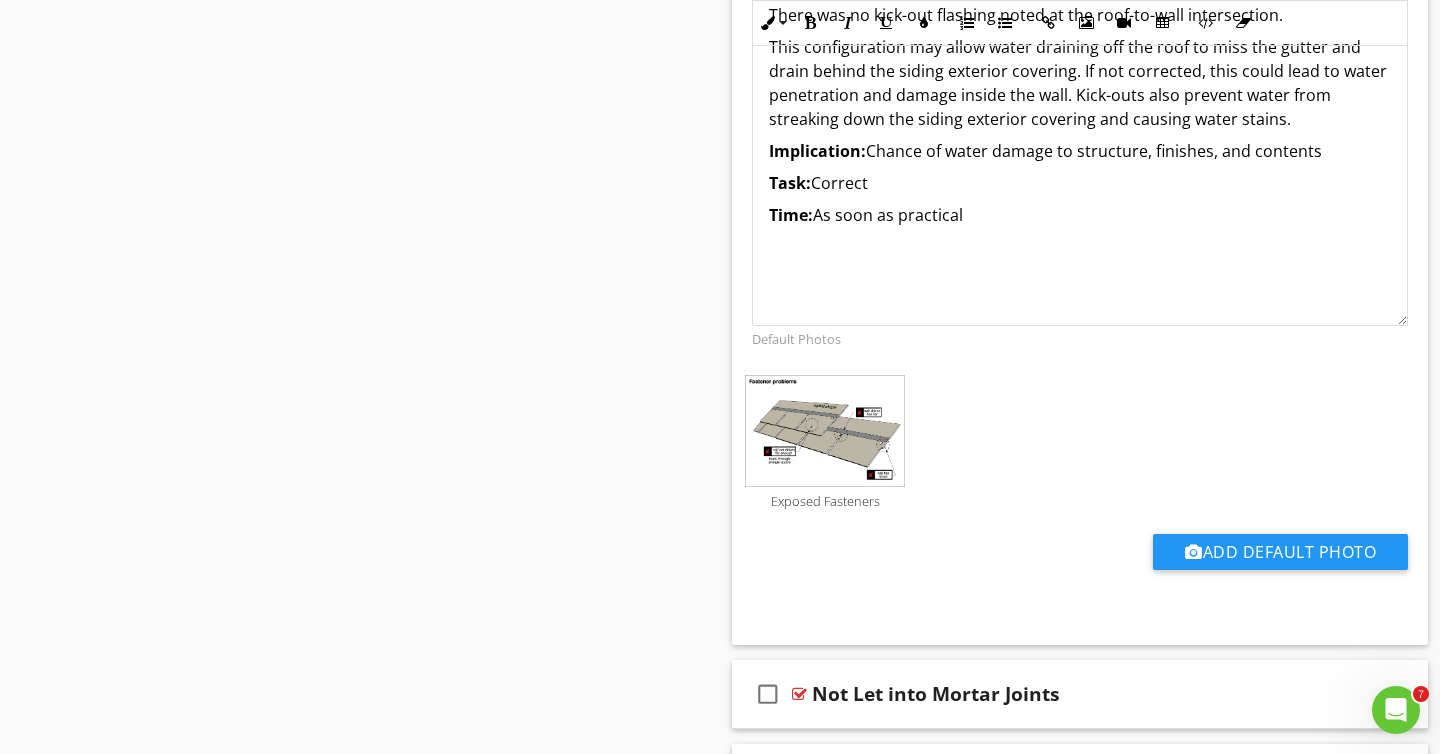 scroll, scrollTop: 2007, scrollLeft: 0, axis: vertical 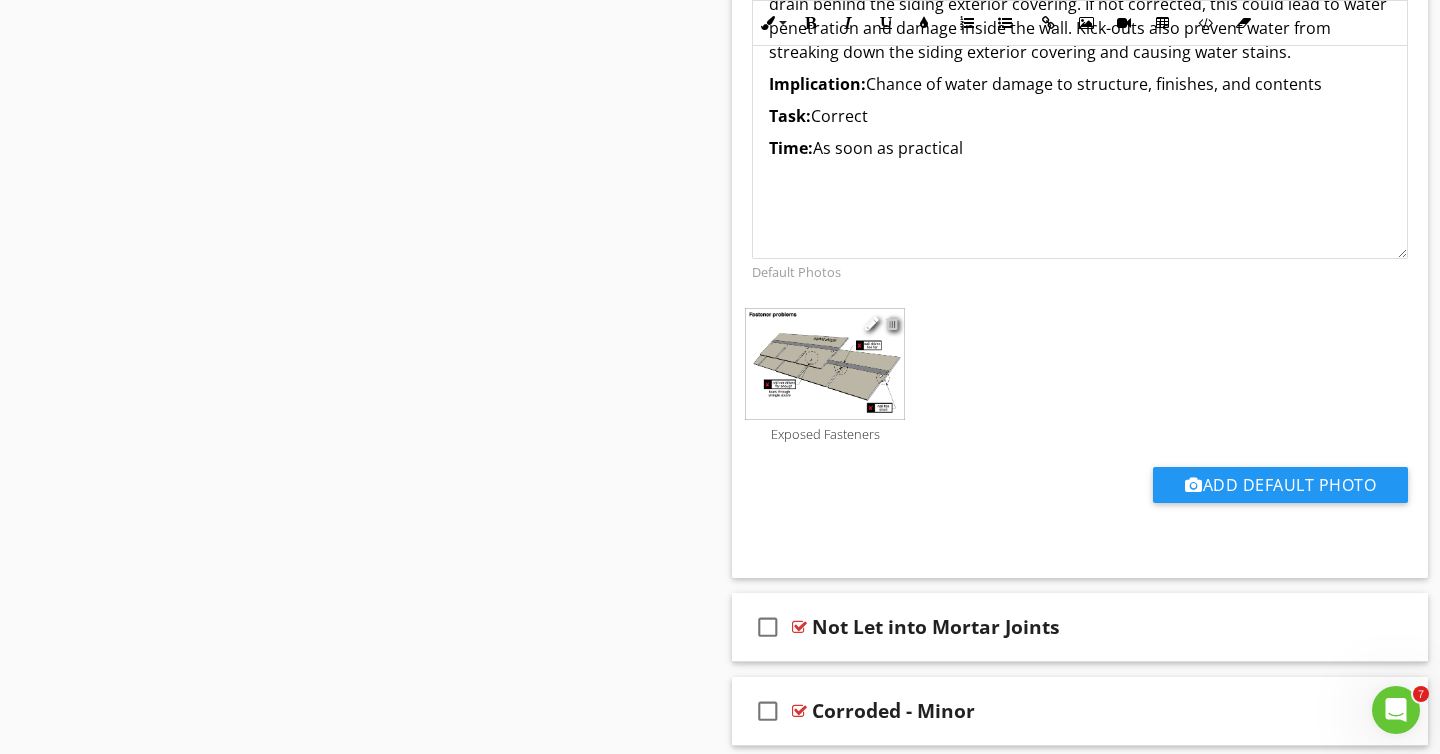 click at bounding box center (892, 323) 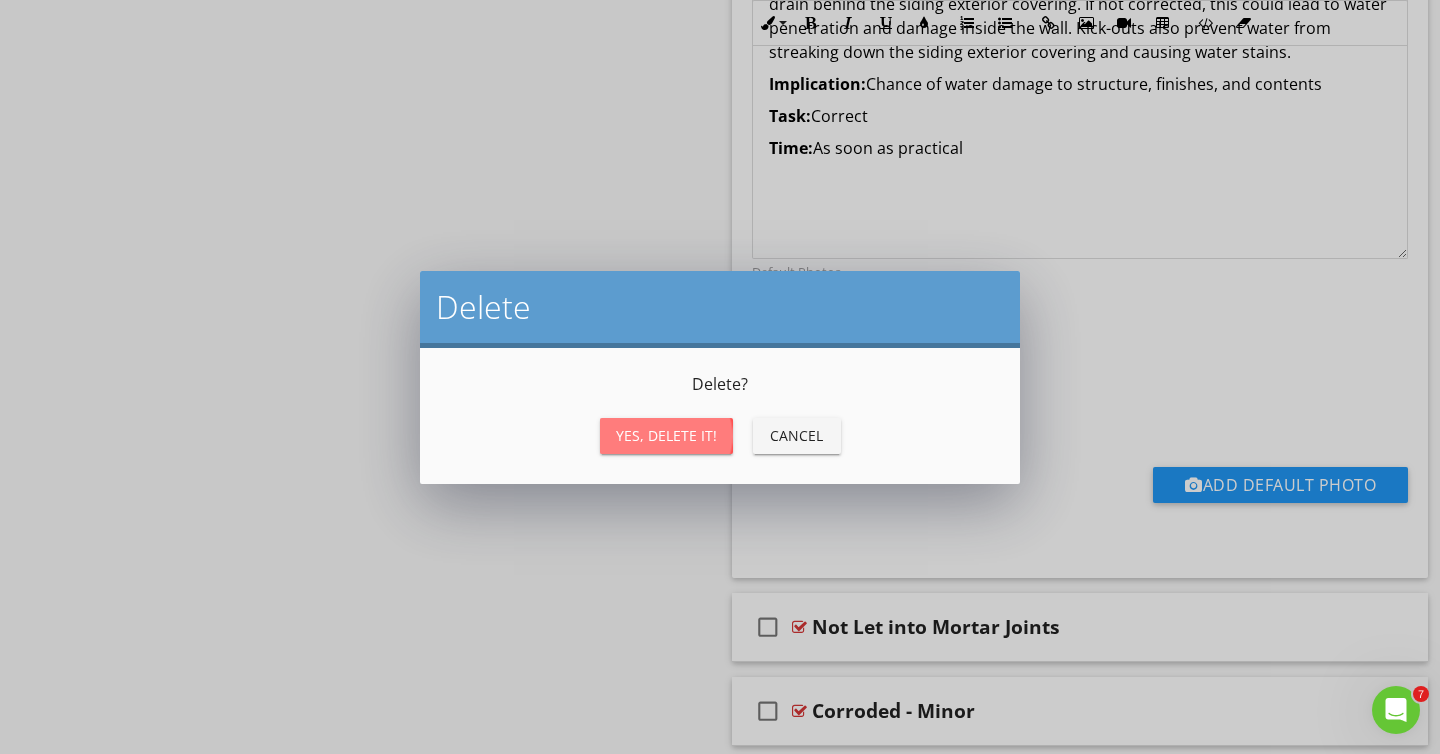 click on "Yes, Delete it!" at bounding box center (666, 435) 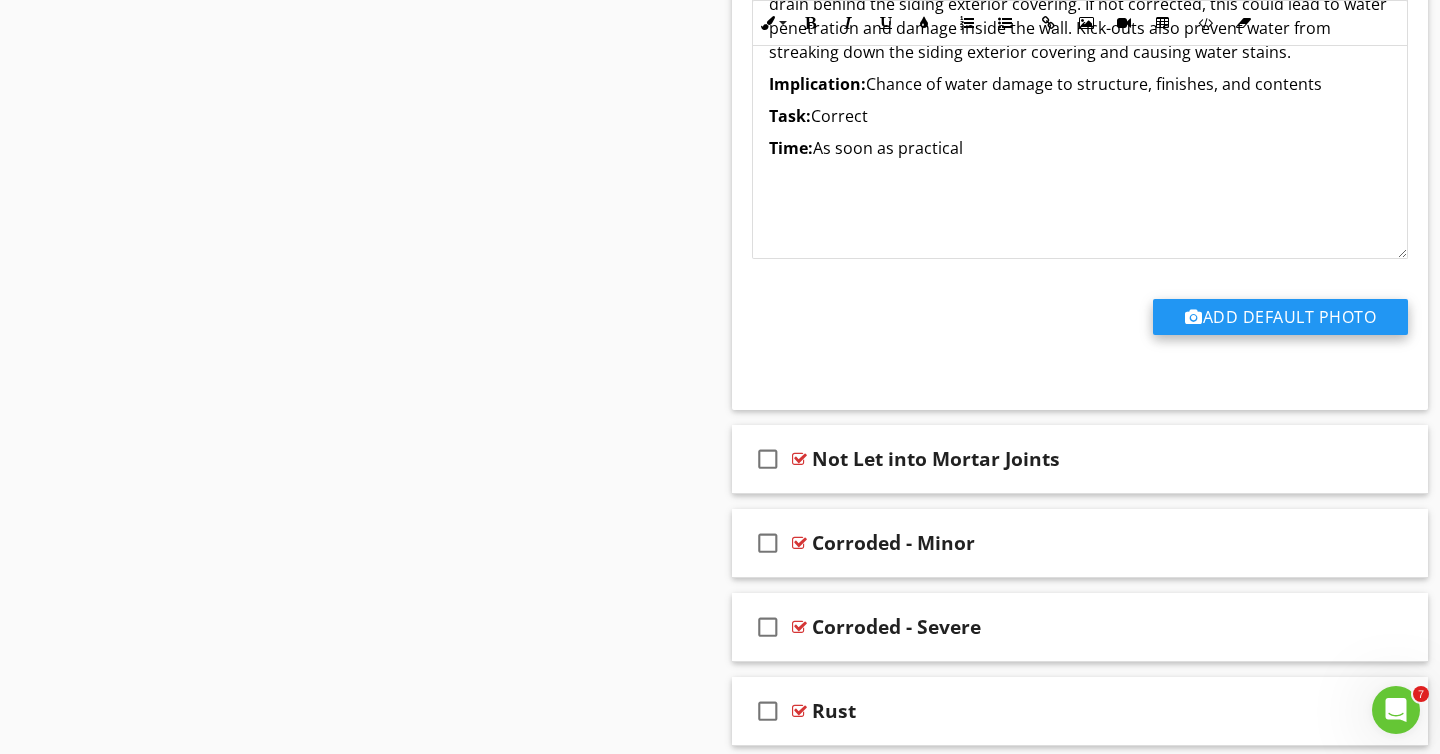 click on "Add Default Photo" at bounding box center [1280, 317] 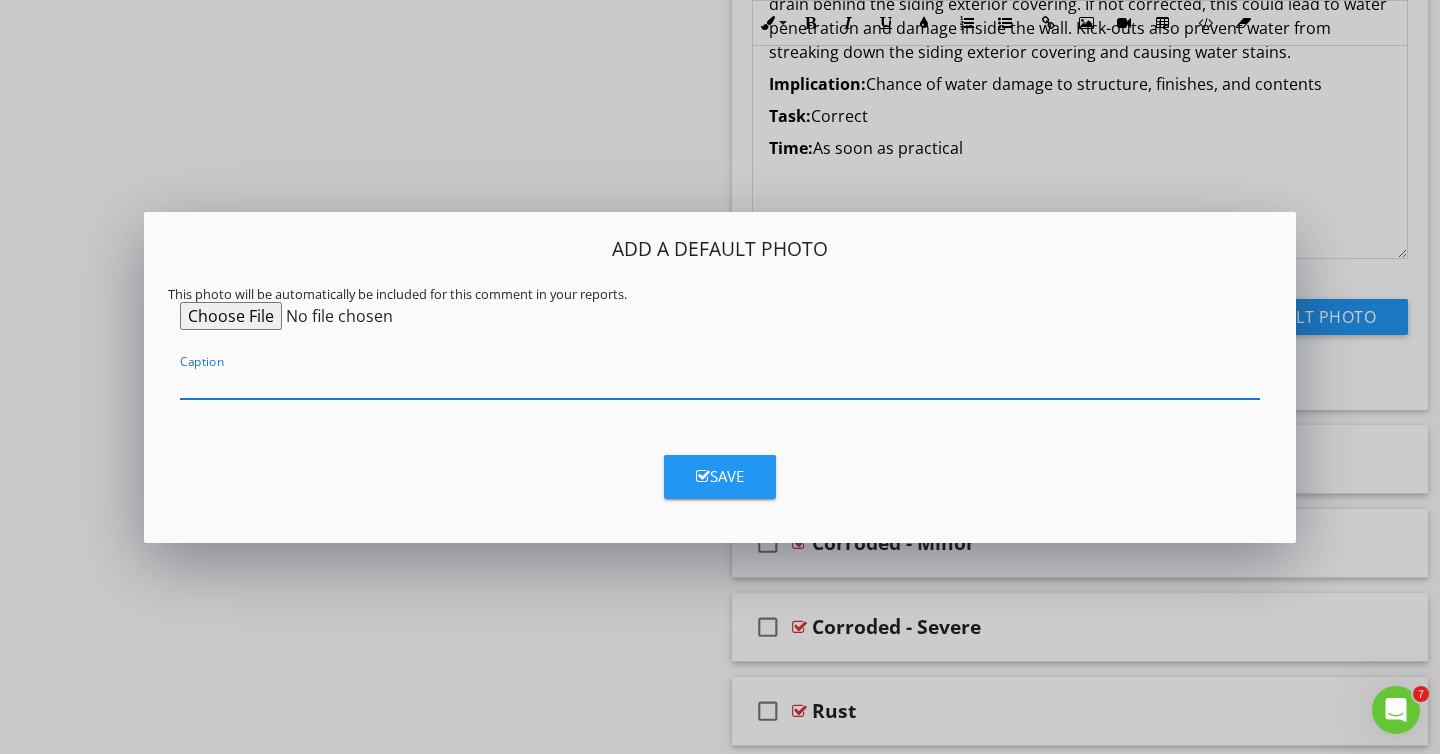 click at bounding box center [720, 382] 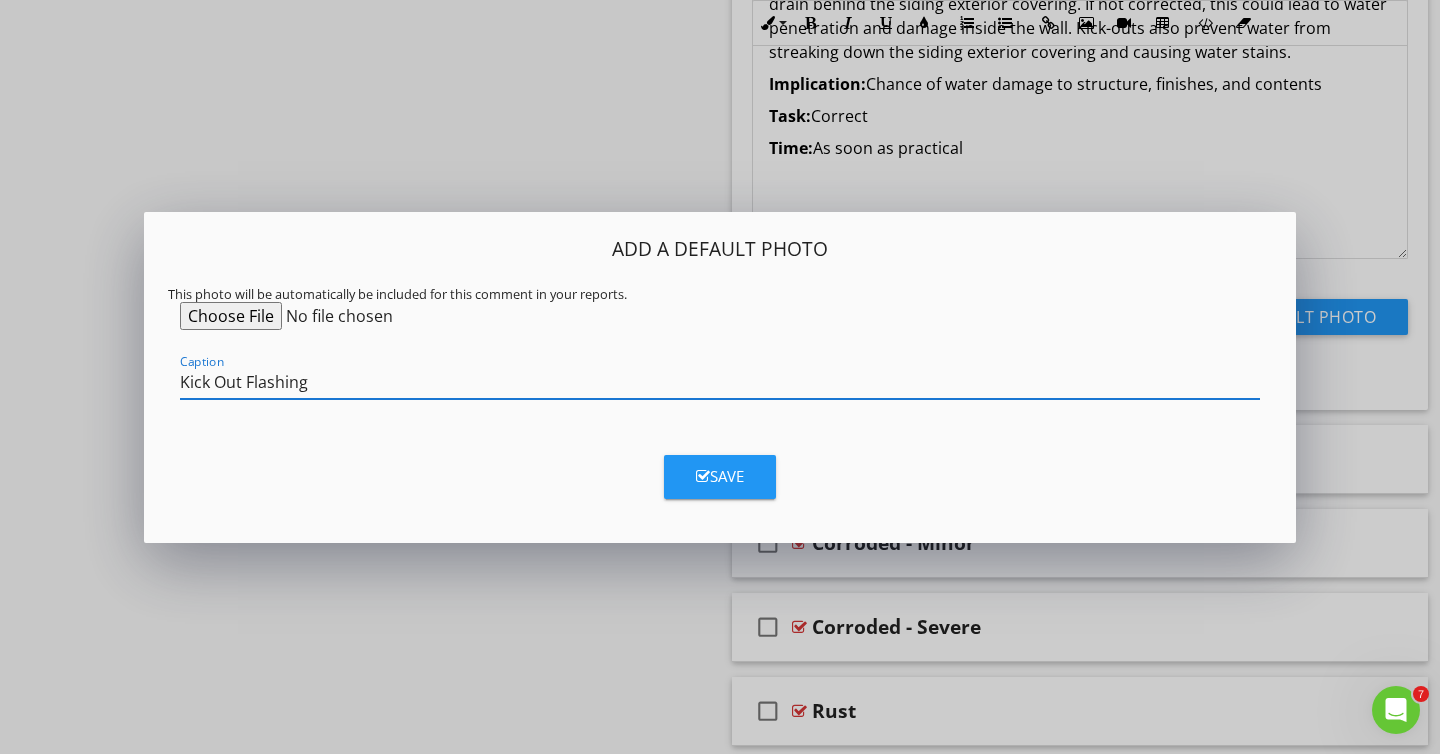 type on "Kick Out Flashing" 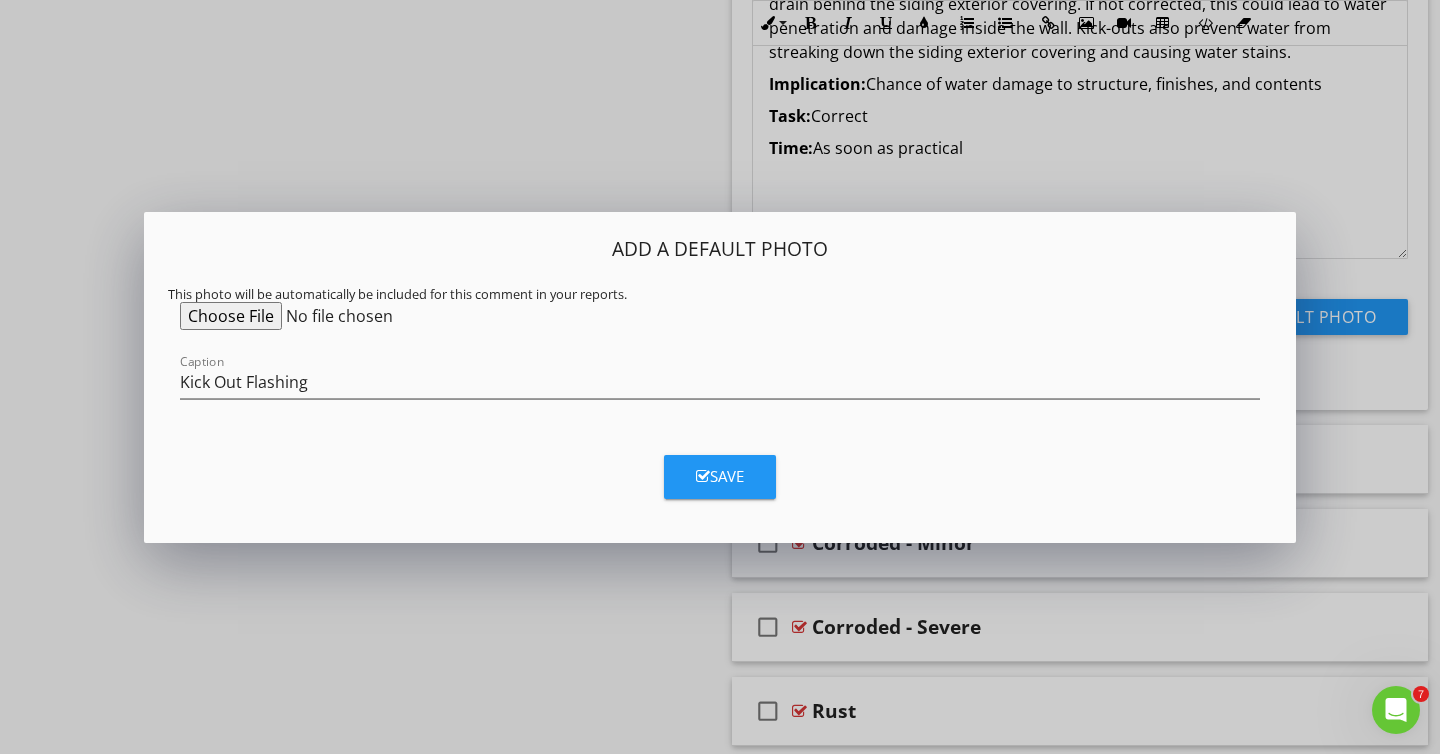 click on "Add a Default Photo
This photo will be automatically be included for this comment in your
reports.
Caption Kick Out Flashing
Save" at bounding box center (720, 377) 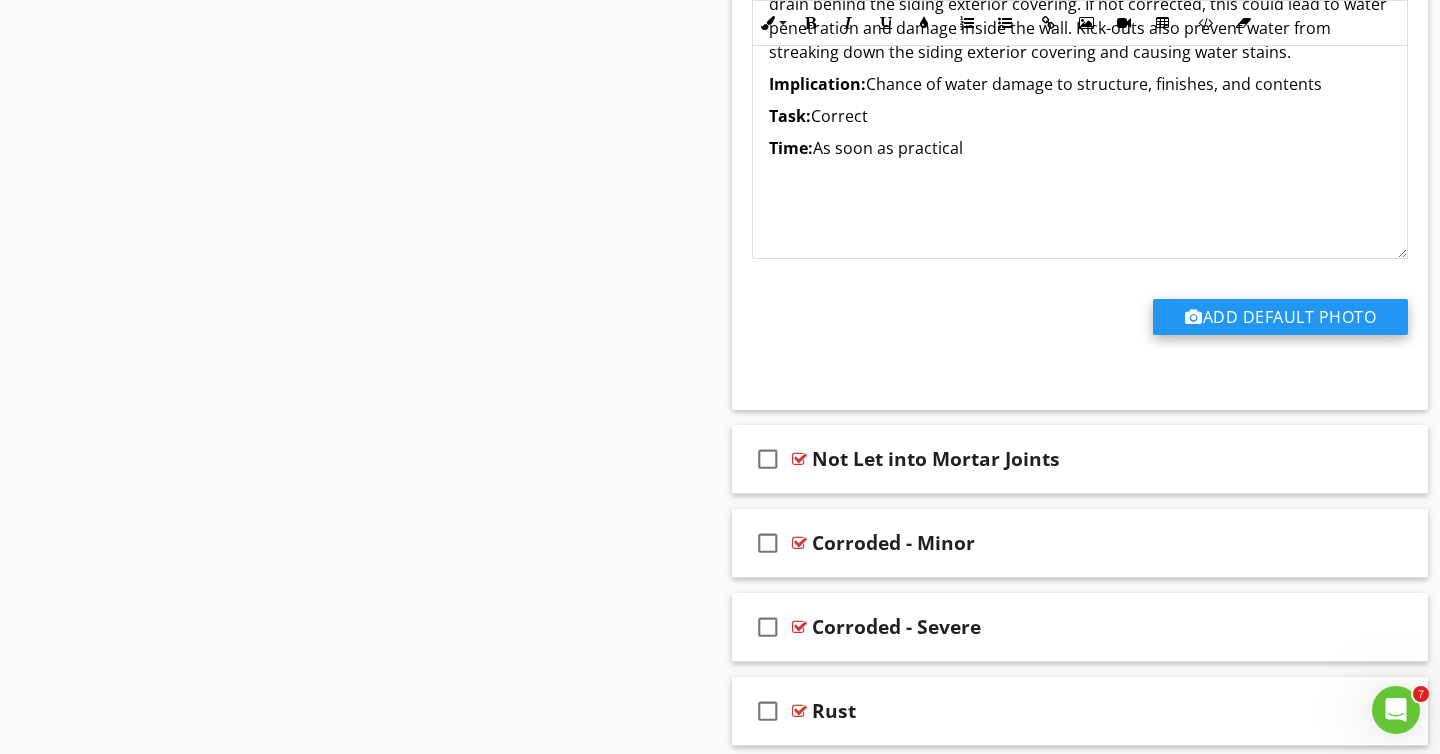 click on "Add Default Photo" at bounding box center (1280, 317) 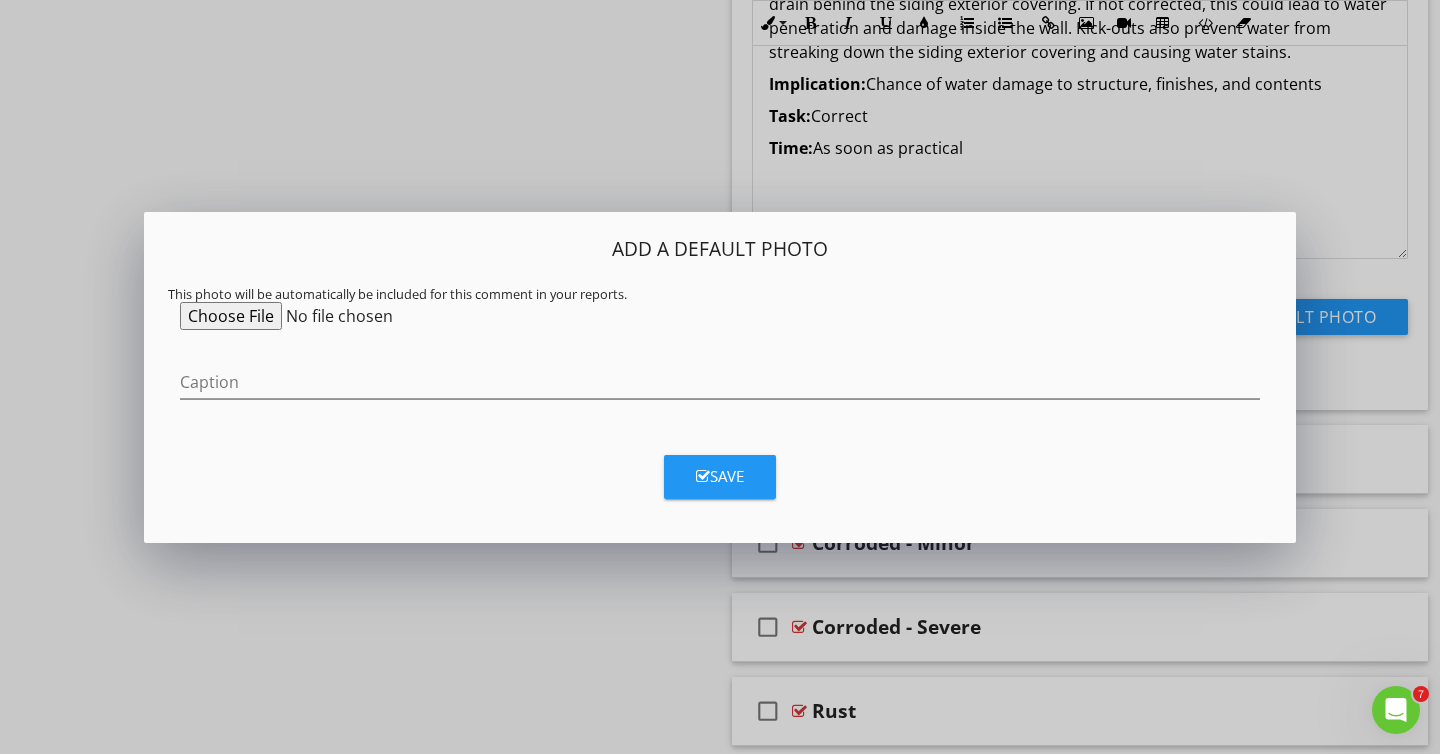 click at bounding box center [333, 316] 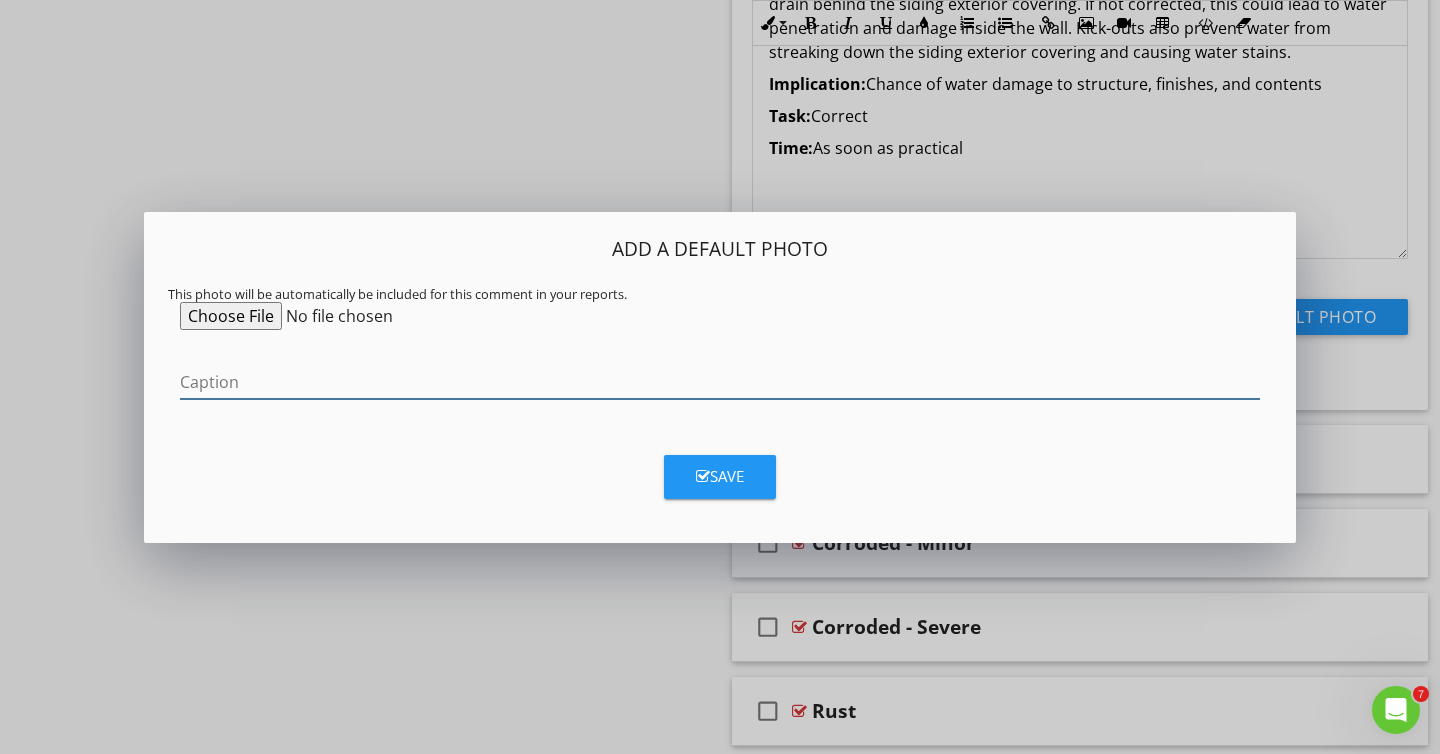 click at bounding box center [720, 382] 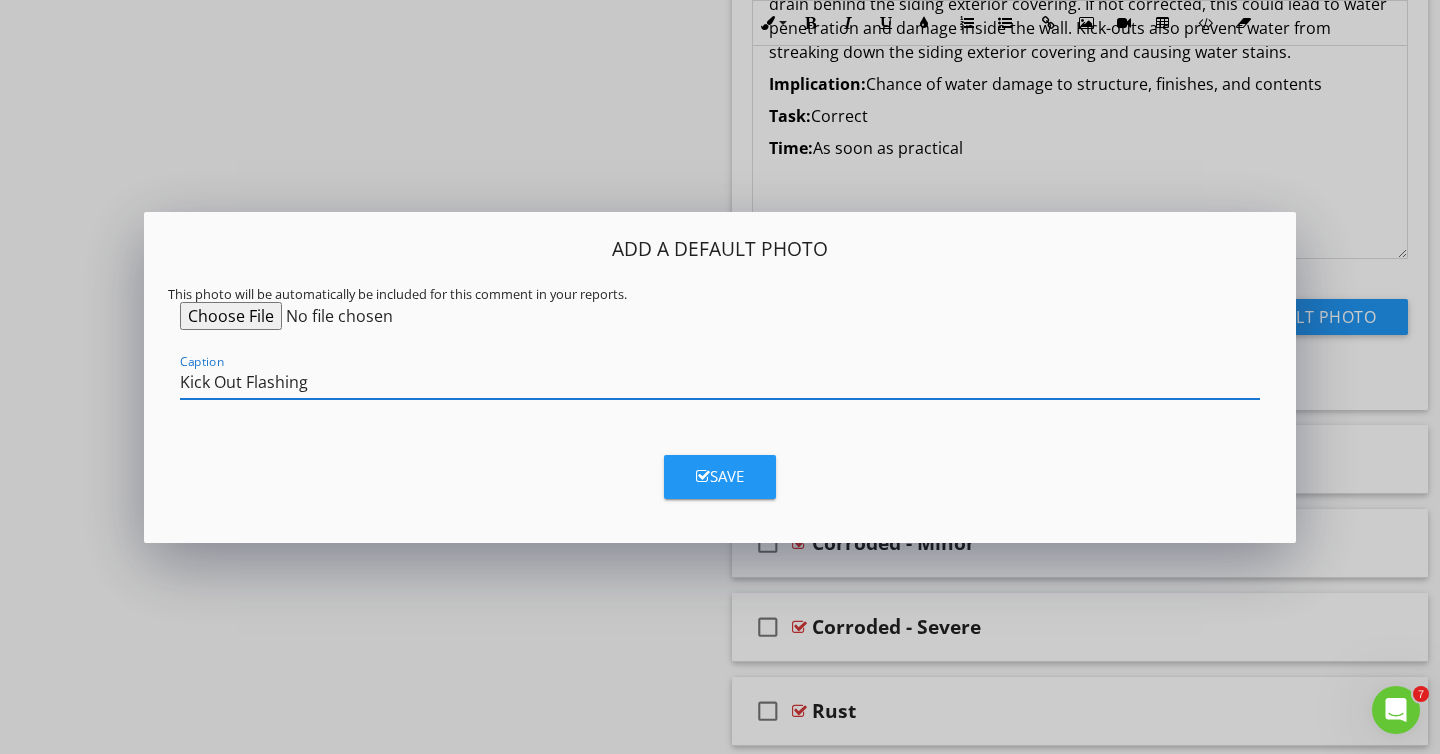 type on "Kick Out Flashing" 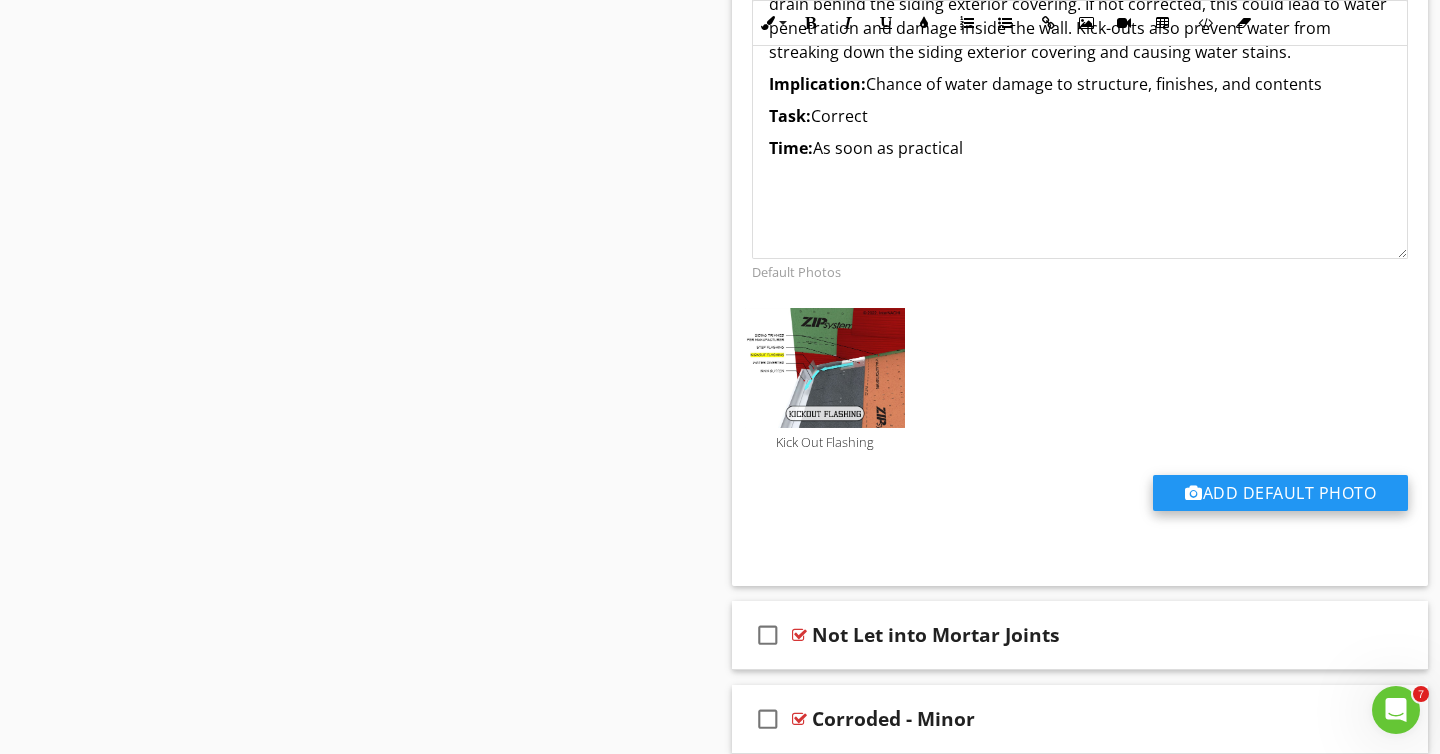 click at bounding box center (1194, 493) 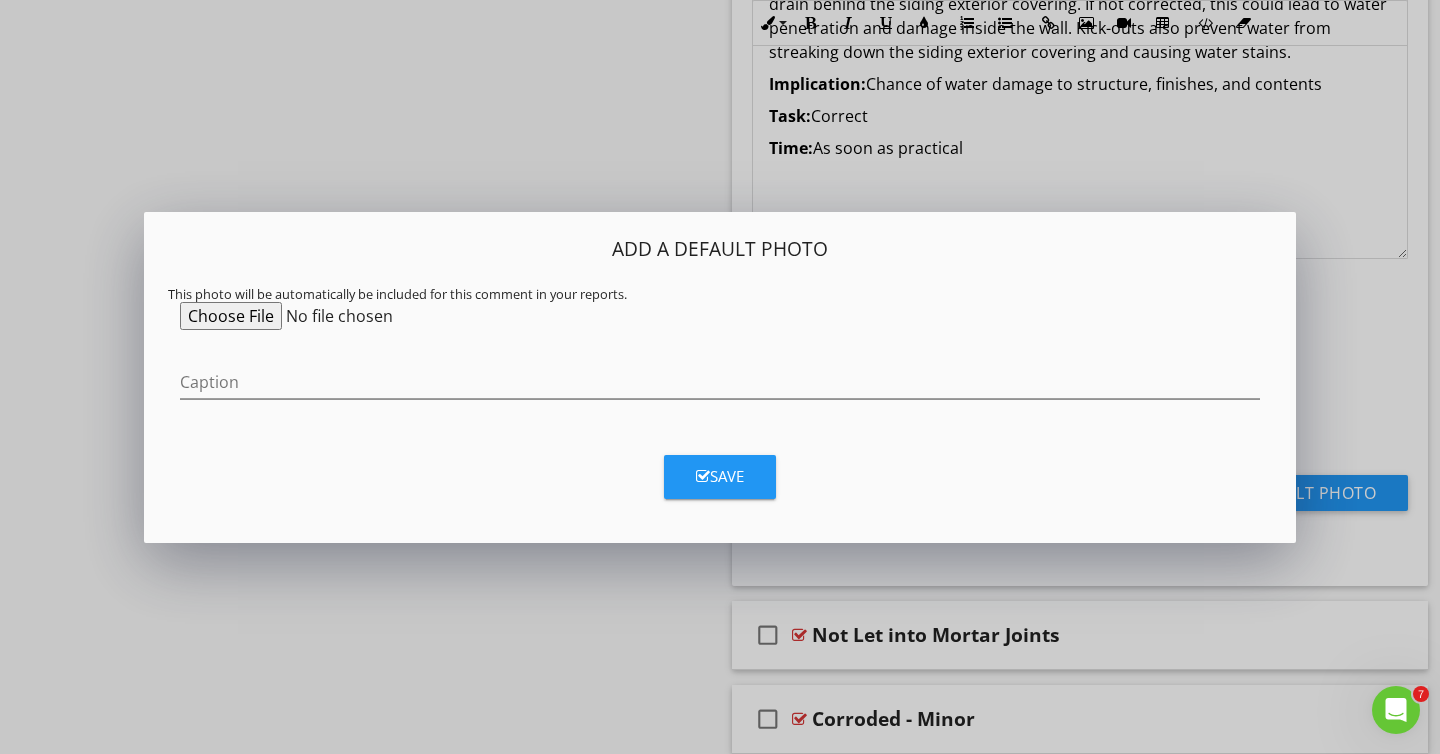 click at bounding box center [333, 316] 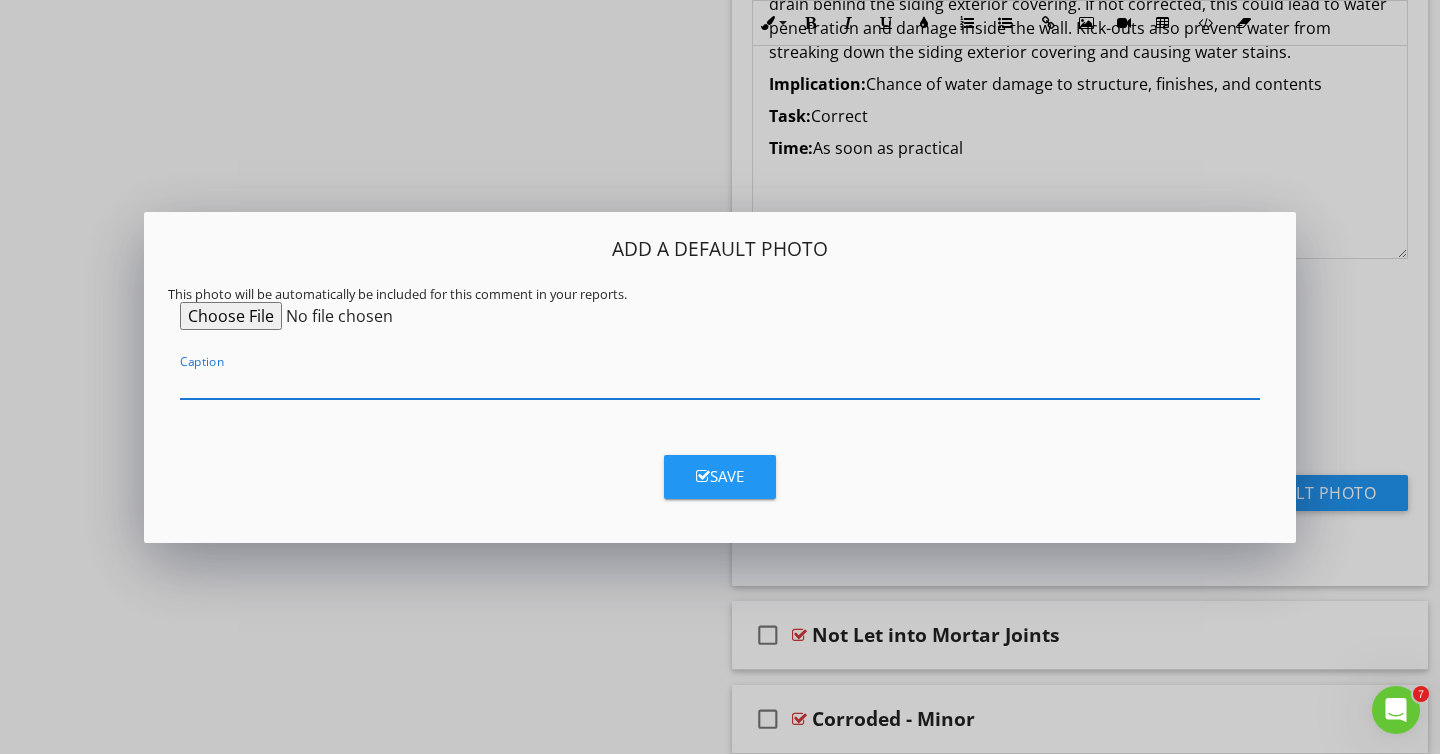 click at bounding box center (720, 382) 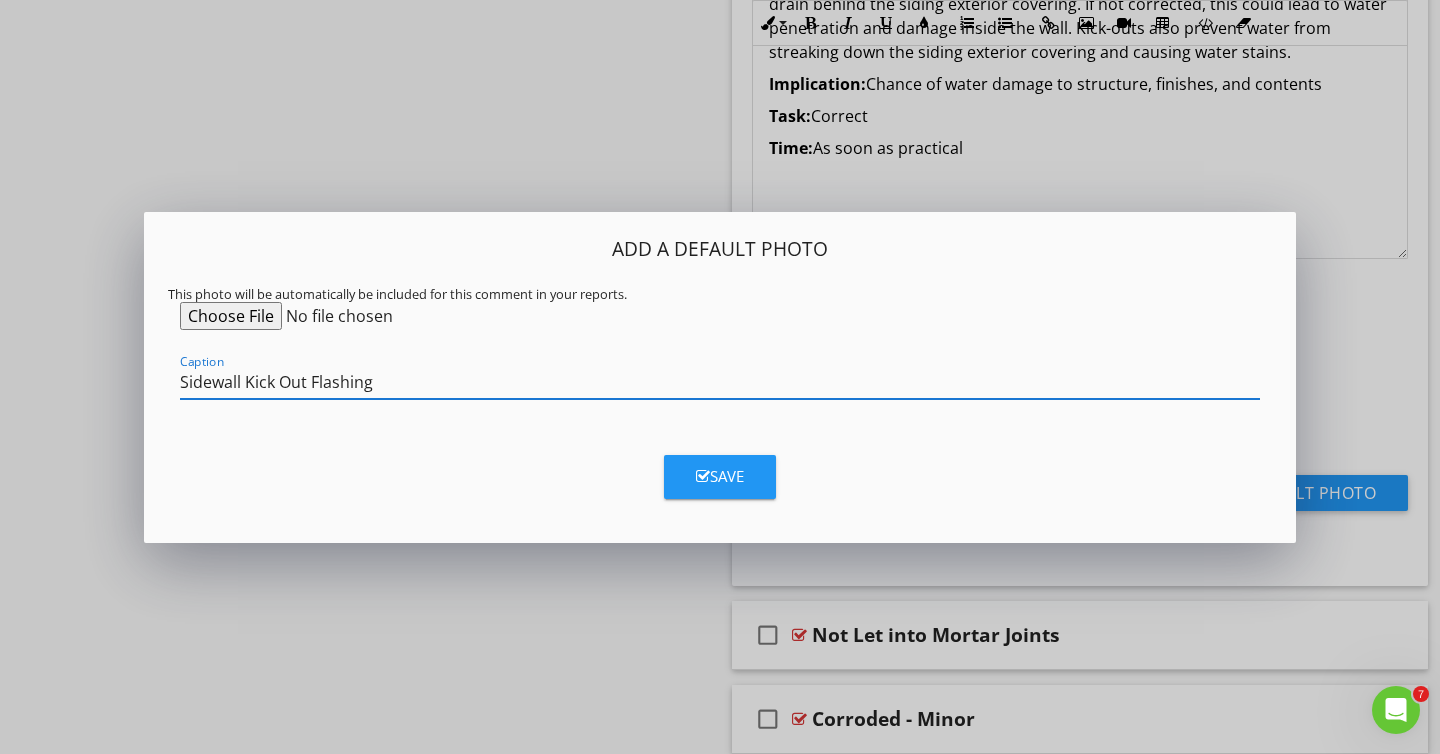 type on "Sidewall Kick Out Flashing" 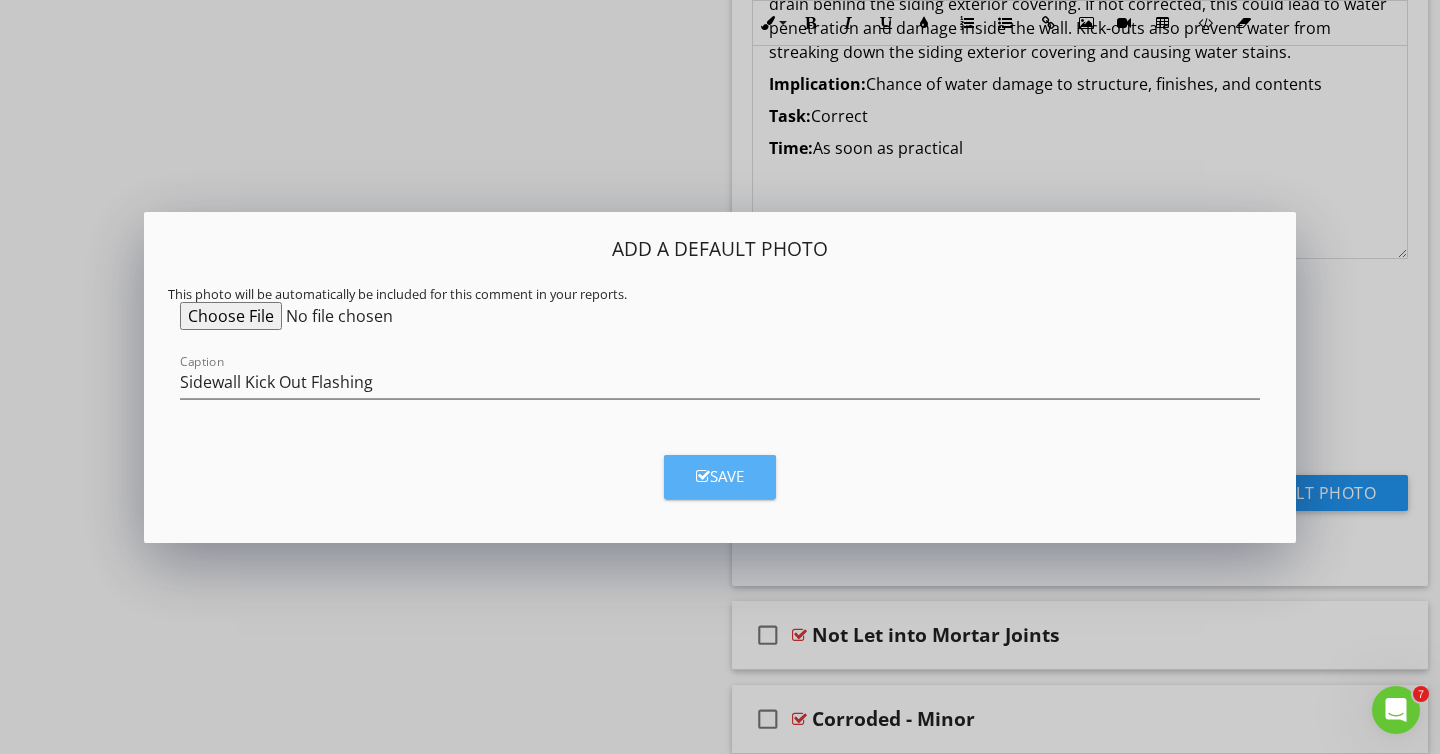 click on "Save" at bounding box center (720, 476) 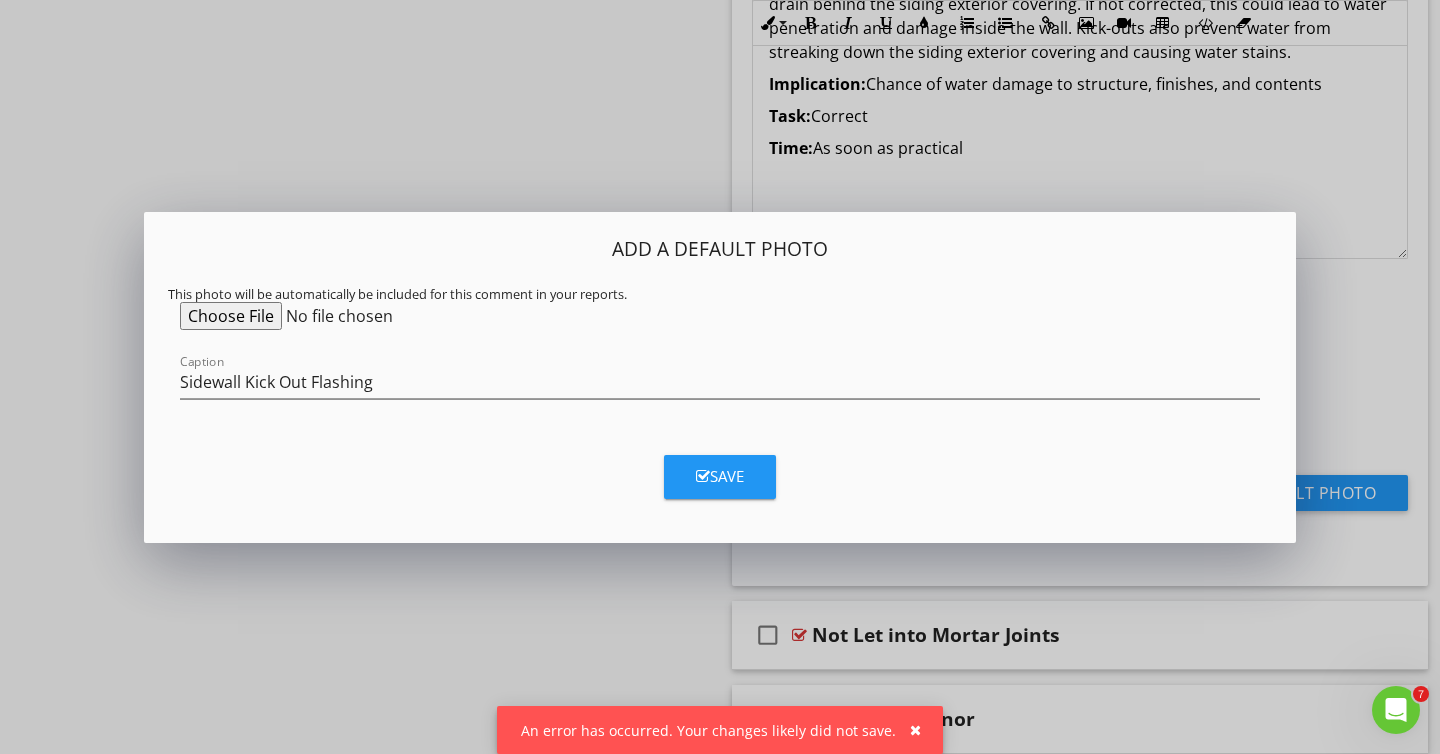 click at bounding box center [333, 316] 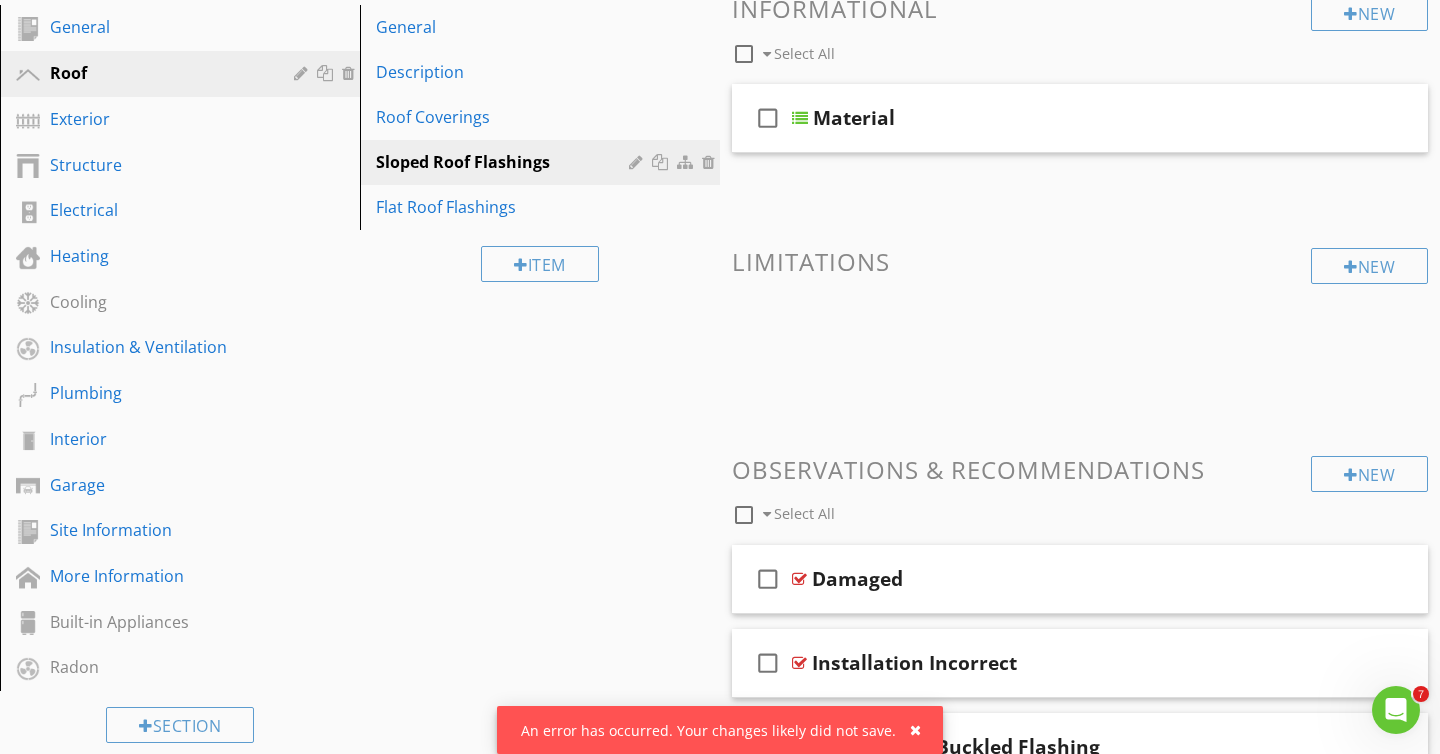 scroll, scrollTop: 315, scrollLeft: 0, axis: vertical 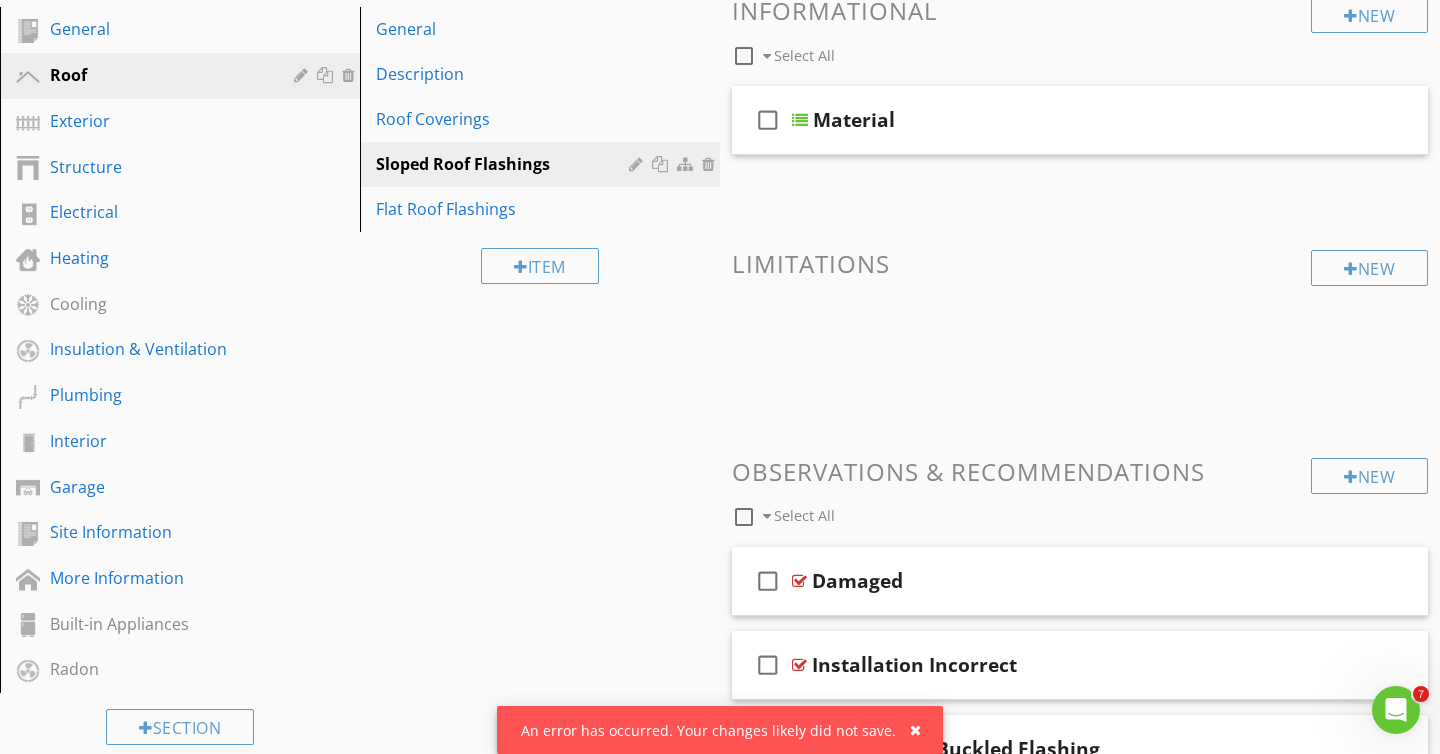 click on "Sections
General           Roof           Exterior           Structure           Electrical           Heating           Cooling           Insulation & Ventilation           Plumbing           Interior           Garage           Site Information           More Information           Built-in Appliances           Radon
Section
Attachments
Attachment
Items
General           Description           Roof Coverings           Sloped Roof Flashings           Flat Roof Flashings
Item
Comments
New
Informational   check_box_outline_blank     Select All       check_box_outline_blank
Material
New
Limitations
New
Observations & Recommendations   check_box_outline_blank     Select All     check_box_outline_blank" at bounding box center (720, 1817) 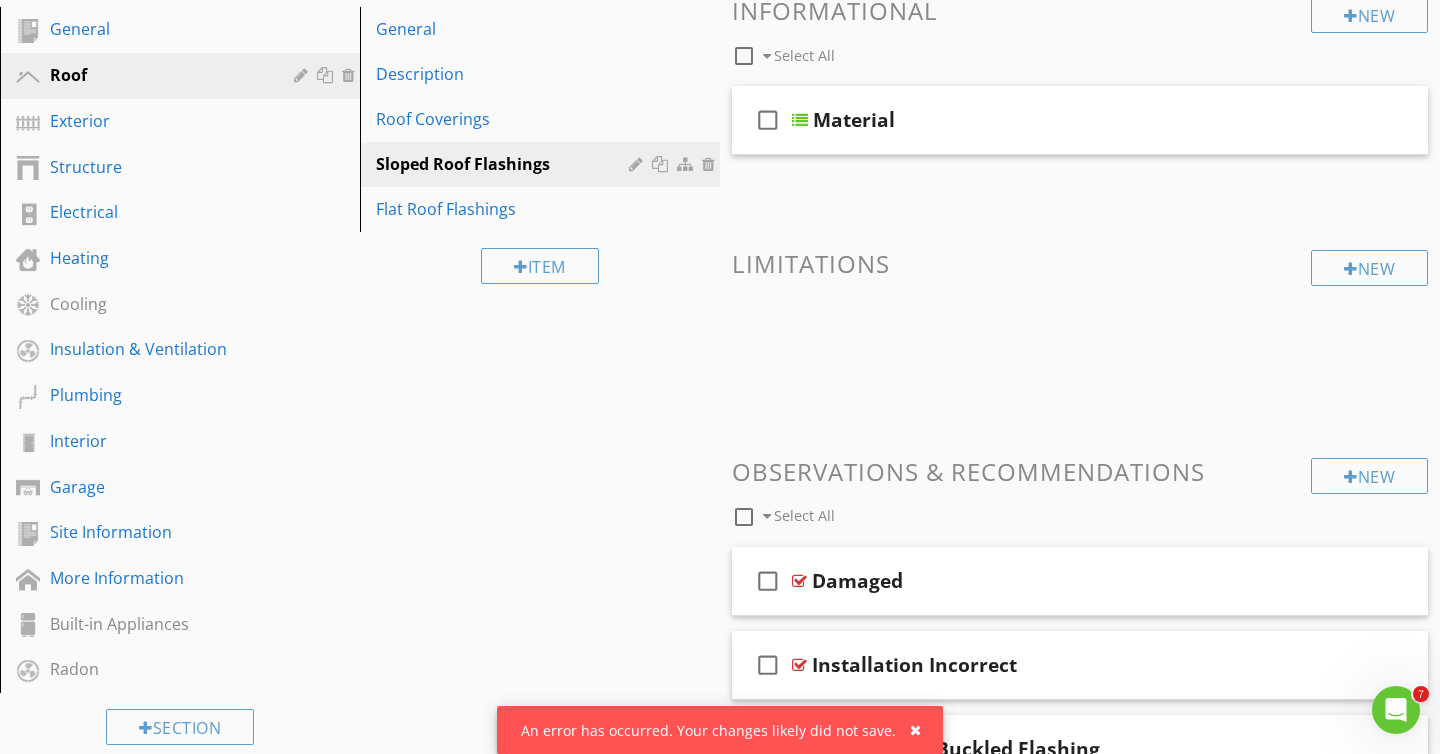 scroll, scrollTop: 0, scrollLeft: 0, axis: both 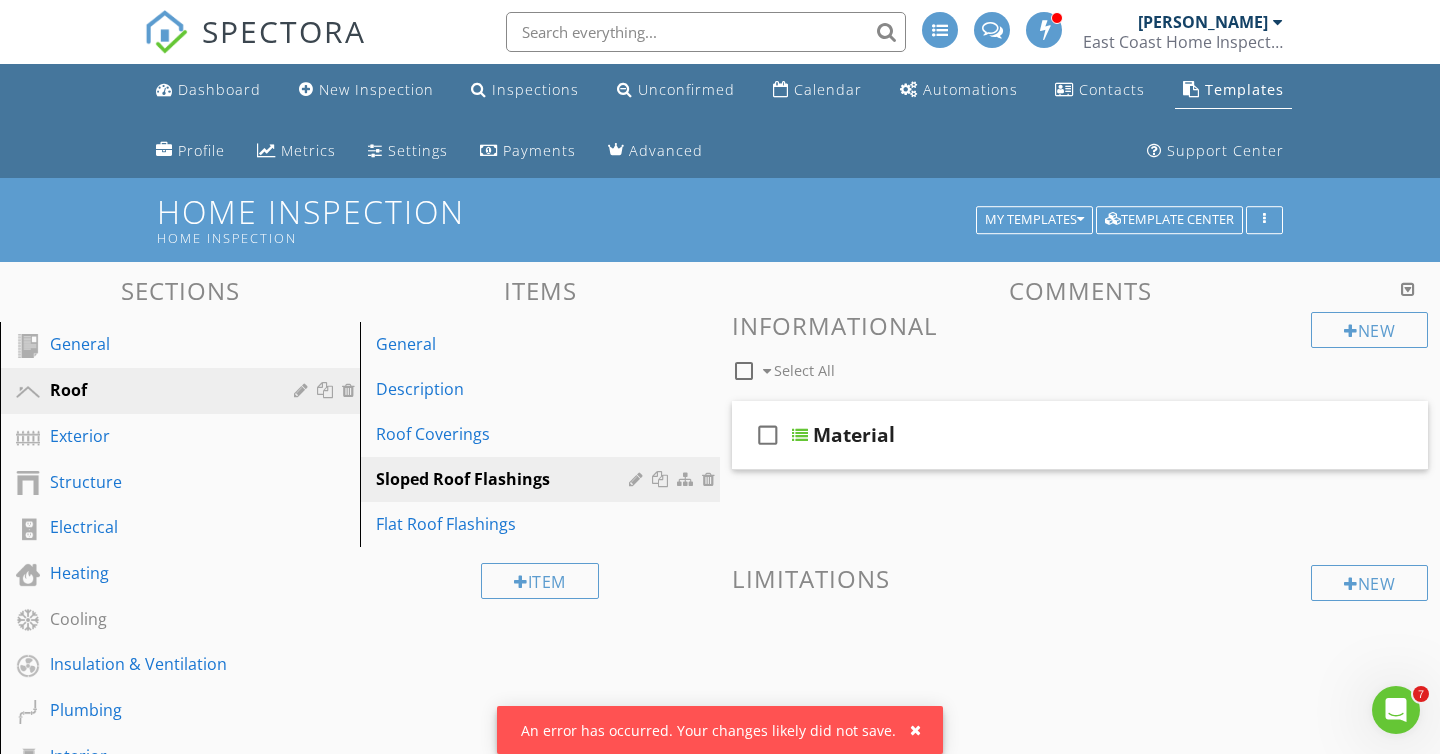 click at bounding box center (1408, 289) 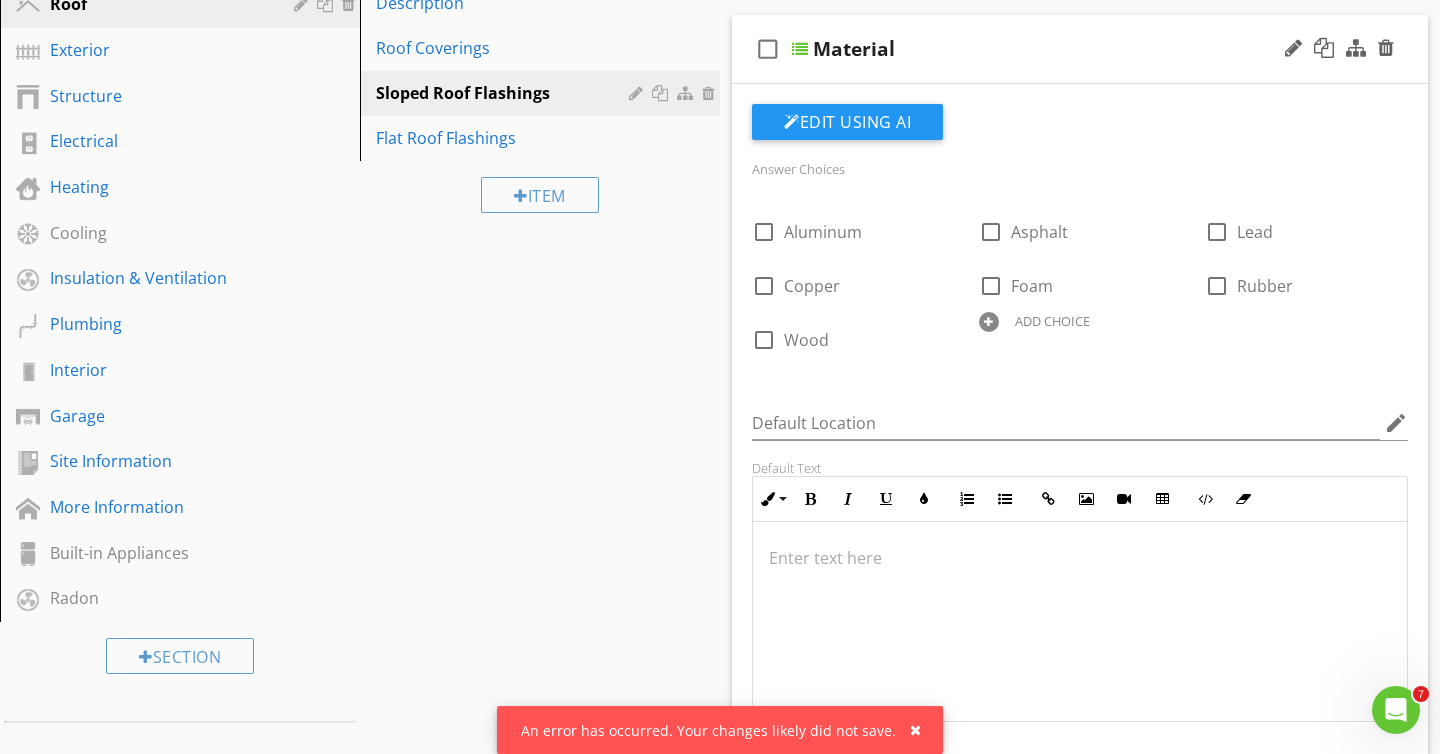 scroll, scrollTop: 0, scrollLeft: 0, axis: both 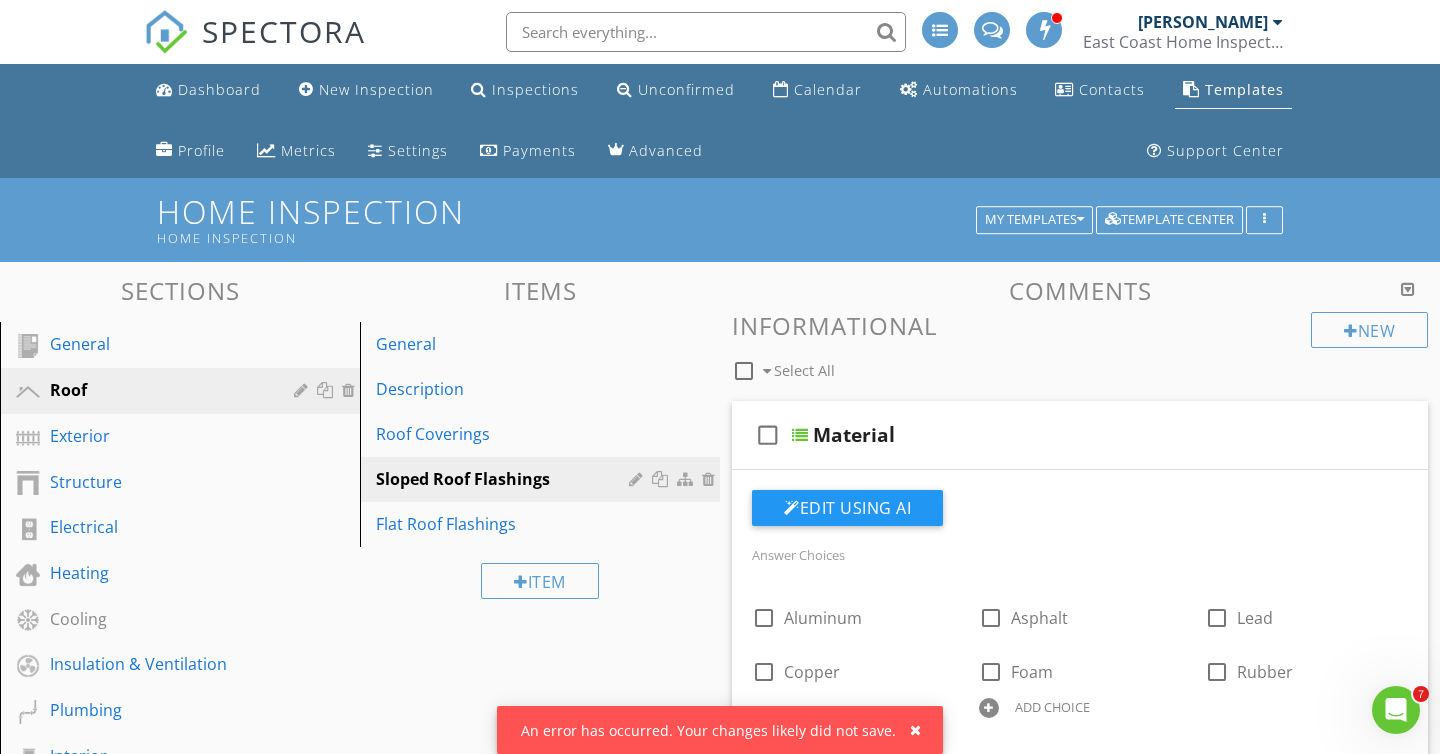 click at bounding box center [1408, 289] 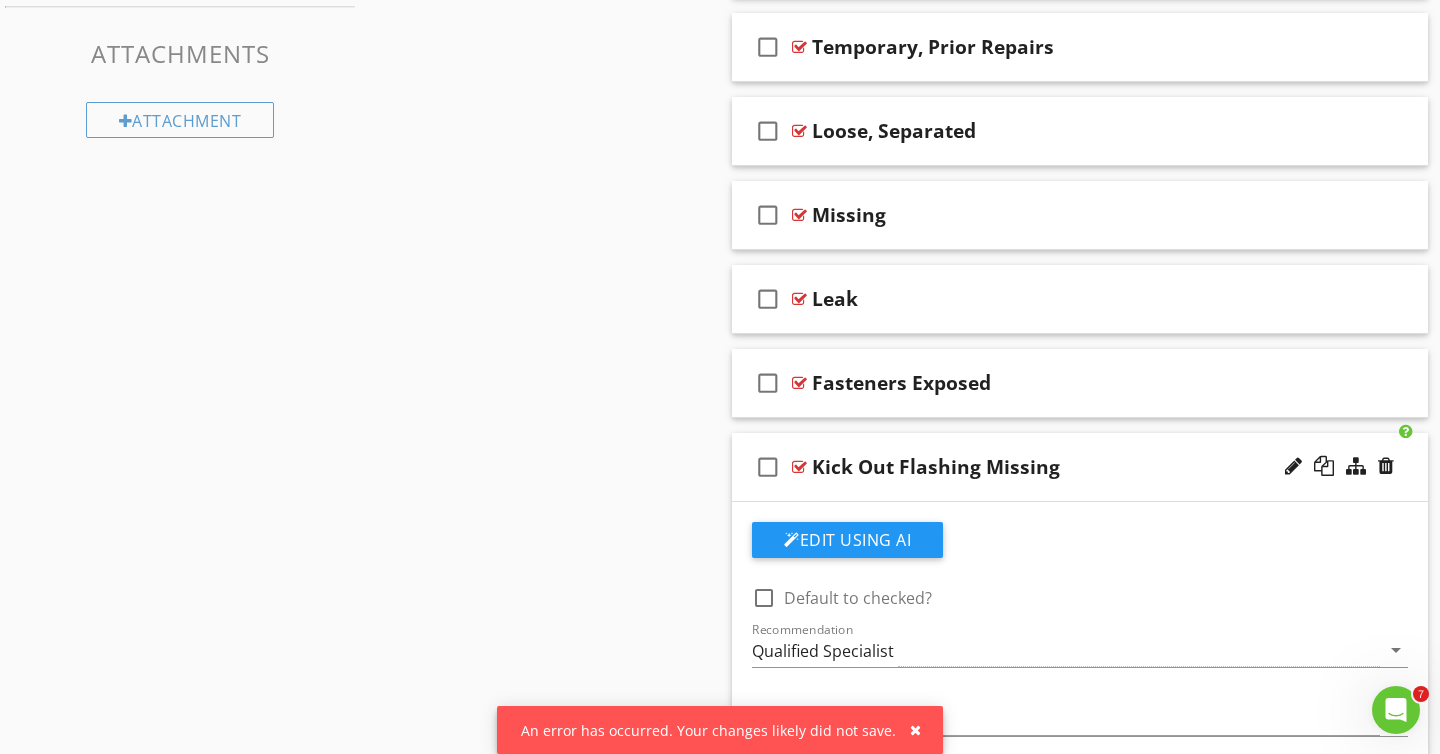 scroll, scrollTop: 1172, scrollLeft: 0, axis: vertical 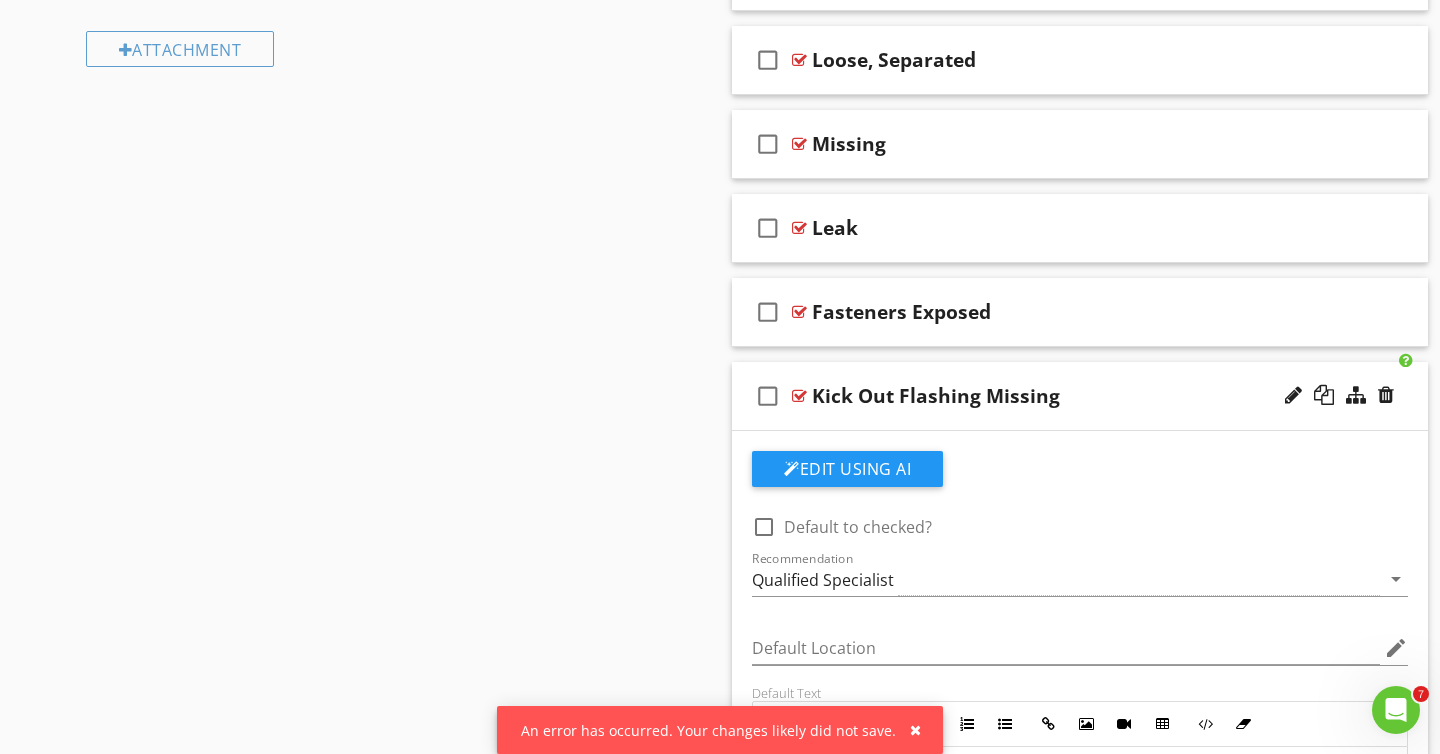 click on "check_box_outline_blank
Kick Out Flashing Missing" at bounding box center (1080, 396) 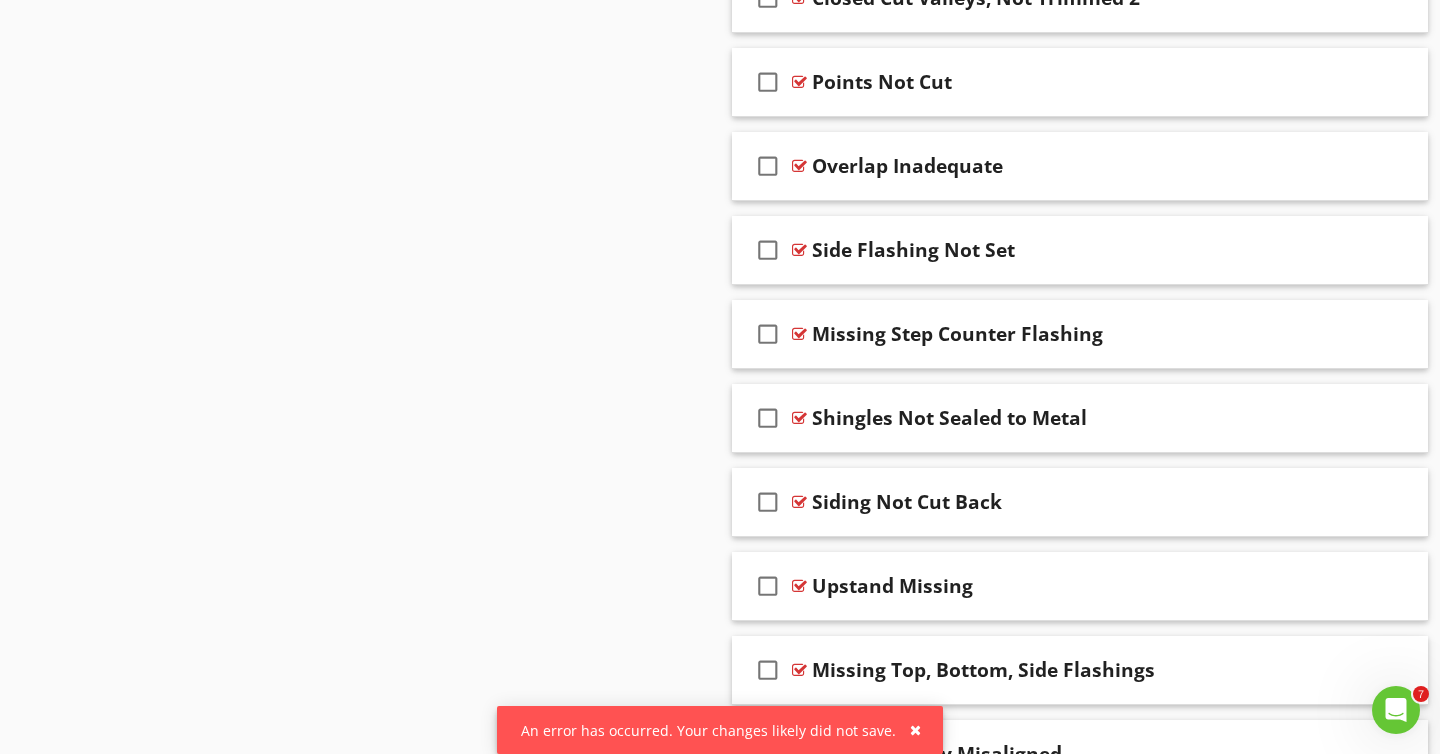 scroll, scrollTop: 2277, scrollLeft: 0, axis: vertical 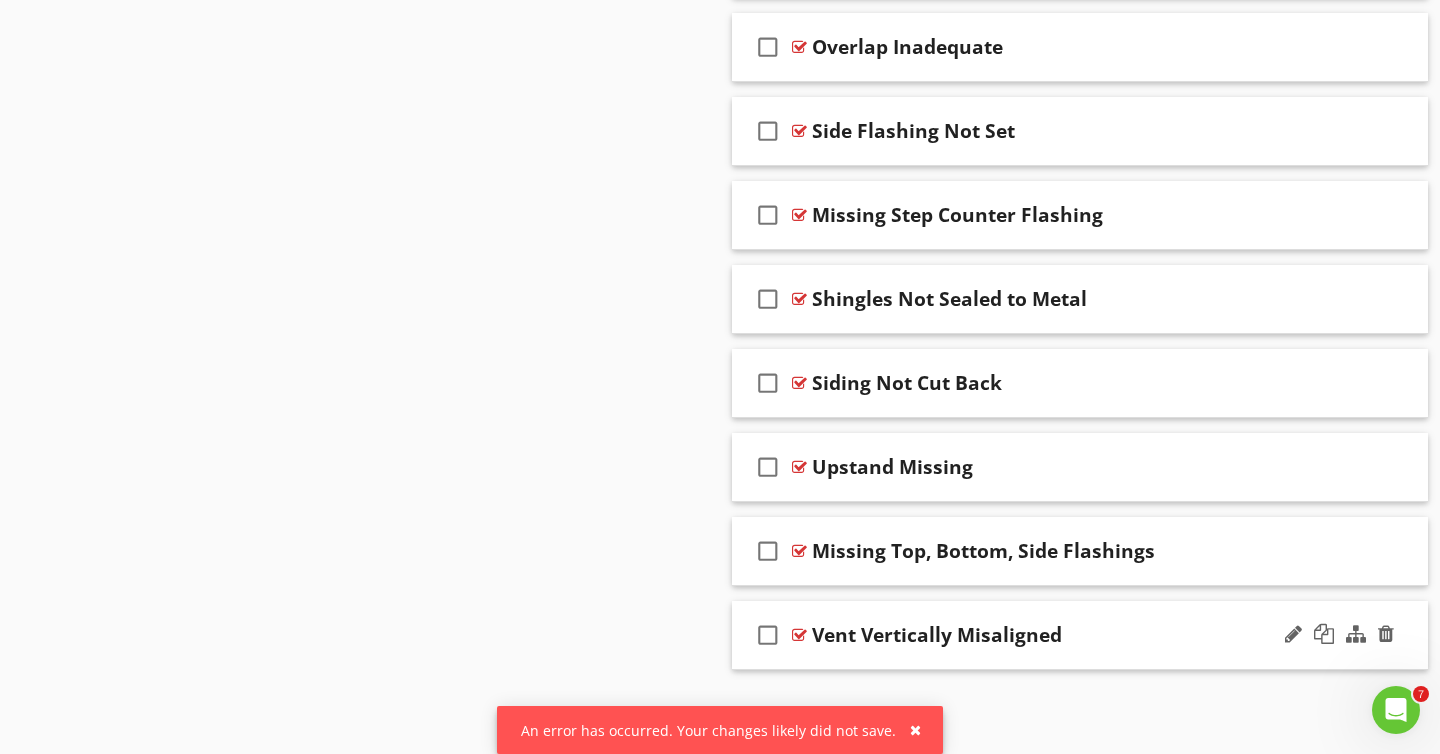 click on "check_box_outline_blank
Vent Vertically Misaligned" at bounding box center (1080, 635) 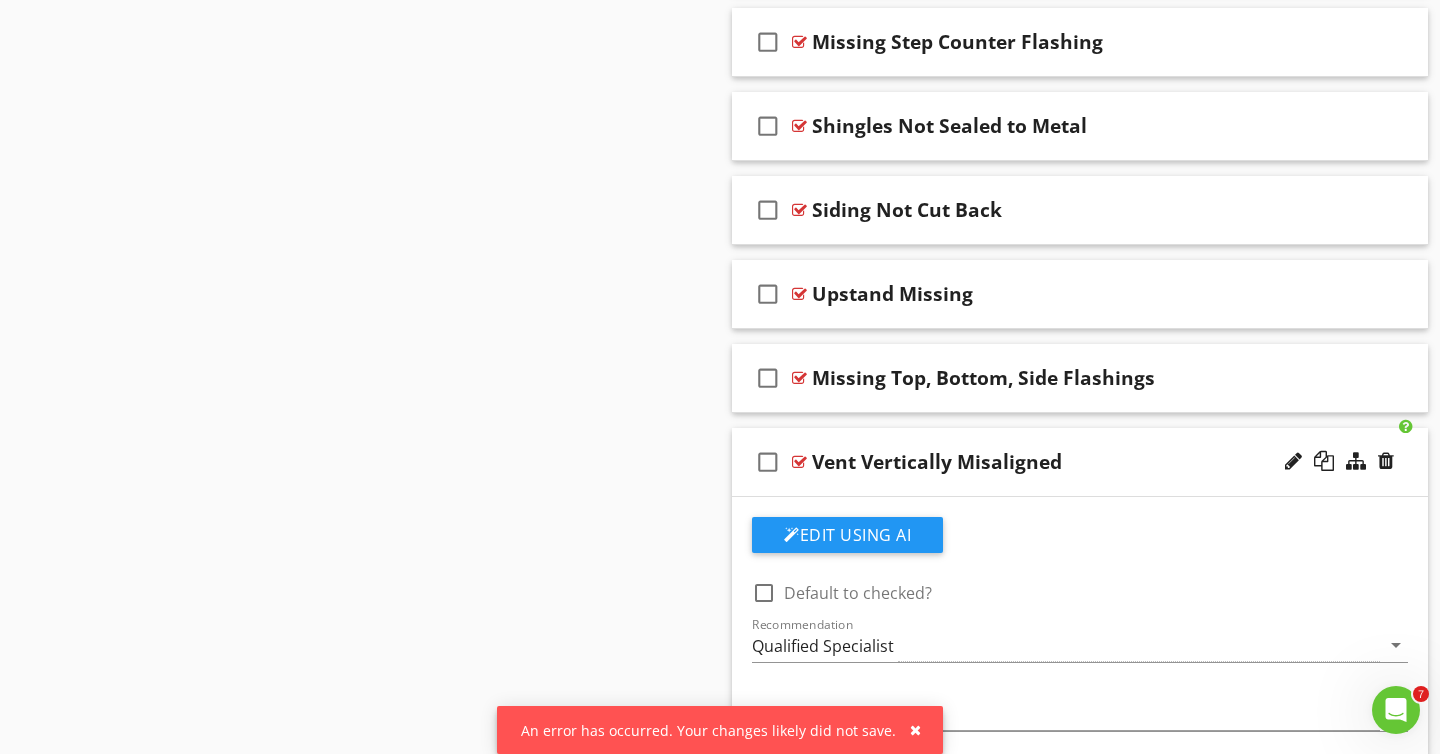 scroll, scrollTop: 2477, scrollLeft: 0, axis: vertical 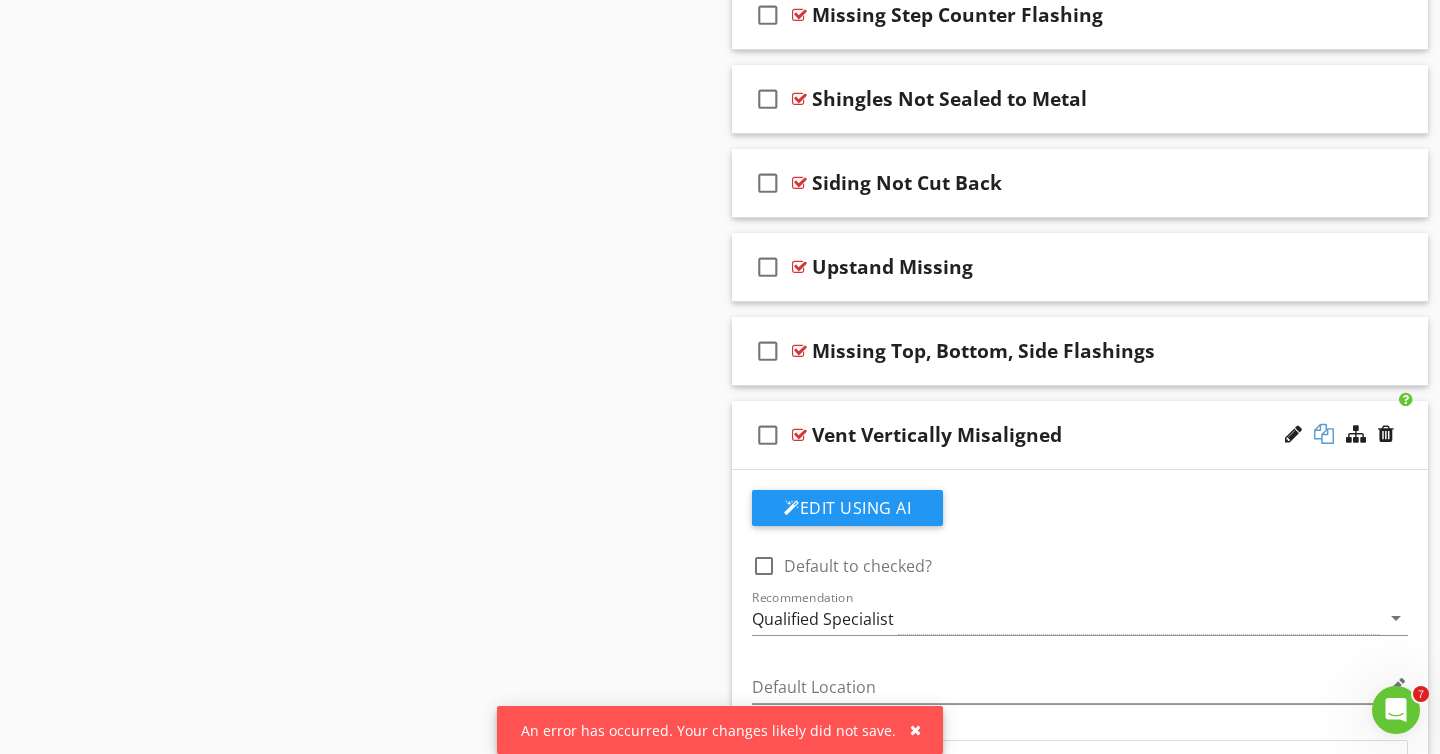 click at bounding box center (1324, 434) 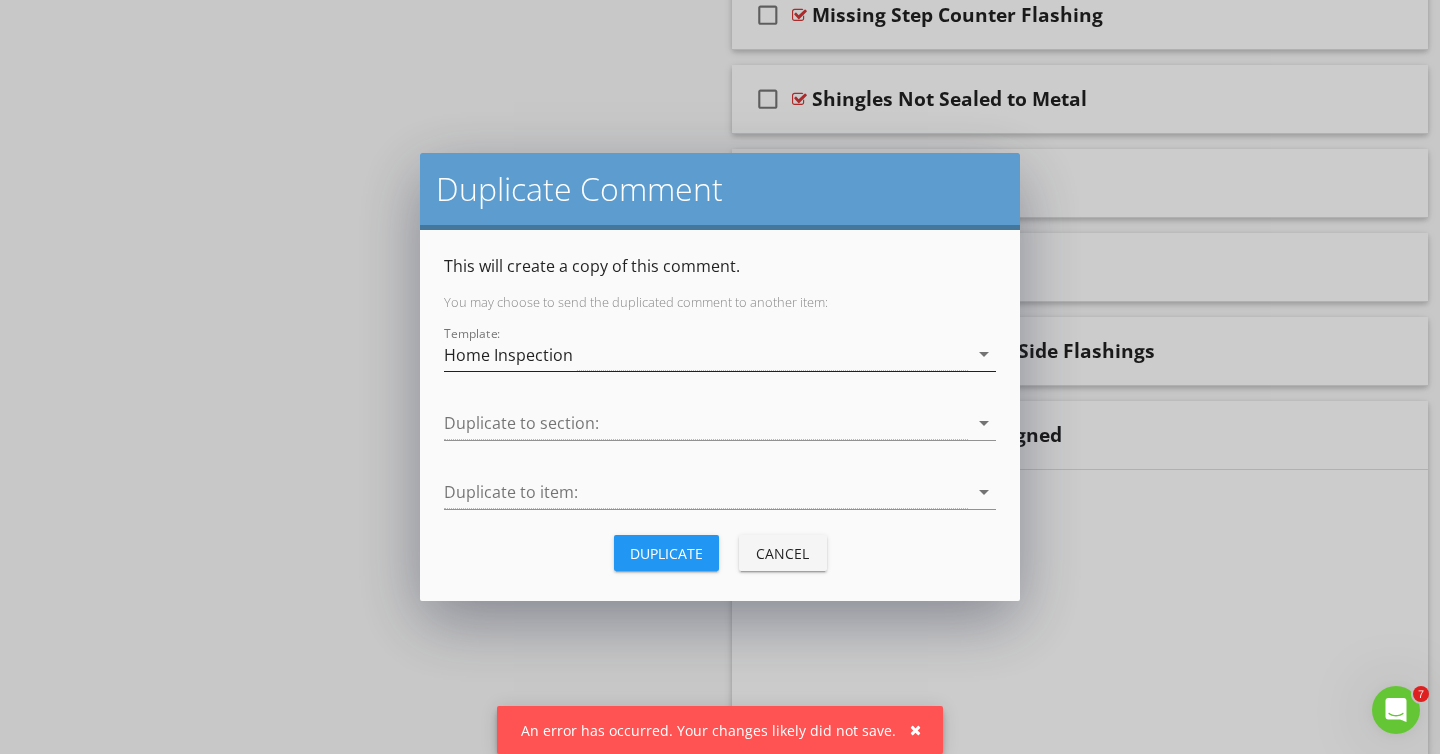 scroll, scrollTop: 2277, scrollLeft: 0, axis: vertical 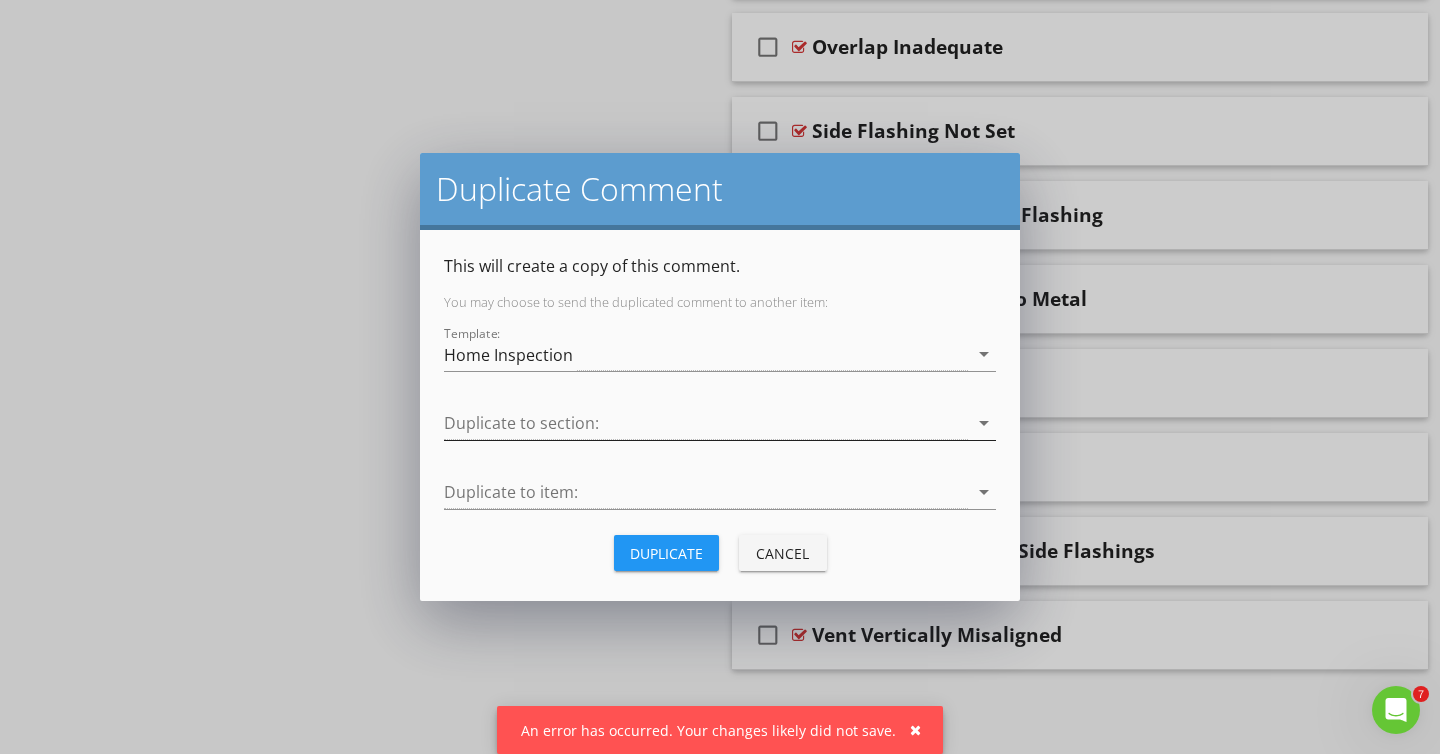 click at bounding box center [706, 423] 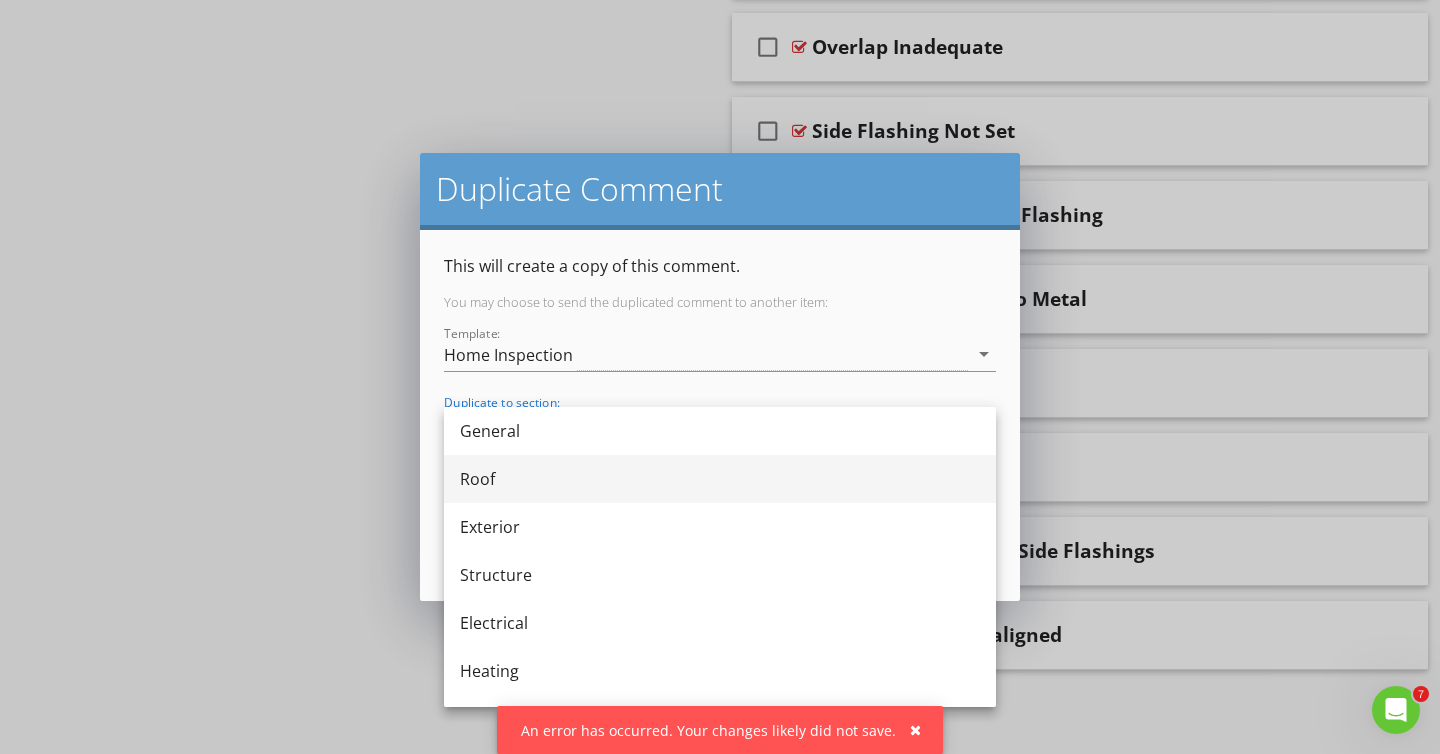 click on "Roof" at bounding box center [720, 479] 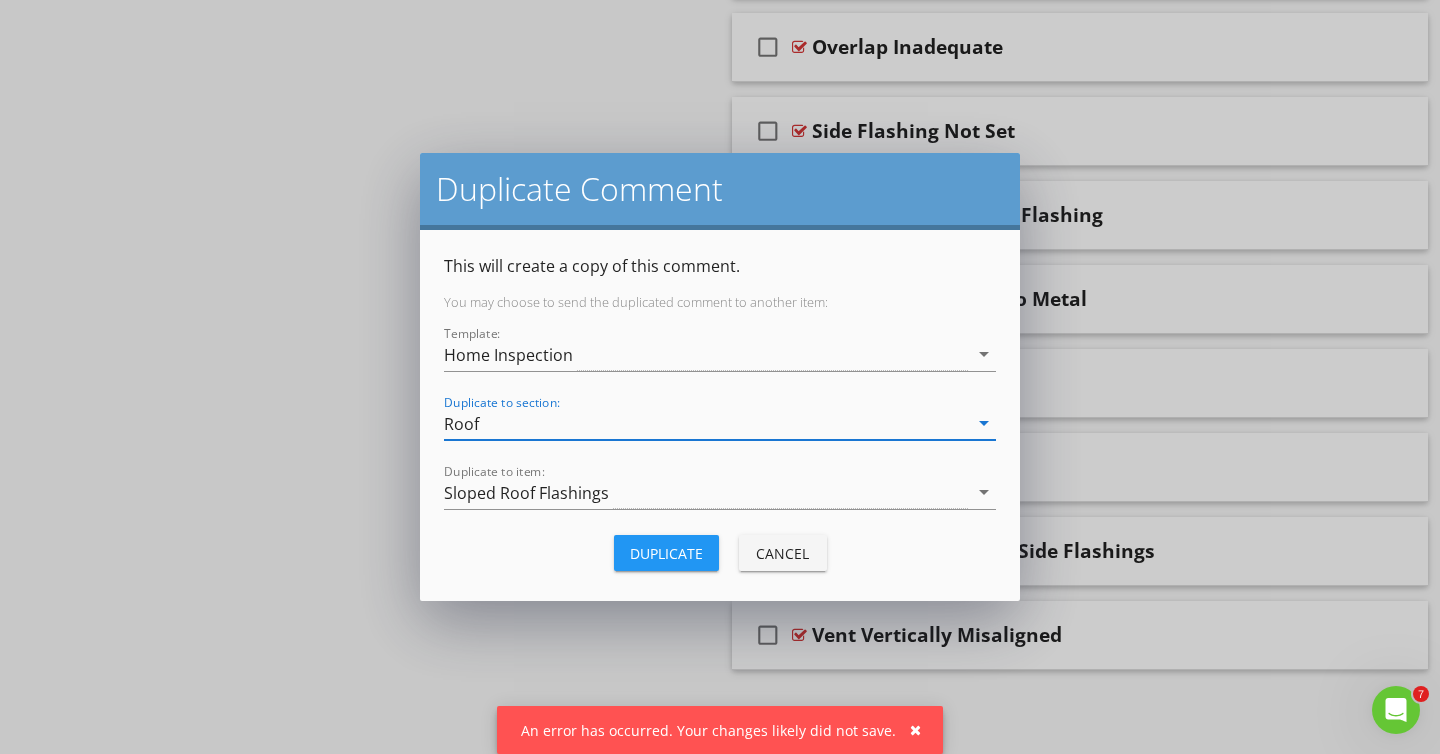 click on "Duplicate" at bounding box center (666, 553) 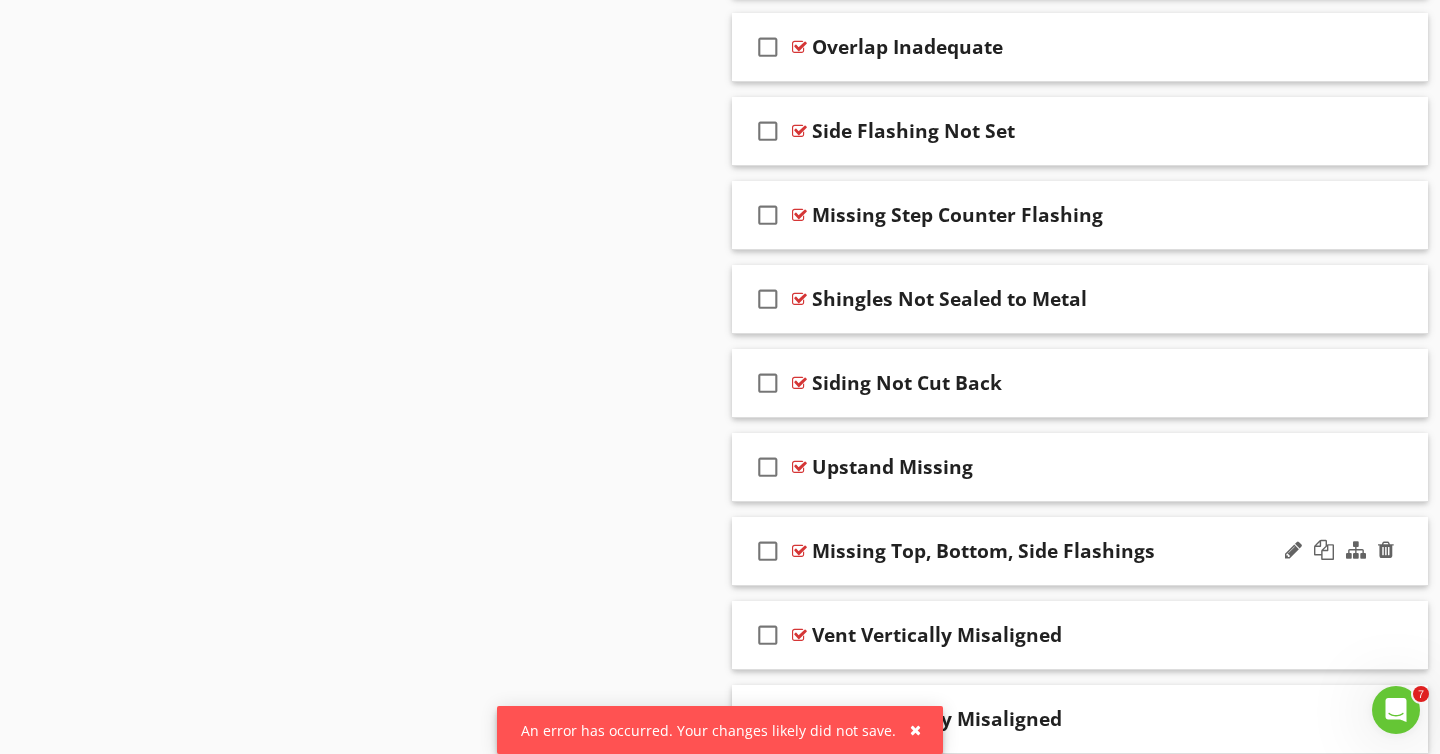 scroll, scrollTop: 2361, scrollLeft: 0, axis: vertical 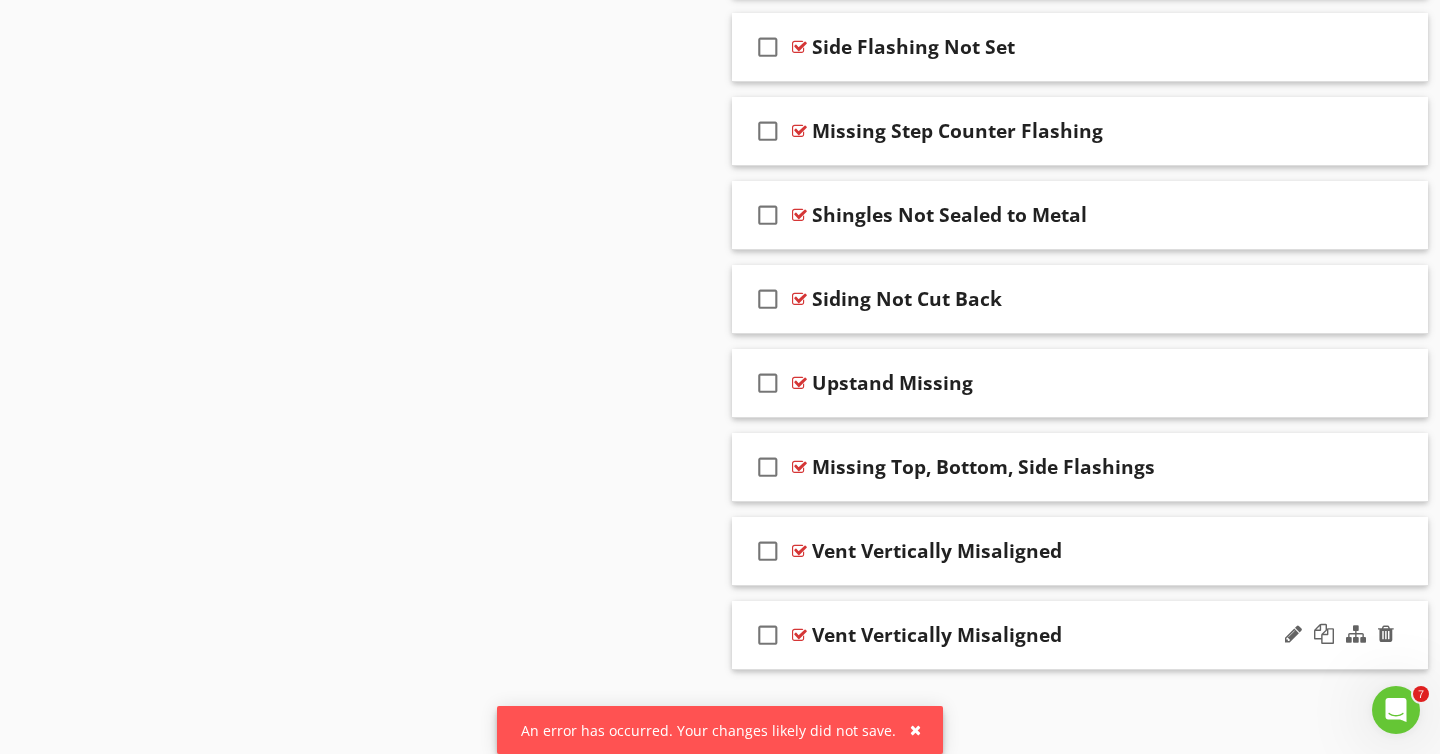 click on "Vent Vertically Misaligned" at bounding box center (937, 635) 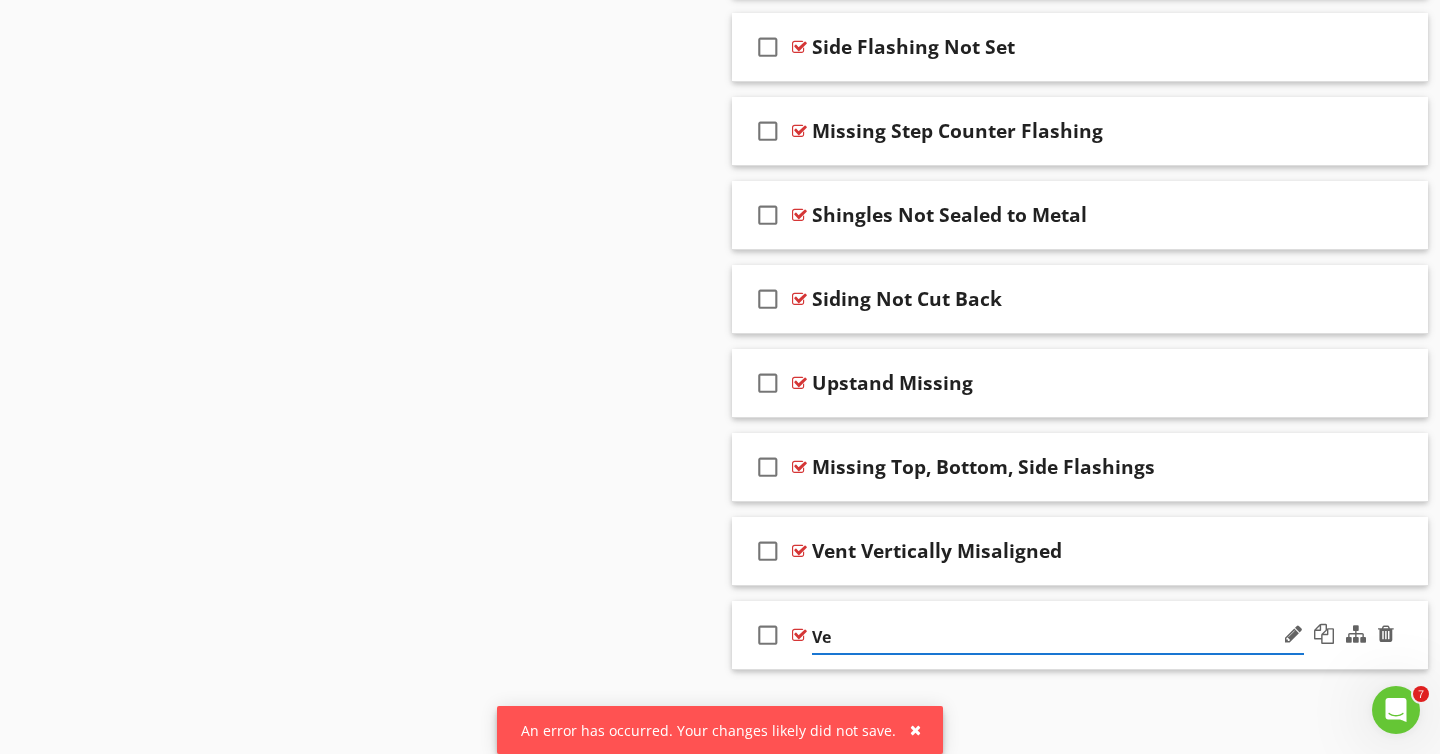 type on "V" 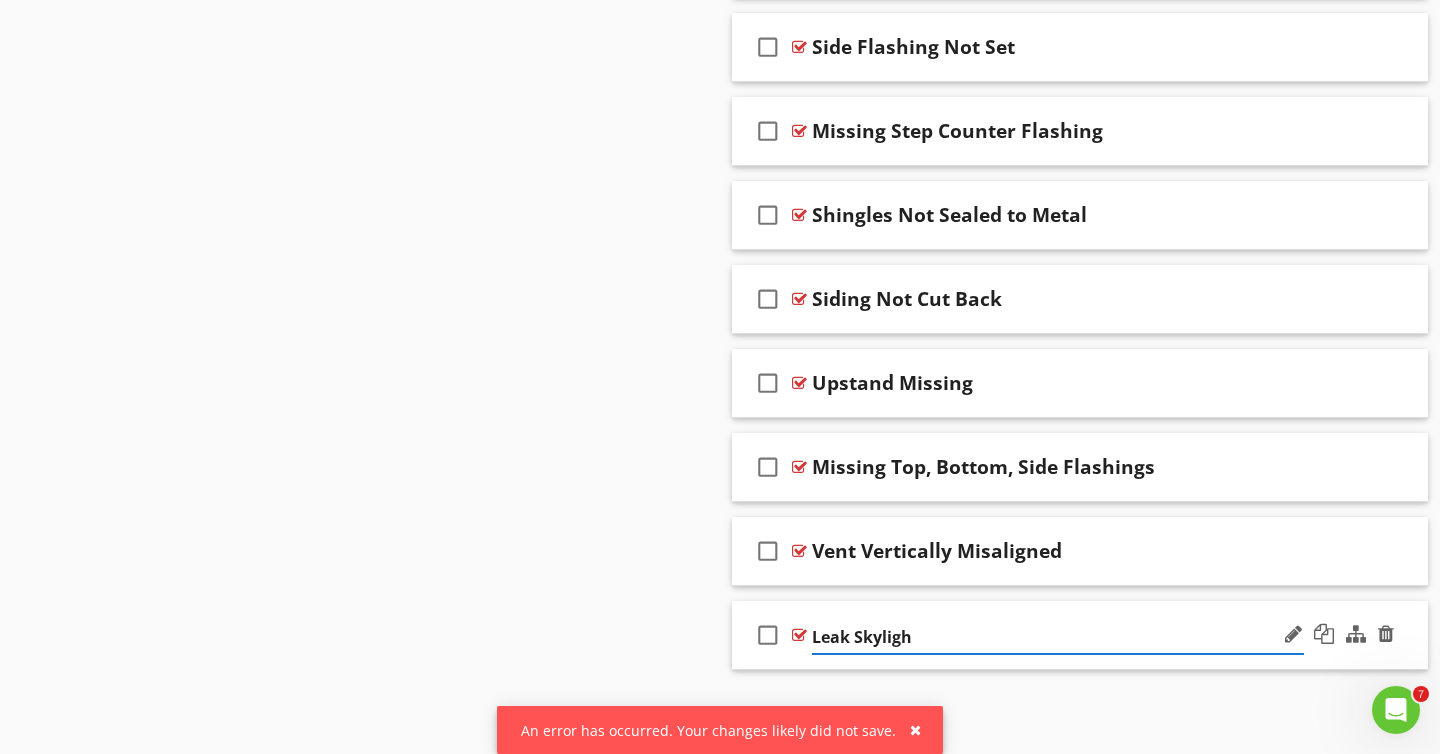 type on "Leak Skylight" 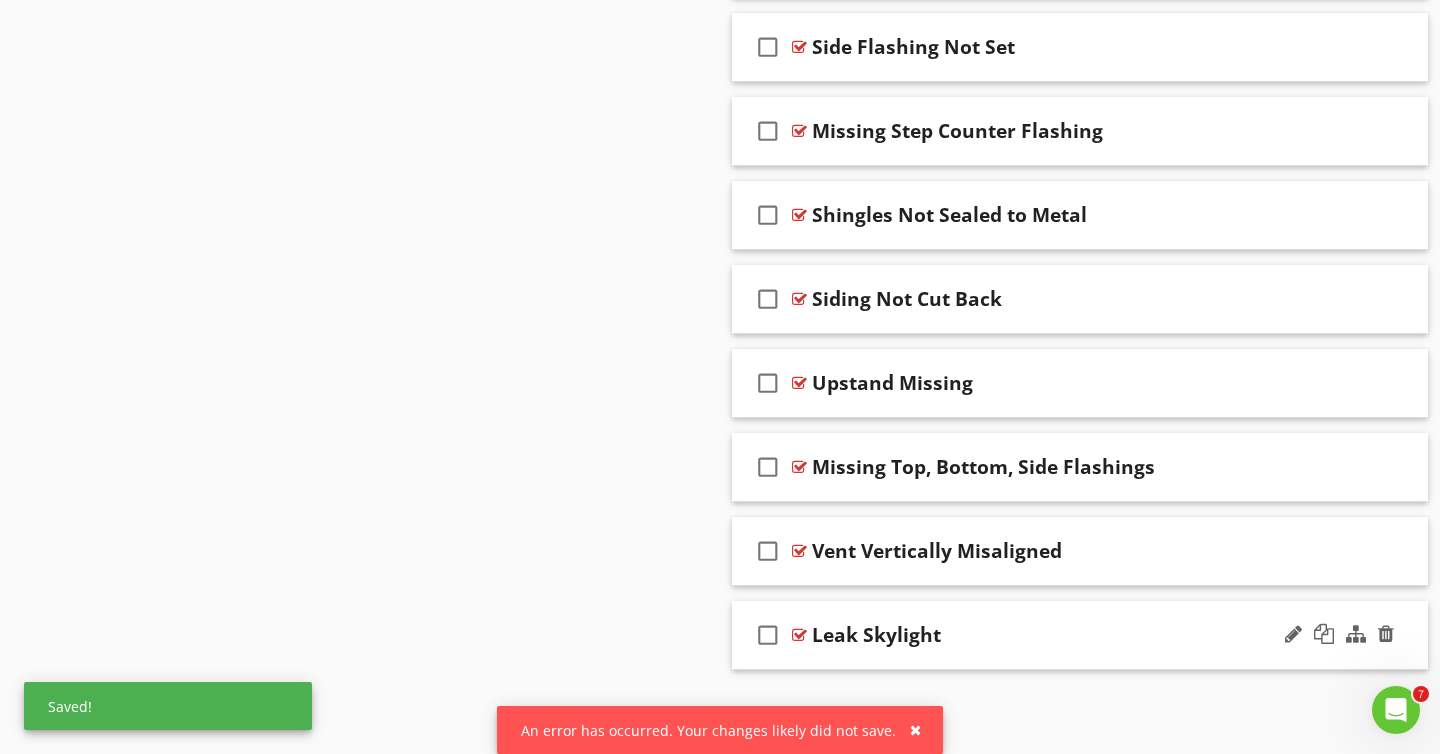 click on "check_box_outline_blank
Leak Skylight" at bounding box center (1080, 635) 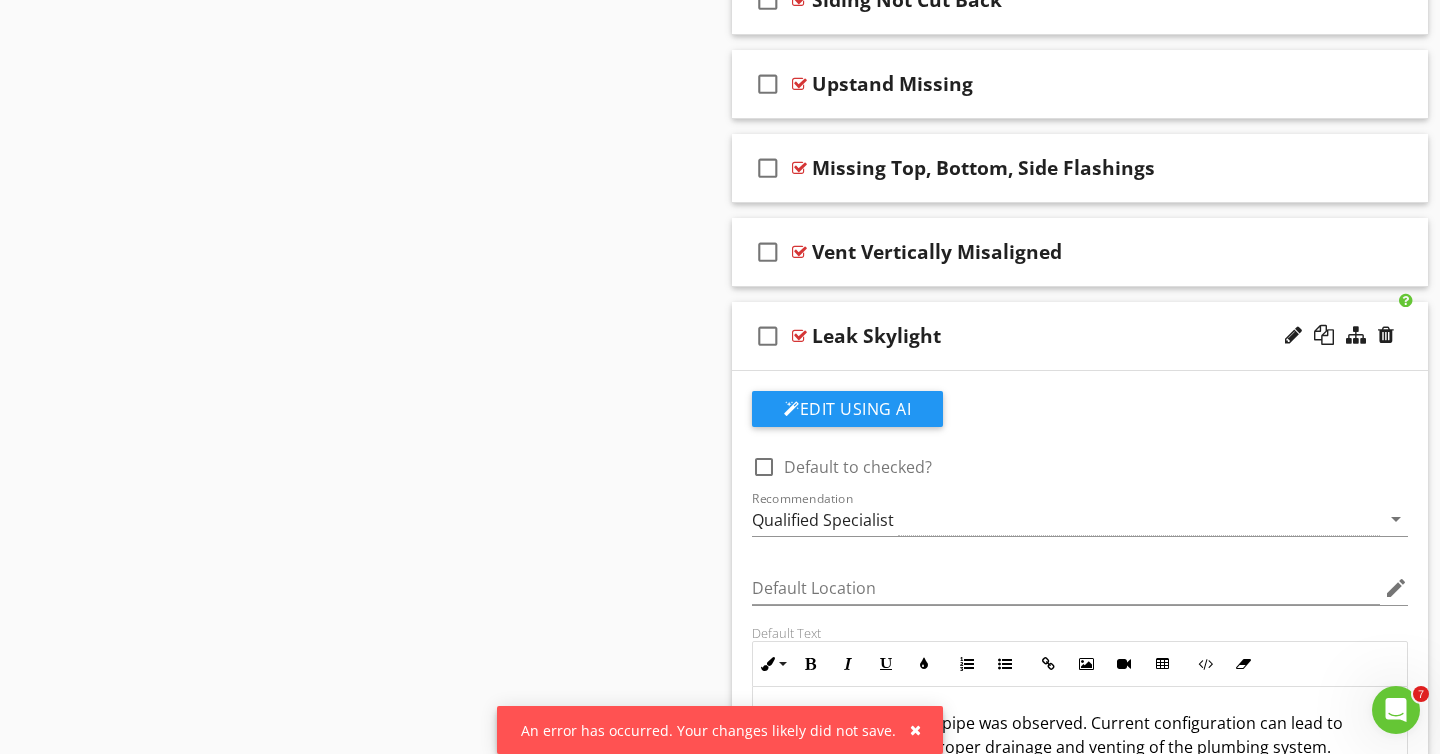 scroll, scrollTop: 2779, scrollLeft: 0, axis: vertical 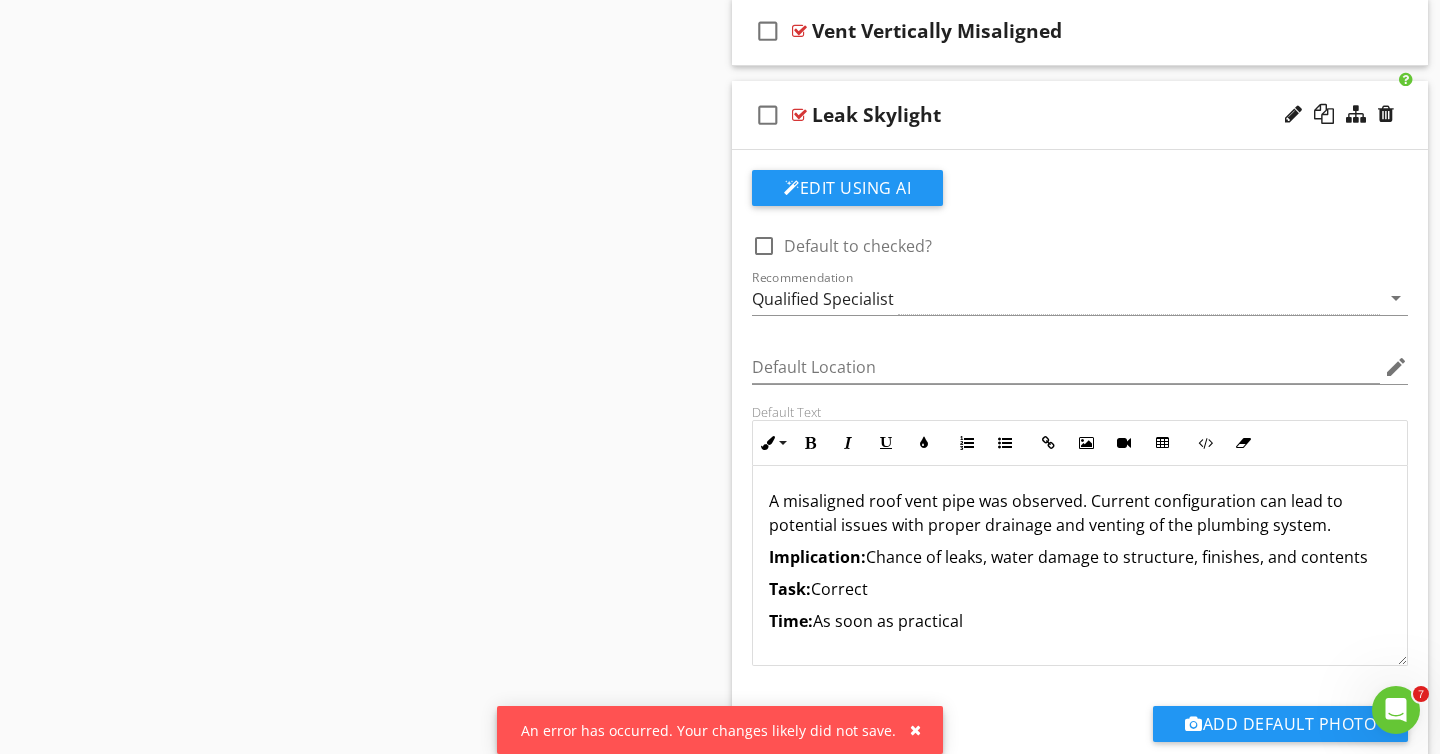 click on "A misaligned roof vent pipe was observed. Current configuration can lead to potential issues with proper drainage and venting of the plumbing system." at bounding box center [1080, 513] 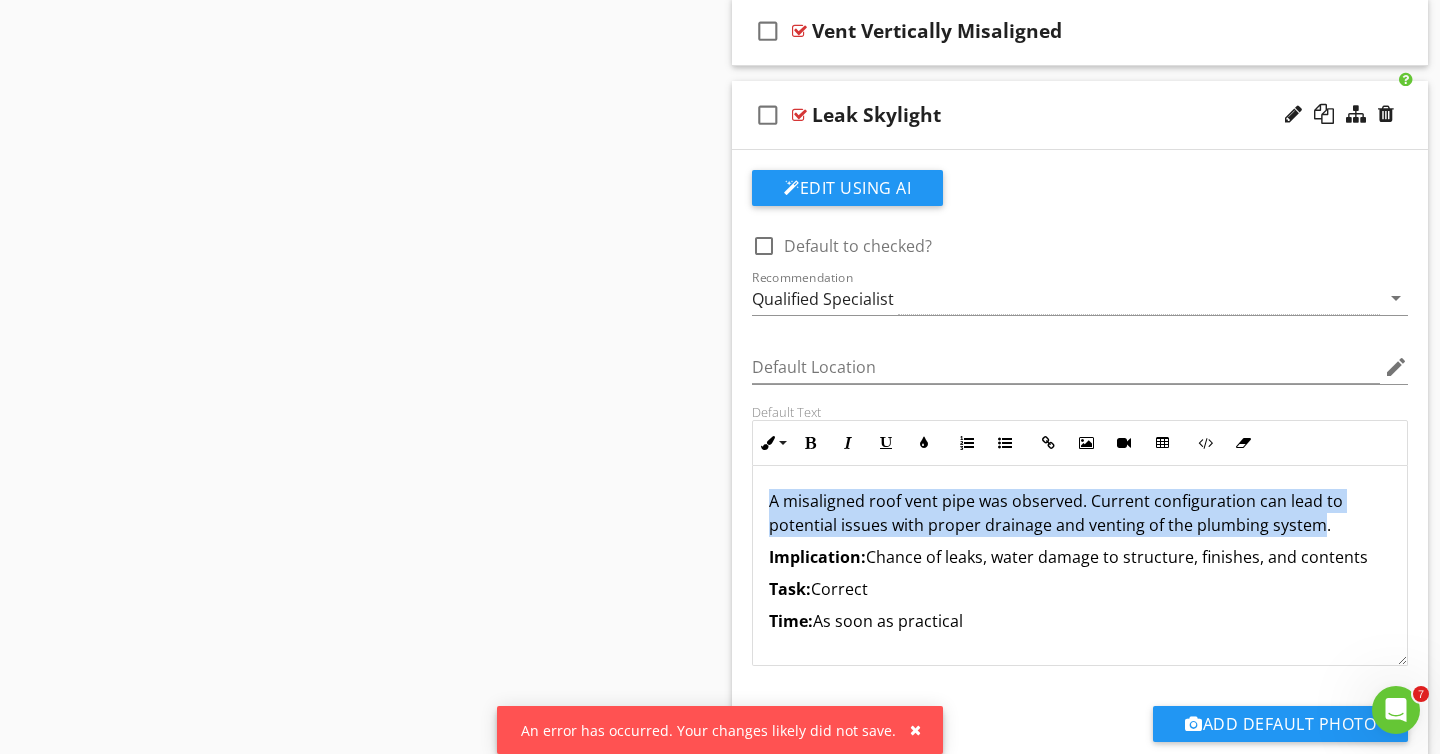 drag, startPoint x: 770, startPoint y: 502, endPoint x: 1317, endPoint y: 523, distance: 547.40295 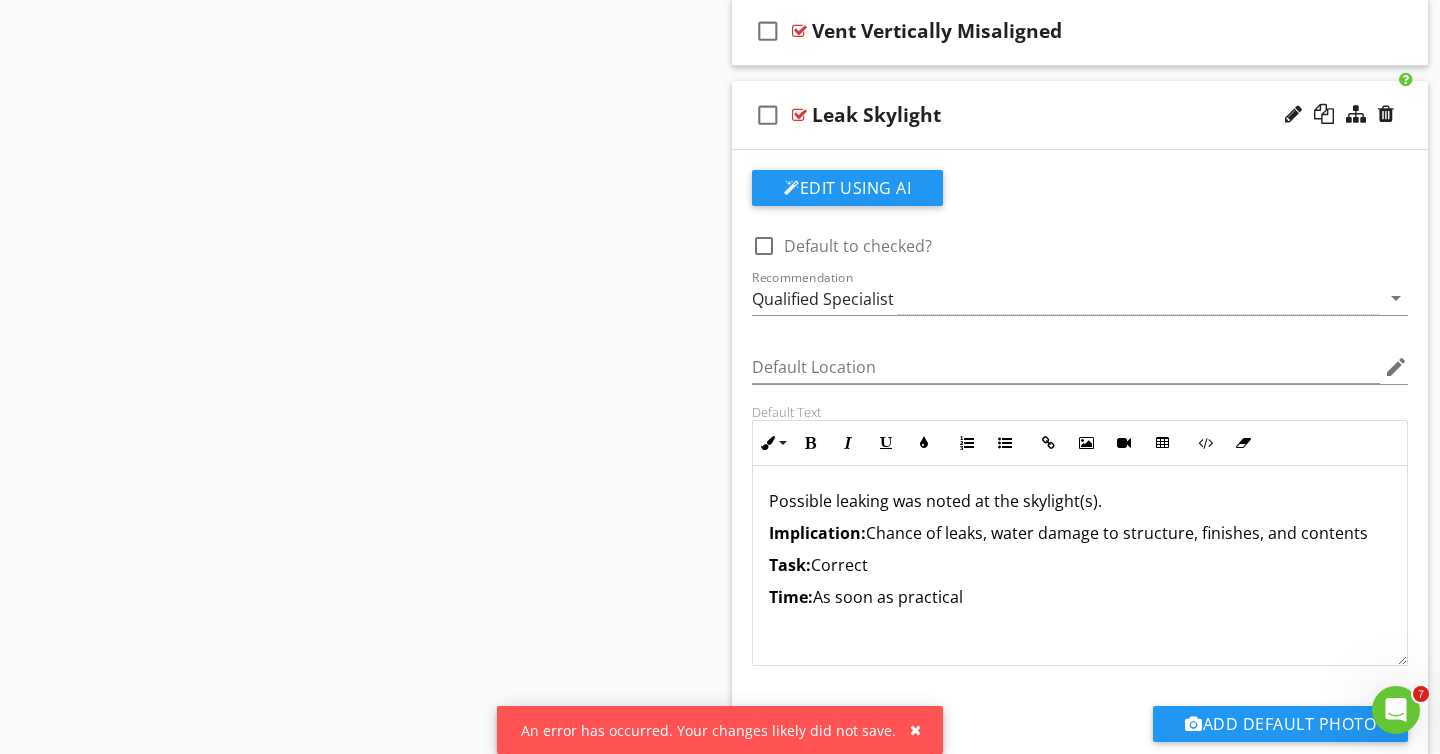 click on "Task:  Correct" at bounding box center [1080, 565] 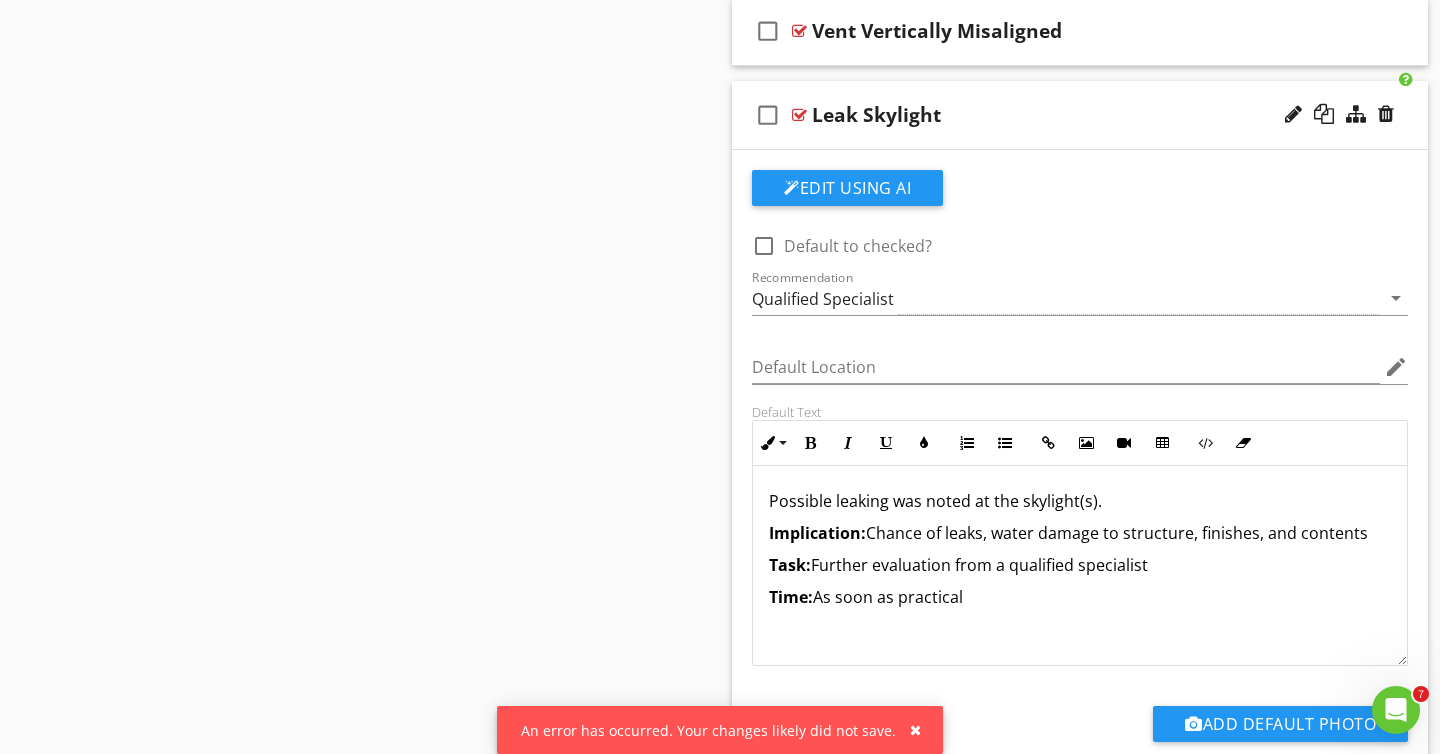 click on "Time:  As soon as practical" at bounding box center [1080, 597] 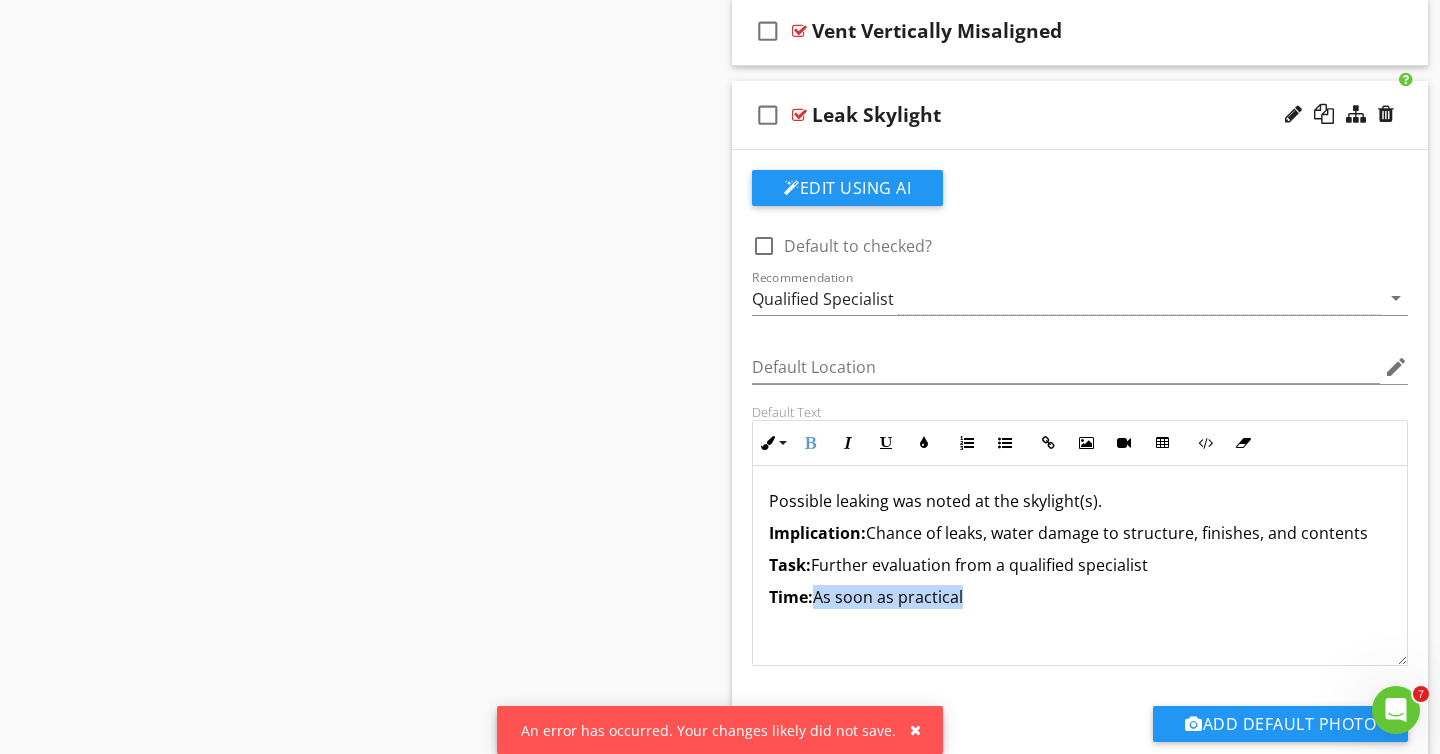 drag, startPoint x: 818, startPoint y: 592, endPoint x: 965, endPoint y: 601, distance: 147.27525 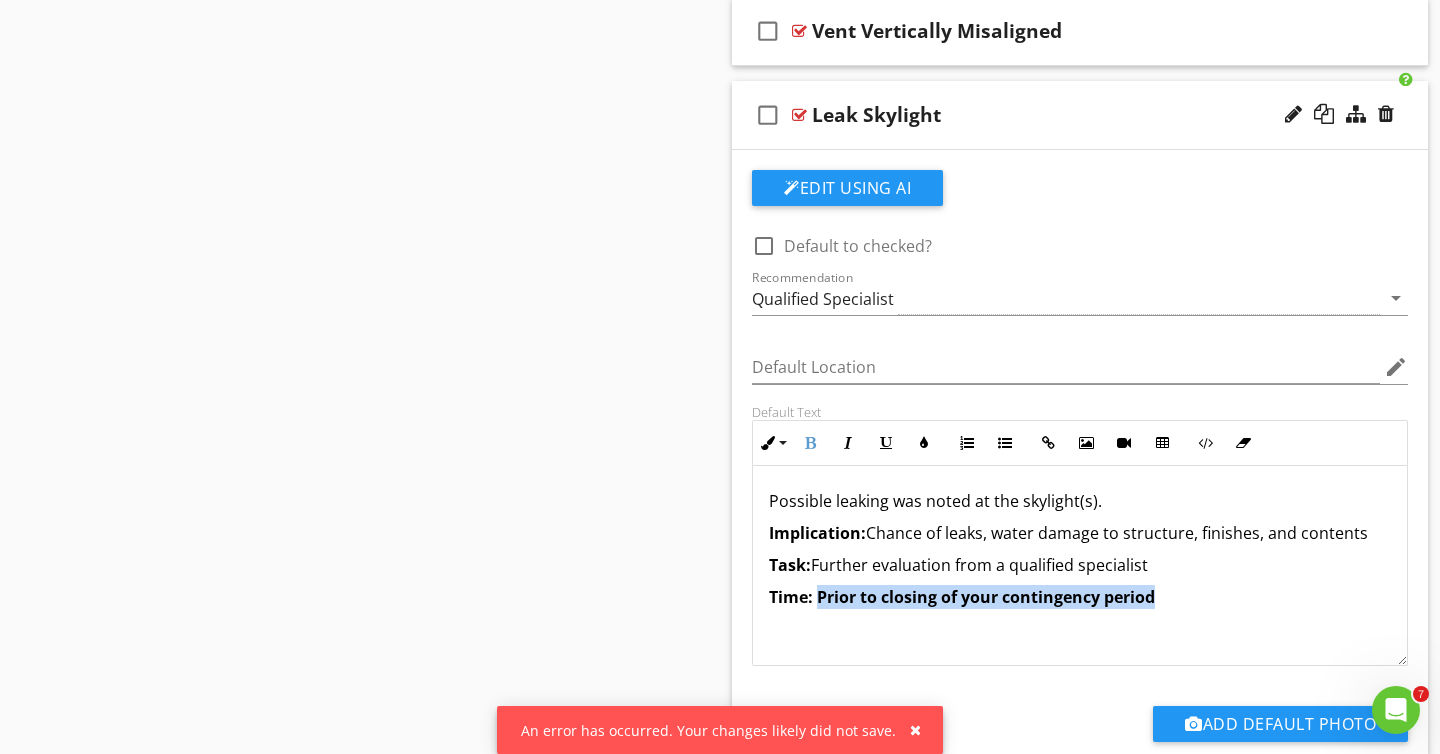 drag, startPoint x: 820, startPoint y: 592, endPoint x: 1154, endPoint y: 603, distance: 334.1811 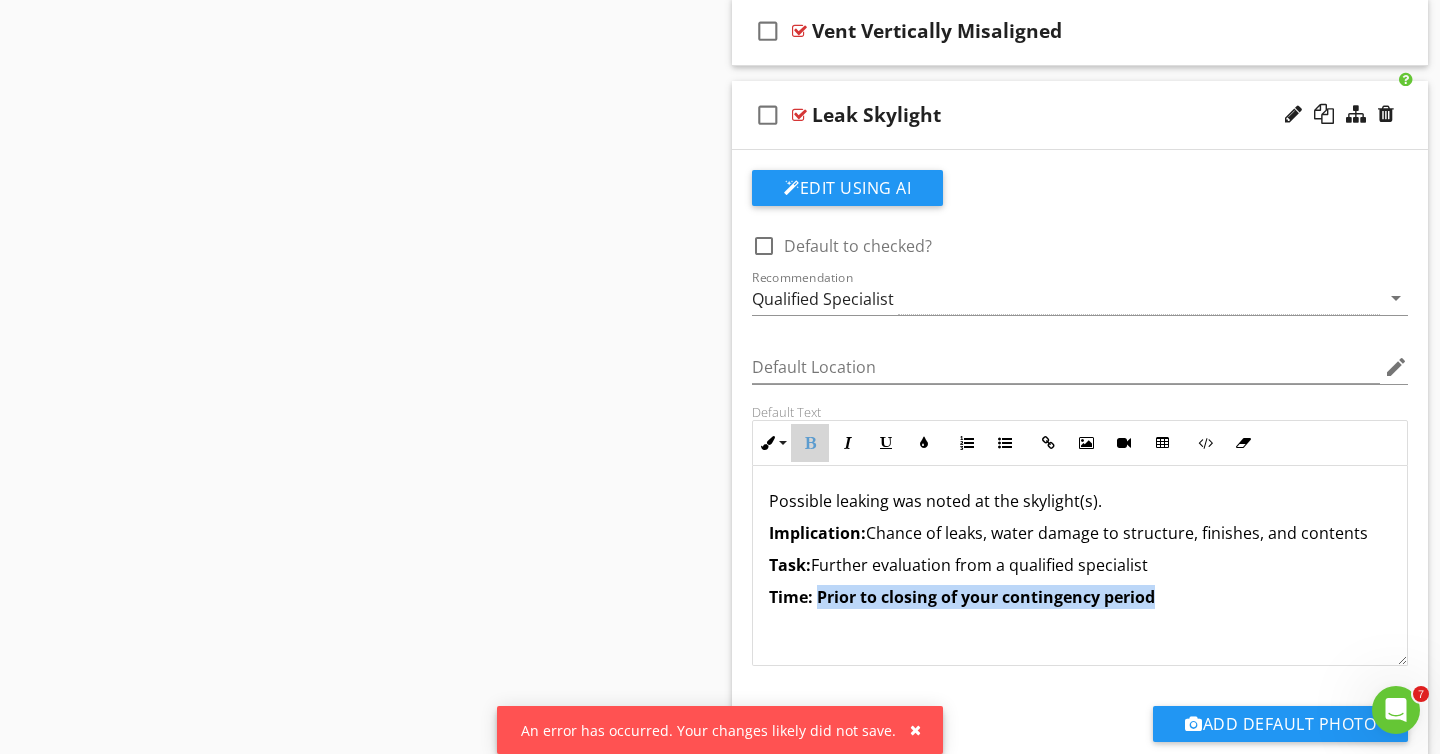 click at bounding box center [810, 443] 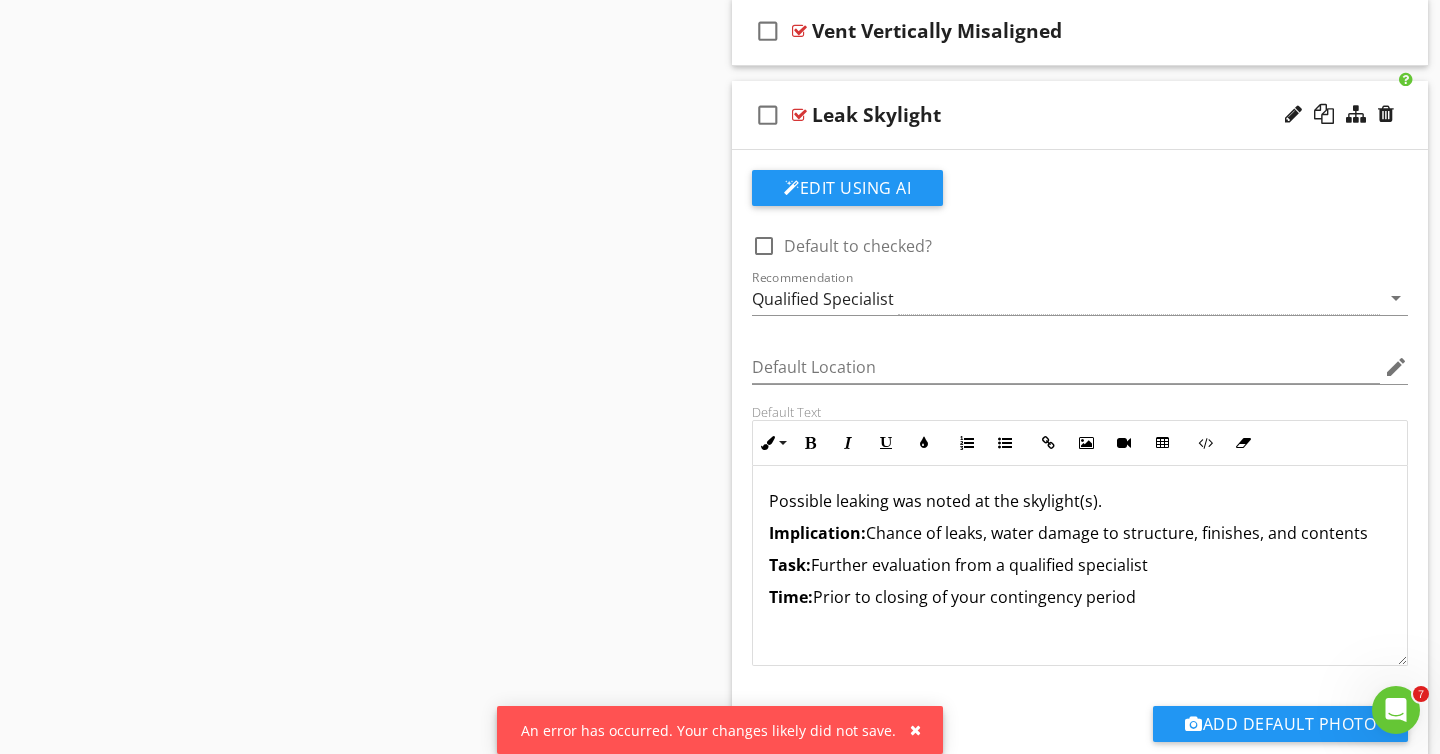 click on "Task:  Further evaluation from a qualified specialist" at bounding box center (1080, 565) 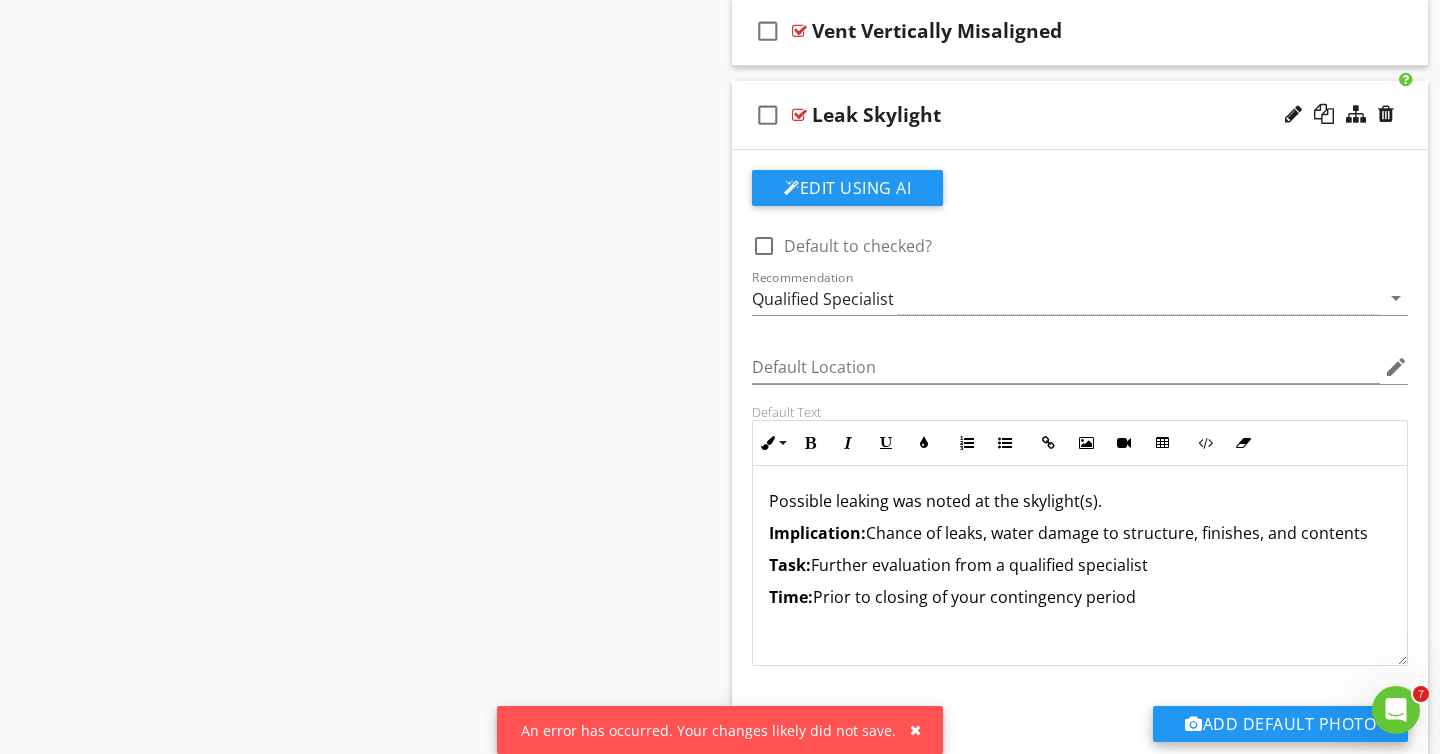 click on "Add Default Photo" at bounding box center [1280, 724] 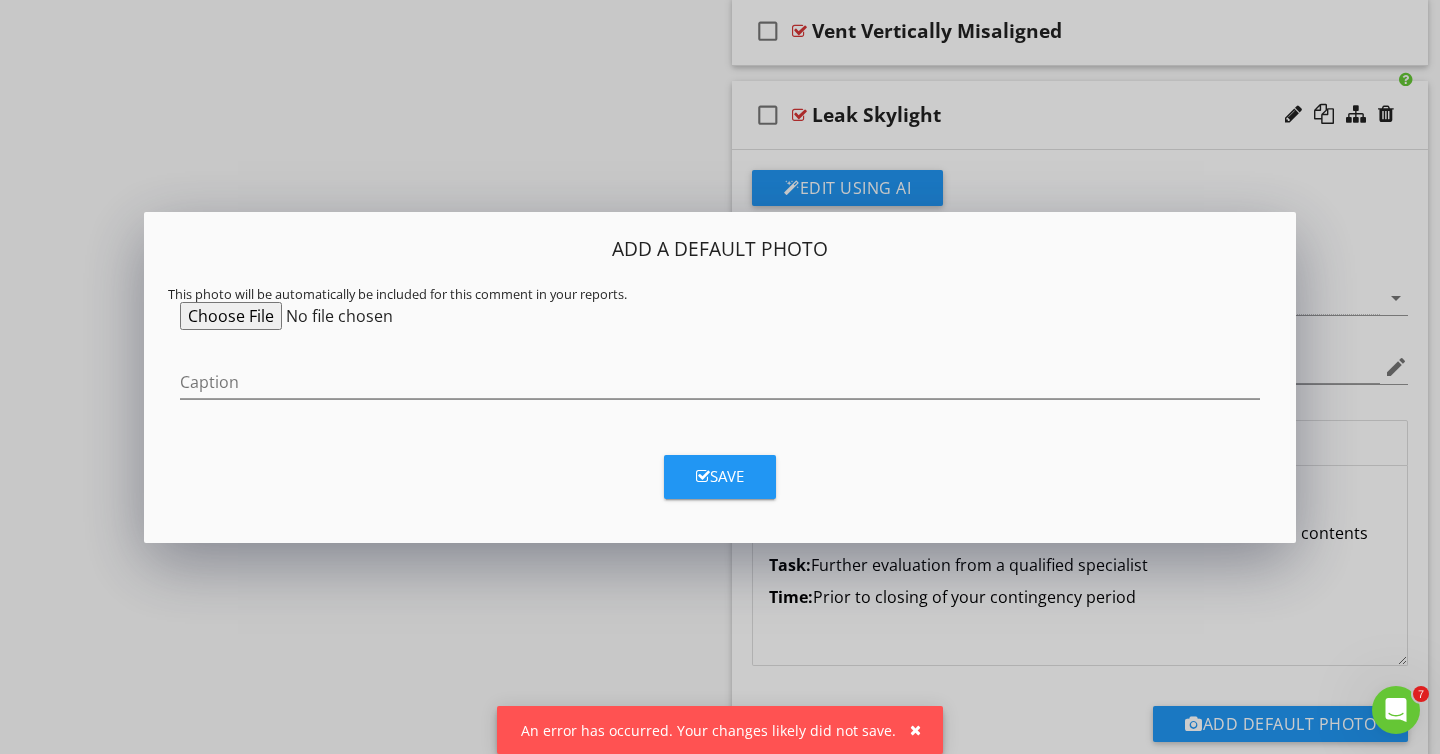 click at bounding box center [333, 316] 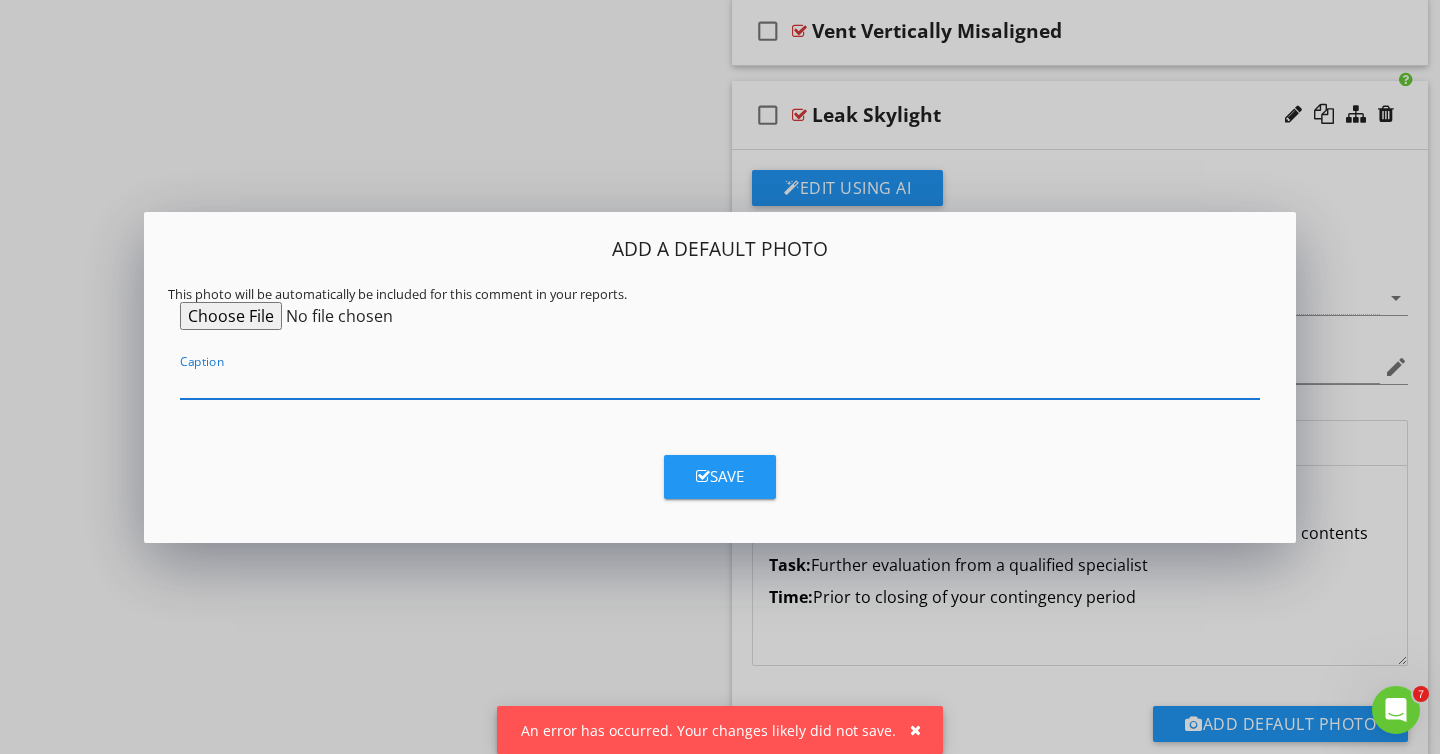 click at bounding box center [720, 382] 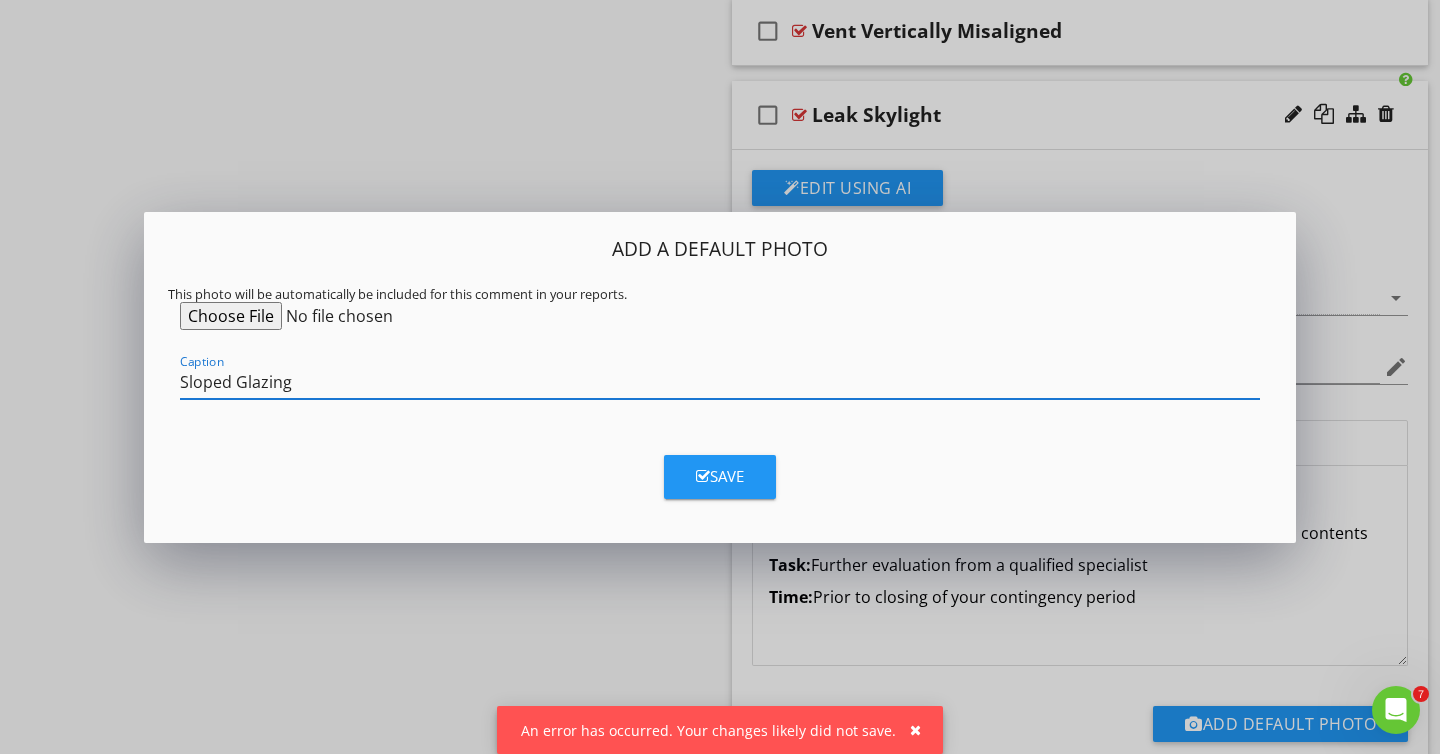 type on "Sloped Glazing" 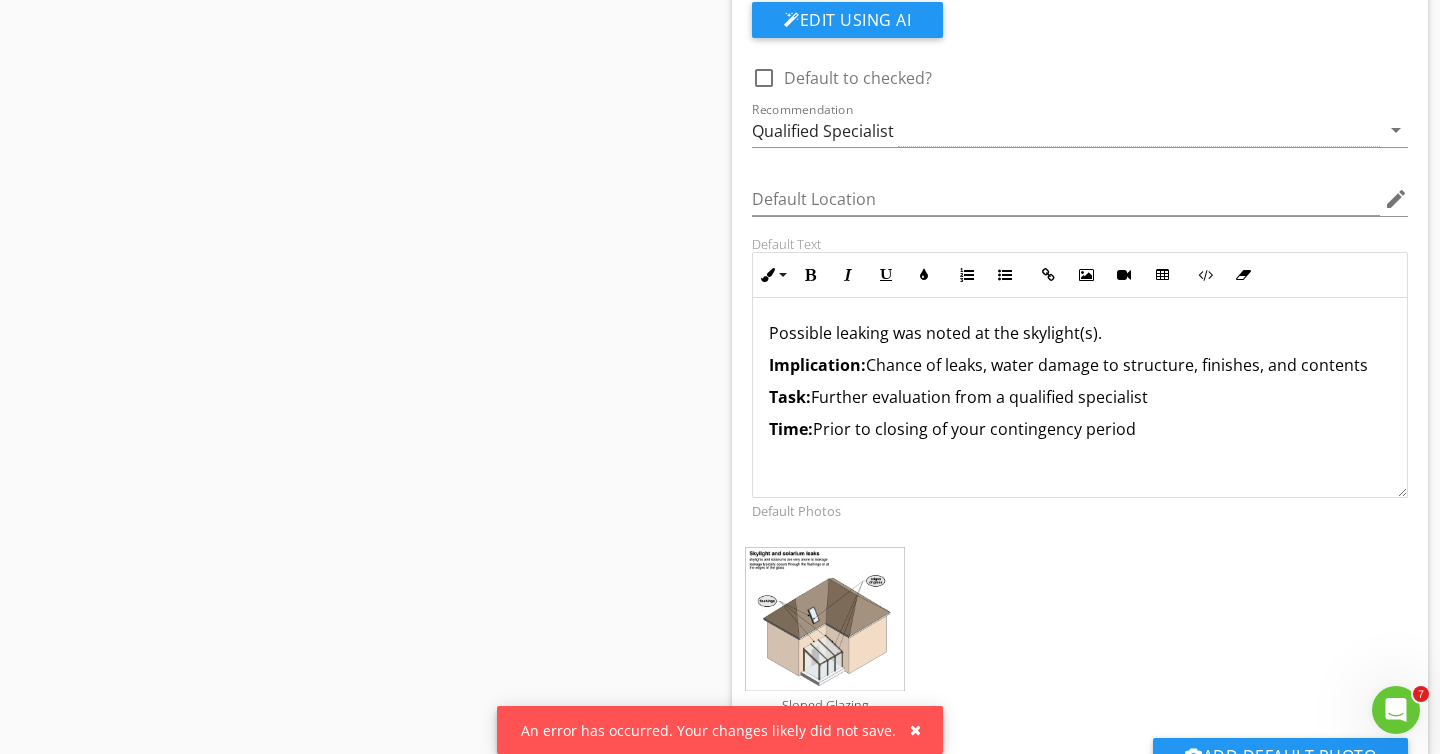 scroll, scrollTop: 3050, scrollLeft: 0, axis: vertical 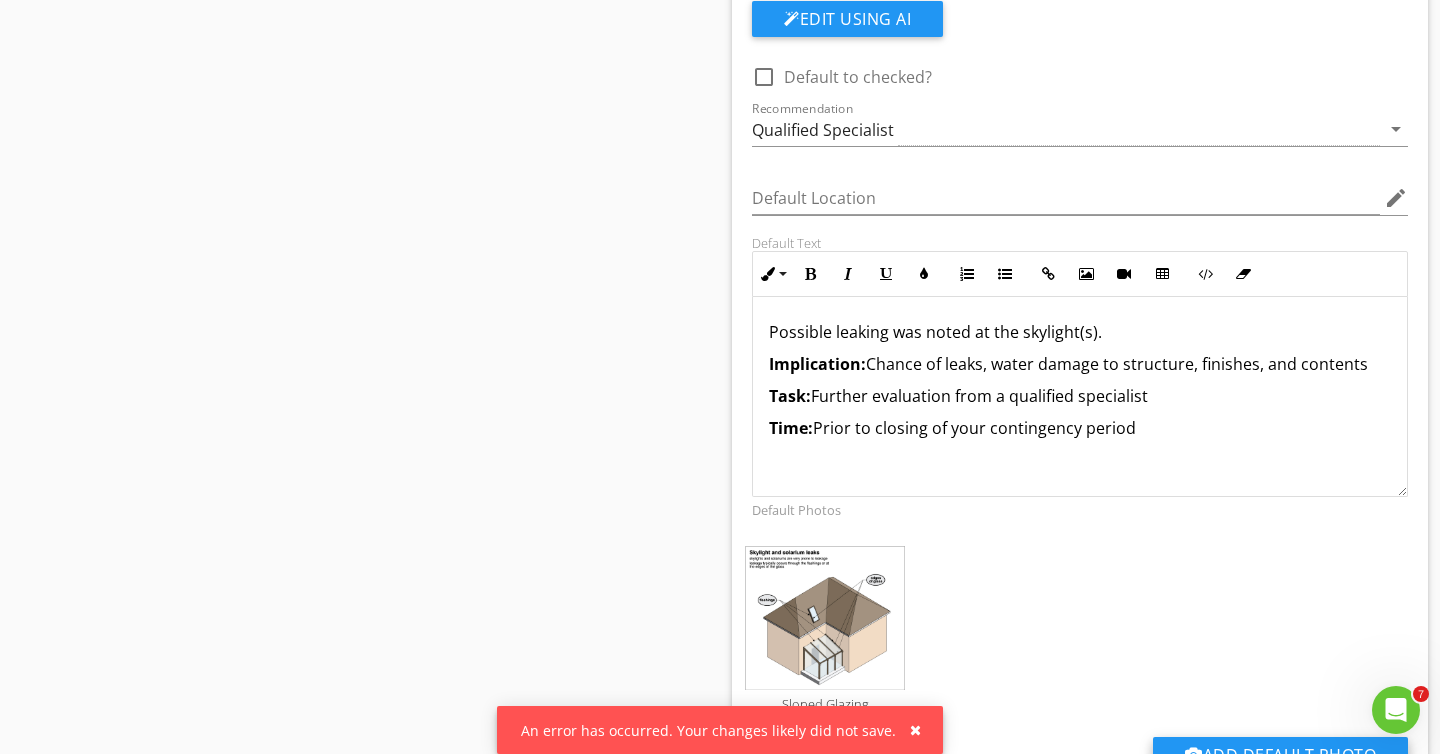 click on "Add Default Photo" at bounding box center (1280, 755) 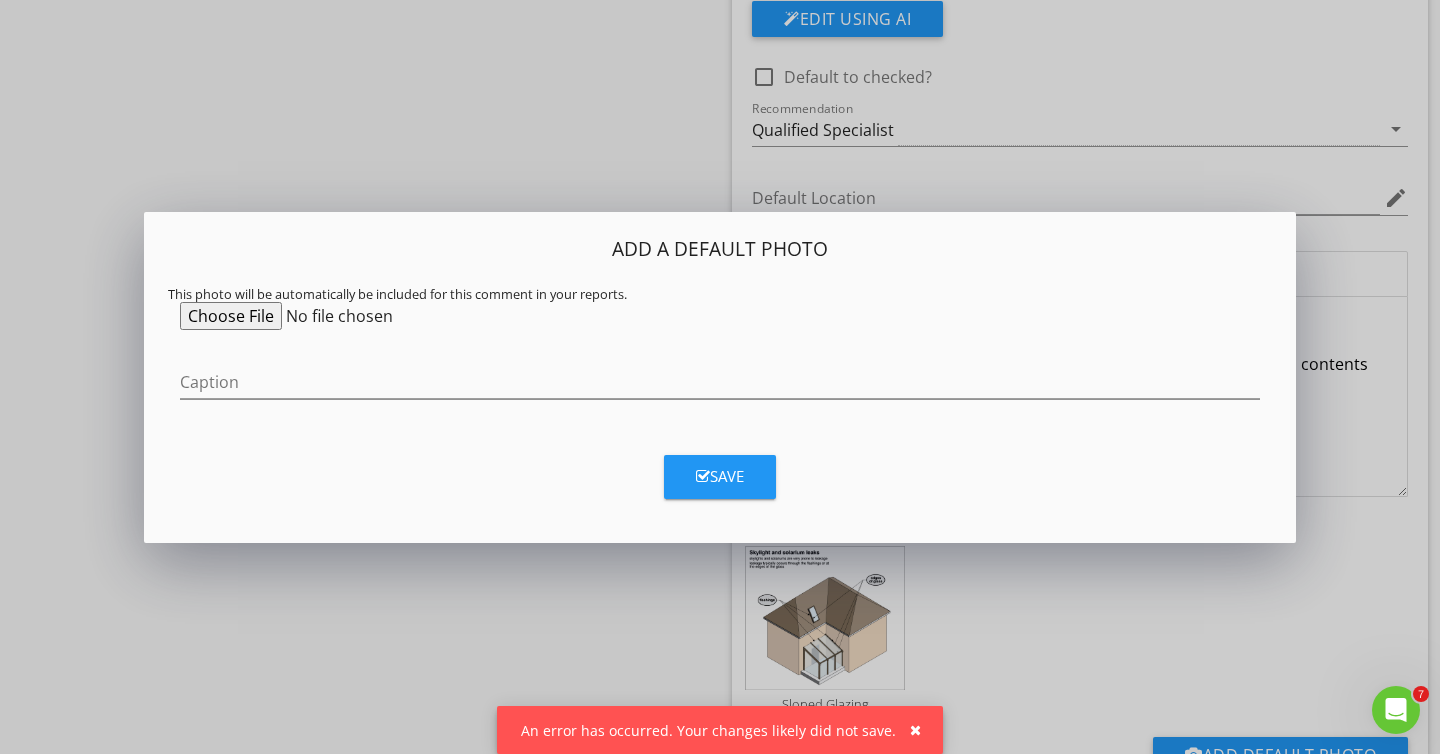 click at bounding box center [333, 316] 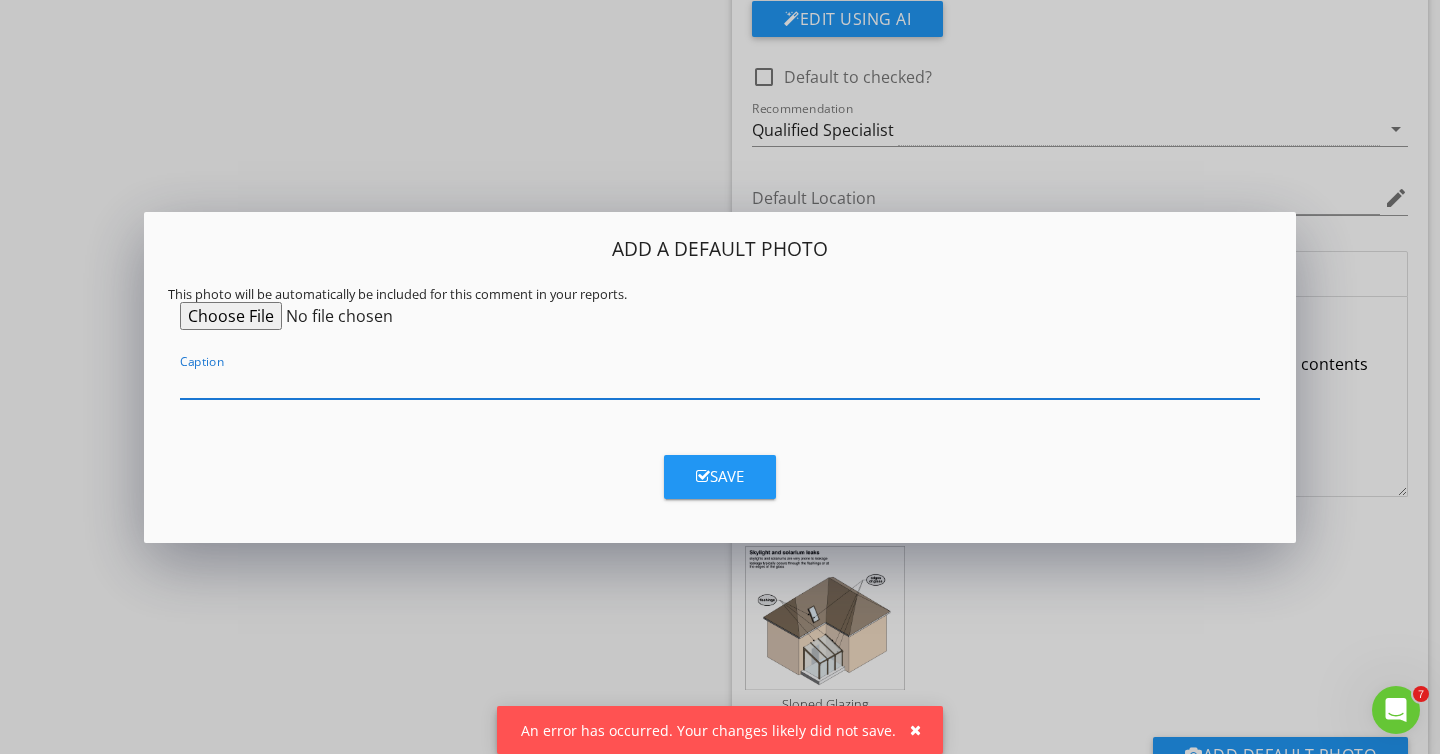 click at bounding box center [720, 382] 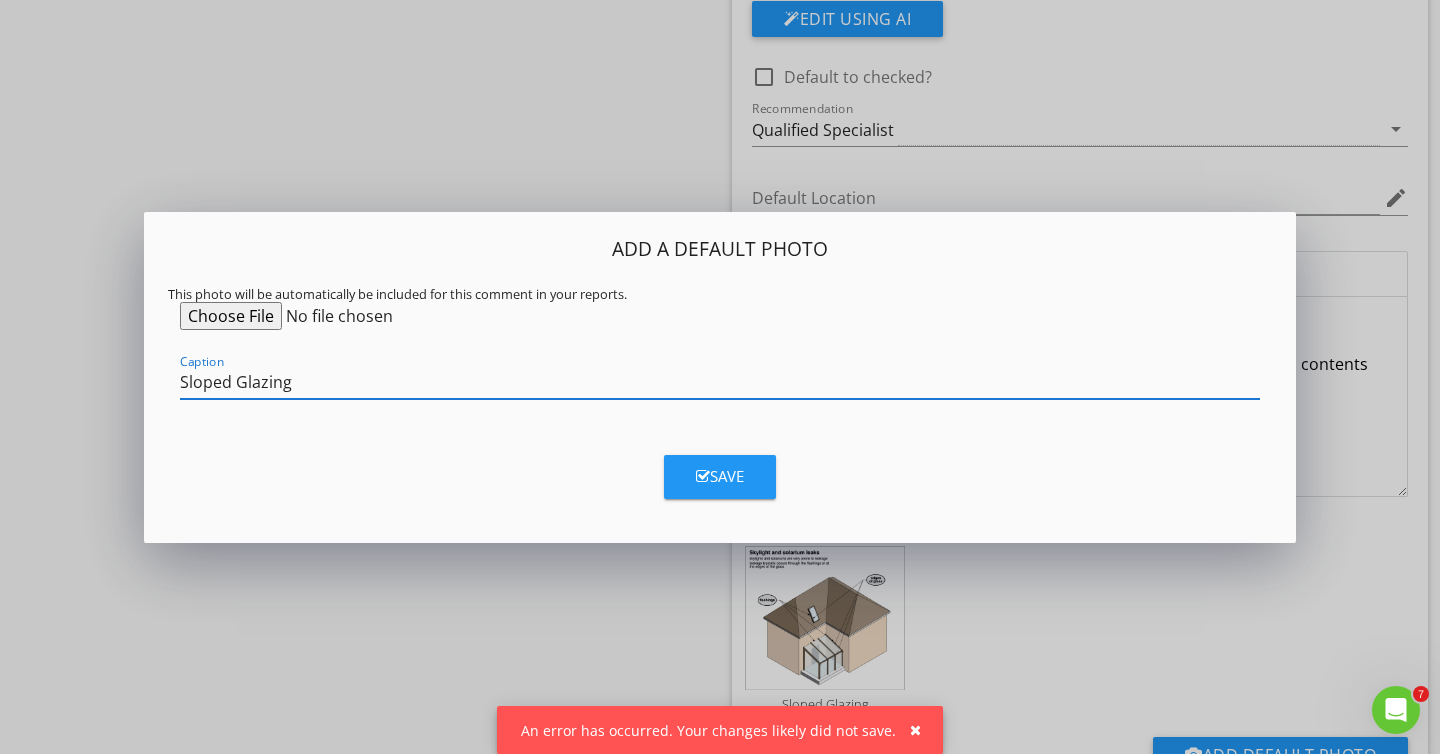 type on "Sloped Glazing" 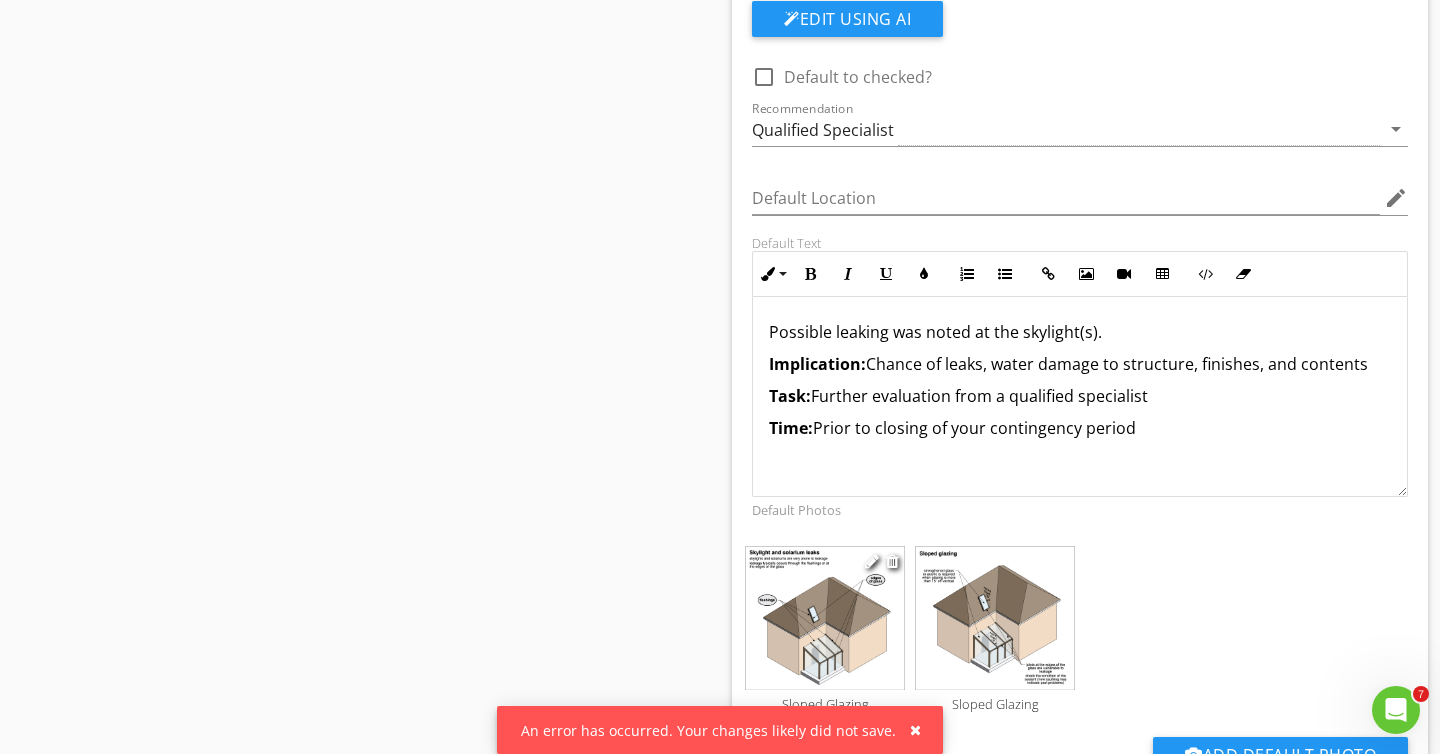 scroll, scrollTop: 3193, scrollLeft: 0, axis: vertical 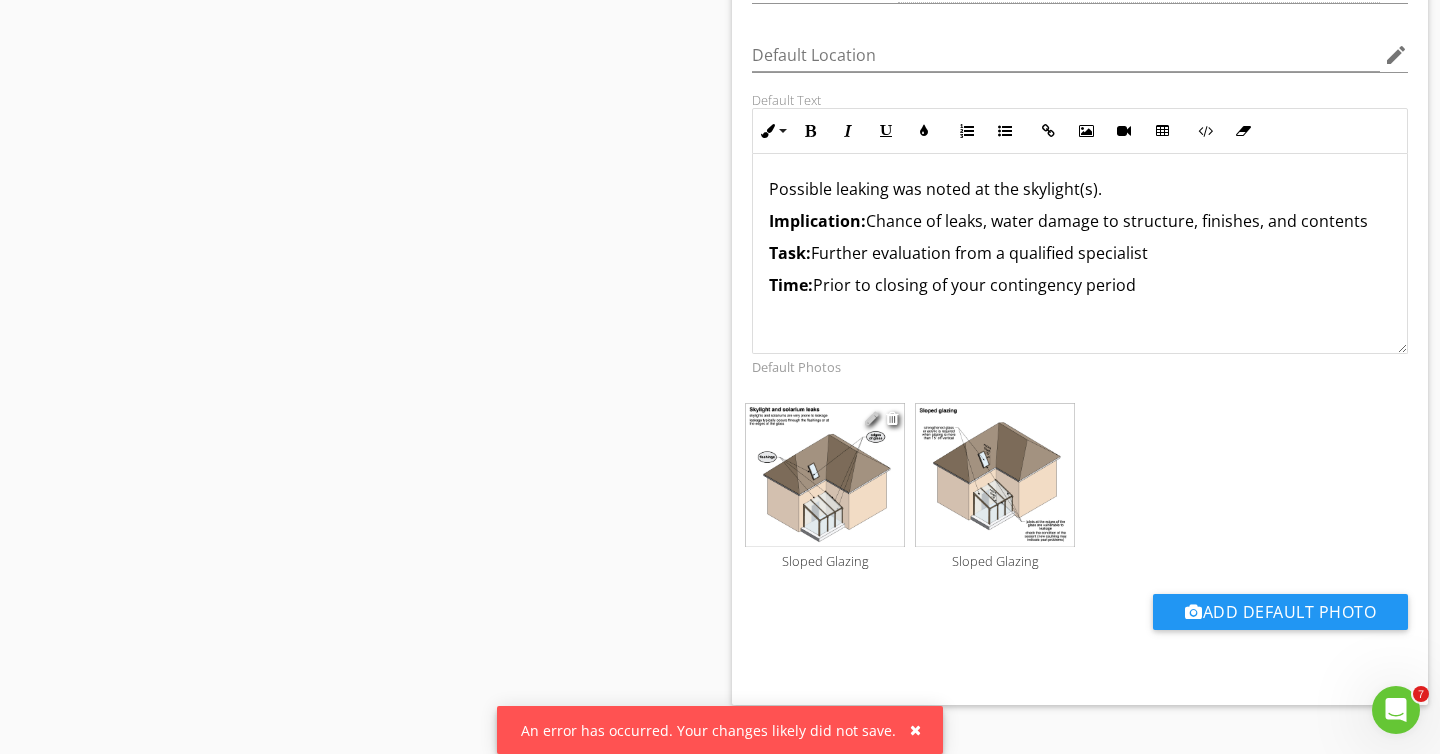 click at bounding box center [872, 418] 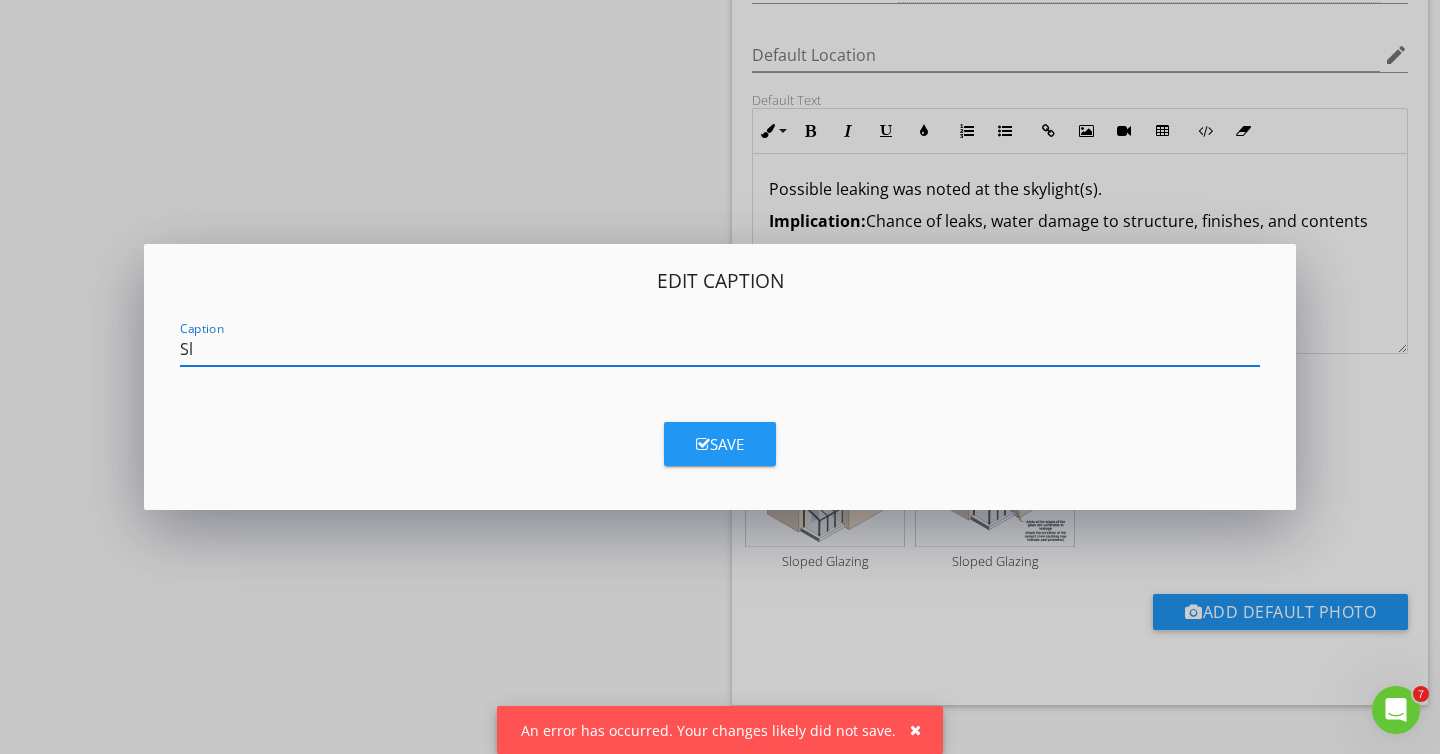 type on "S" 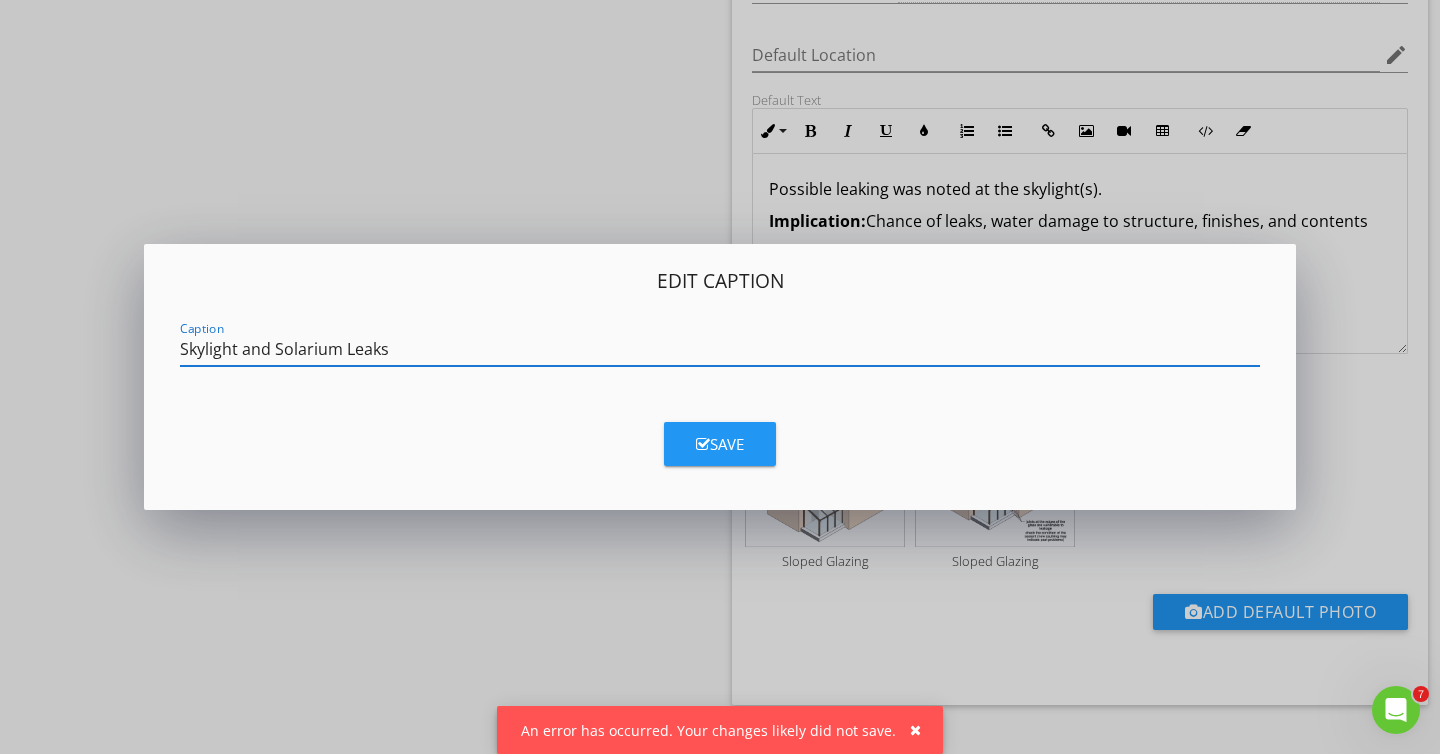 type on "Skylight and Solarium Leaks" 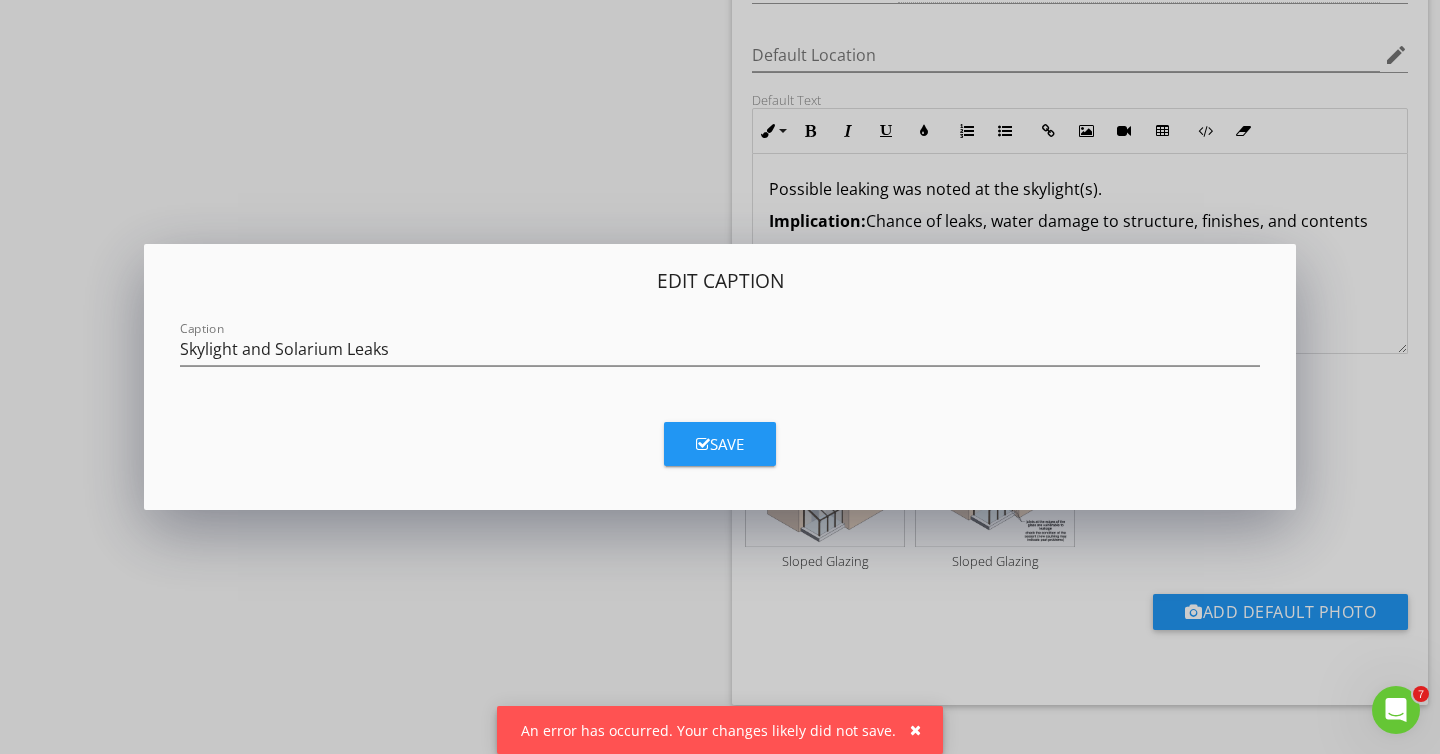 click on "Save" at bounding box center (720, 436) 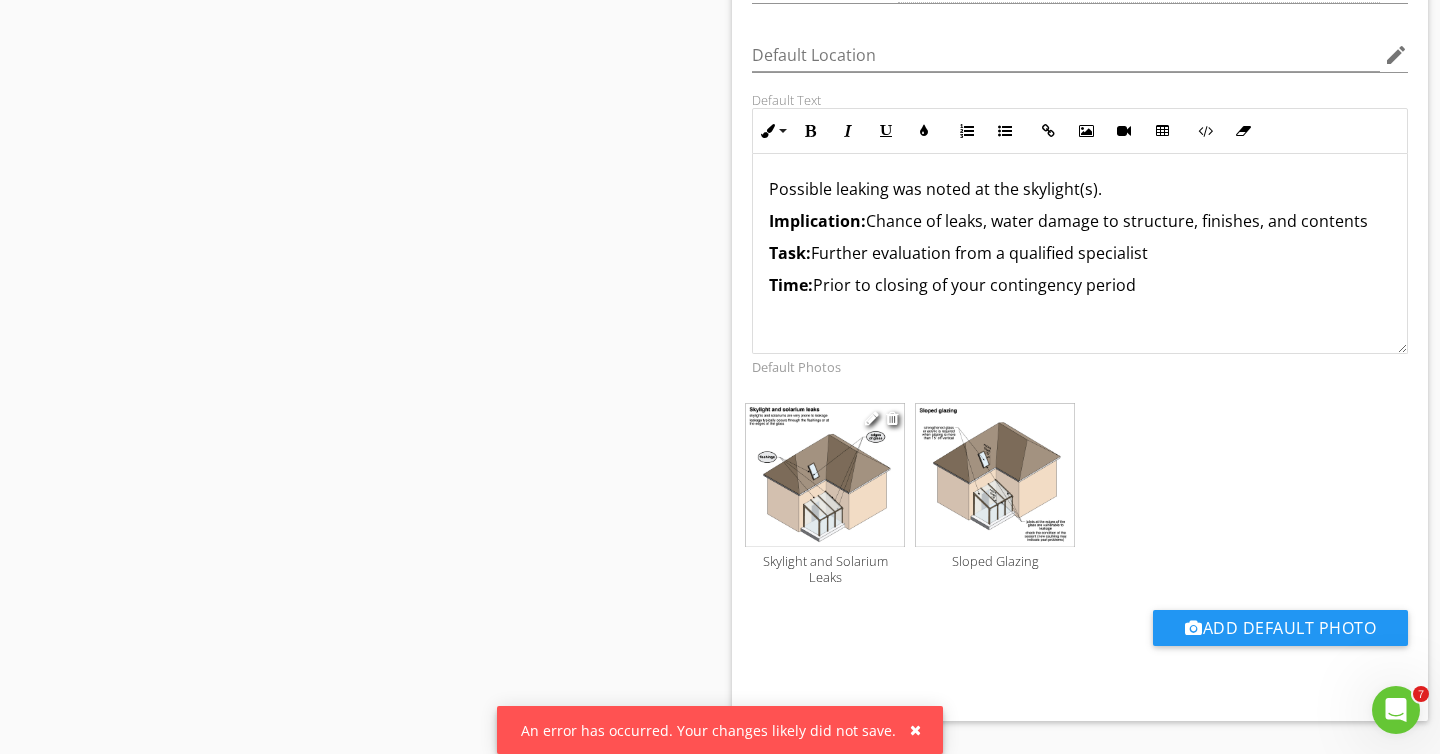 click at bounding box center [825, 475] 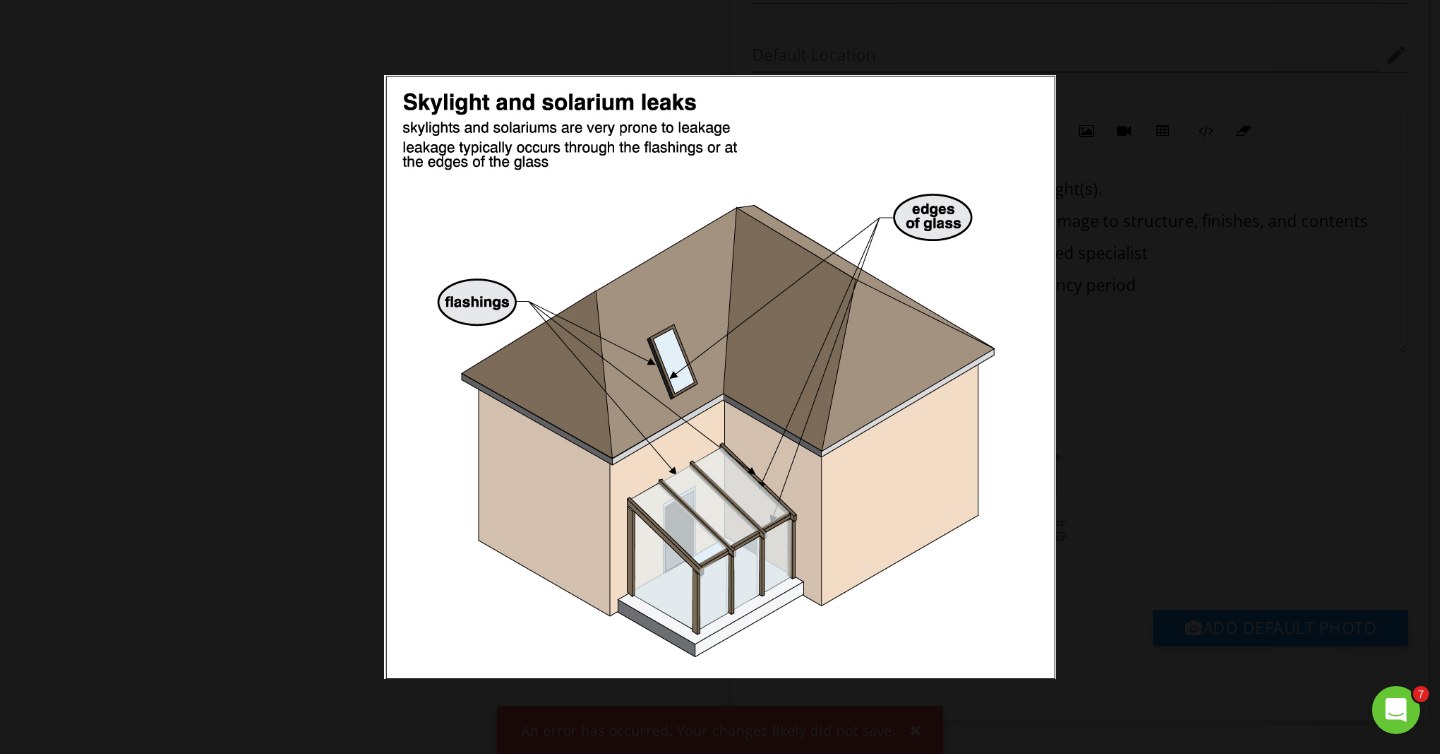 click at bounding box center (720, 377) 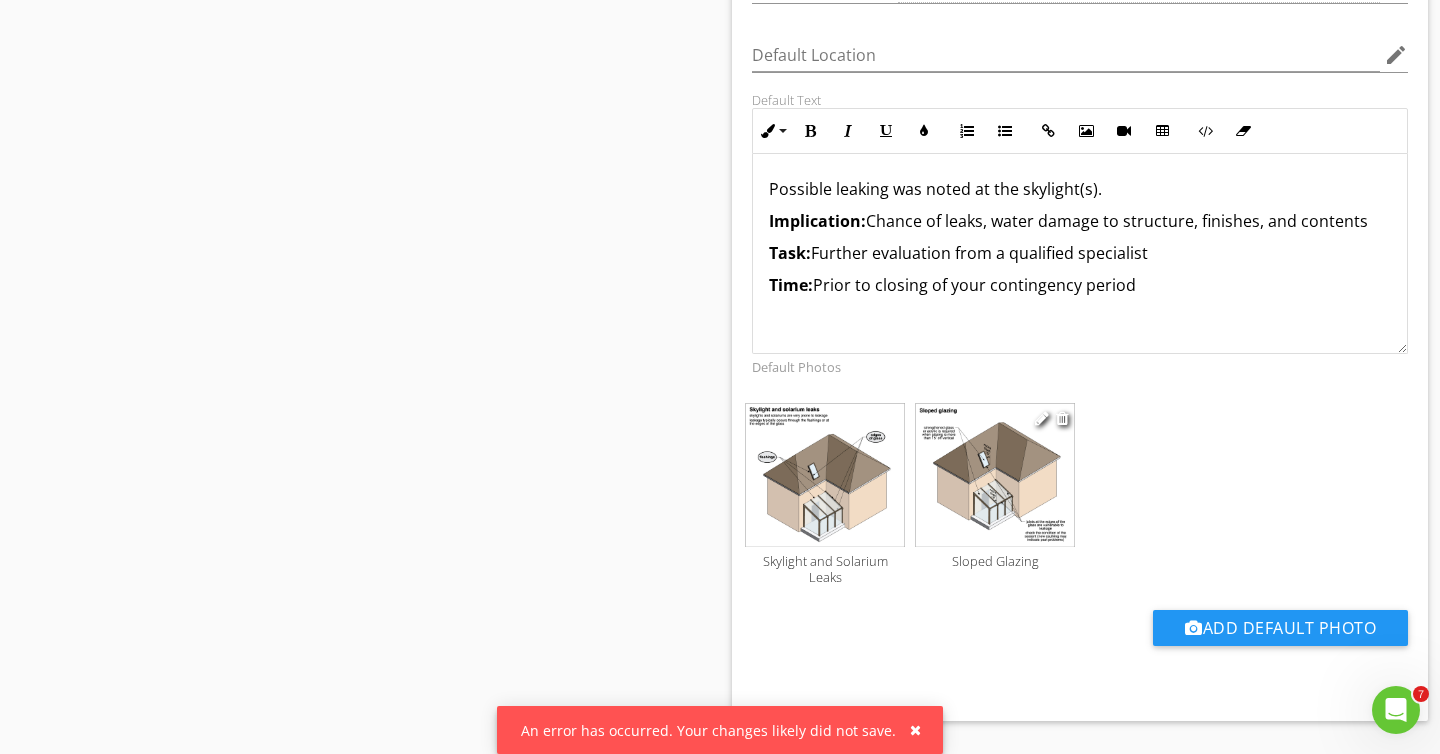 click at bounding box center (995, 475) 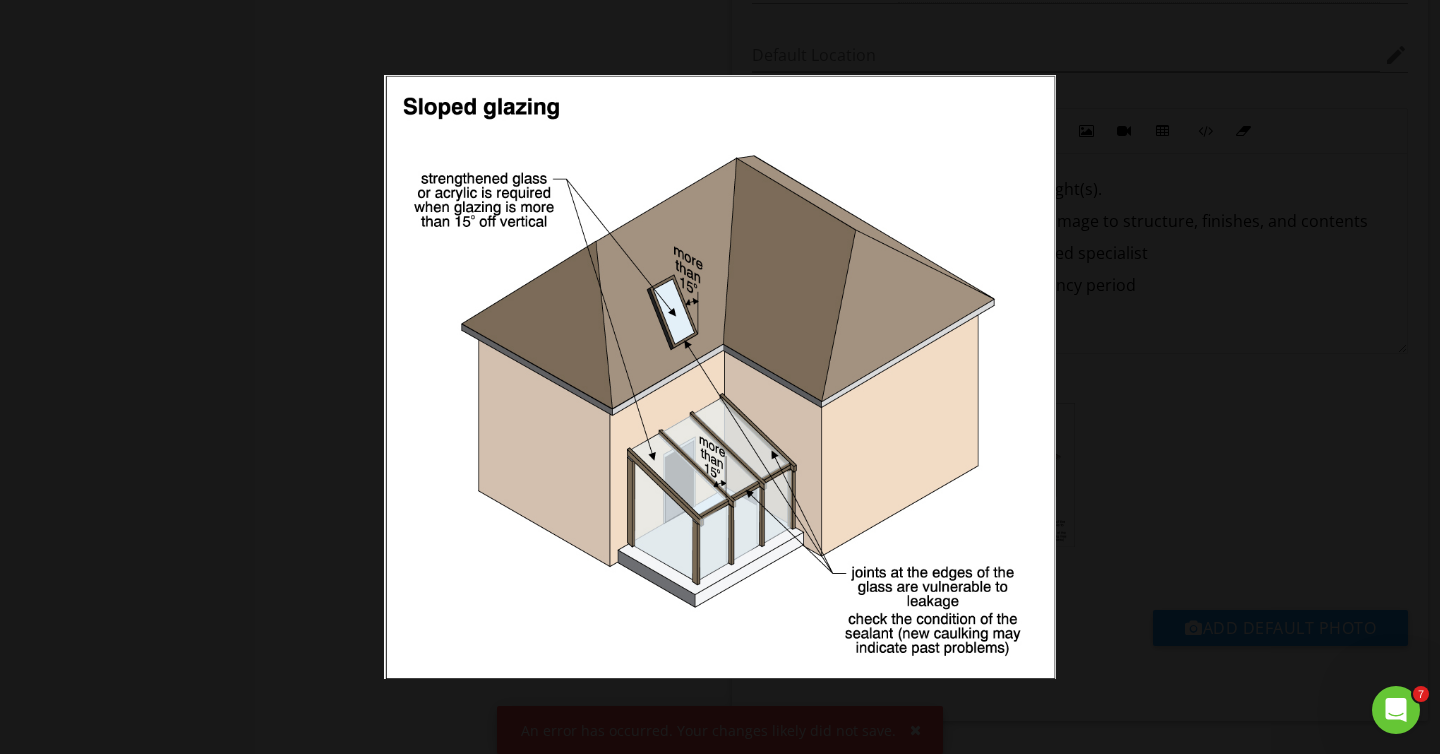 click at bounding box center (720, 377) 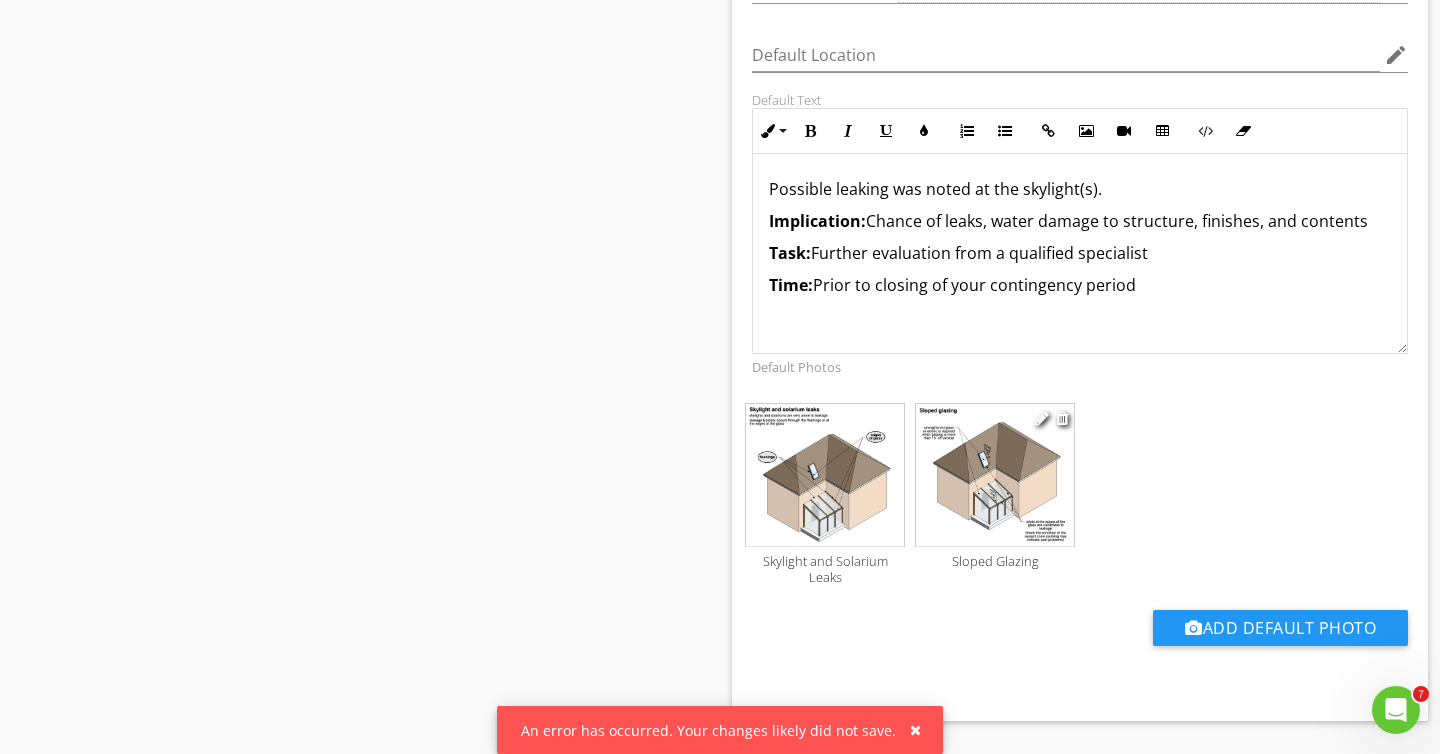 click at bounding box center [995, 475] 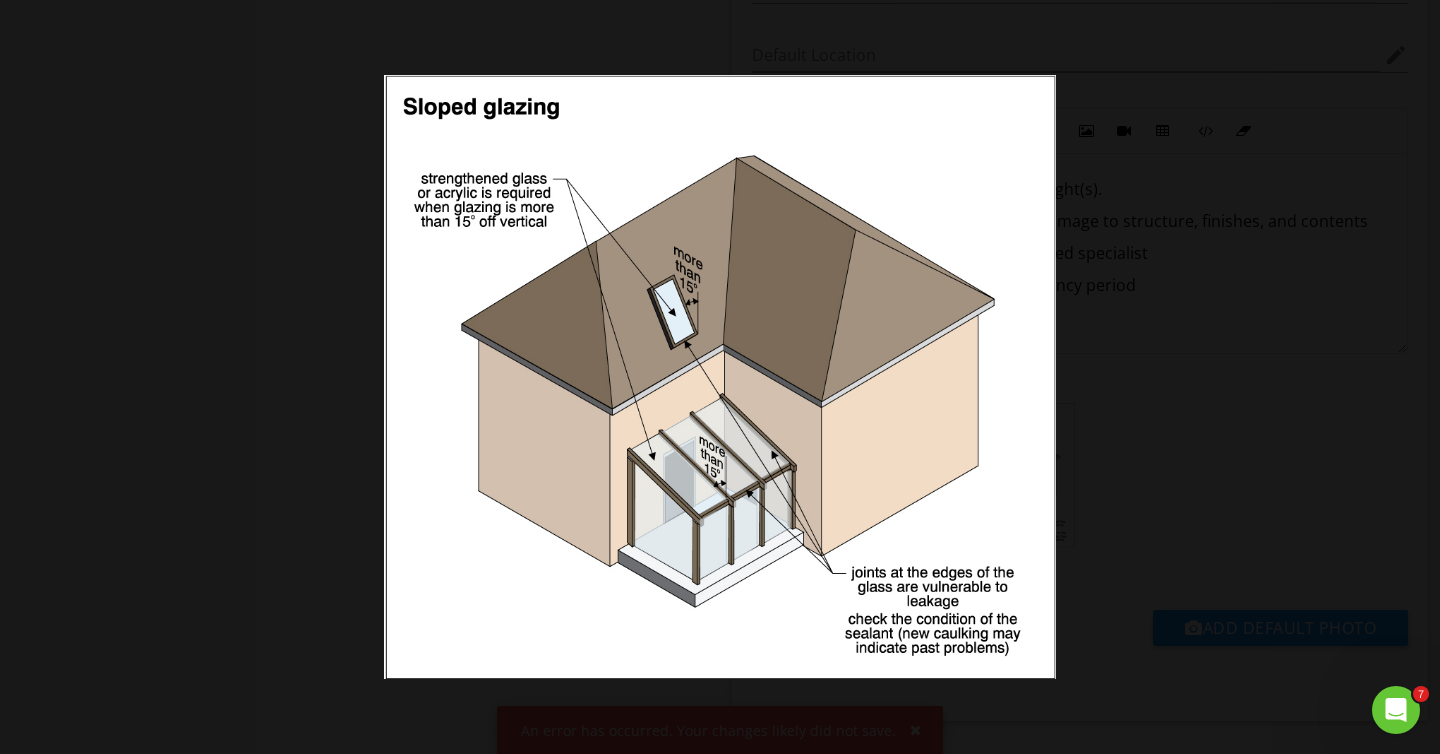 click at bounding box center (720, 377) 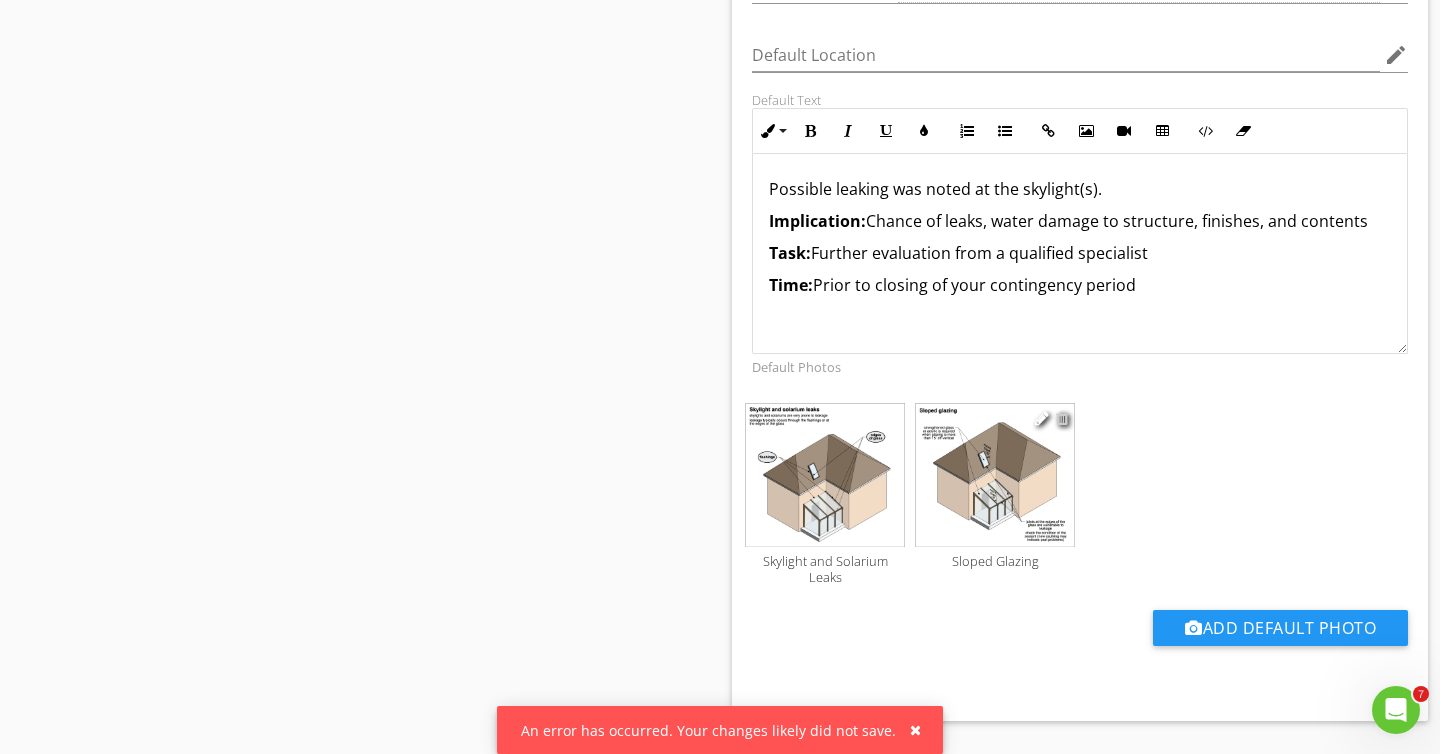 click at bounding box center [1062, 418] 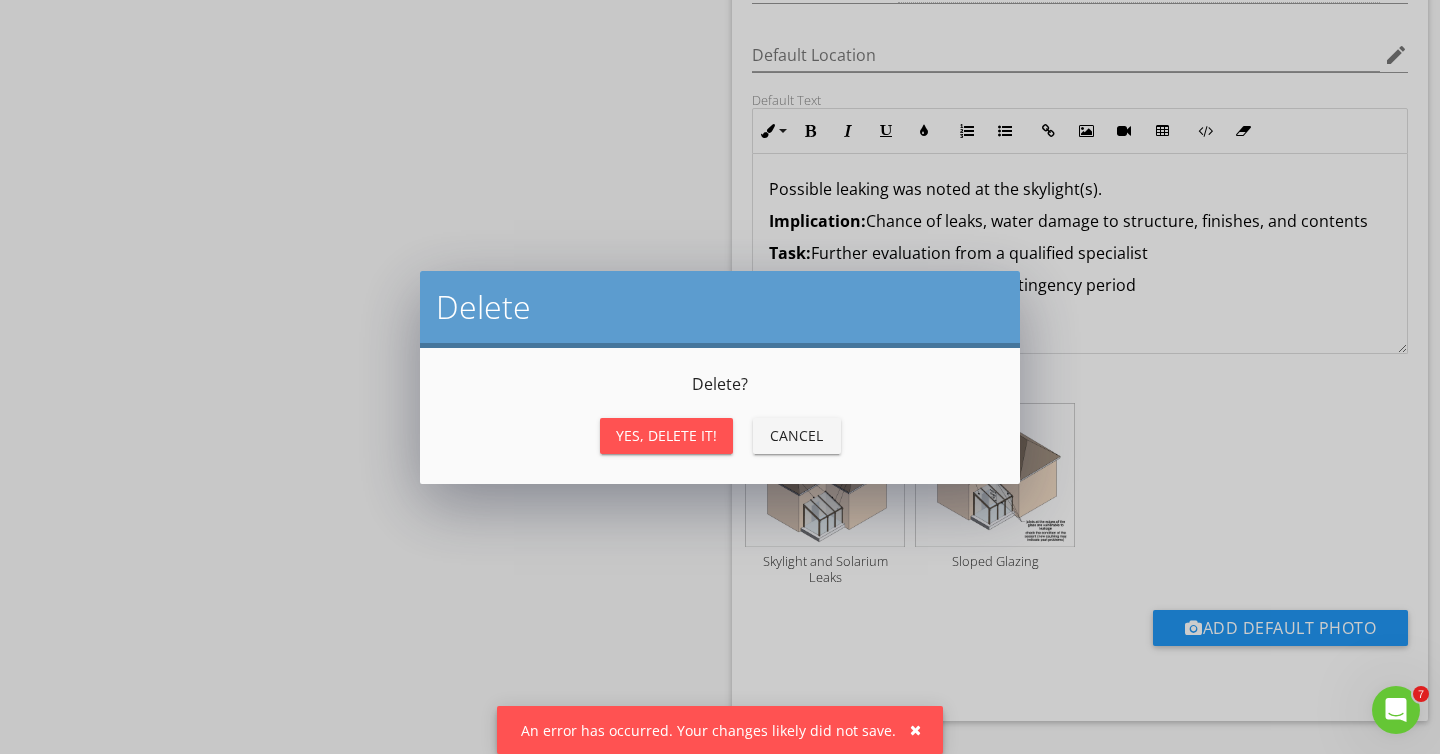 click on "Yes, Delete it!" at bounding box center [666, 435] 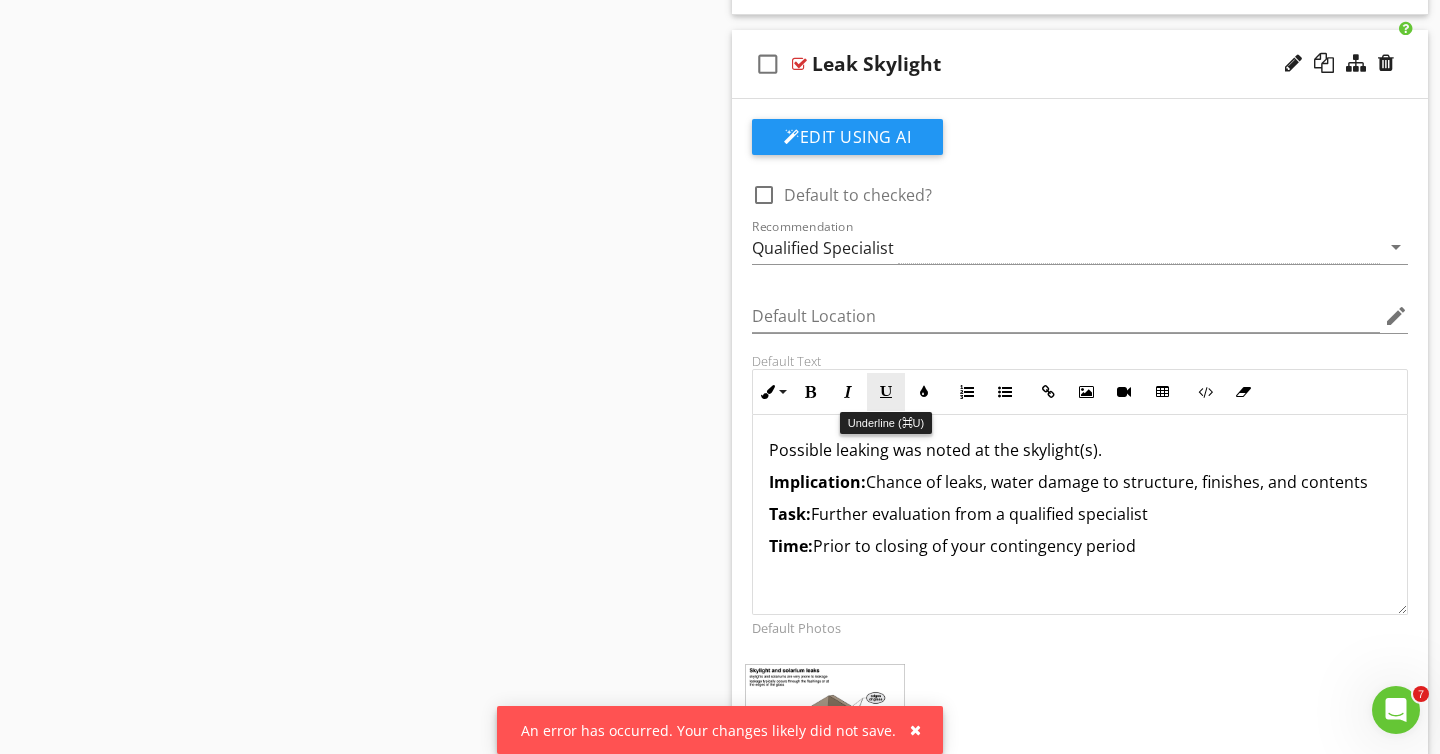 scroll, scrollTop: 2971, scrollLeft: 0, axis: vertical 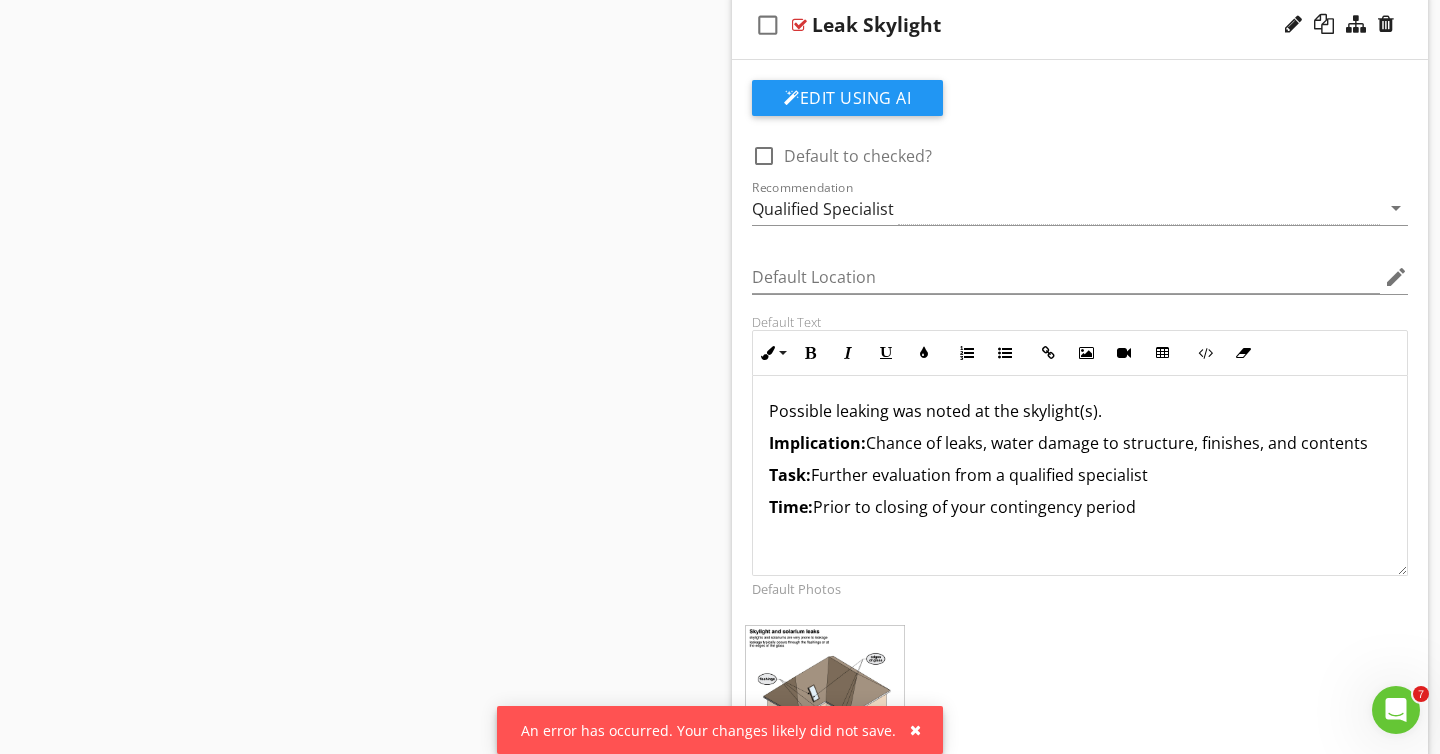 click on "check_box_outline_blank
Leak Skylight" at bounding box center (1080, 25) 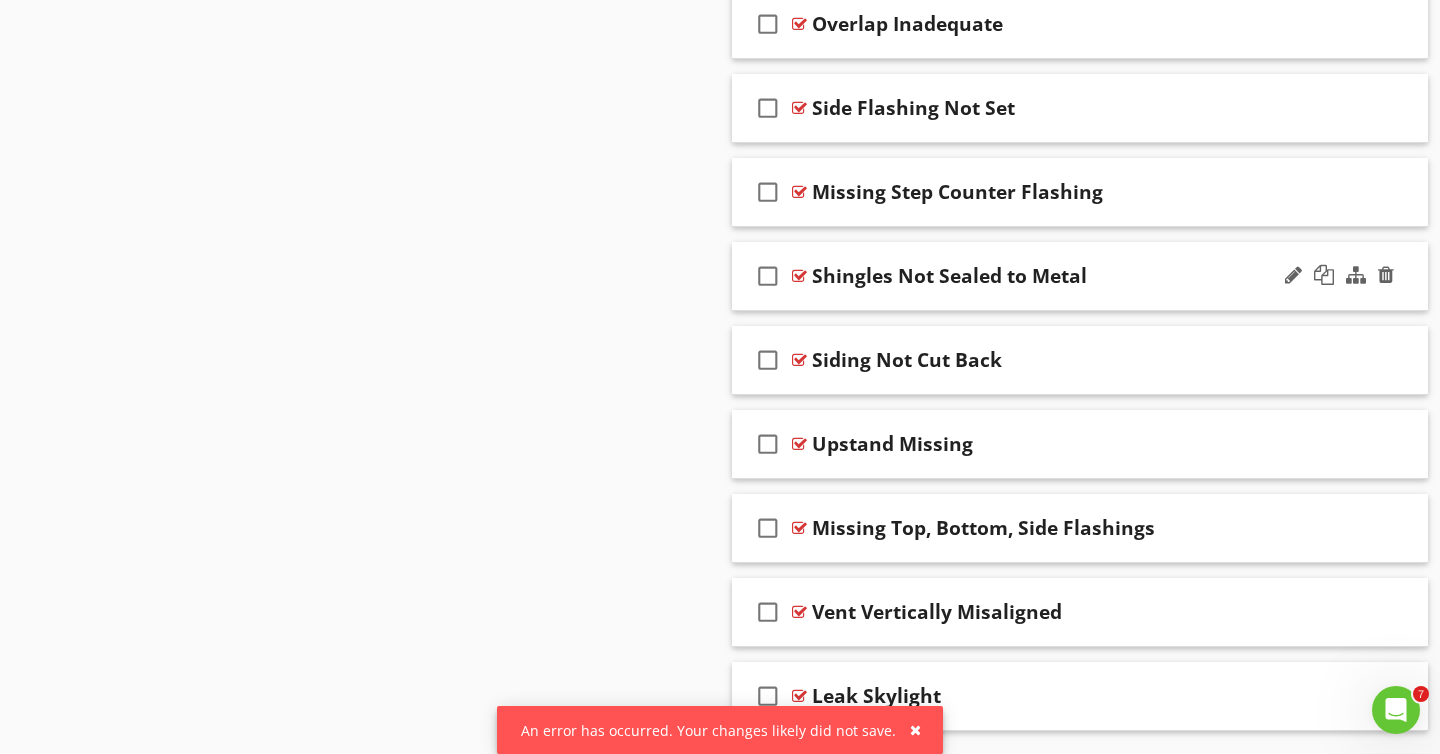 scroll, scrollTop: 2361, scrollLeft: 0, axis: vertical 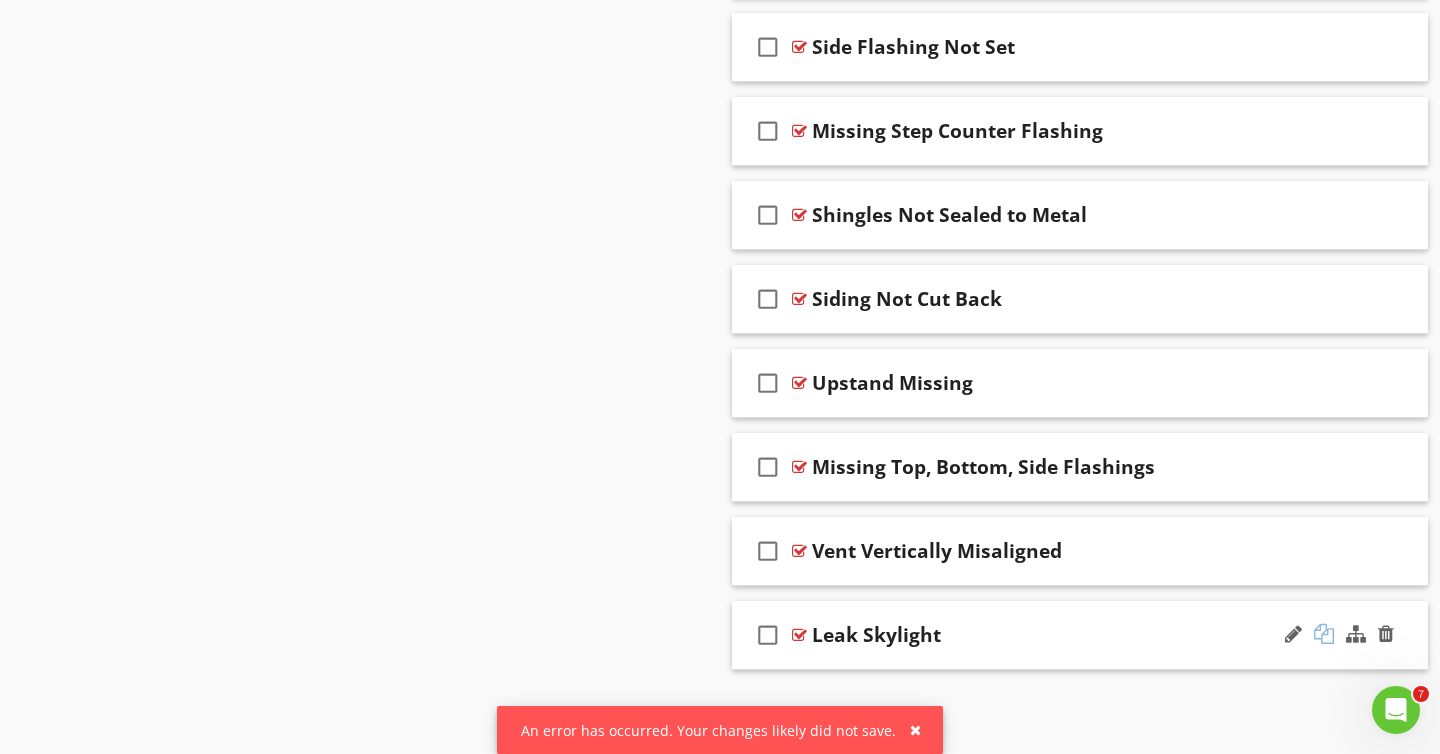 click at bounding box center [1324, 634] 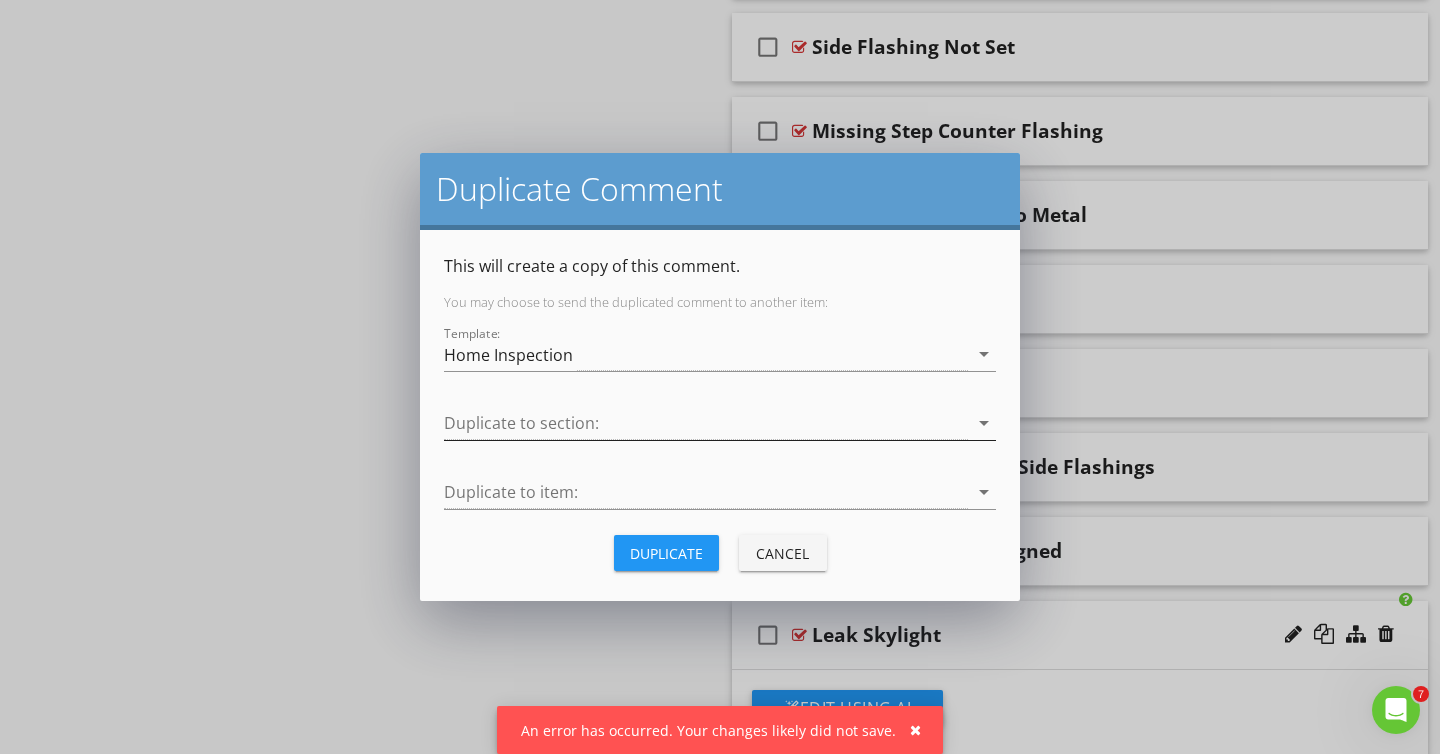 click at bounding box center (706, 423) 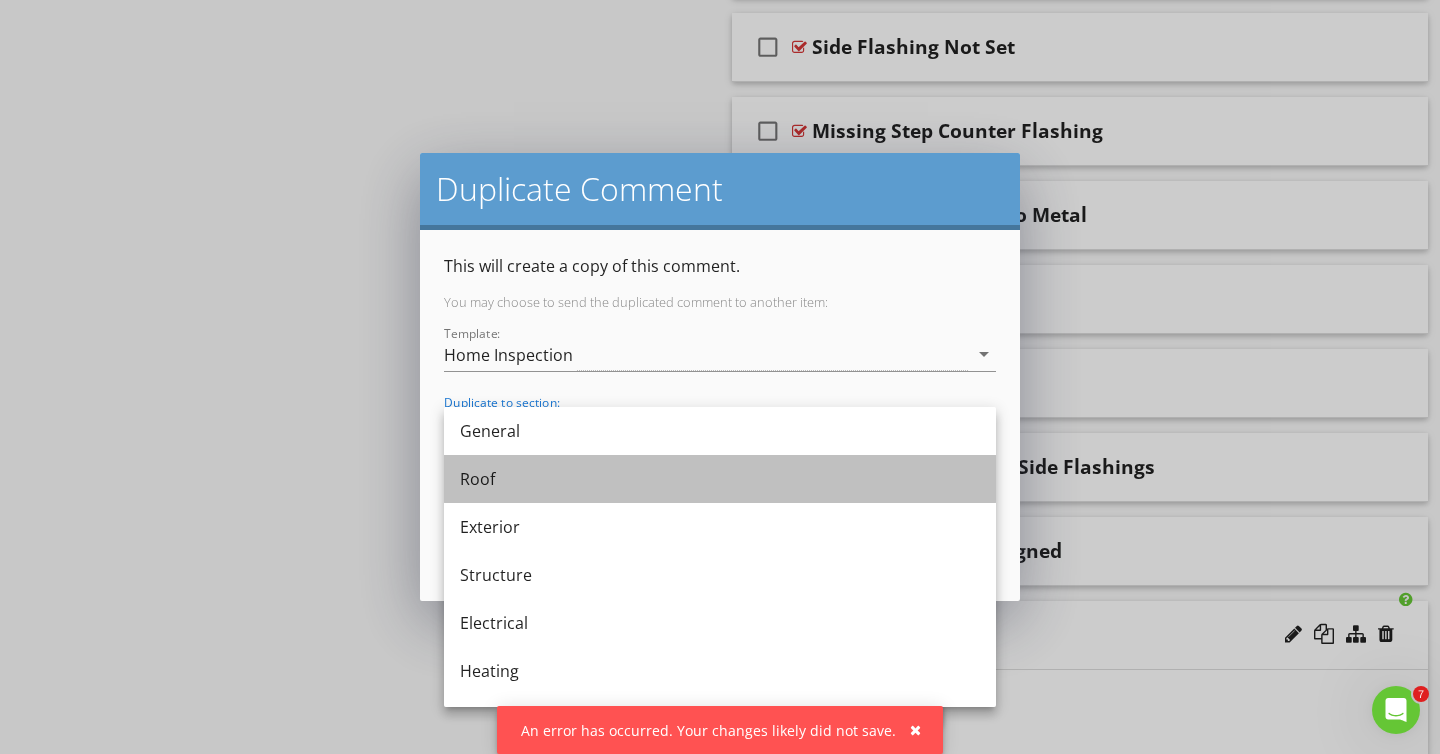 click on "Roof" at bounding box center [720, 479] 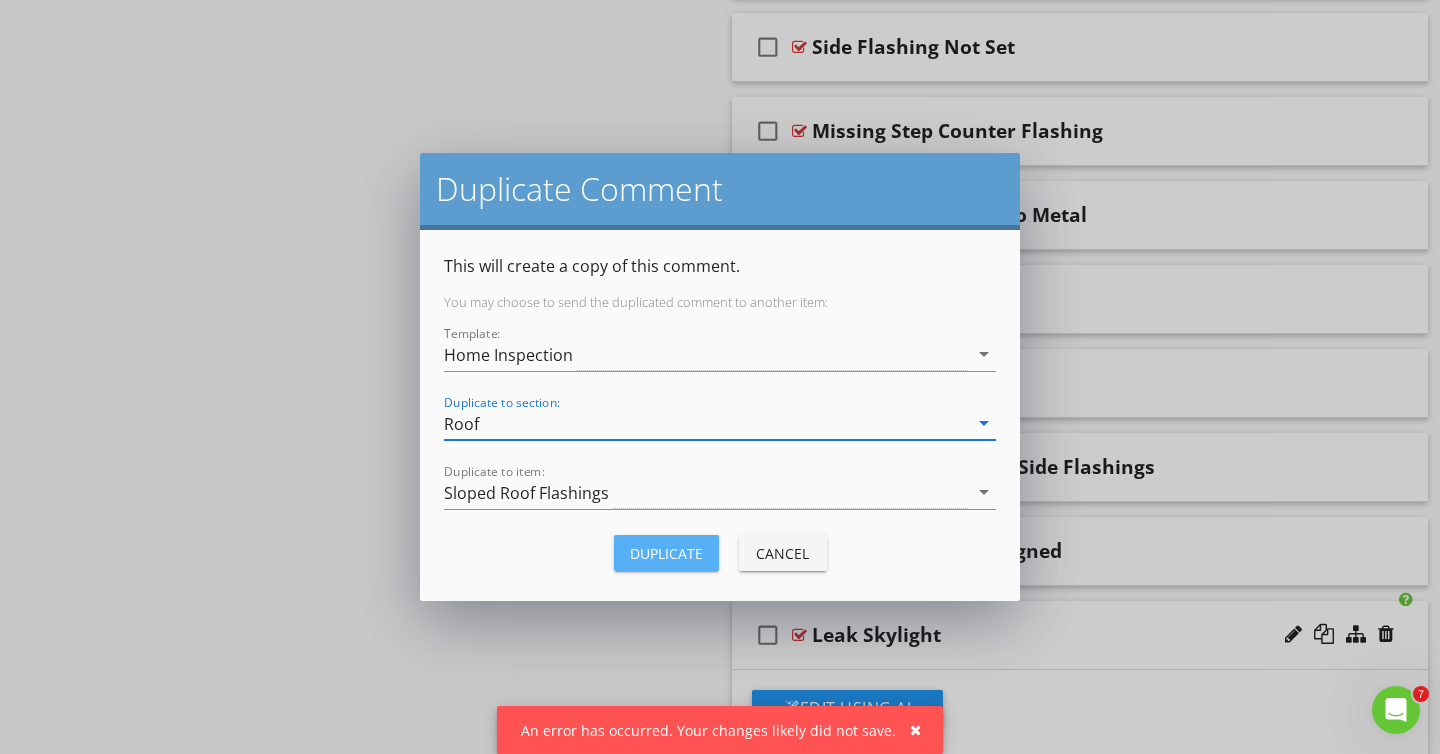 click on "Duplicate" at bounding box center [666, 553] 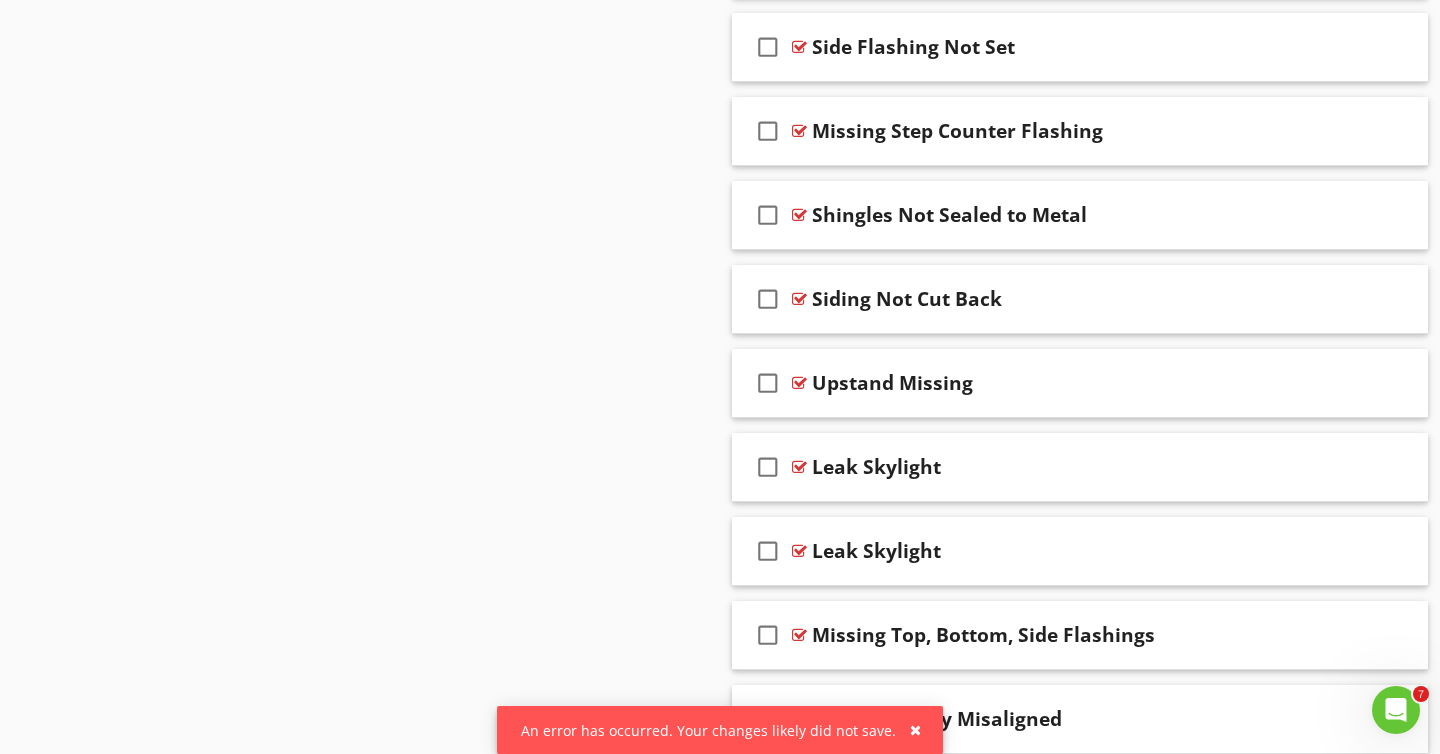 scroll, scrollTop: 2445, scrollLeft: 0, axis: vertical 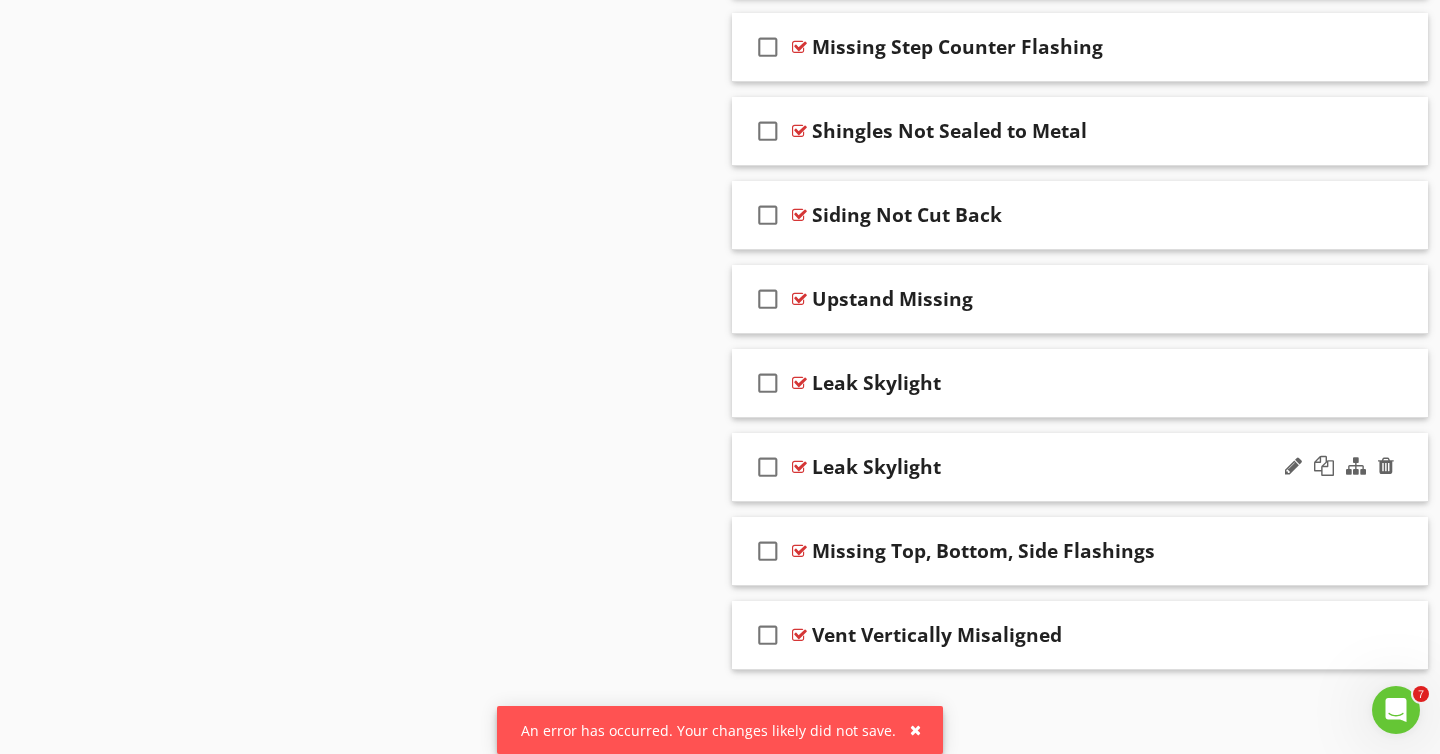 click on "Leak Skylight" at bounding box center (876, 467) 